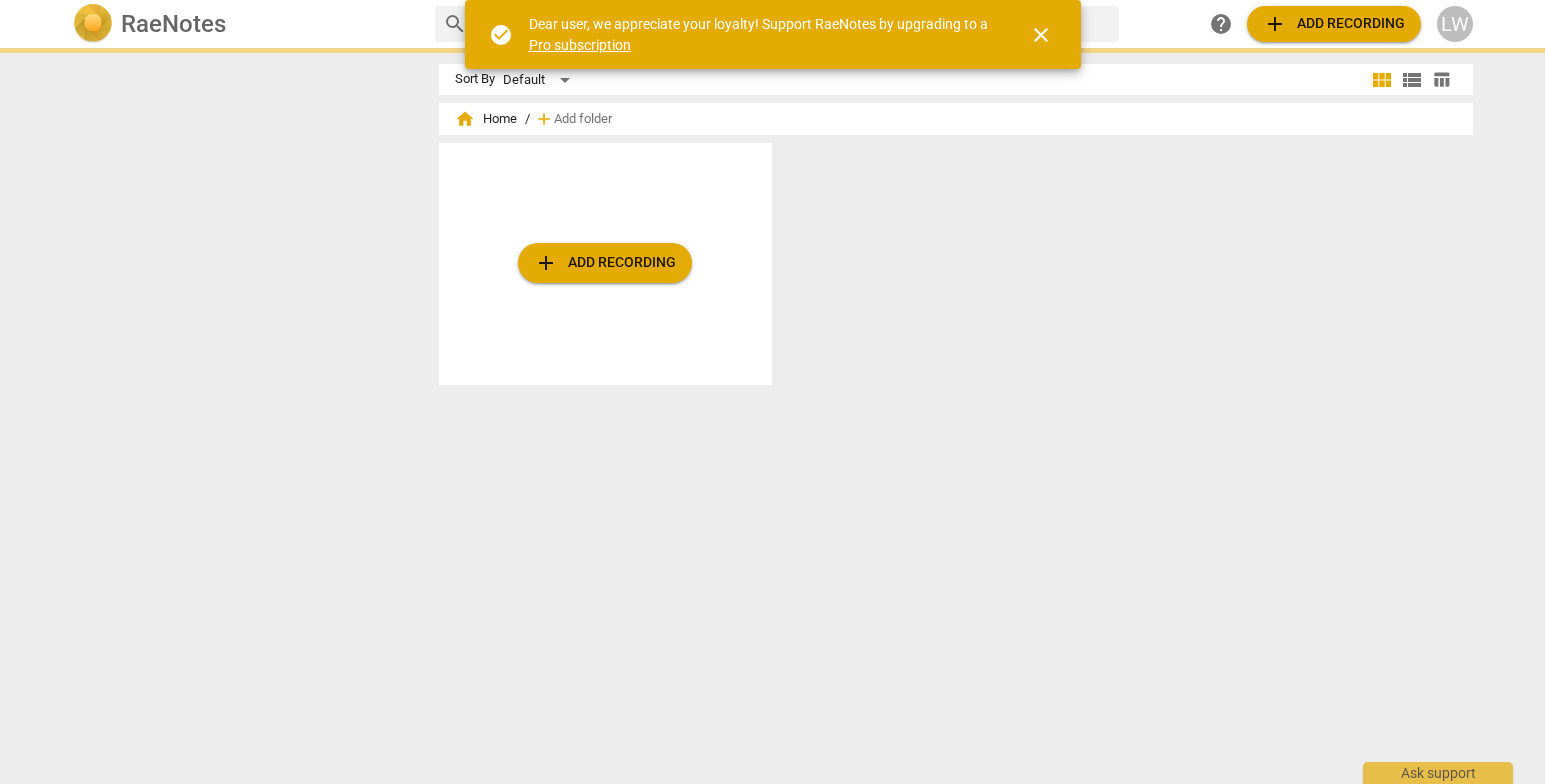 scroll, scrollTop: 0, scrollLeft: 0, axis: both 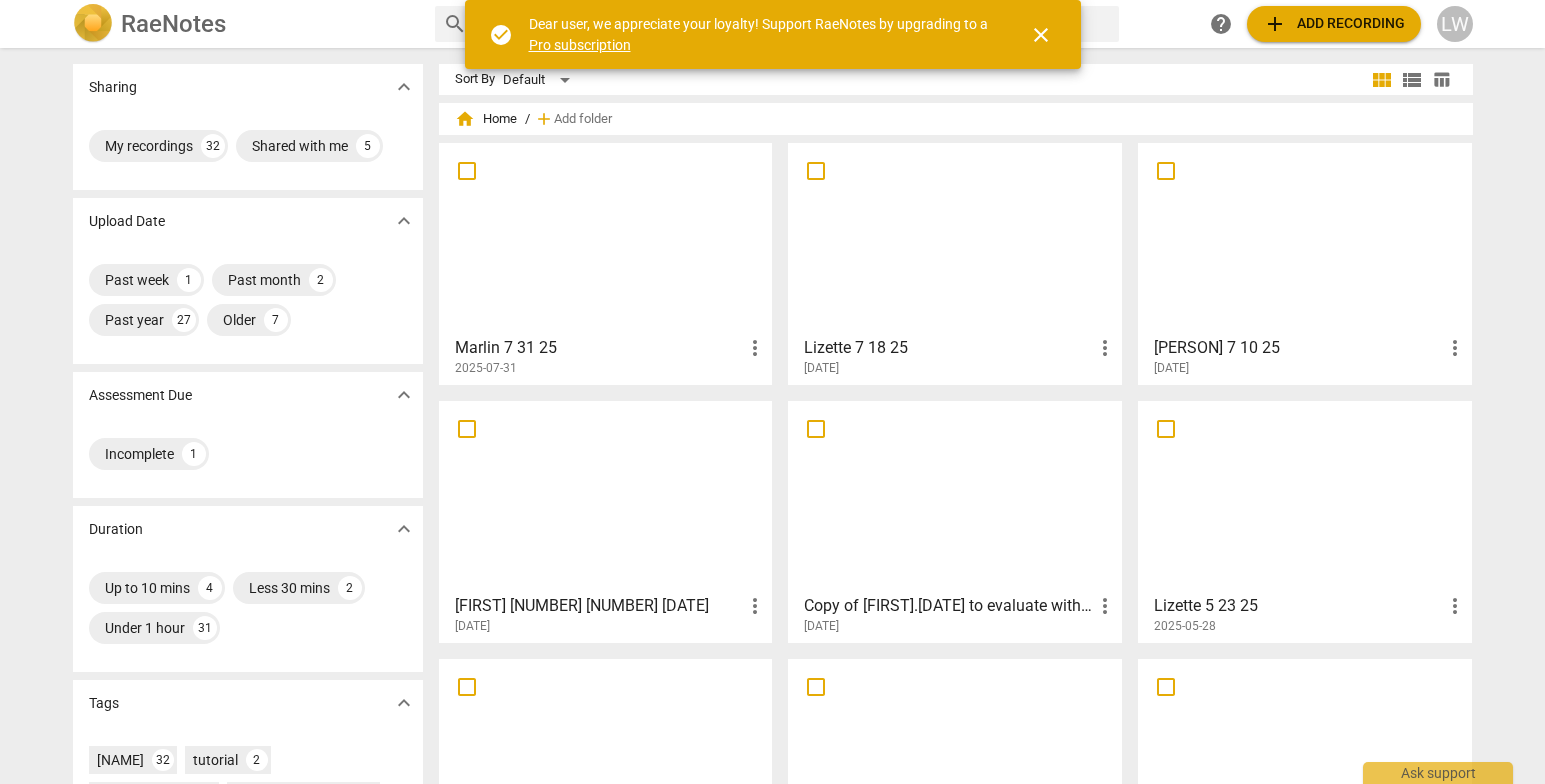 click at bounding box center (606, 238) 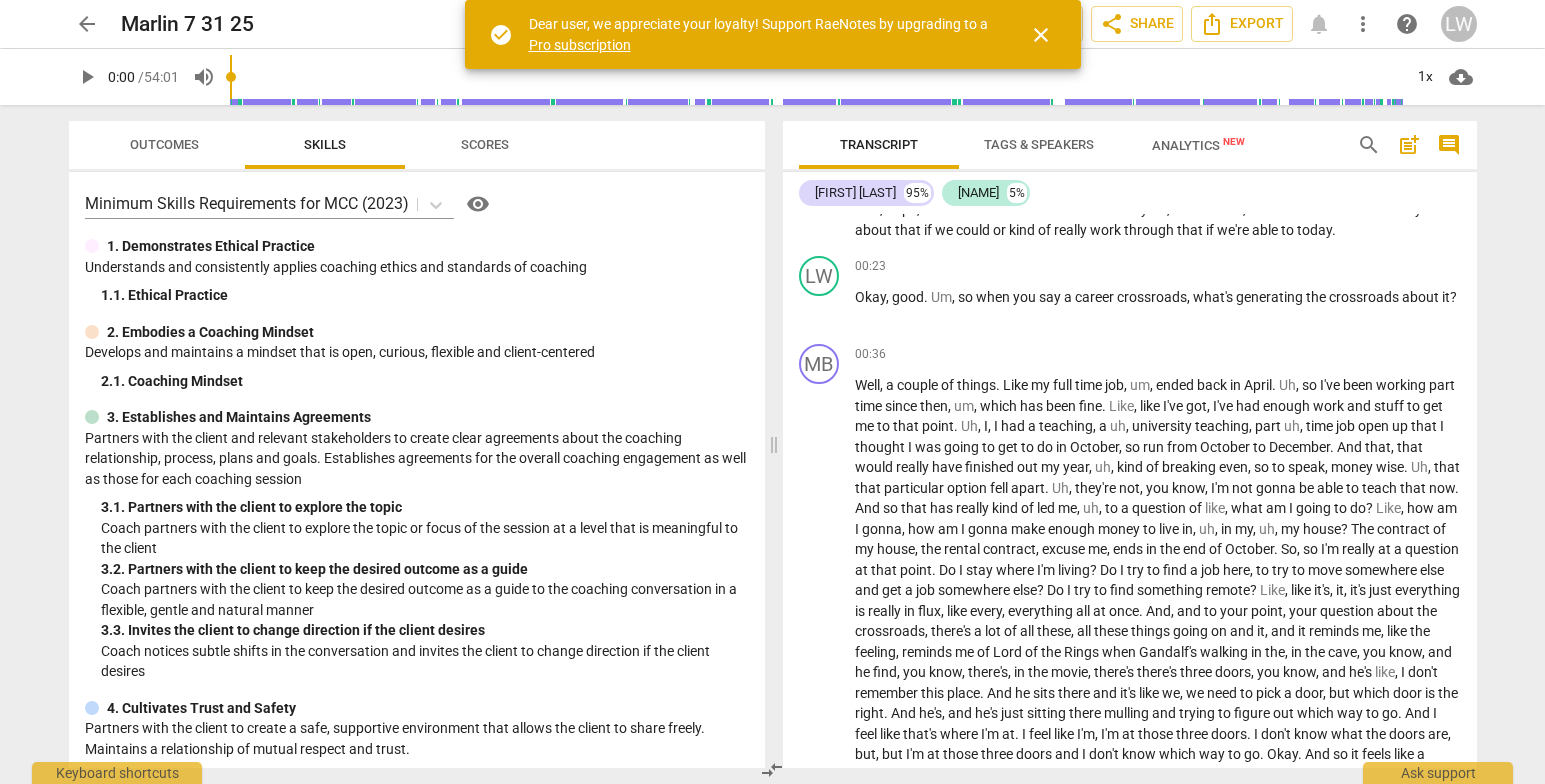 scroll, scrollTop: 115, scrollLeft: 0, axis: vertical 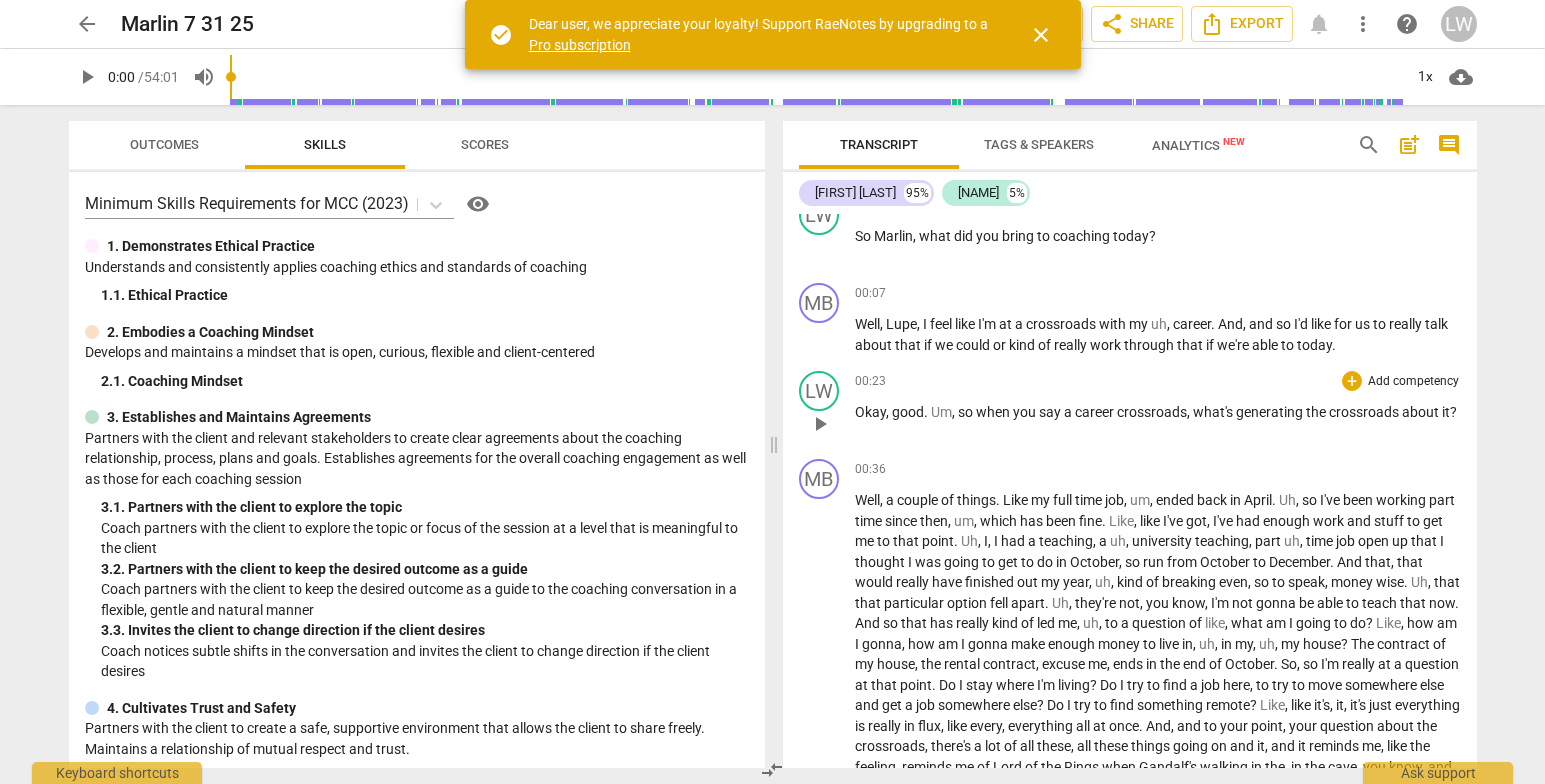 click on "Okay ,   good .   Um ,   so   when   you   say   a   career   crossroads ,   what's   generating   the   crossroads   about   it ?" at bounding box center (1158, 412) 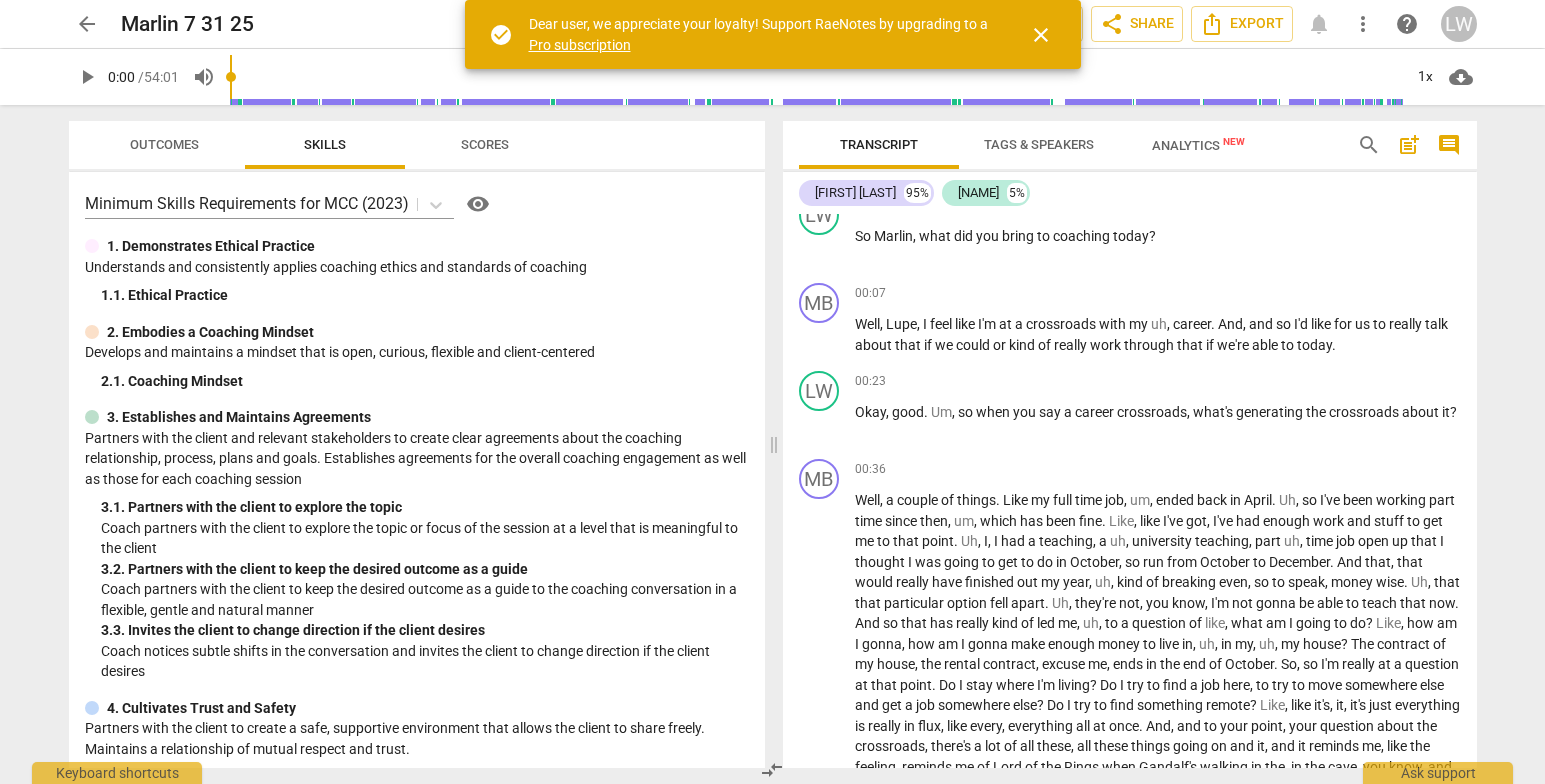 type 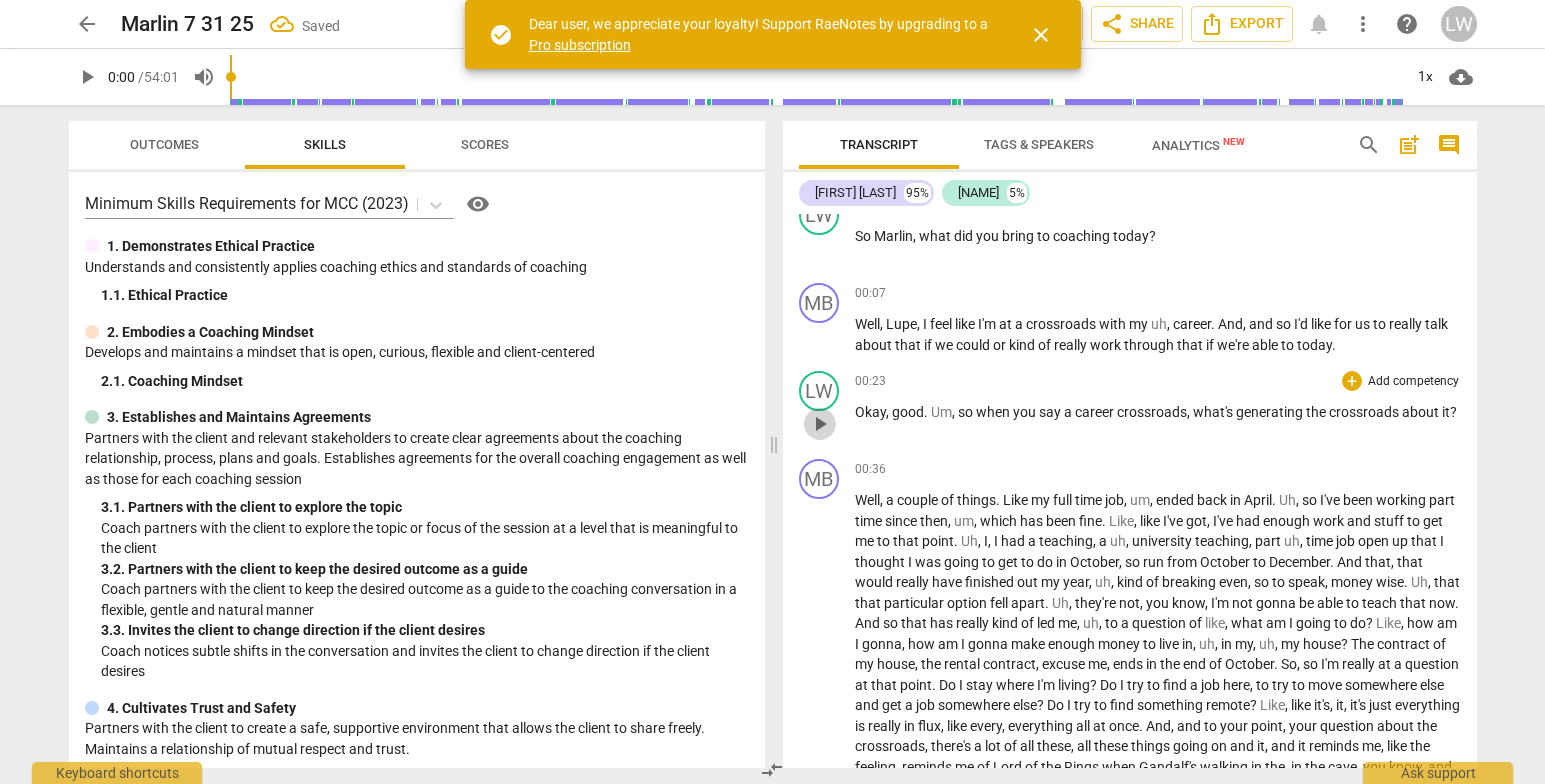 click on "play_arrow" at bounding box center (820, 424) 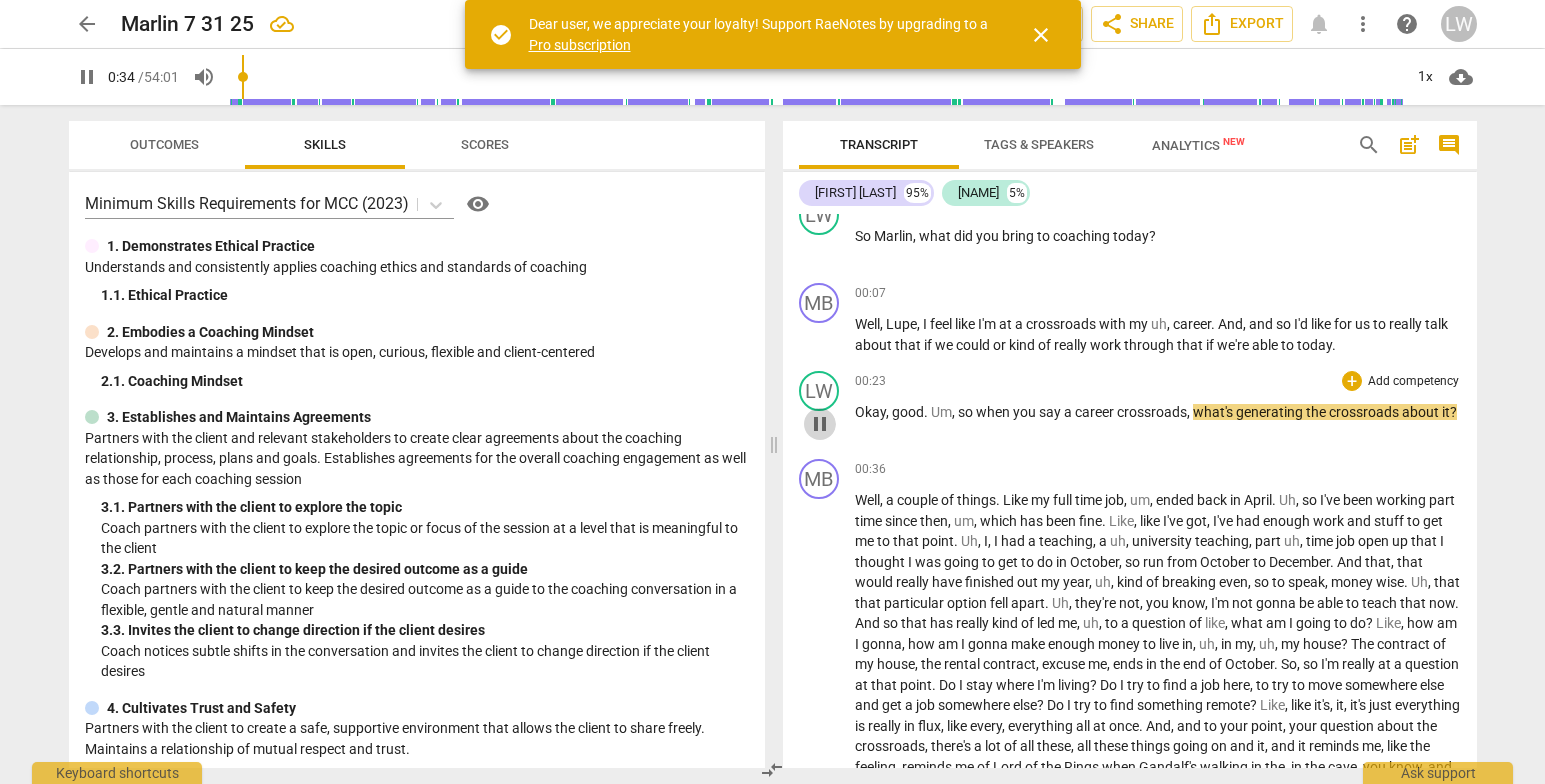 click on "pause" at bounding box center [820, 424] 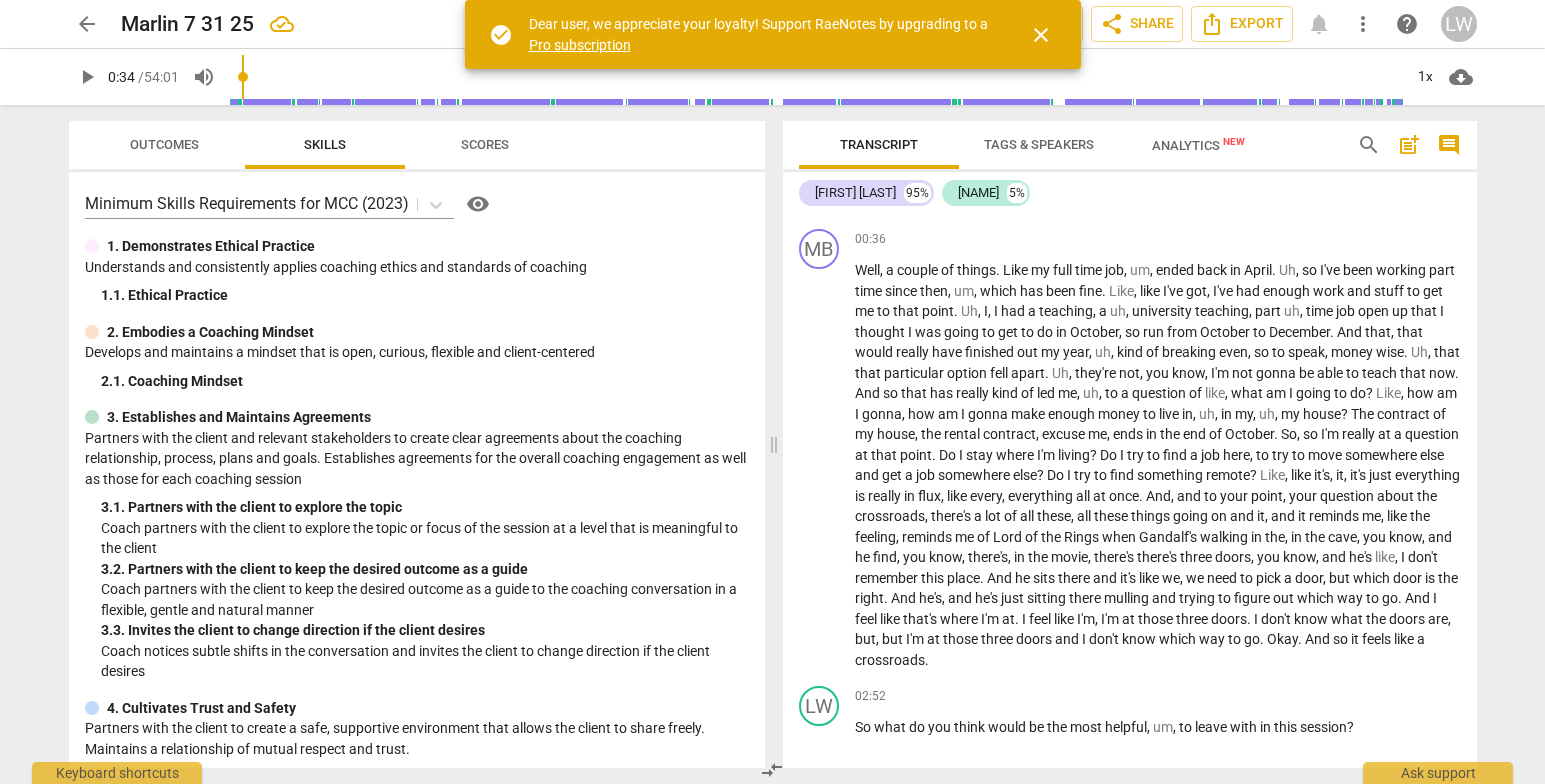 scroll, scrollTop: 383, scrollLeft: 0, axis: vertical 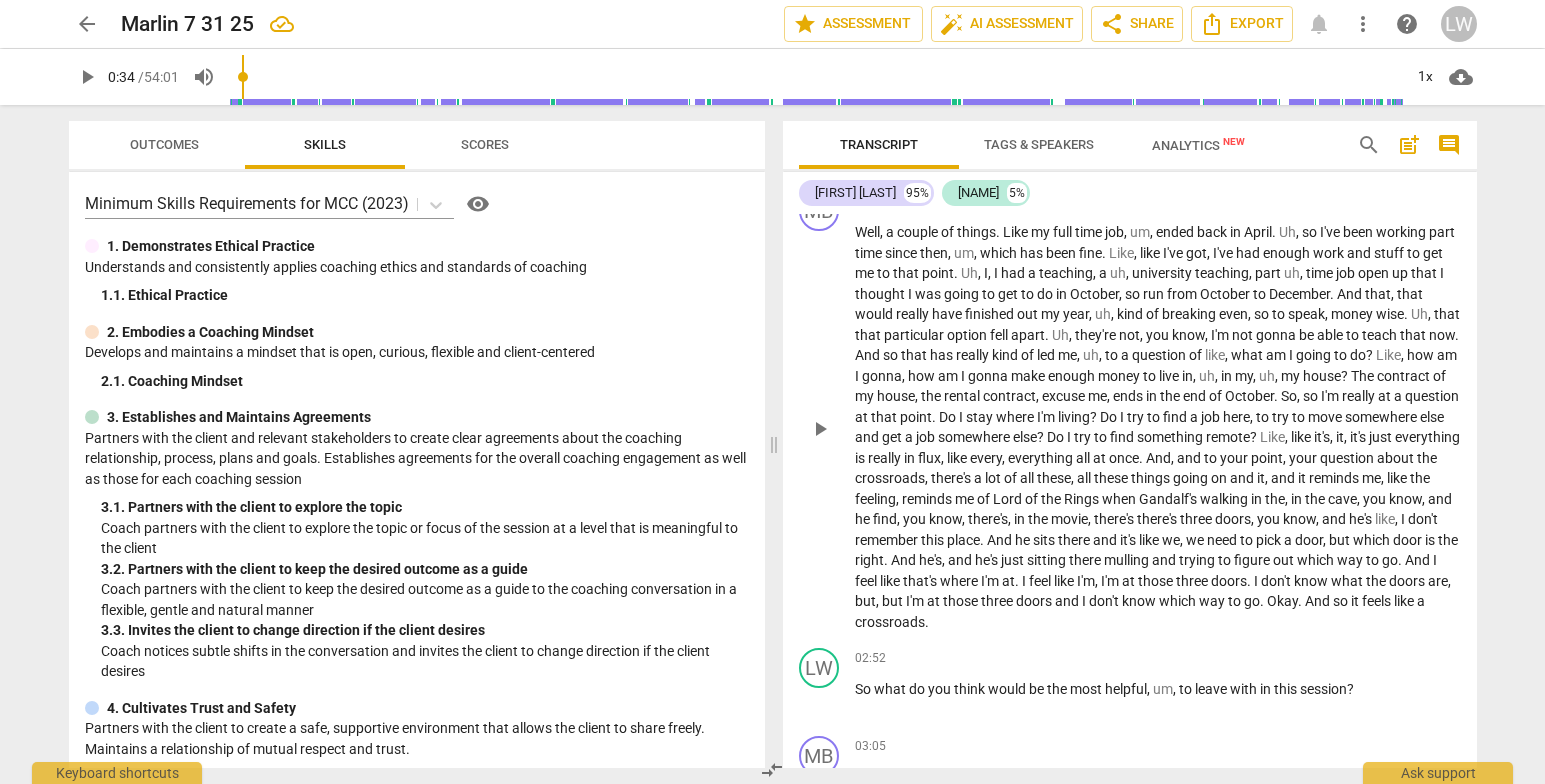 drag, startPoint x: 1086, startPoint y: 513, endPoint x: 1128, endPoint y: 529, distance: 44.94441 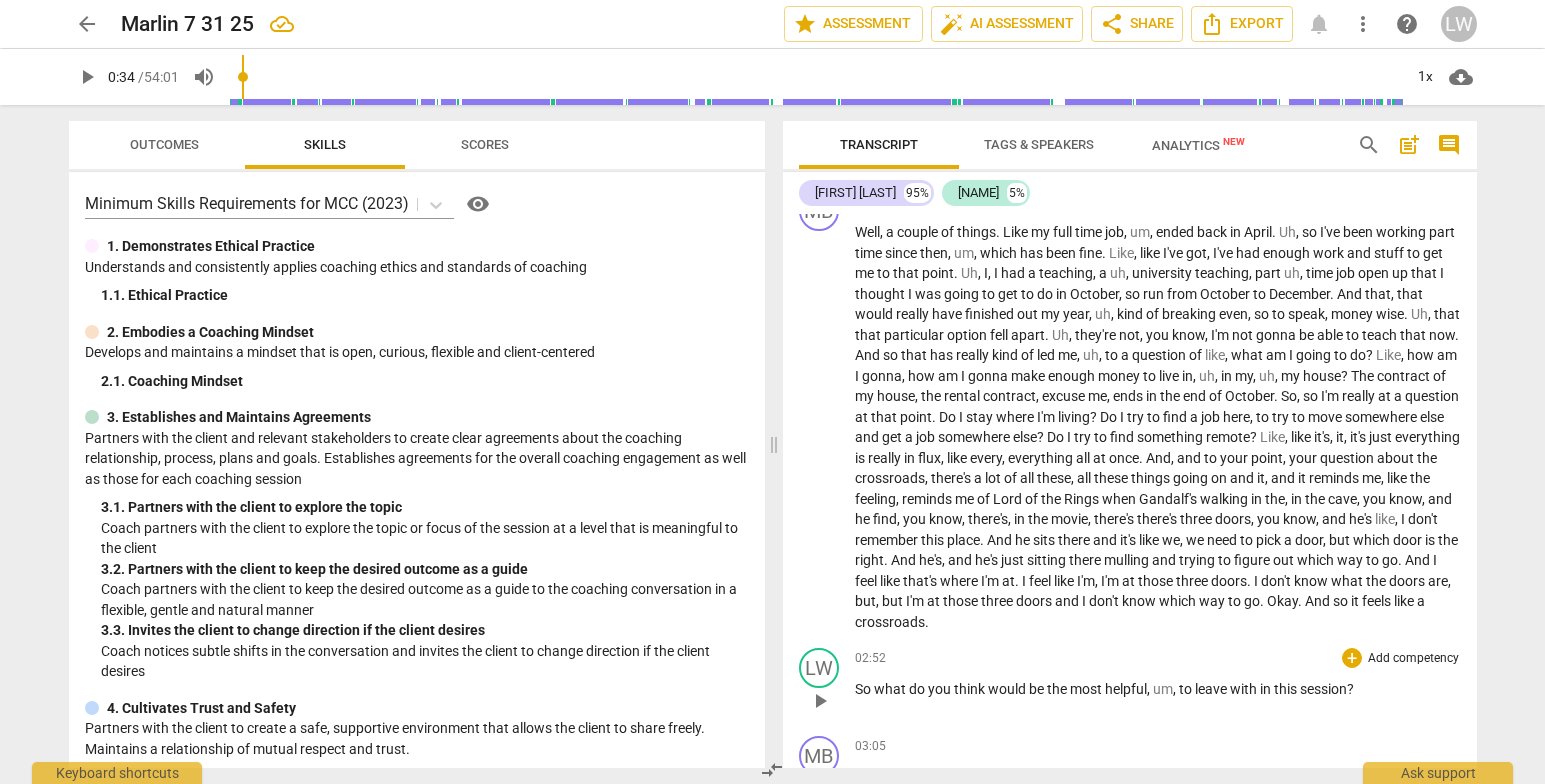 type 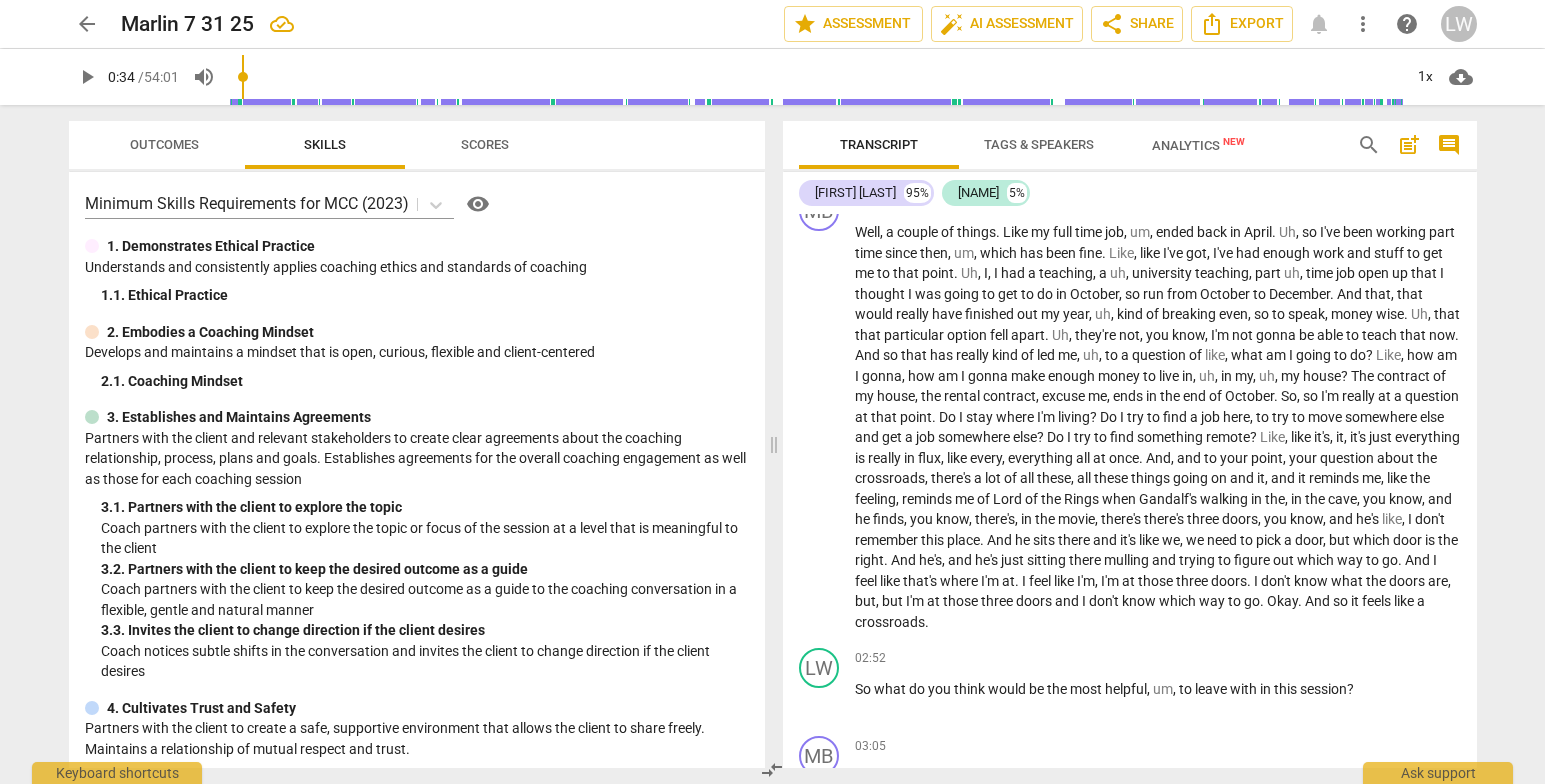 drag, startPoint x: 1476, startPoint y: 244, endPoint x: 1480, endPoint y: 266, distance: 22.36068 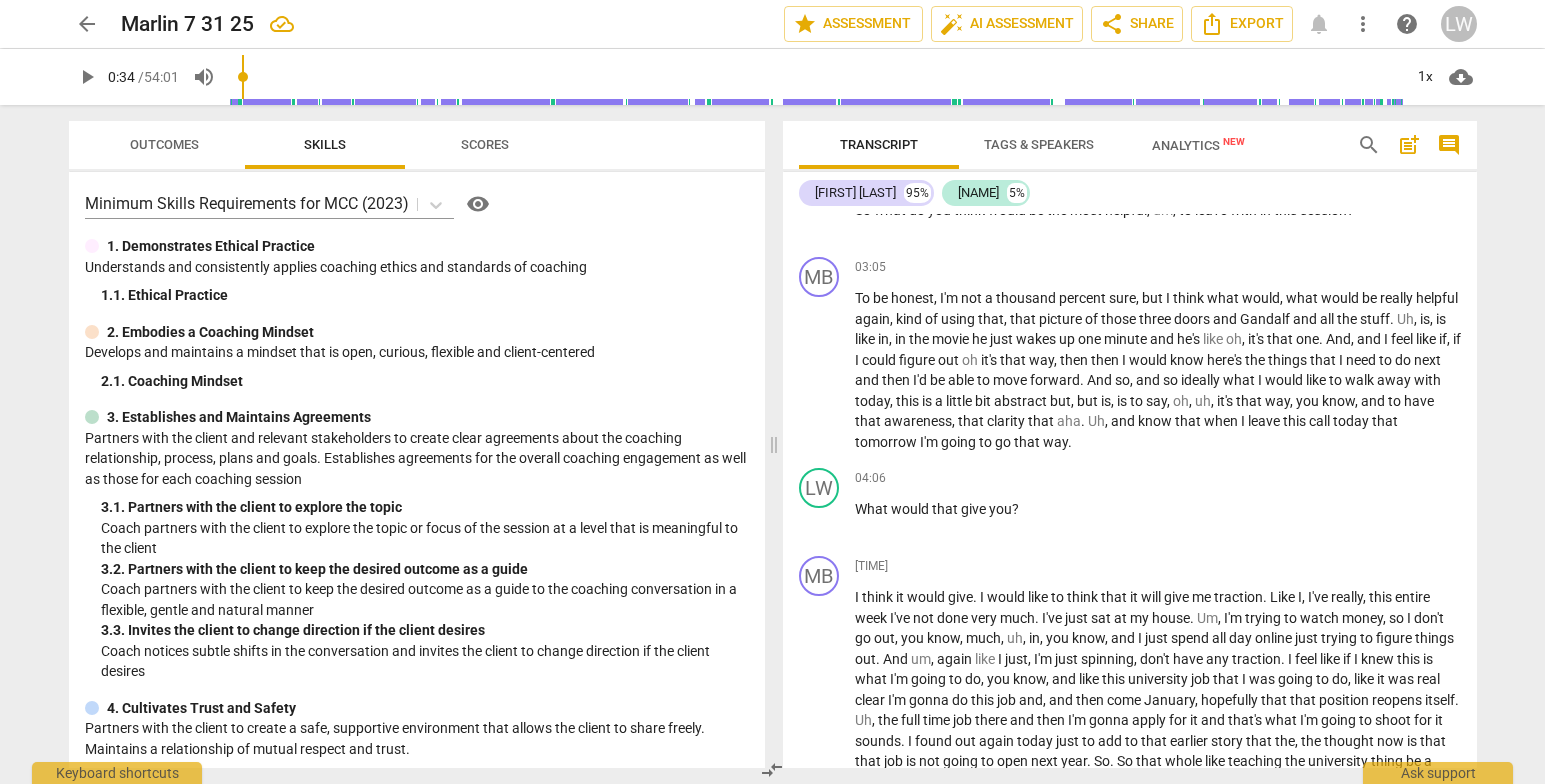 scroll, scrollTop: 920, scrollLeft: 0, axis: vertical 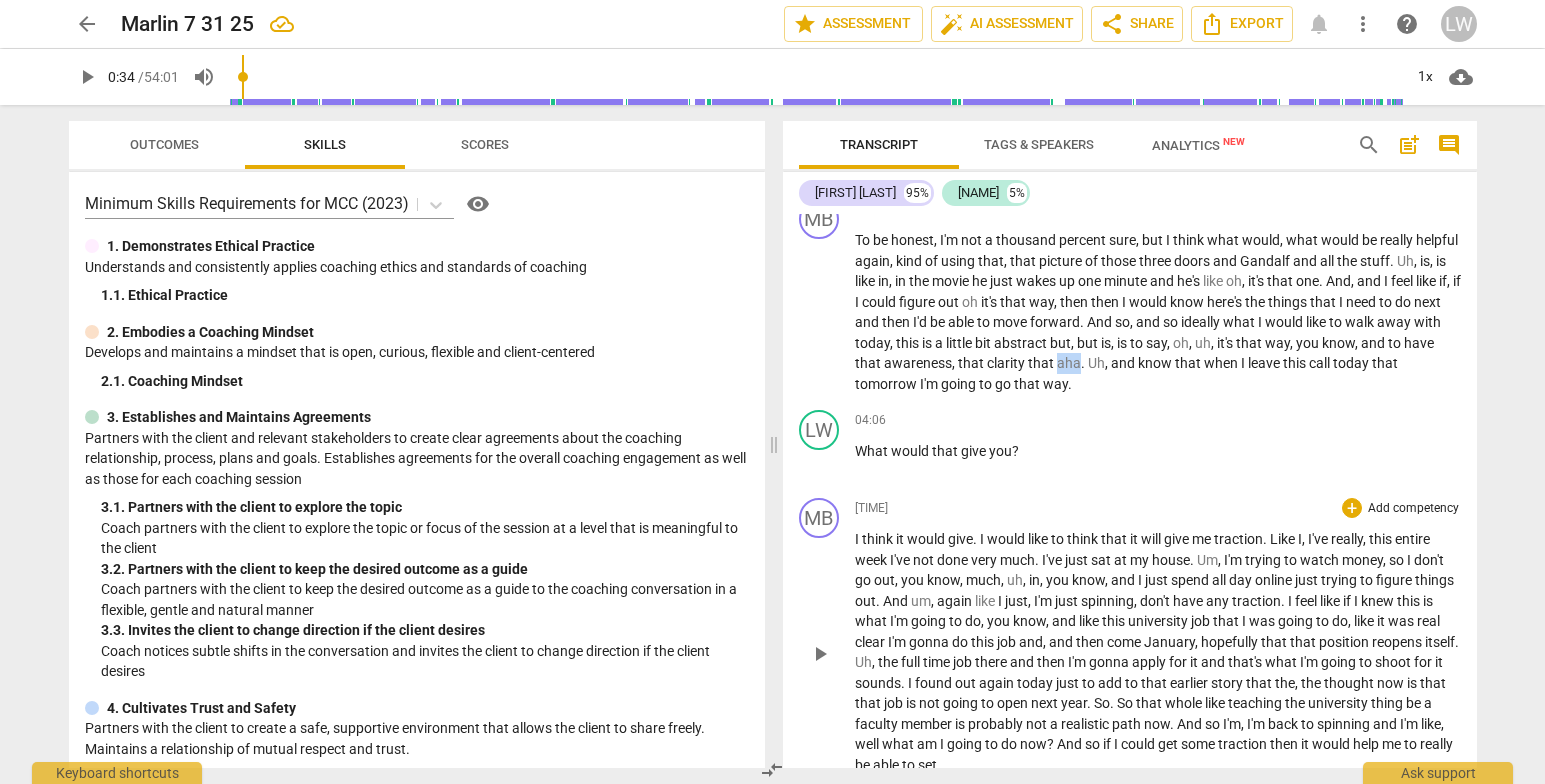 drag, startPoint x: 1168, startPoint y: 364, endPoint x: 1192, endPoint y: 539, distance: 176.63805 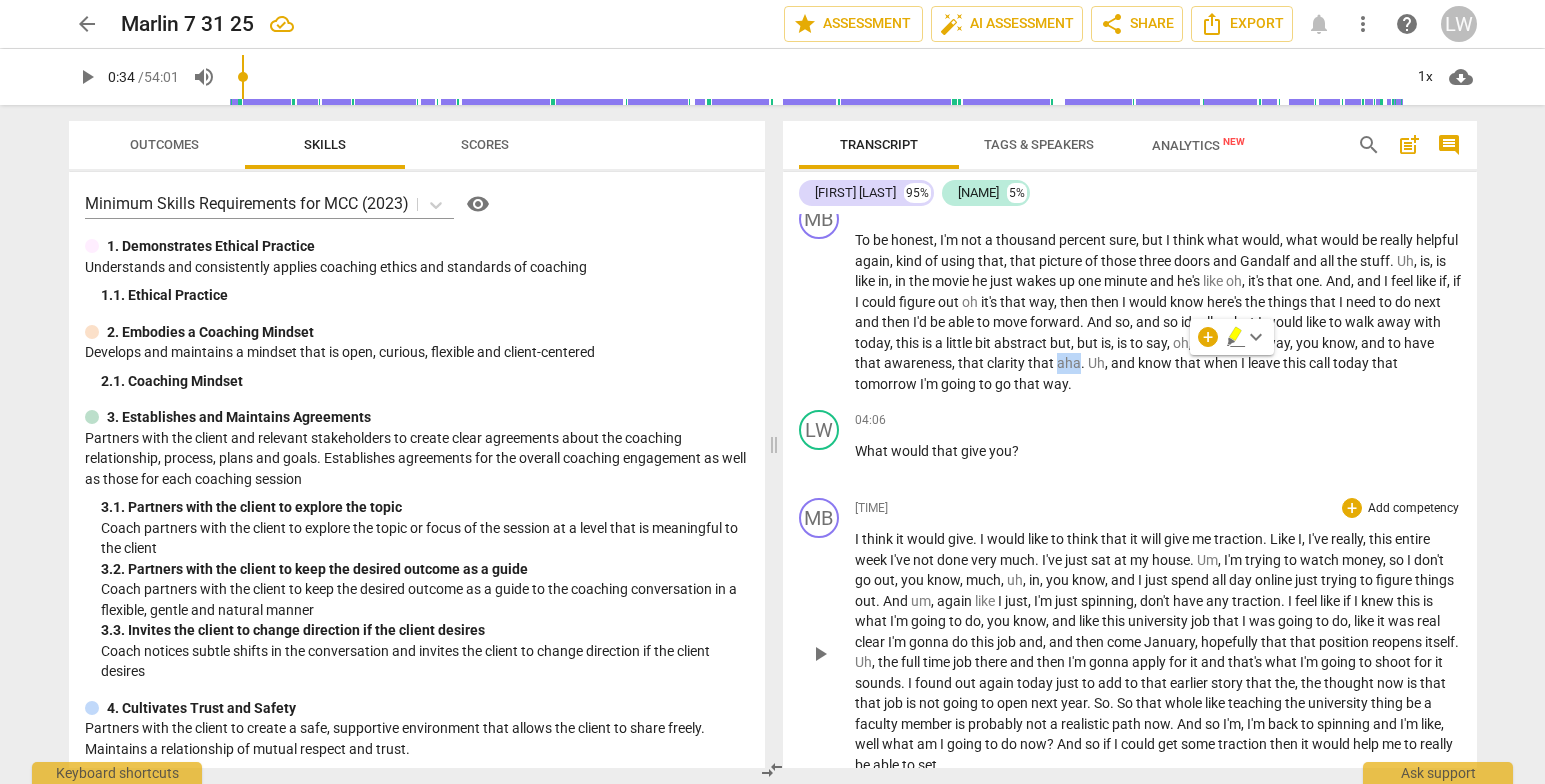 type 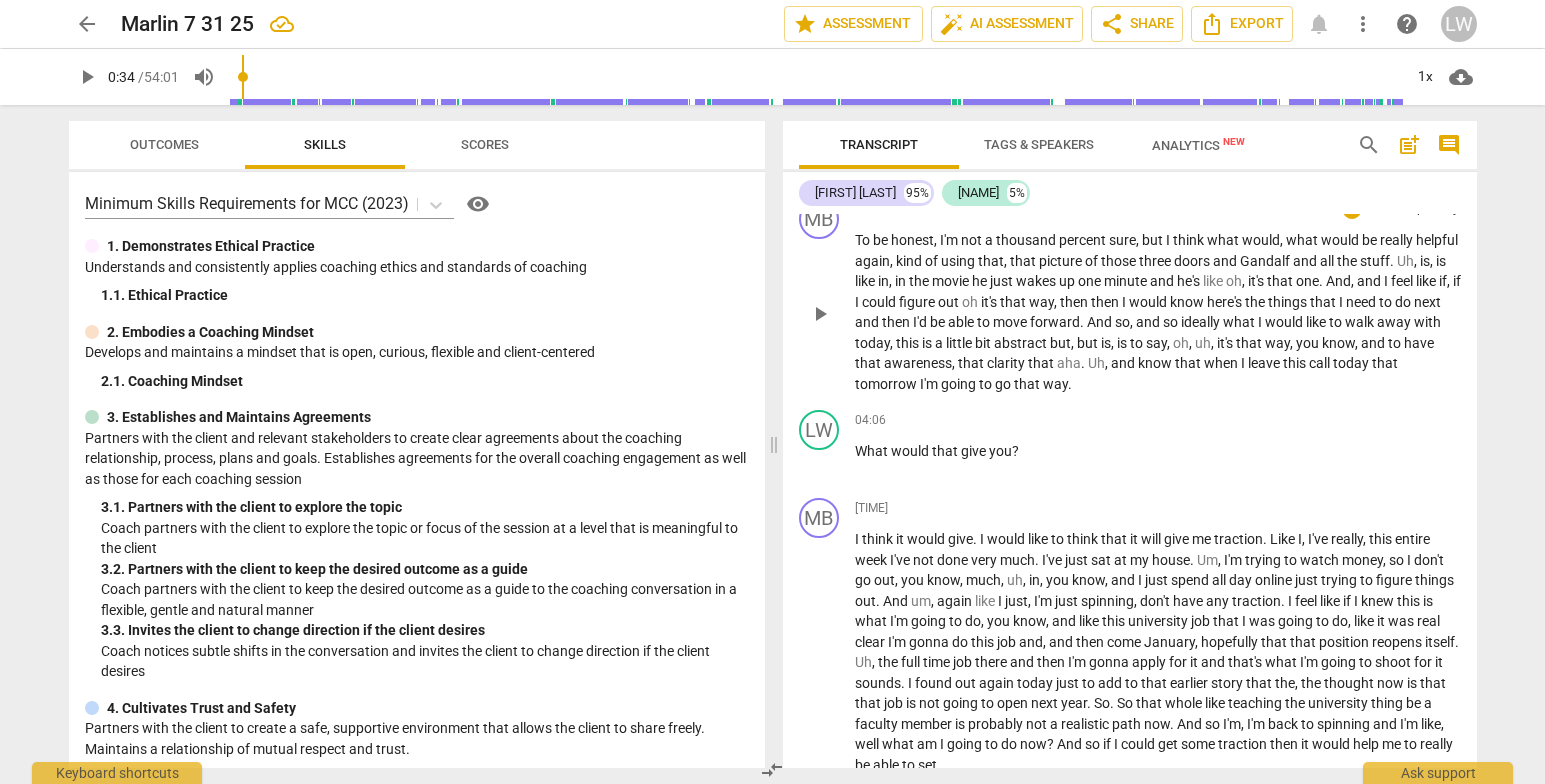 click on "that" at bounding box center [1042, 363] 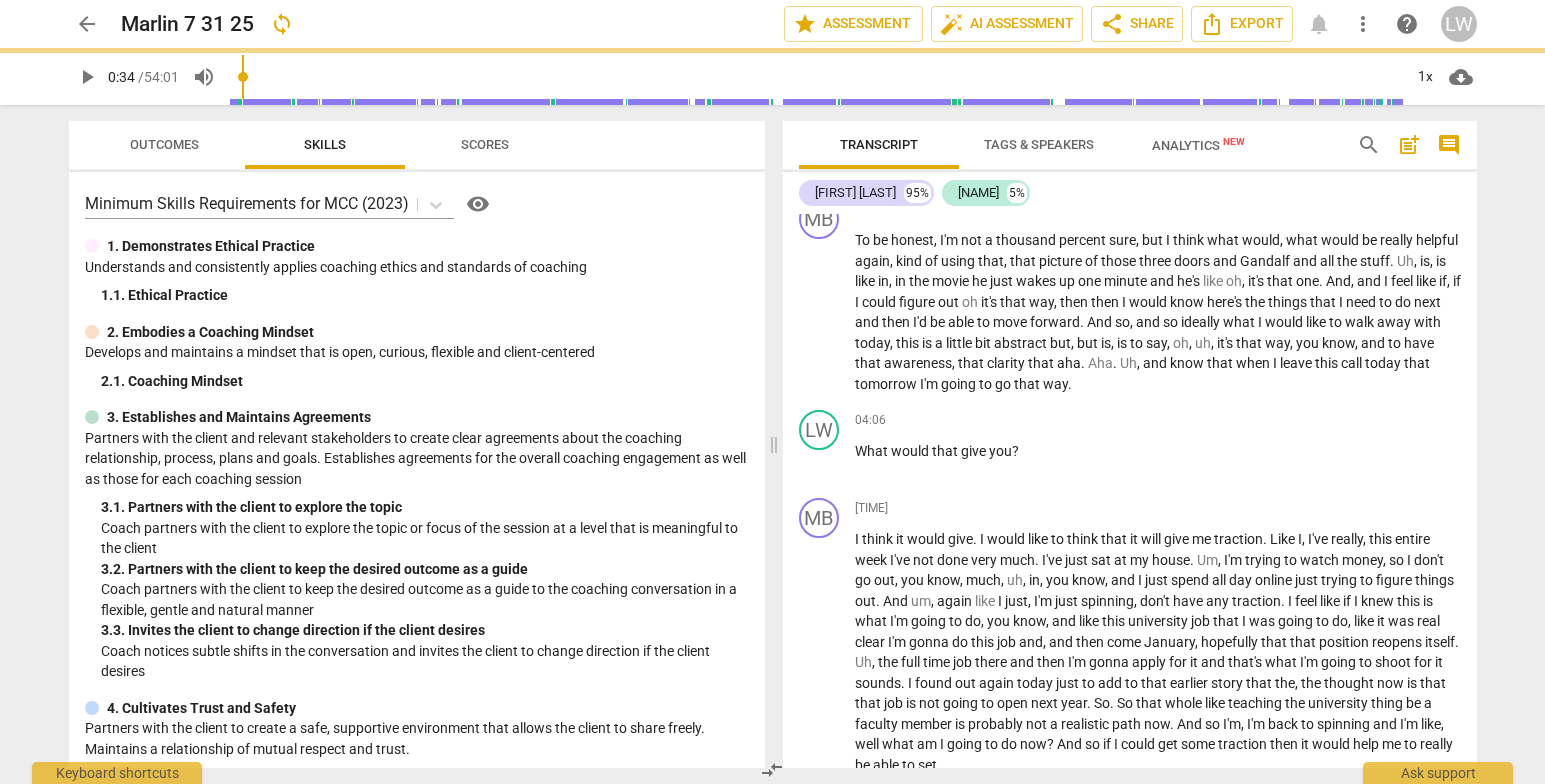 drag, startPoint x: 1476, startPoint y: 273, endPoint x: 1489, endPoint y: 285, distance: 17.691807 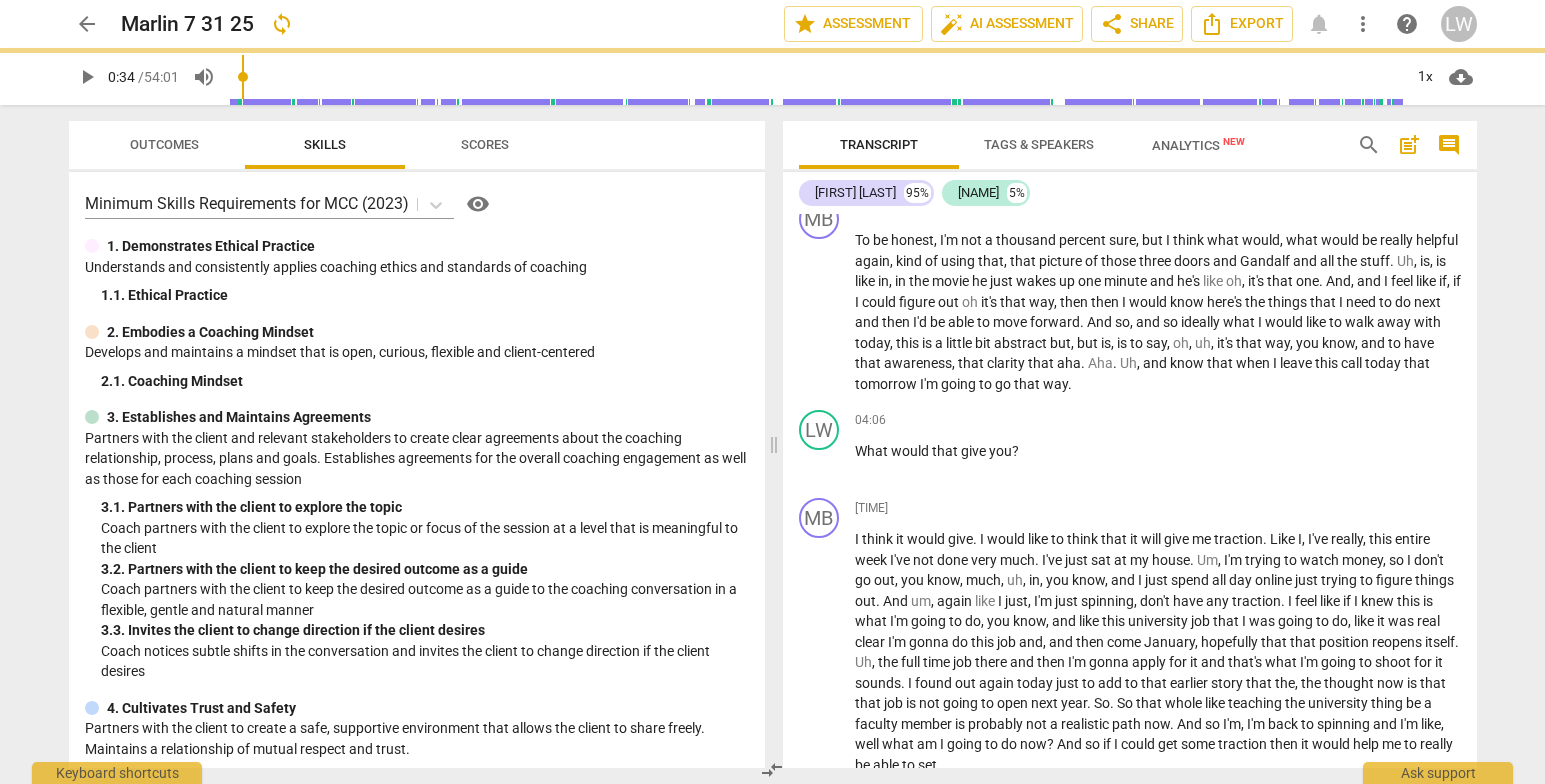 click on "Transcript Tags & Speakers Analytics New search post_add comment Marlin B. 95% Lupe Wood 5% MB play_arrow pause 00:00 + Add competency keyboard_arrow_right All right . LW play_arrow pause 00:03 + Add competency keyboard_arrow_right So Marlin , what did you bring to coaching today ? MB play_arrow pause 00:07 + Add competency keyboard_arrow_right Well , Lupe , I feel like I'm at a crossroads with my uh , career . And , and so I'd like for us to really talk about that if we could or kind of really work through that if we're able to today . LW play_arrow pause 00:23 + Add competency keyboard_arrow_right Okay , good . Um , so when you say a career crossroads , what's generating the crossroads about it ? MB play_arrow pause 00:36 + Add competency keyboard_arrow_right Well , a couple of things . Like my full time job , um , ended back in April . Uh , so" at bounding box center [1134, 444] 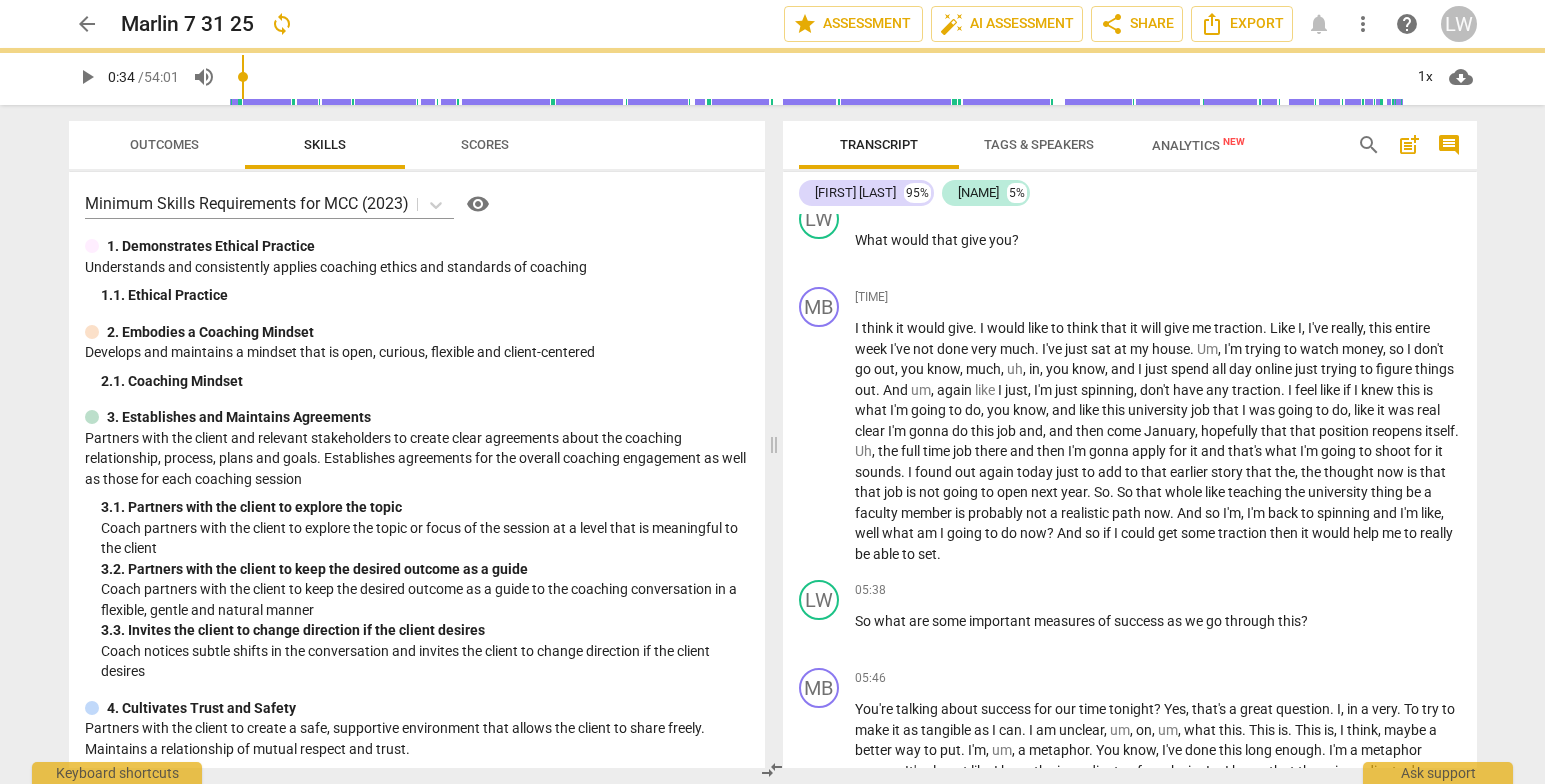 scroll, scrollTop: 1189, scrollLeft: 0, axis: vertical 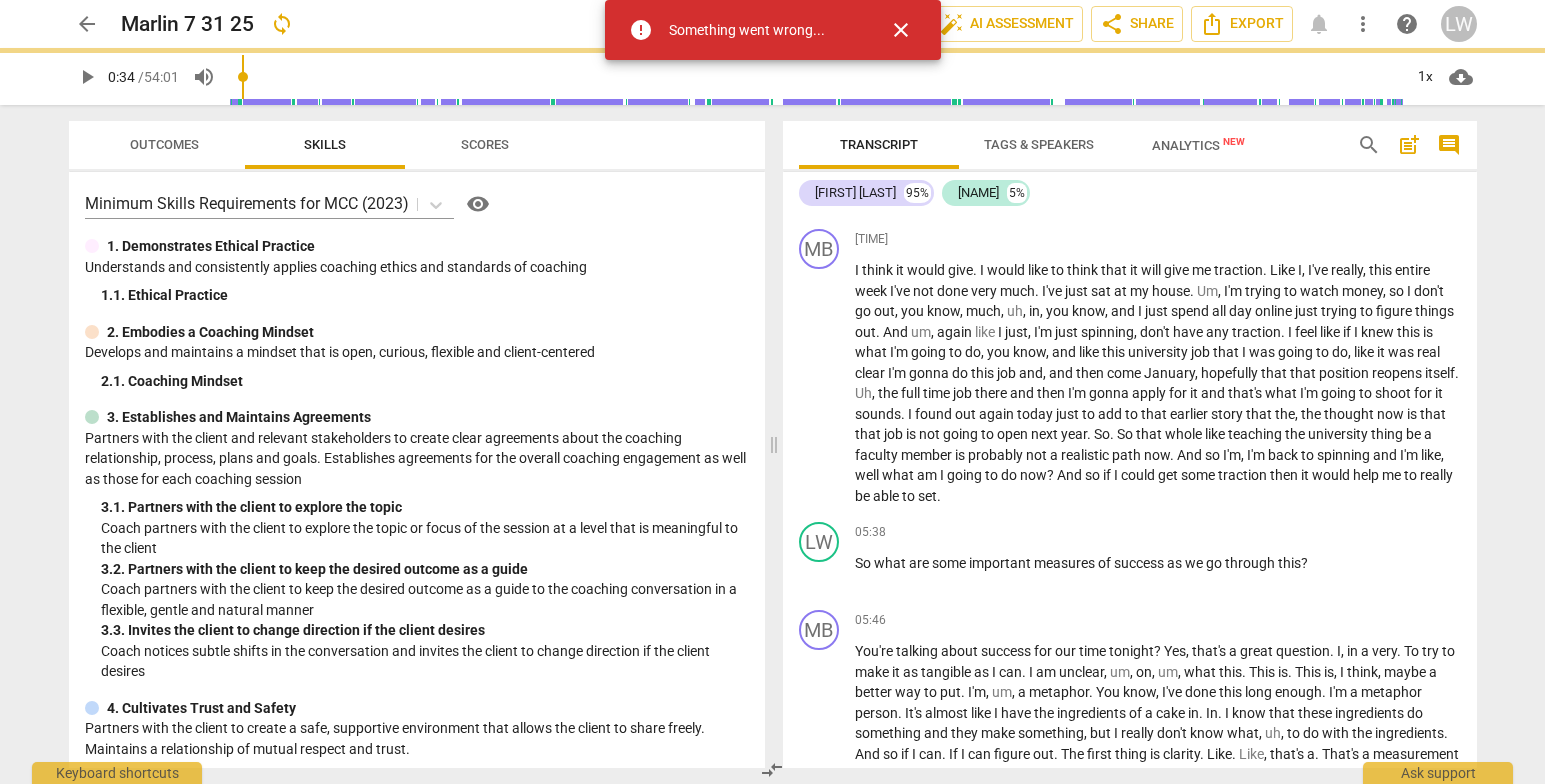 click on "Minimum Skills Requirements for MCC (2023) visibility 1. Demonstrates Ethical Practice Understands and consistently applies coaching ethics and standards of coaching 1. 1. Ethical Practice 2. Embodies a Coaching Mindset Develops and maintains a mindset that is open, curious, flexible and client-centered 2. 1. Coaching Mindset 3. Establishes and Maintains Agreements  Partners with the client and relevant stakeholders to create clear agreements about the coaching relationship, process, plans and goals. Establishes agreements for the overall coaching engagement as well as those for each coaching session 3. 1. Partners with the client to explore the topic Coach partners with the client to explore the topic or focus of the session at a level that is meaningful to the client 3. 2. Partners with the client to keep the desired outcome as a guide Coach partners with the client to keep the desired outcome as a guide to the coaching conversation in a flexible, gentle and natural manner 3. 4. Cultivates Trust and Safety" at bounding box center (417, 470) 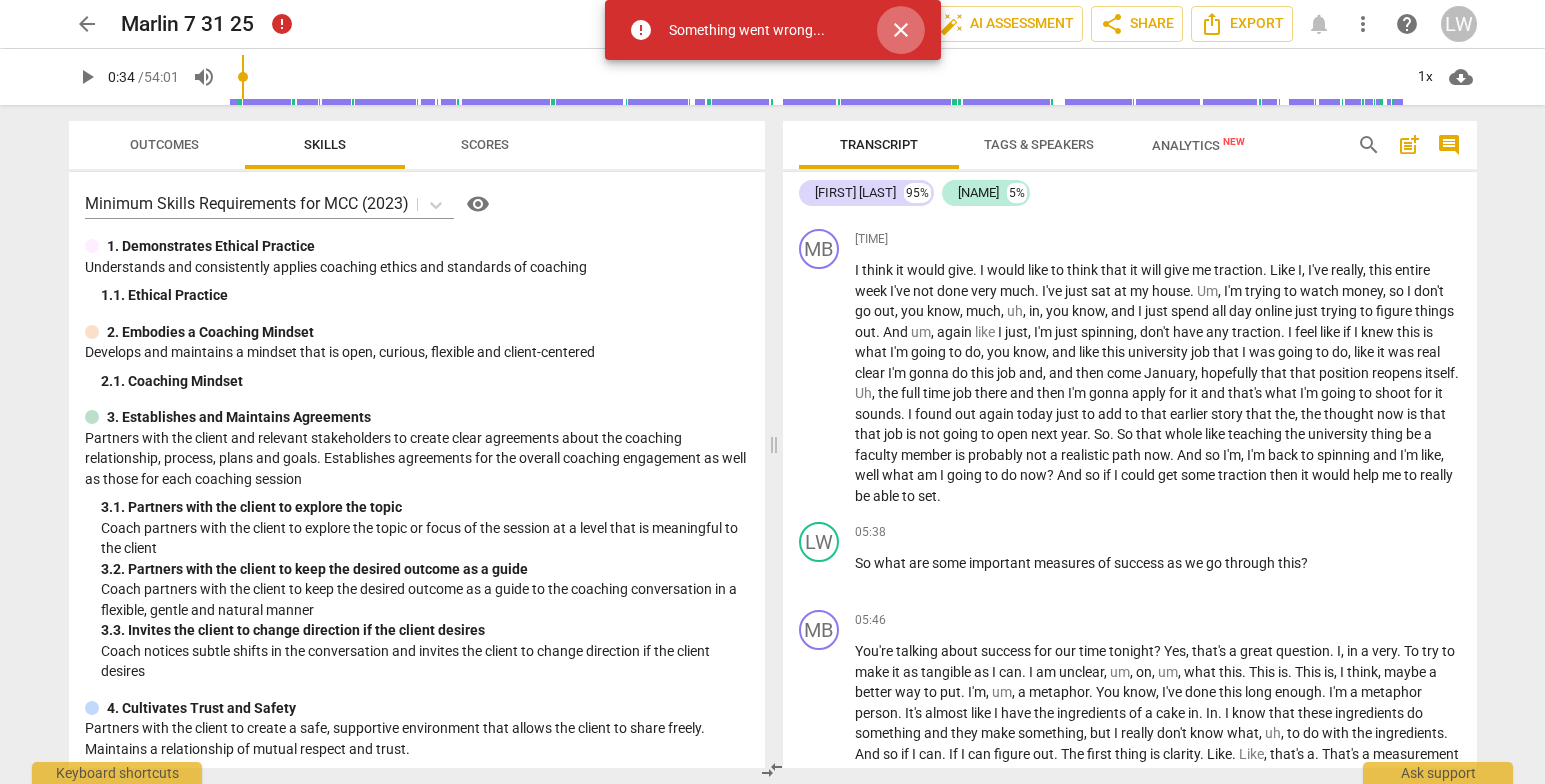 click on "close" at bounding box center (901, 30) 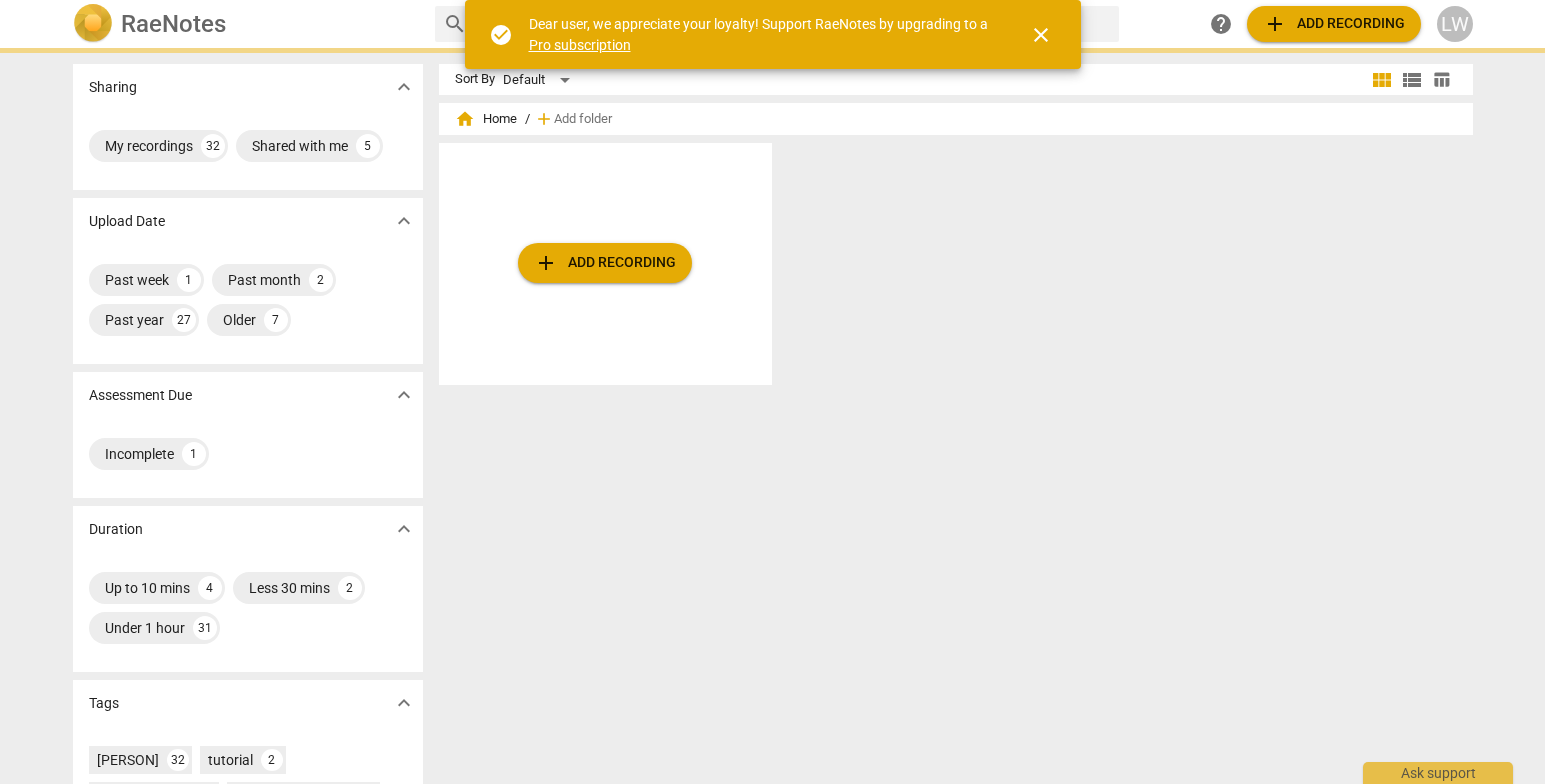 scroll, scrollTop: 0, scrollLeft: 0, axis: both 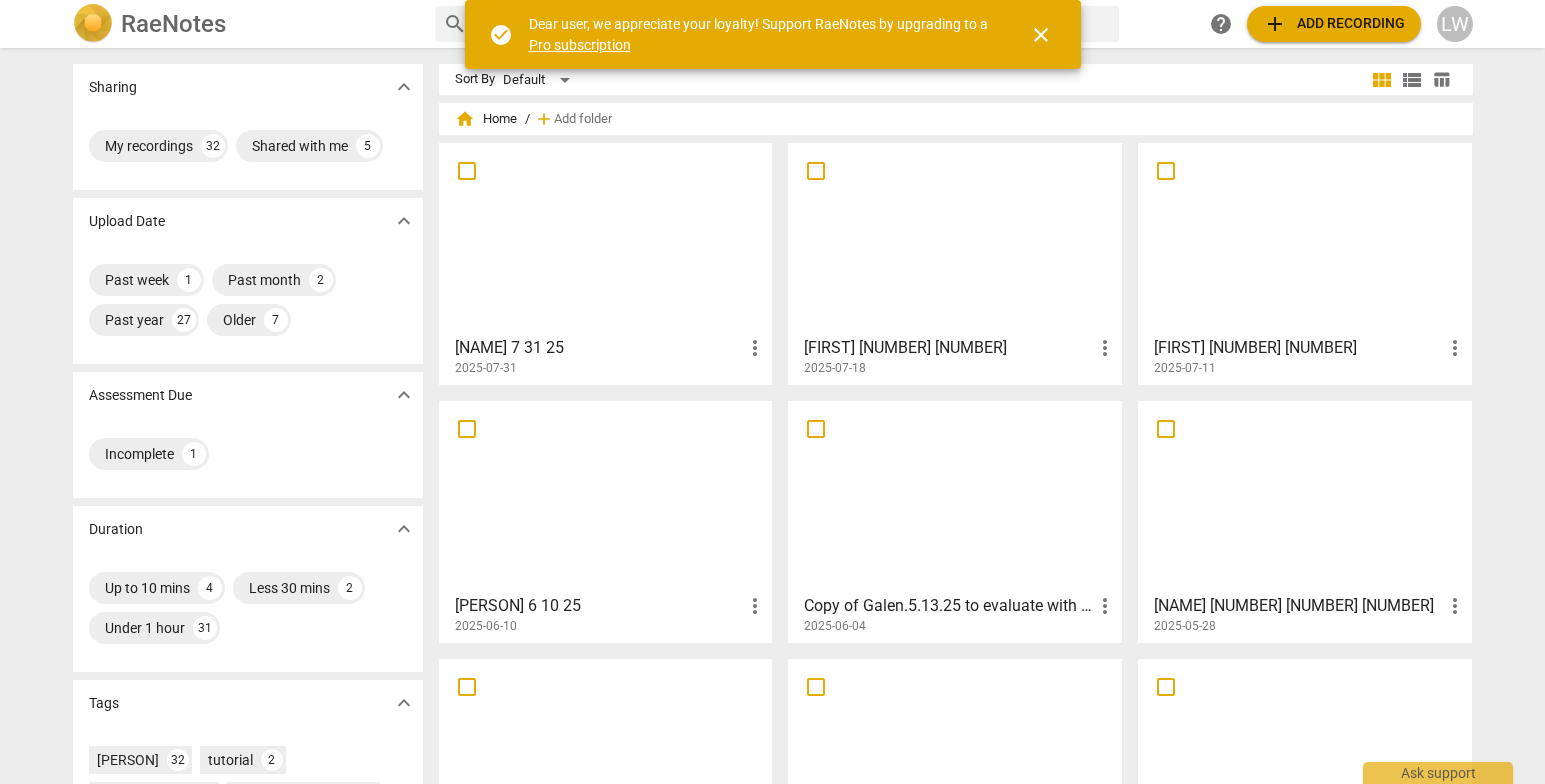 click at bounding box center (606, 238) 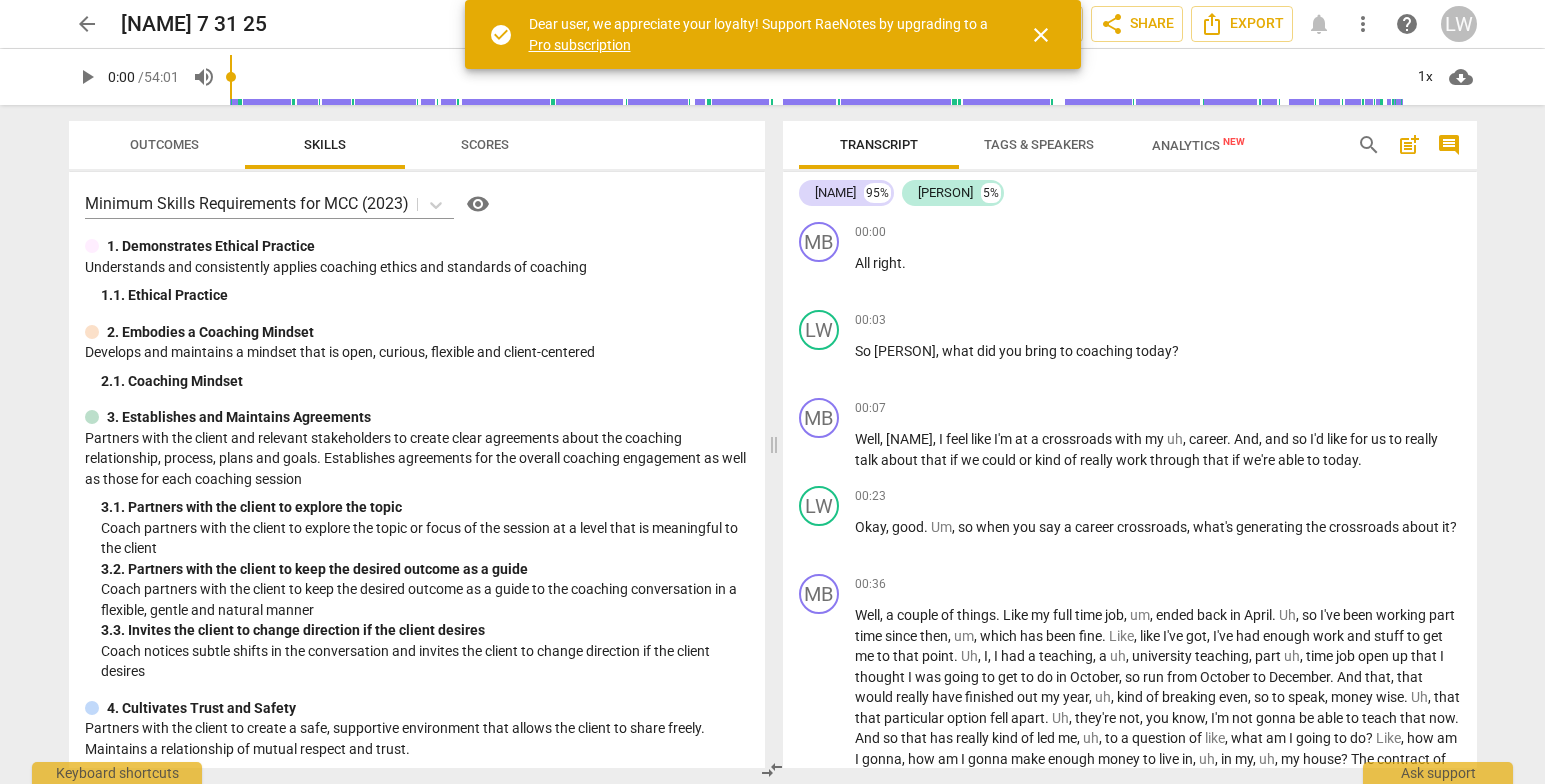 drag, startPoint x: 1477, startPoint y: 222, endPoint x: 1471, endPoint y: 236, distance: 15.231546 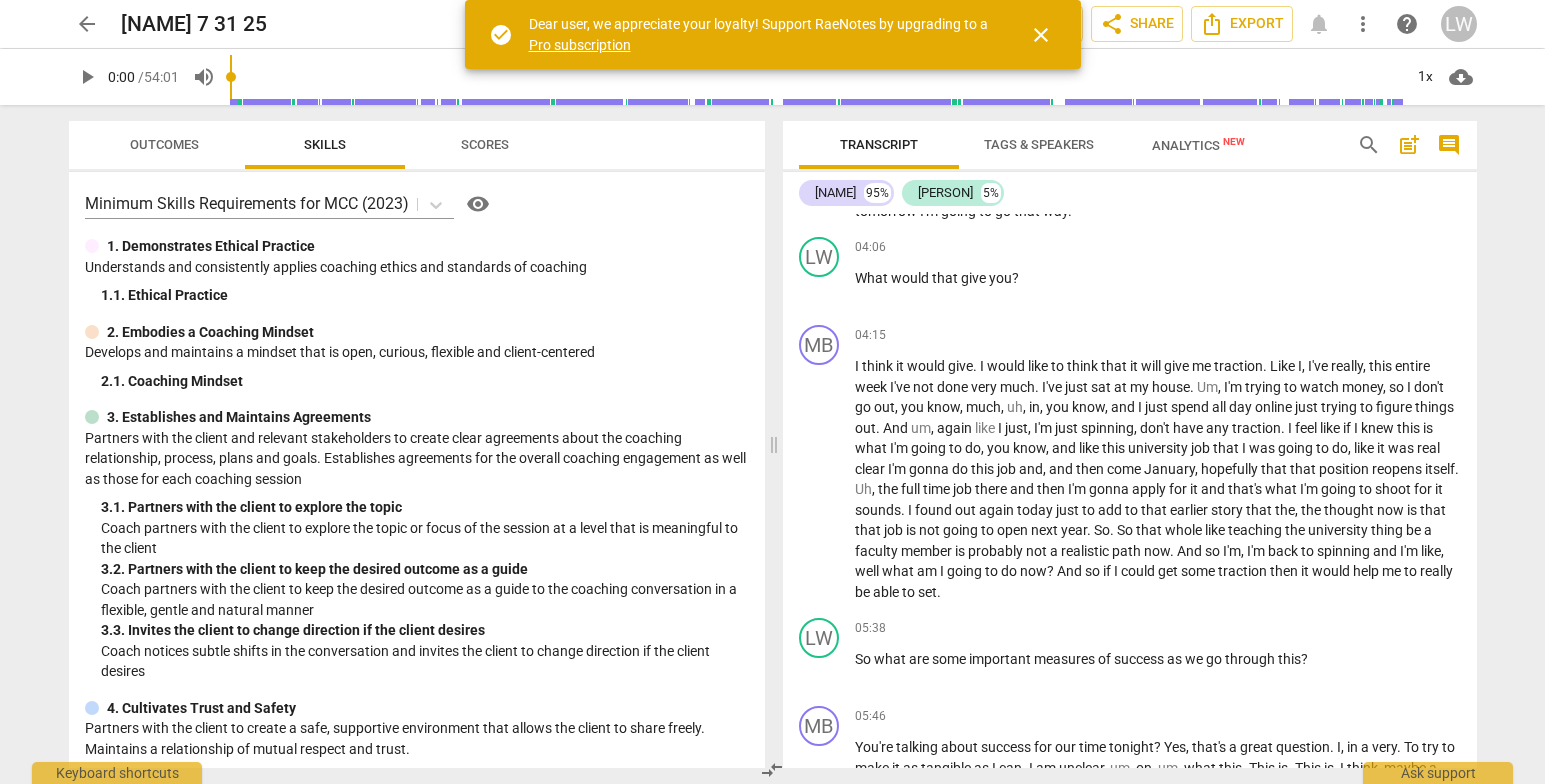 scroll, scrollTop: 1131, scrollLeft: 0, axis: vertical 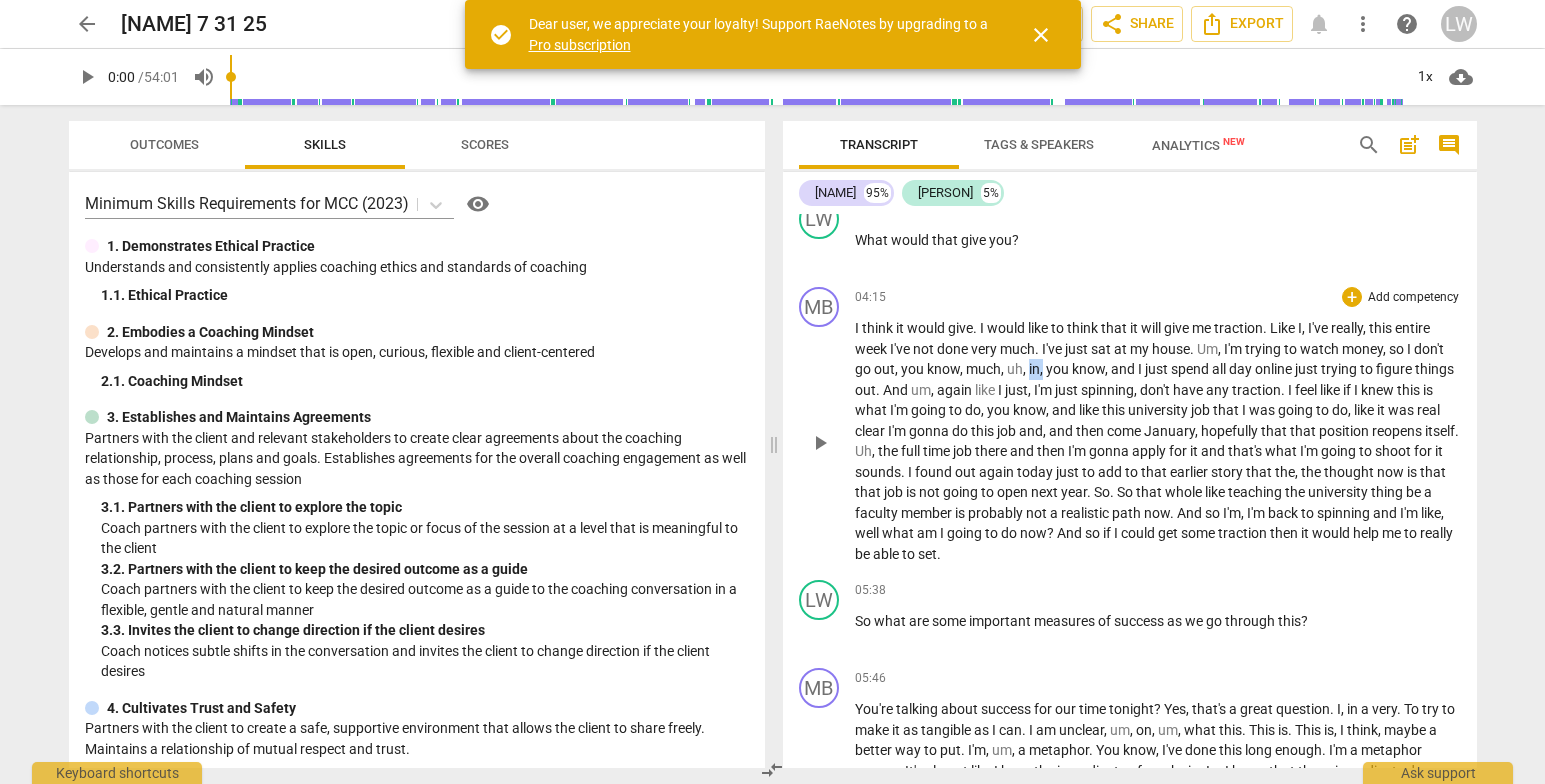 drag, startPoint x: 1028, startPoint y: 365, endPoint x: 1042, endPoint y: 368, distance: 14.3178215 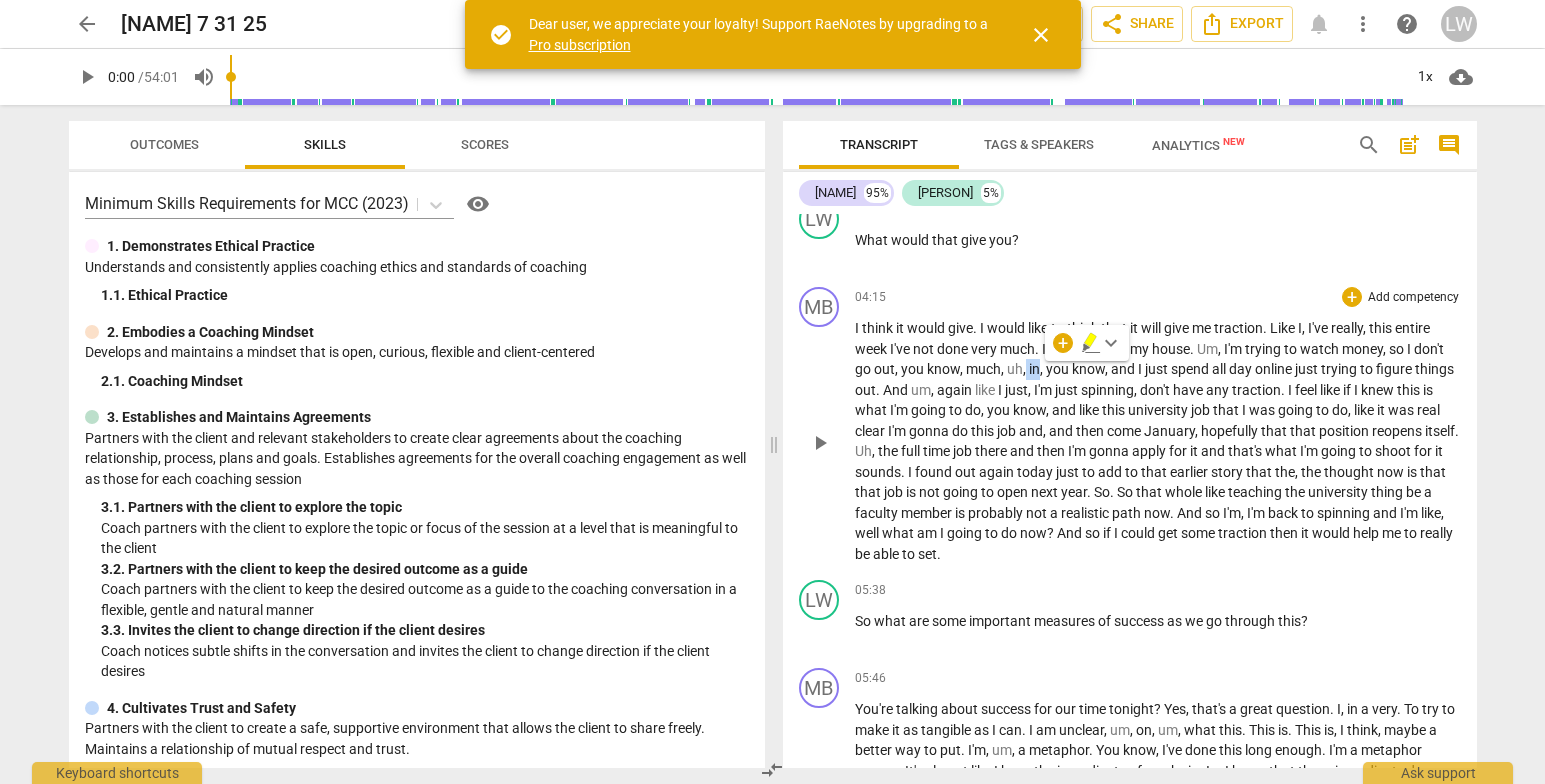 drag, startPoint x: 1025, startPoint y: 366, endPoint x: 1038, endPoint y: 374, distance: 15.264338 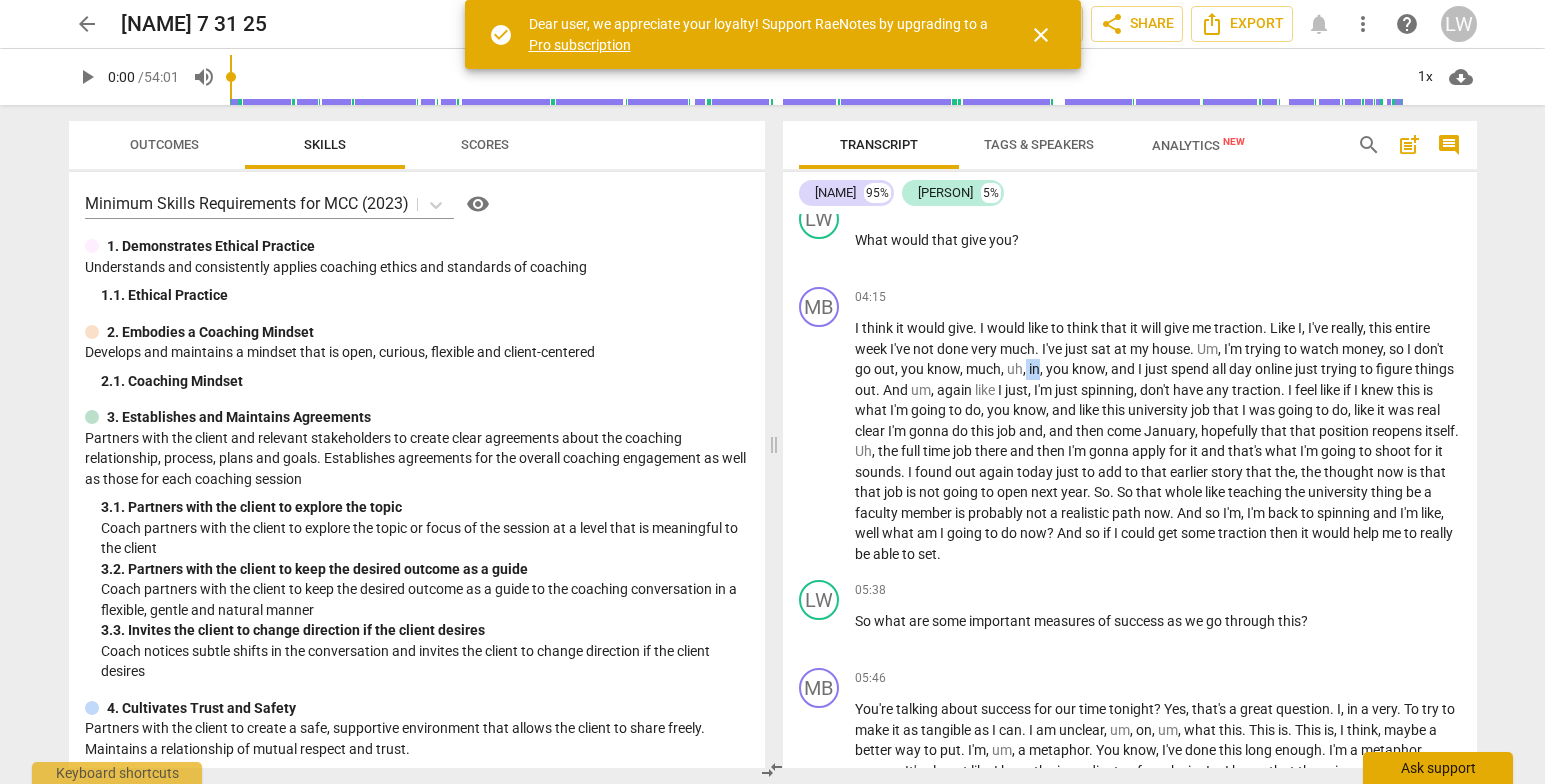 type 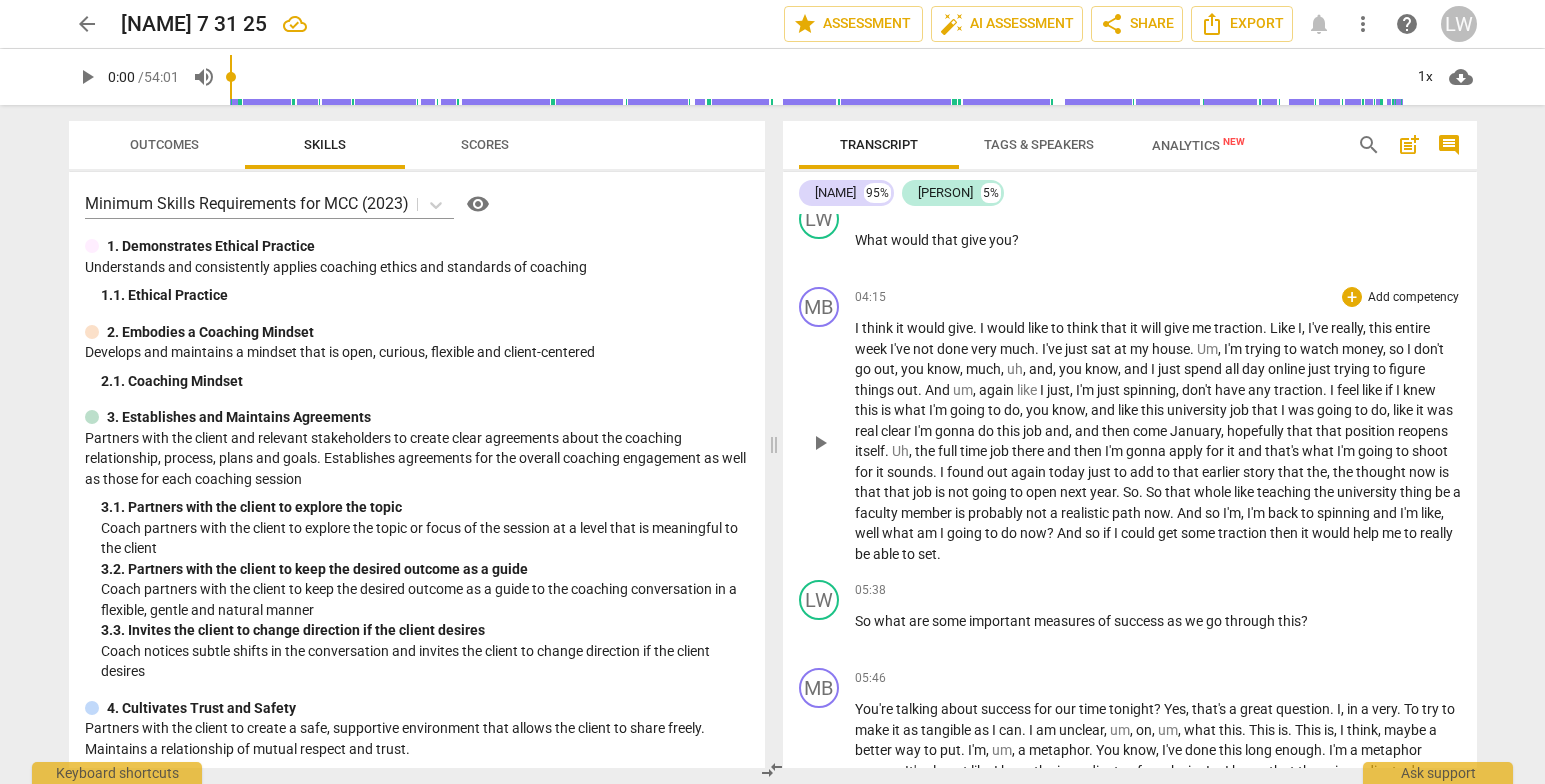 click on "thing" at bounding box center [1417, 492] 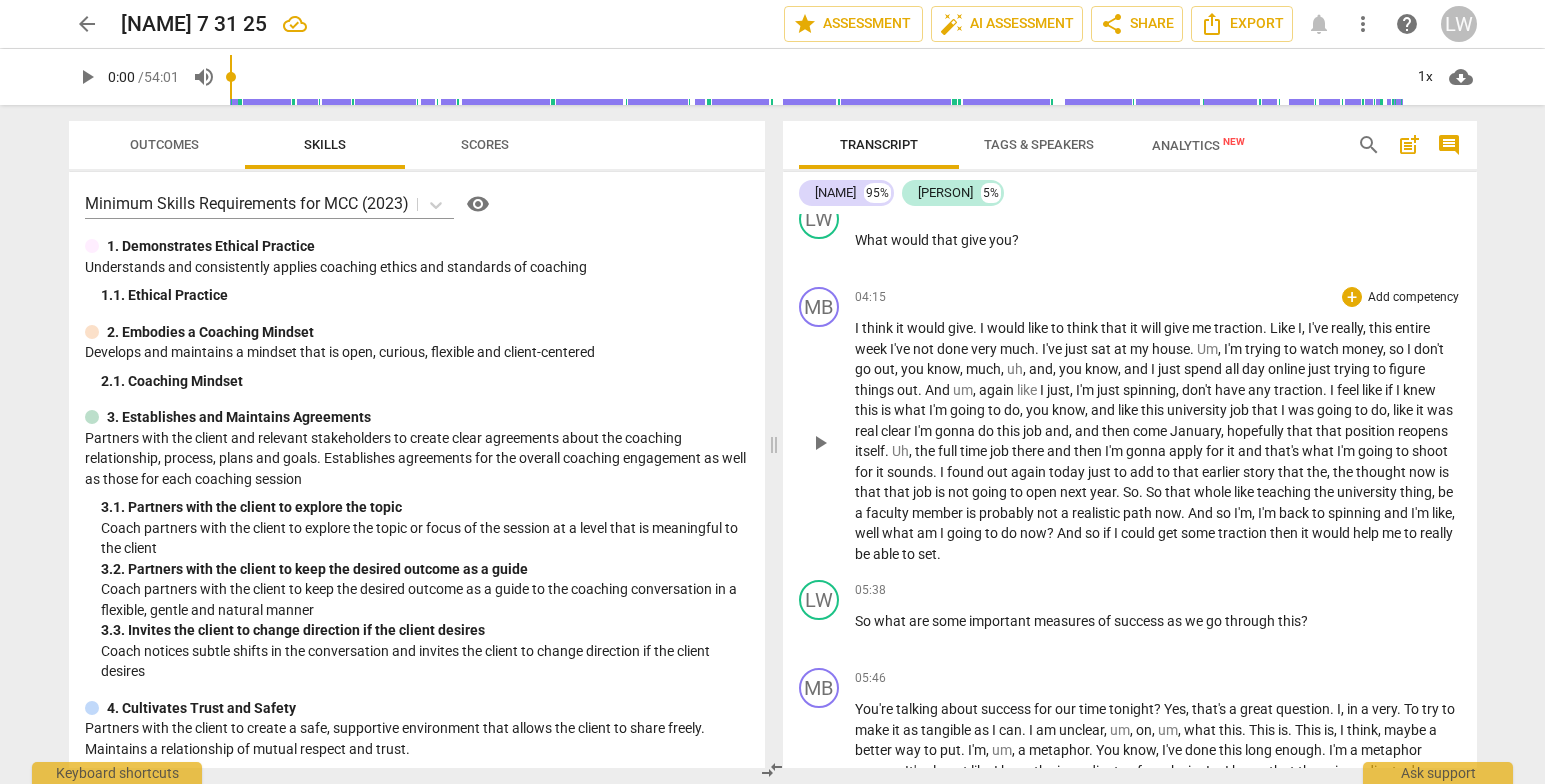 click on "member" at bounding box center (939, 513) 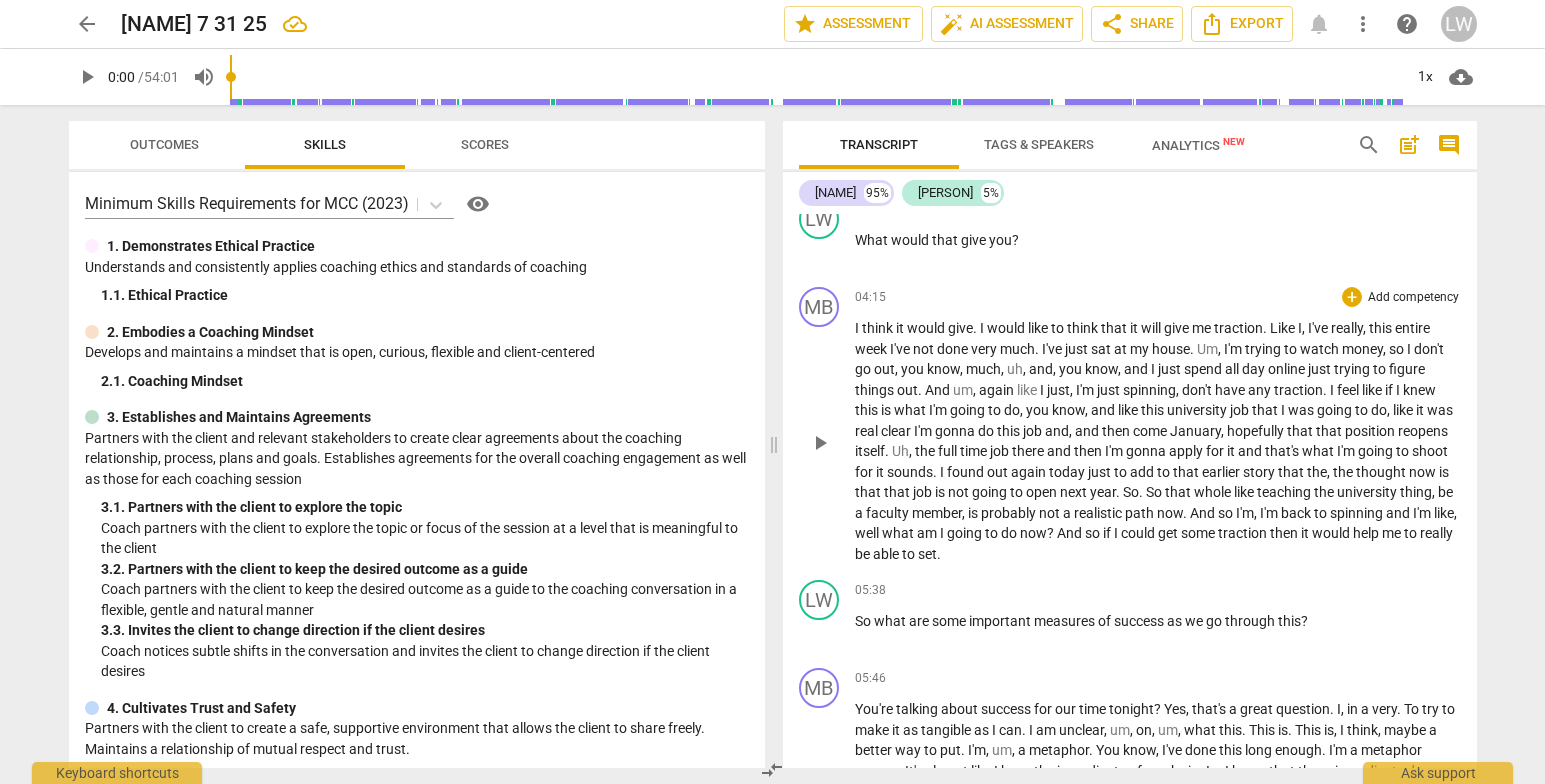 click on "play_arrow" at bounding box center (820, 443) 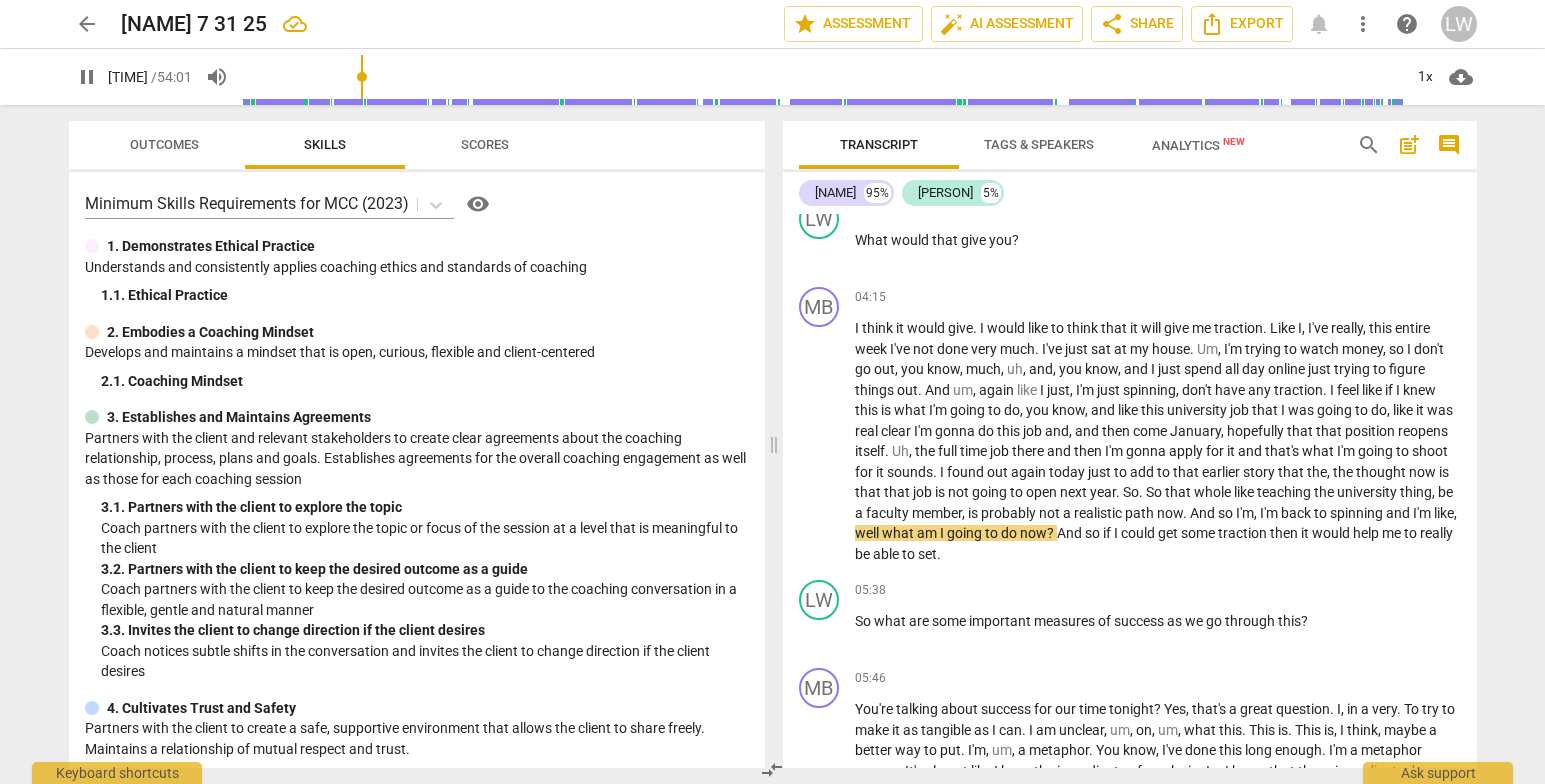 drag, startPoint x: 322, startPoint y: 77, endPoint x: 353, endPoint y: 81, distance: 31.257 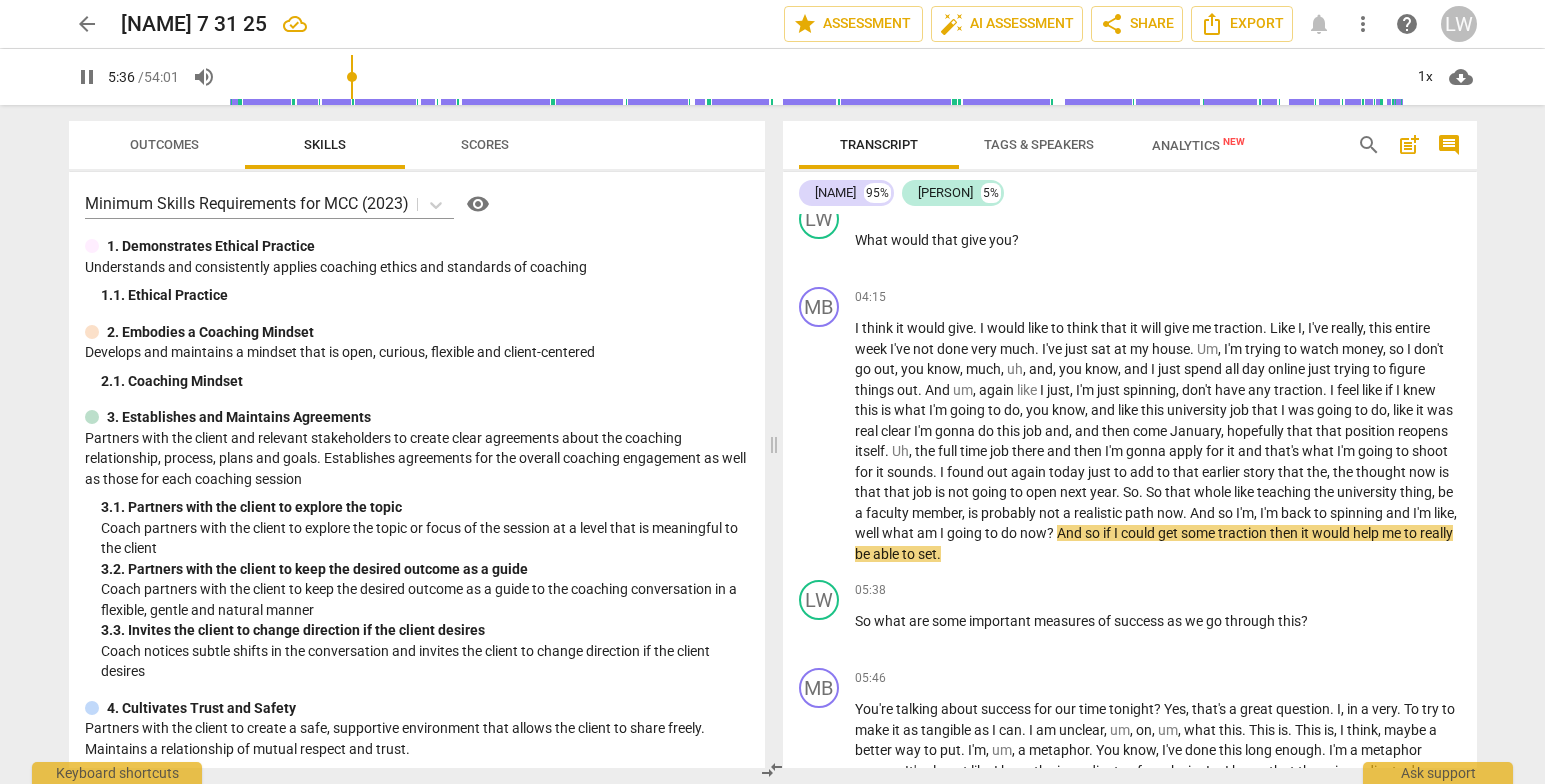 click at bounding box center [816, 77] 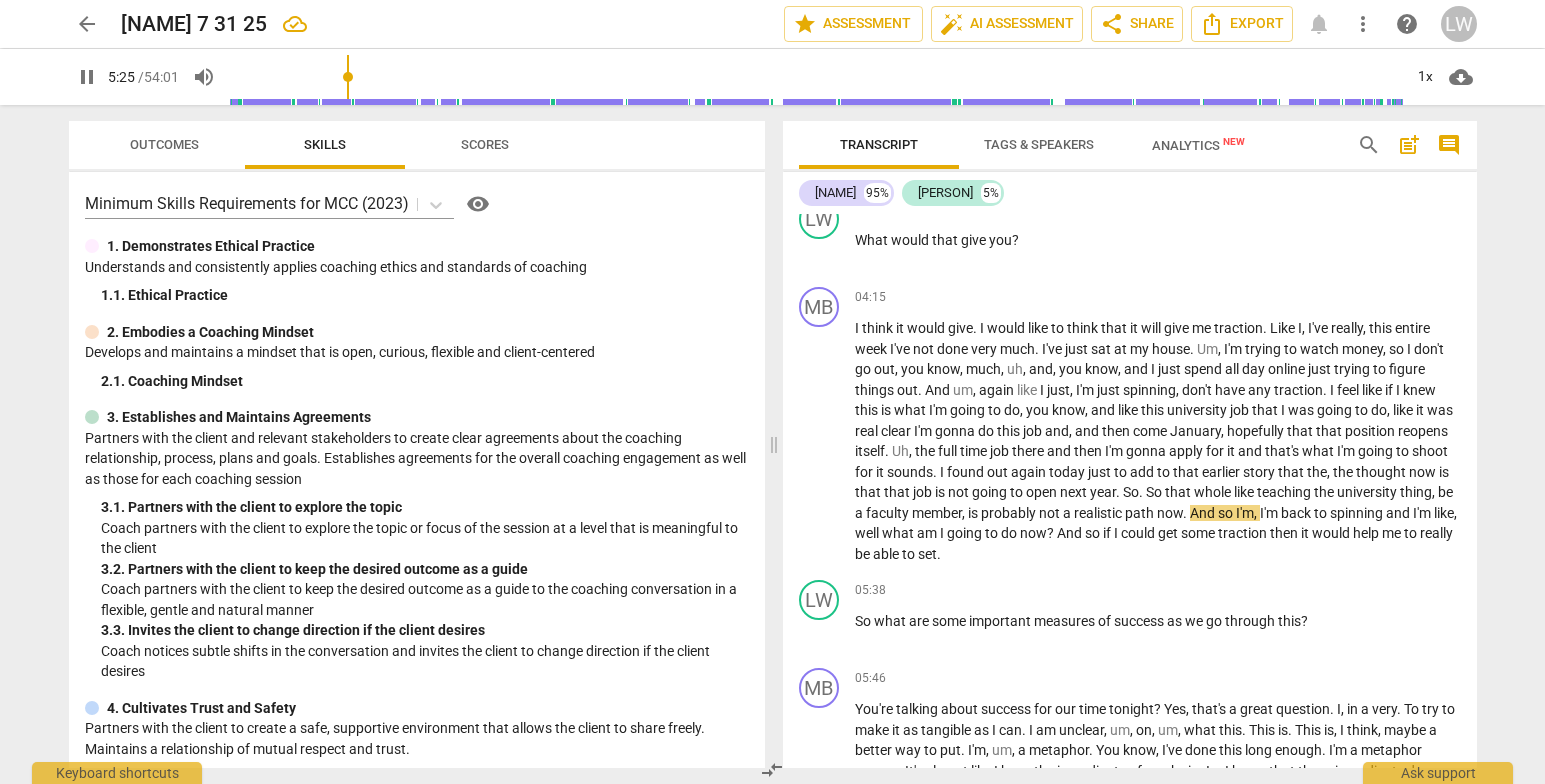 click at bounding box center (816, 77) 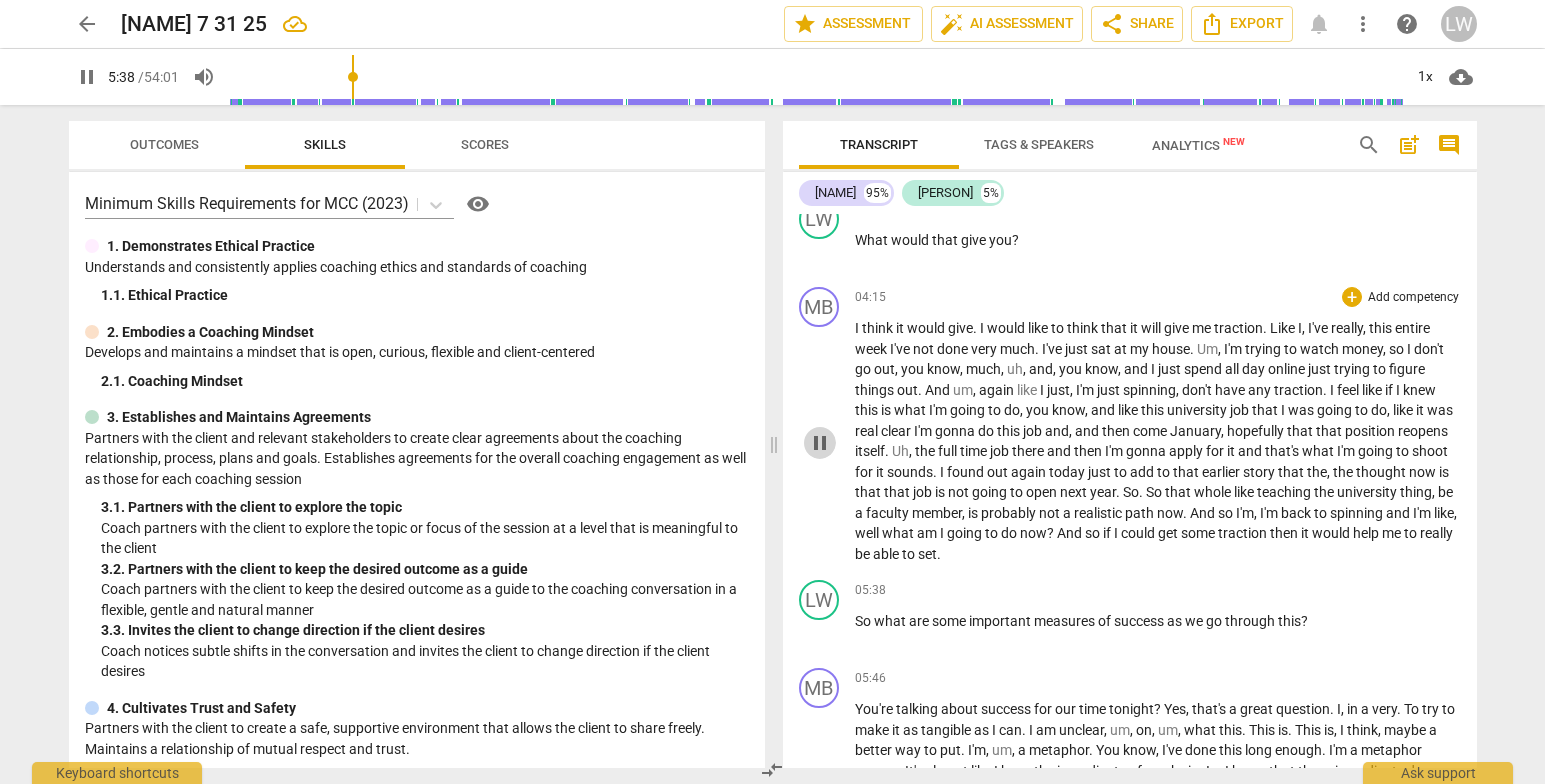 click on "pause" at bounding box center (820, 443) 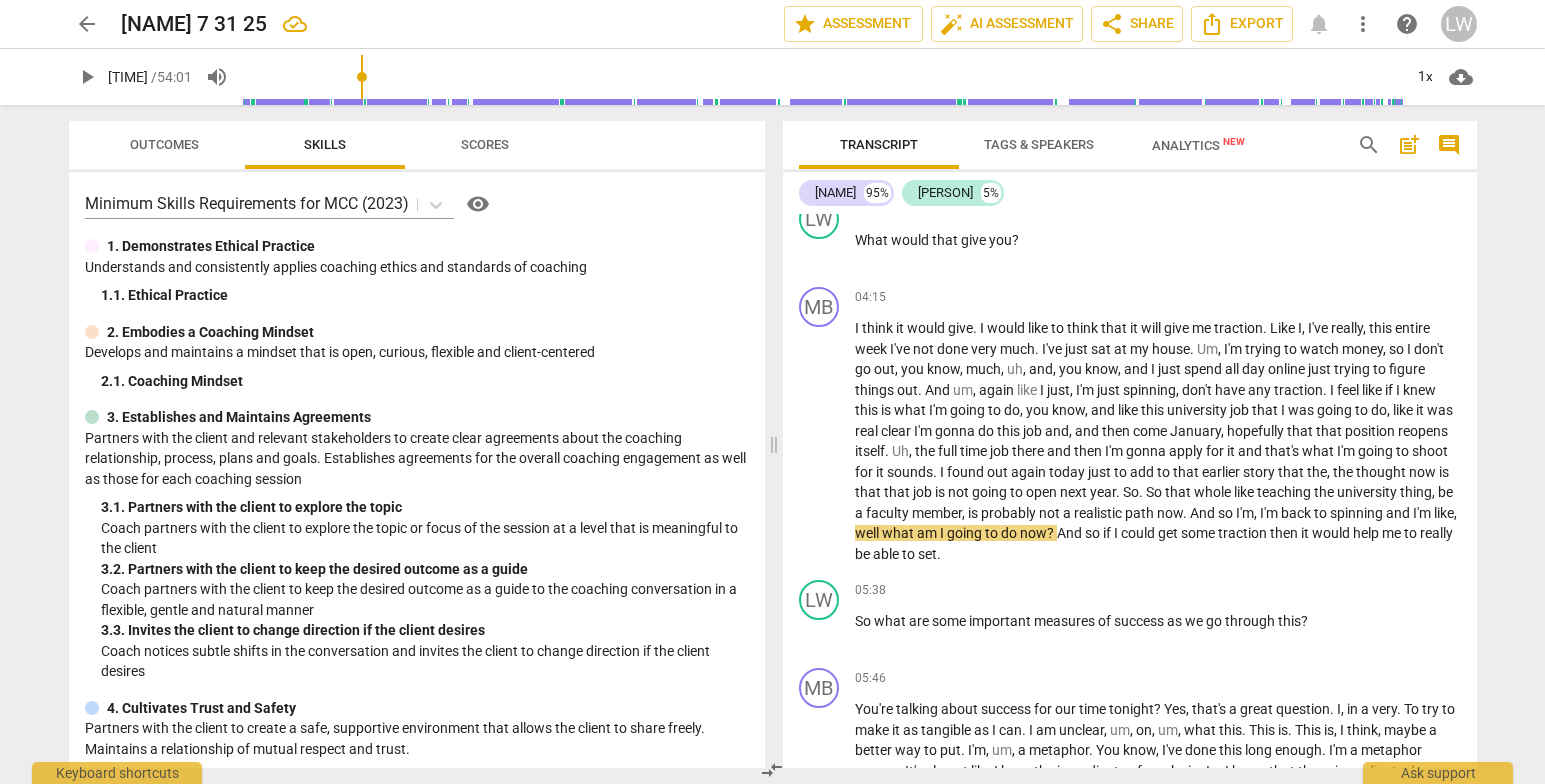 click at bounding box center (823, 77) 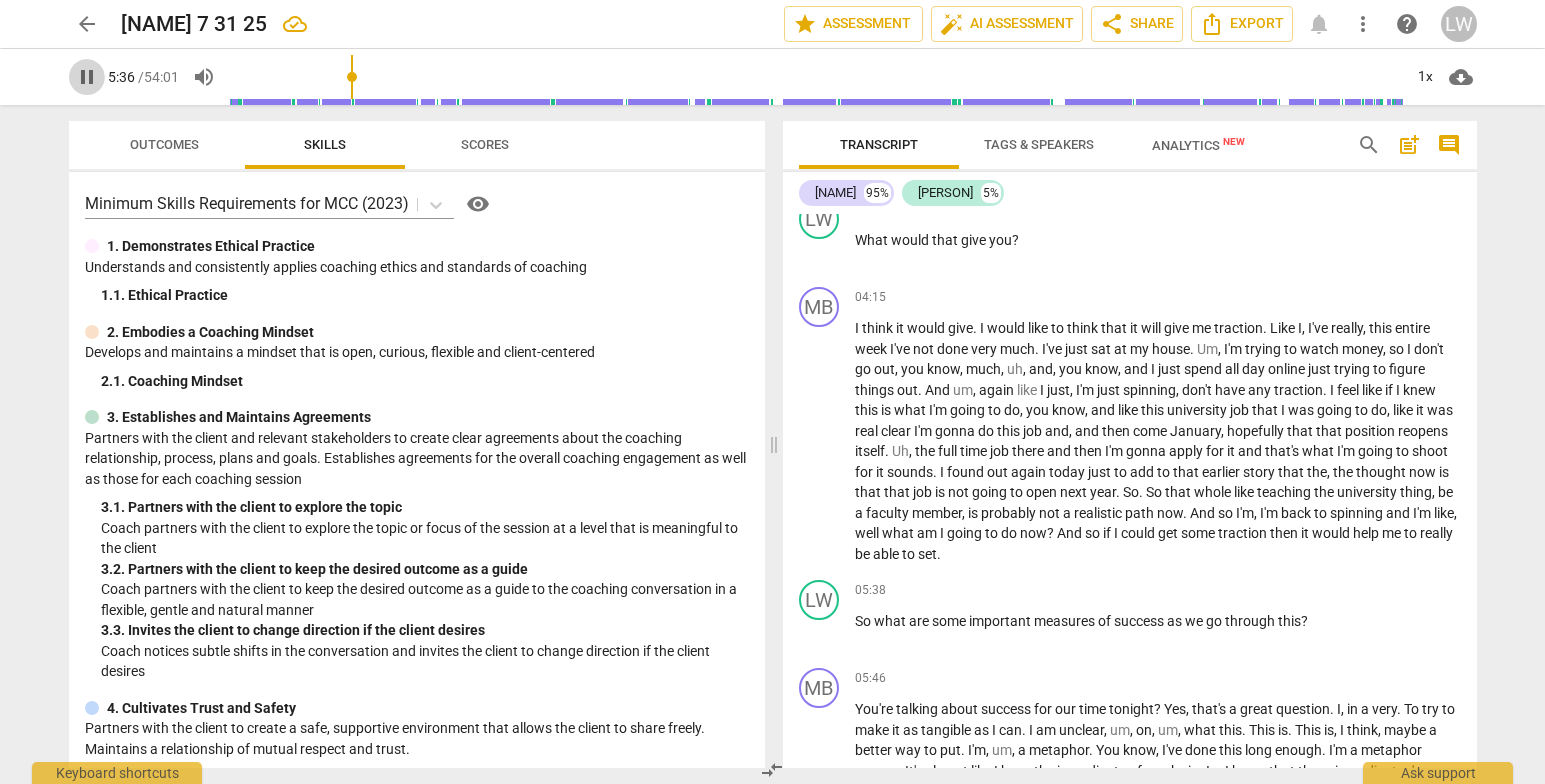 click on "pause" at bounding box center [87, 77] 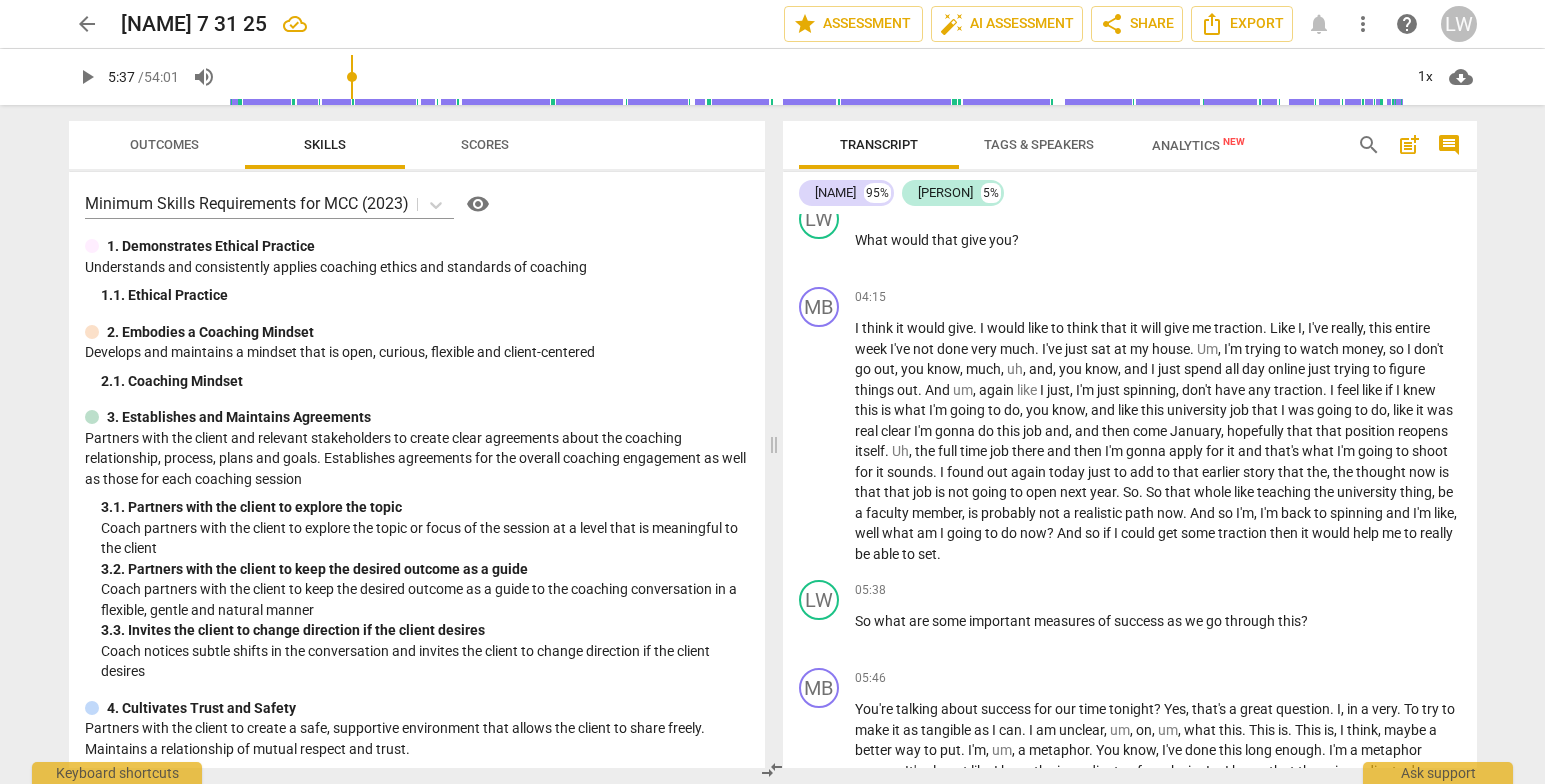 type on "337" 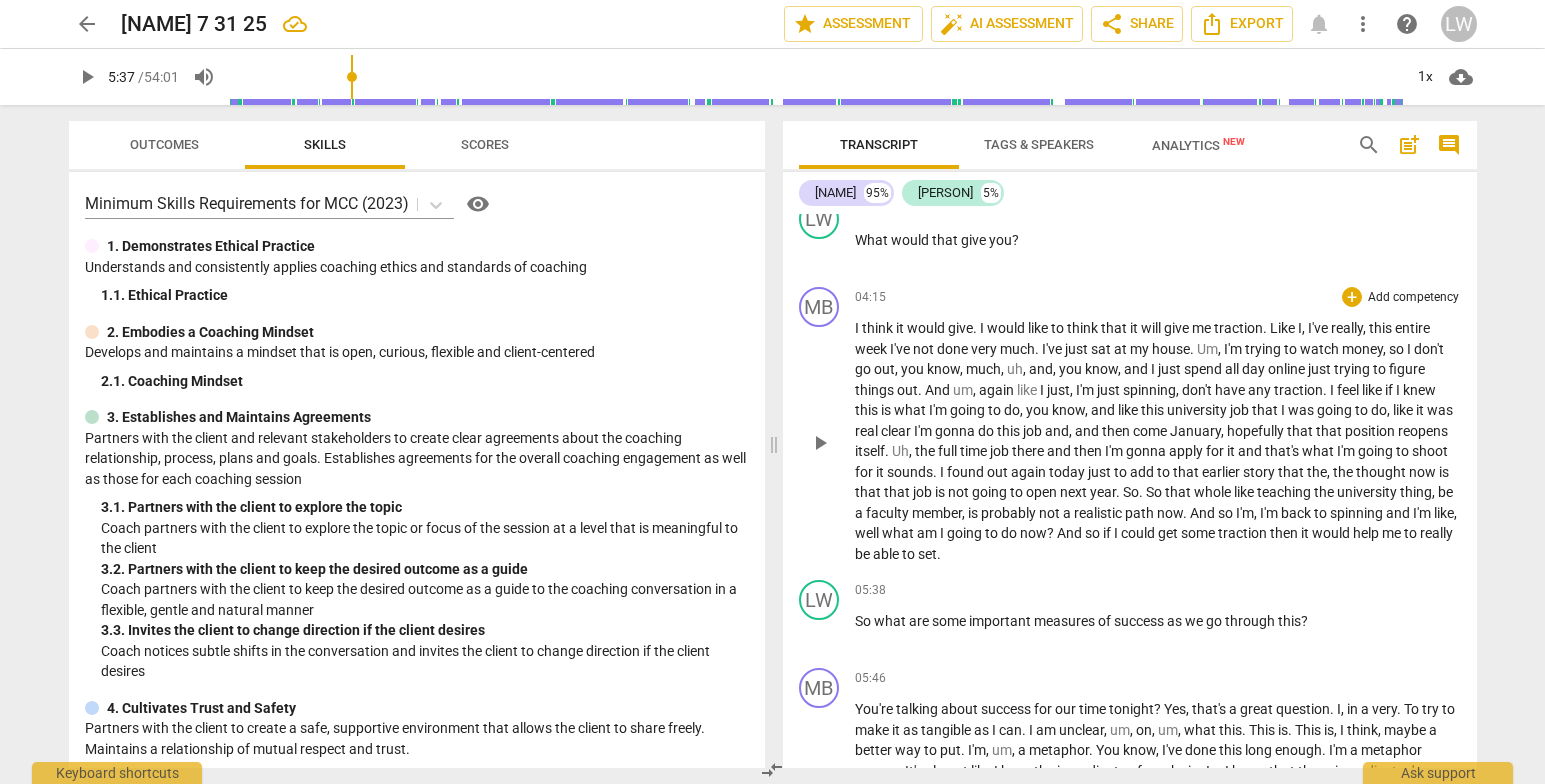 click on "." at bounding box center [939, 554] 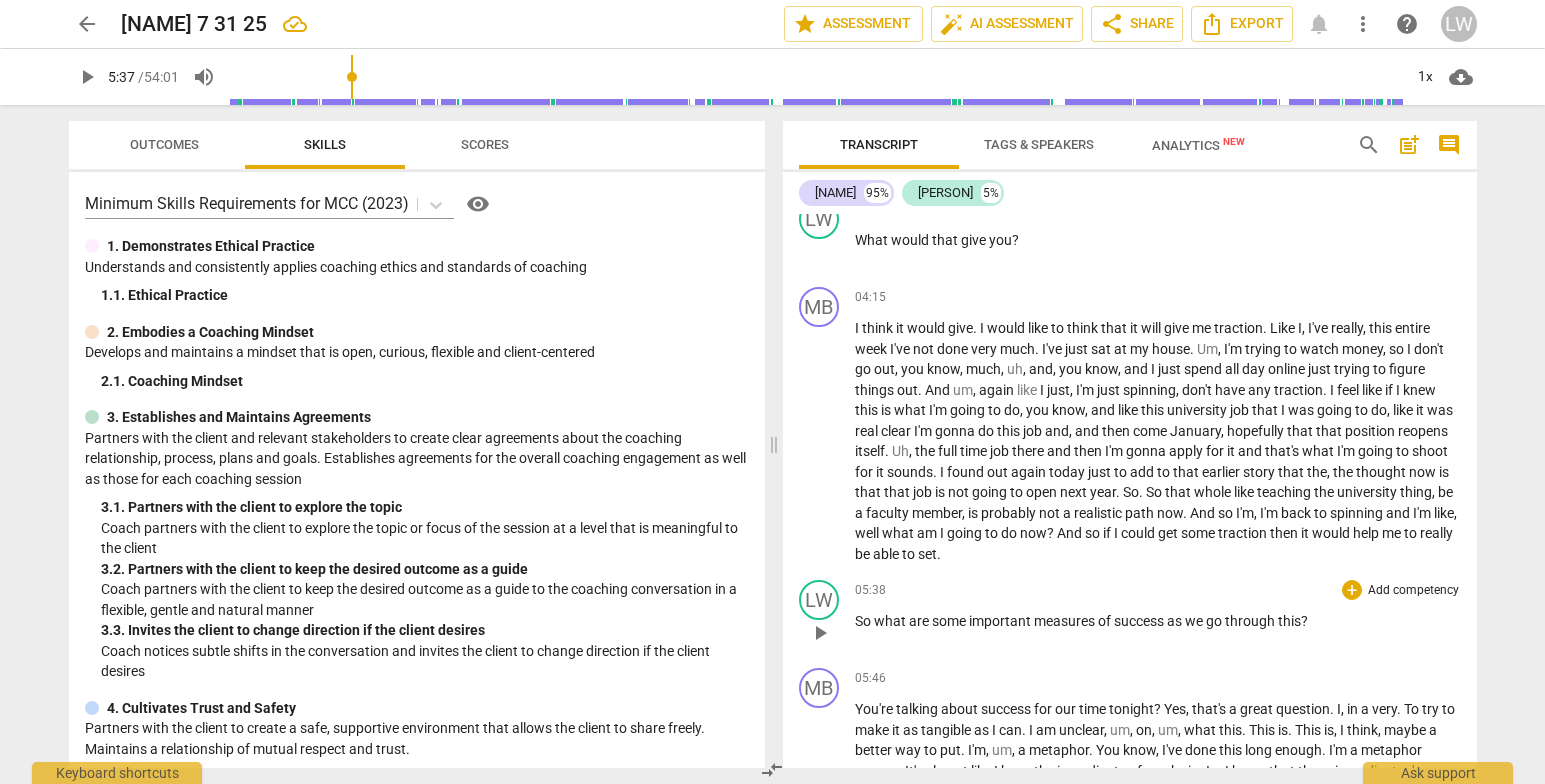 type 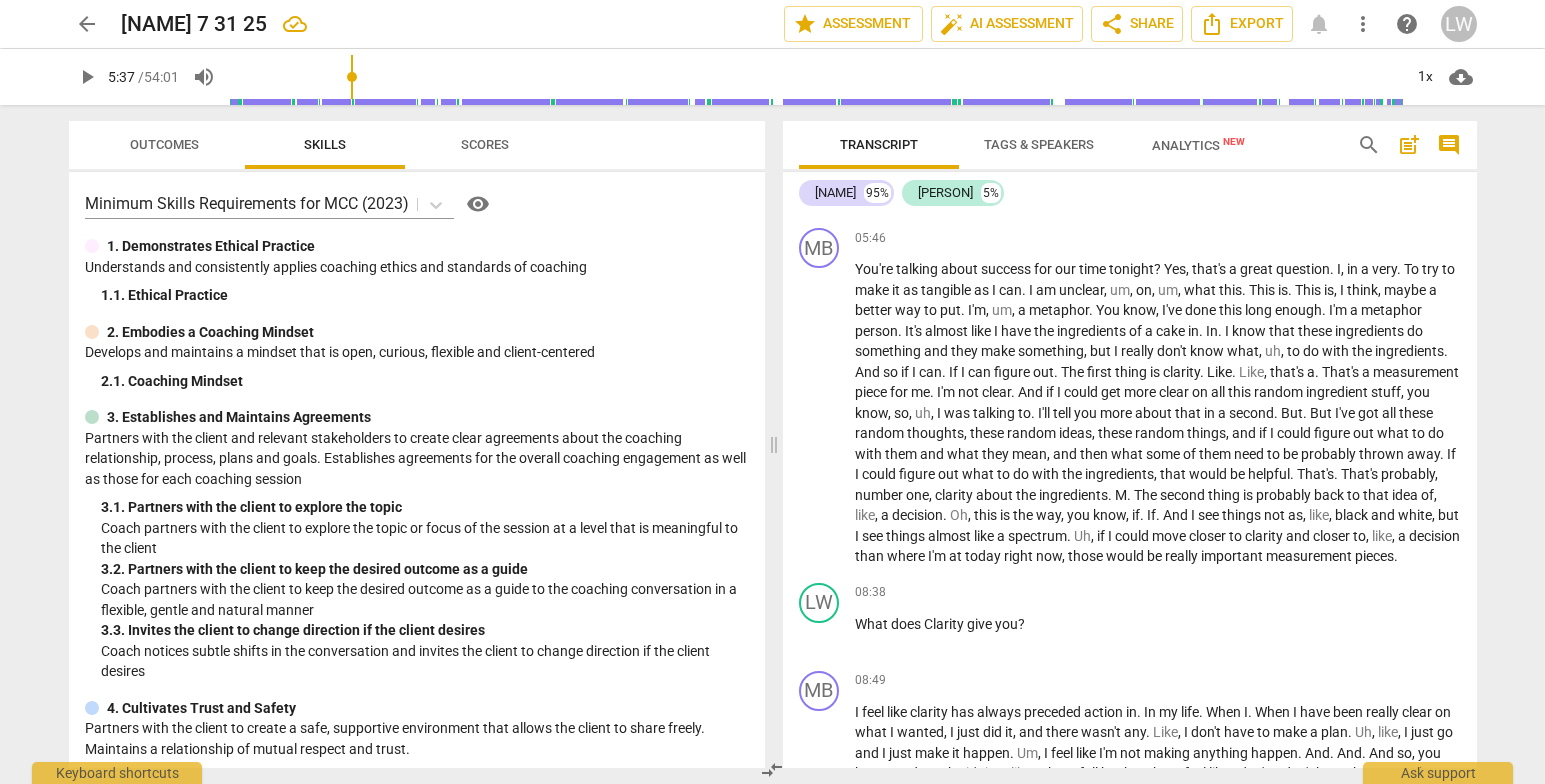 scroll, scrollTop: 1591, scrollLeft: 0, axis: vertical 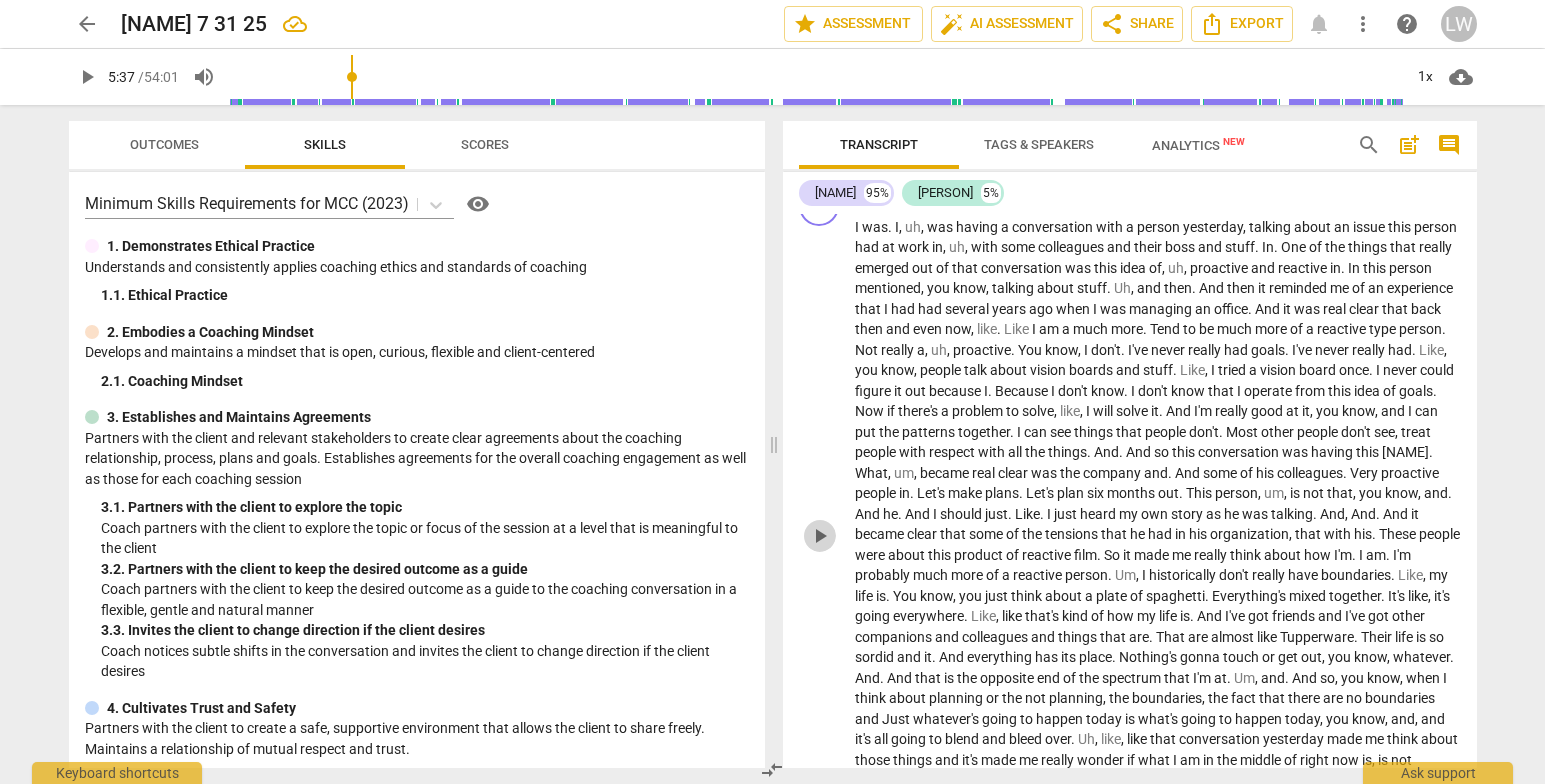 click on "play_arrow" at bounding box center (820, 536) 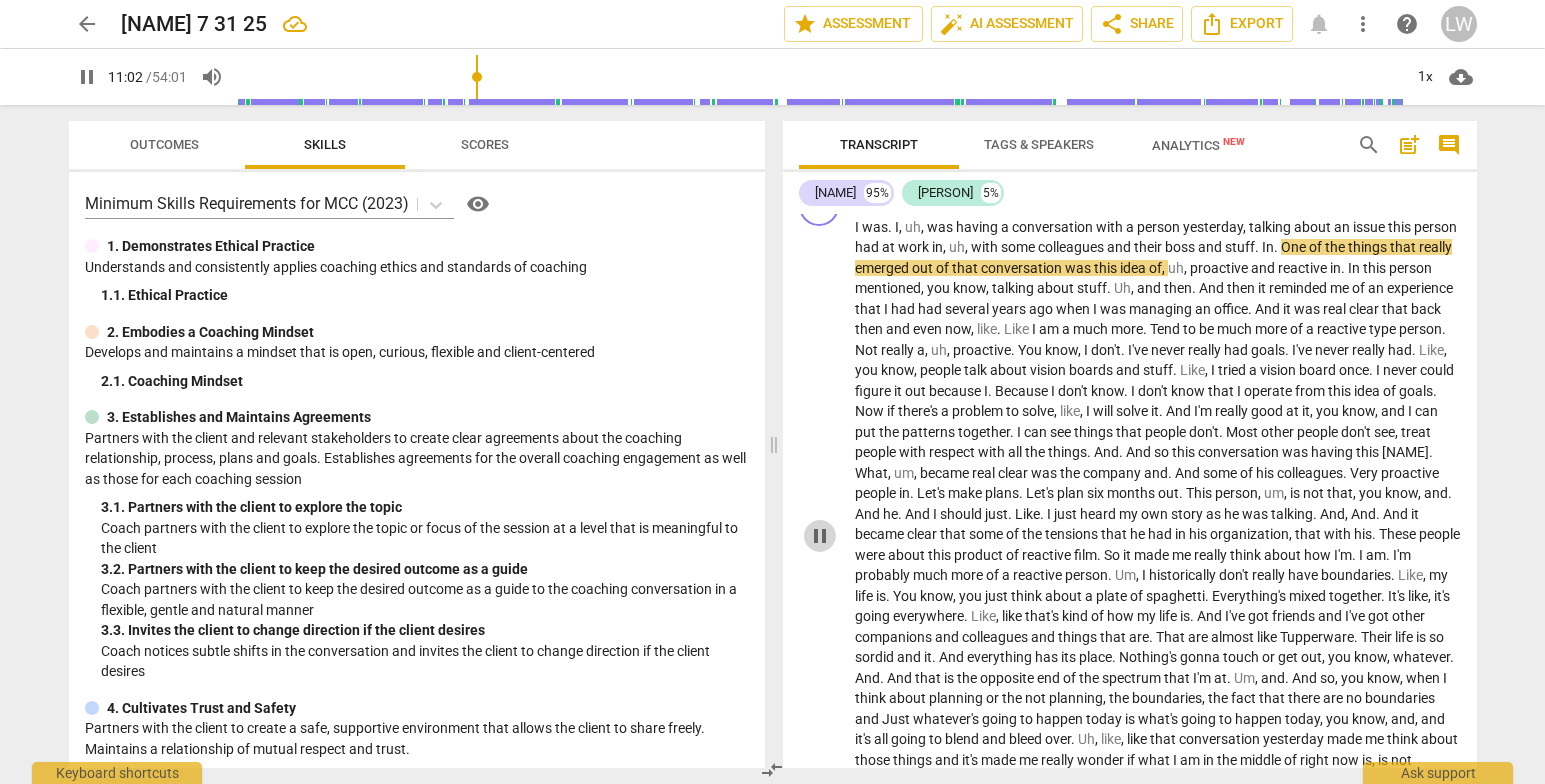 click on "pause" at bounding box center [820, 536] 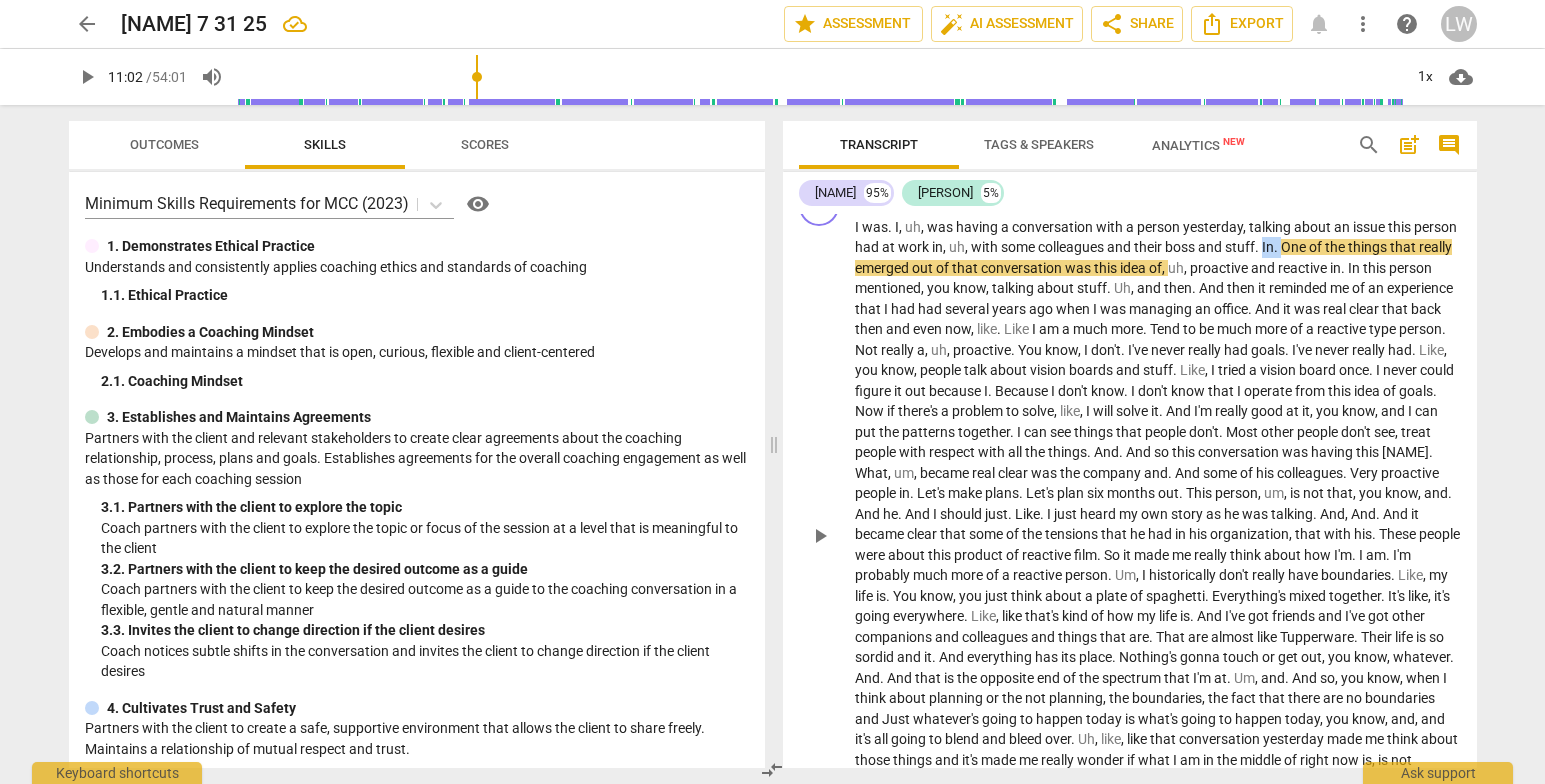 drag, startPoint x: 1310, startPoint y: 263, endPoint x: 1330, endPoint y: 272, distance: 21.931713 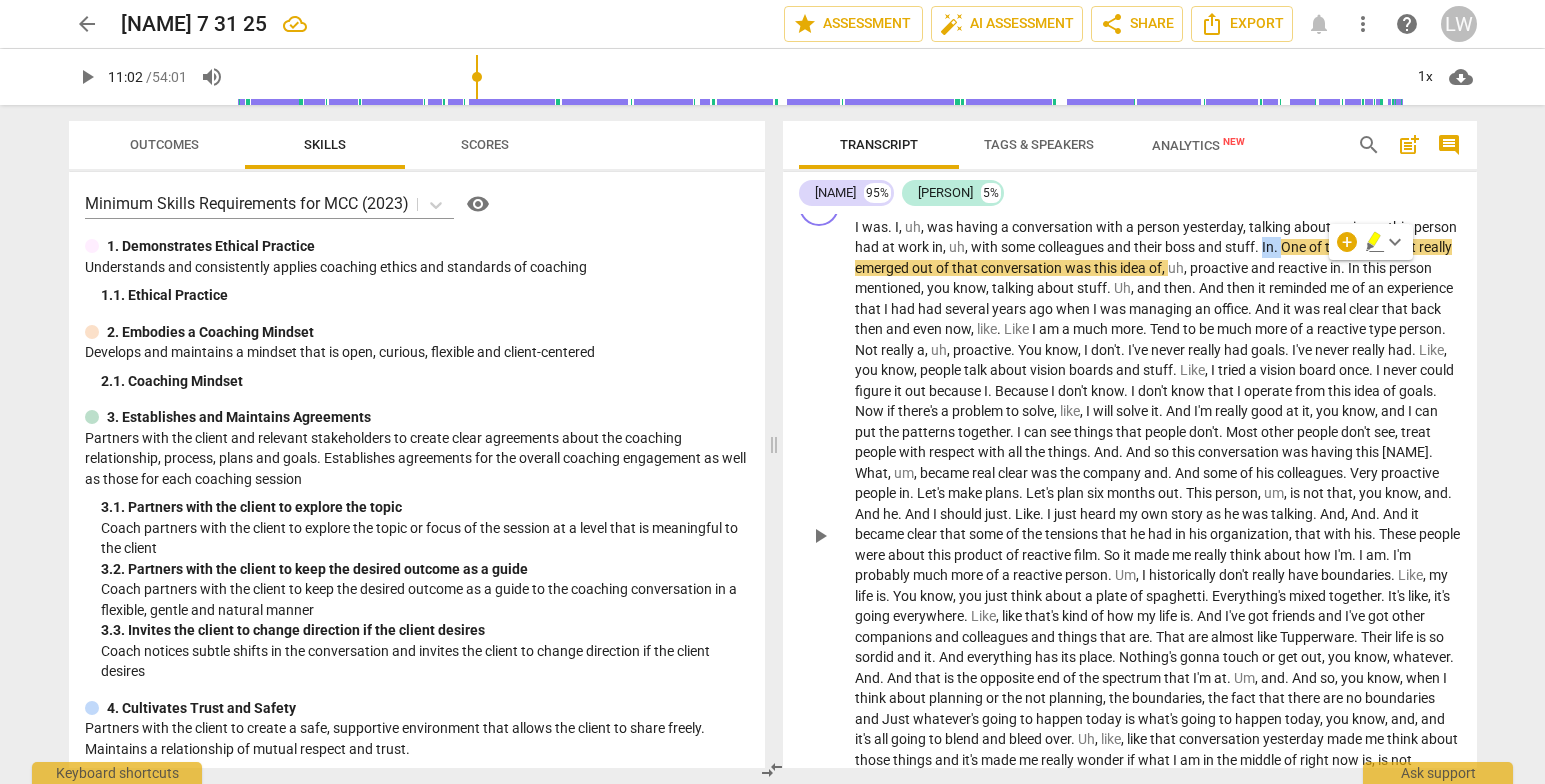 type 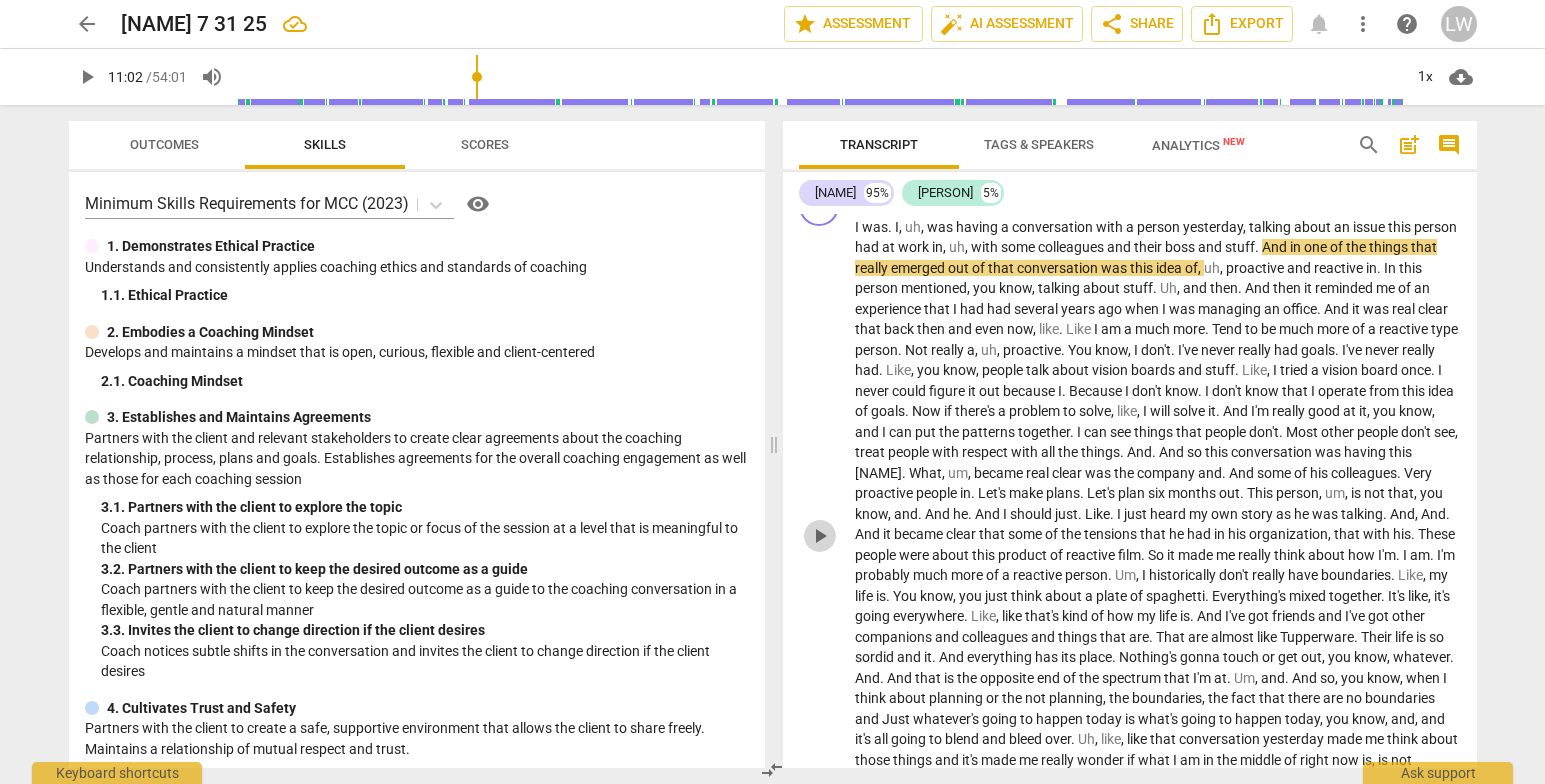 click on "play_arrow" at bounding box center [820, 536] 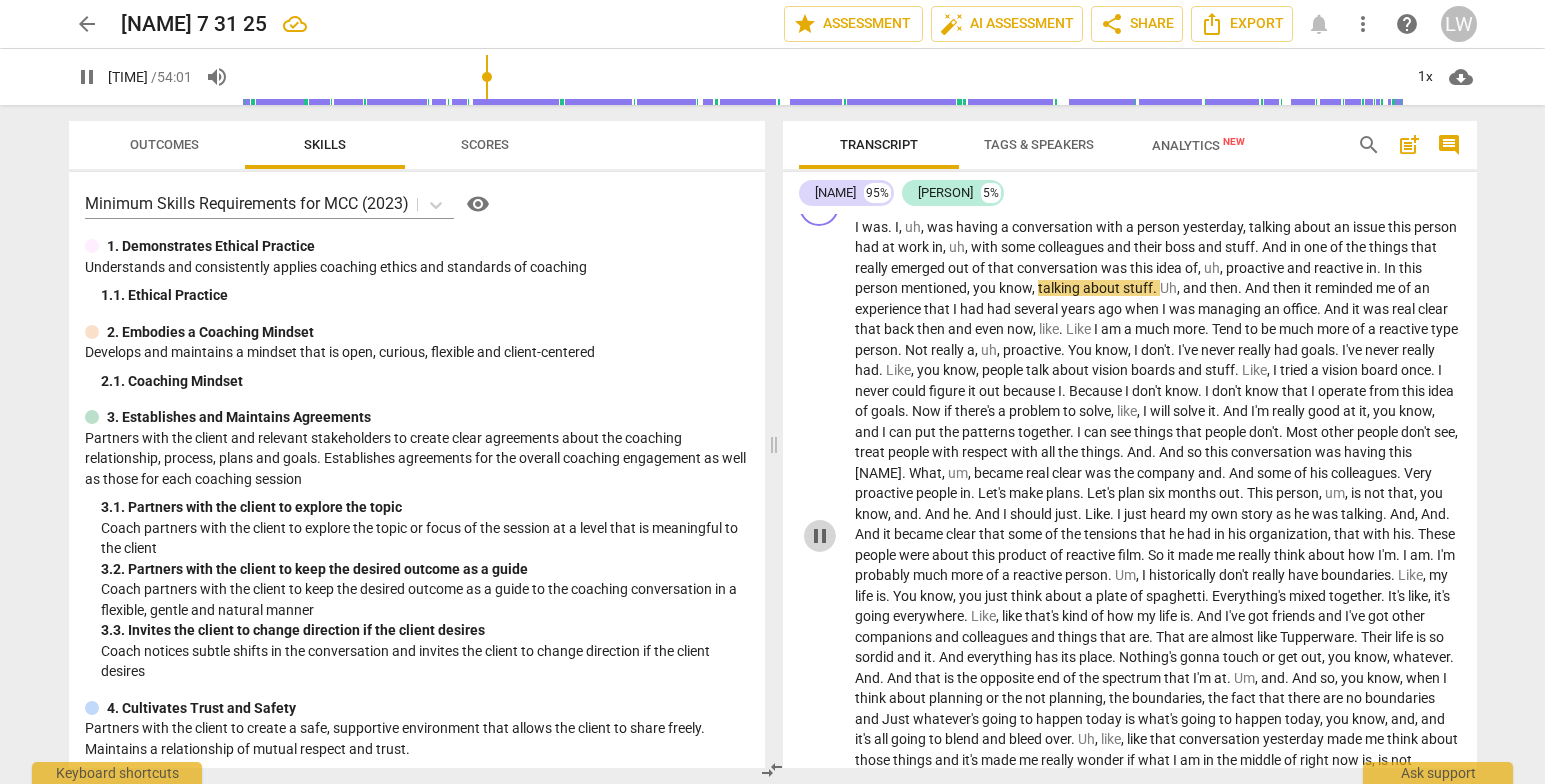 click on "pause" at bounding box center [820, 536] 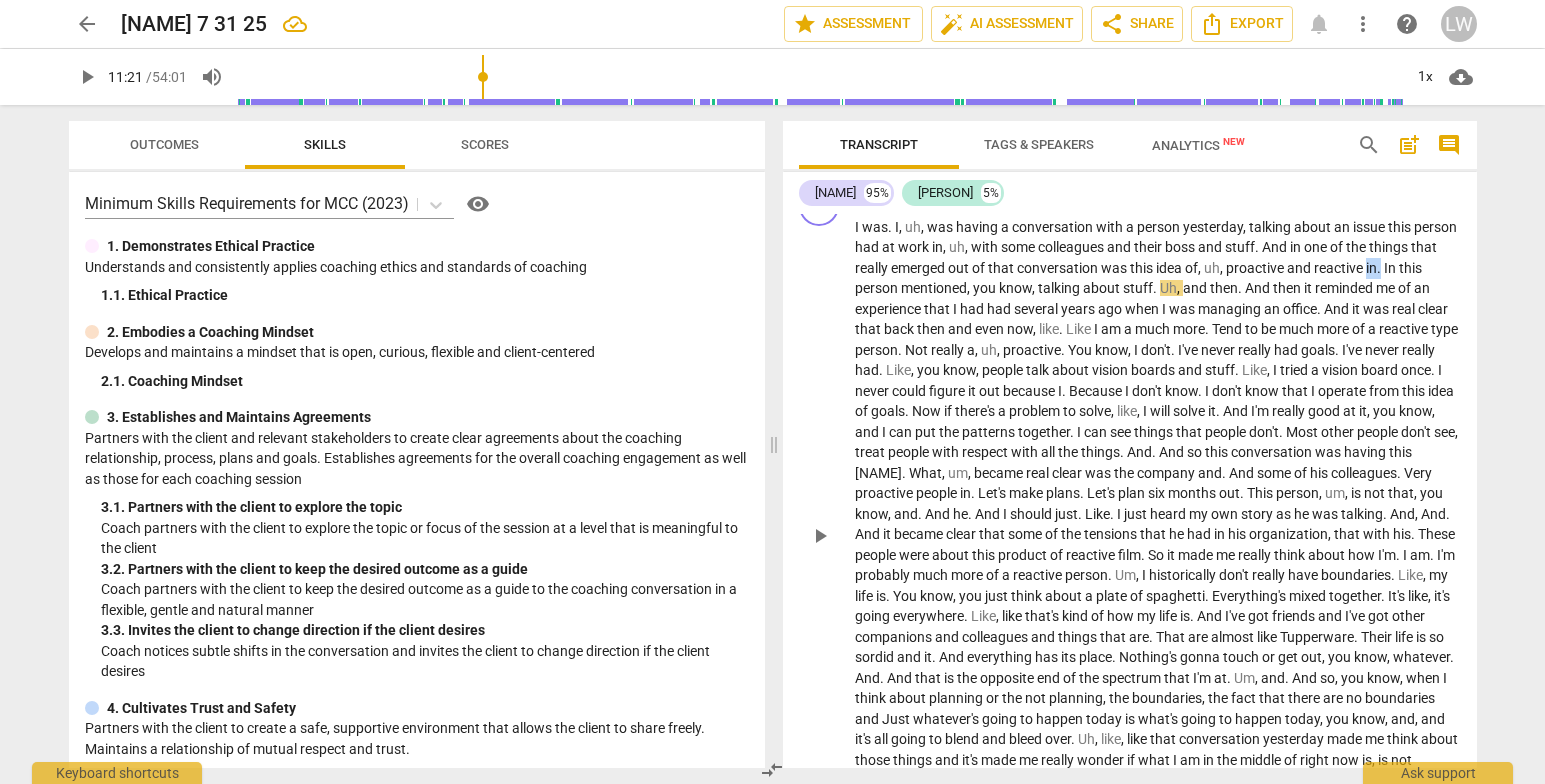 drag, startPoint x: 1439, startPoint y: 286, endPoint x: 1458, endPoint y: 286, distance: 19 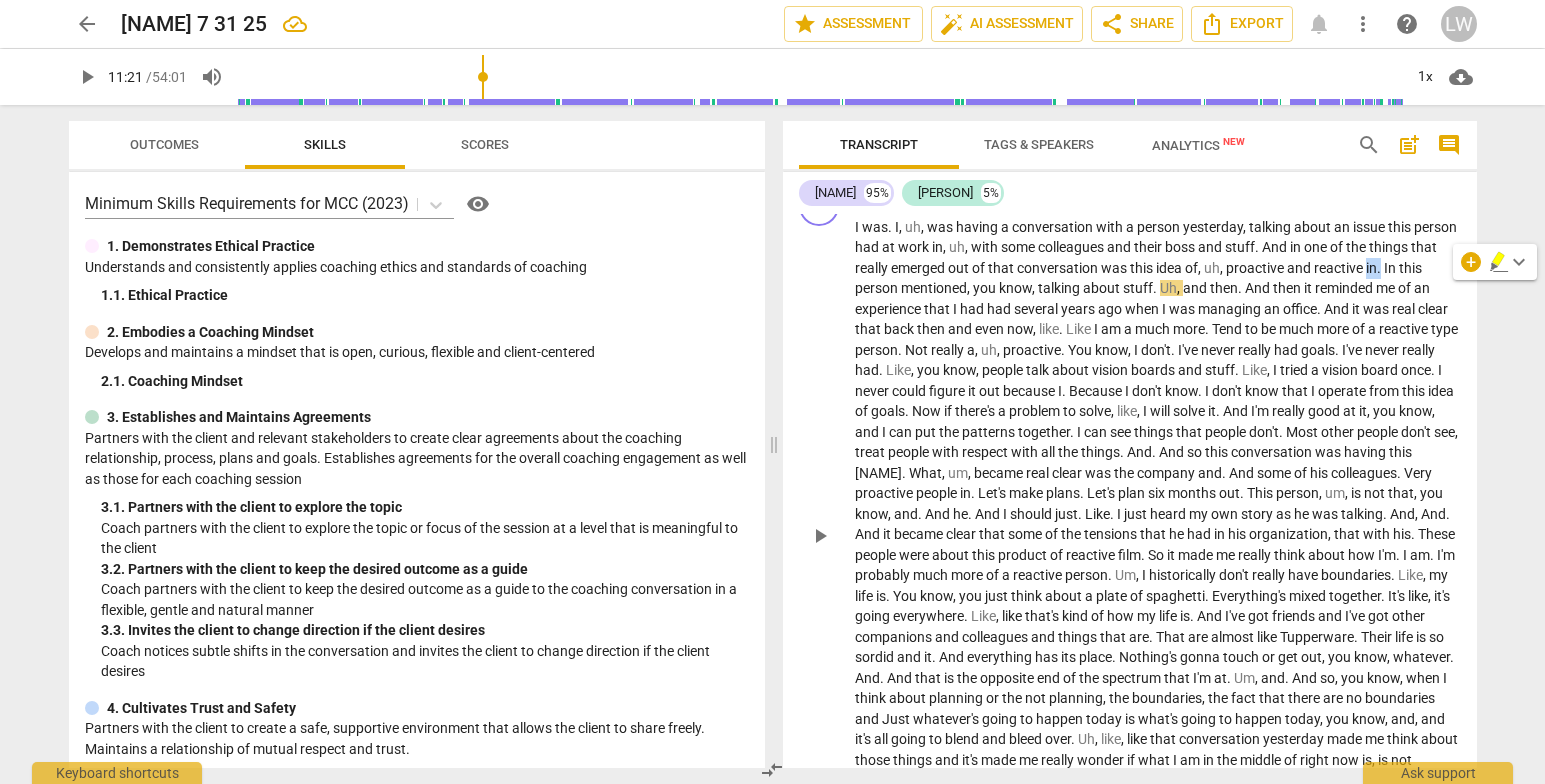 type 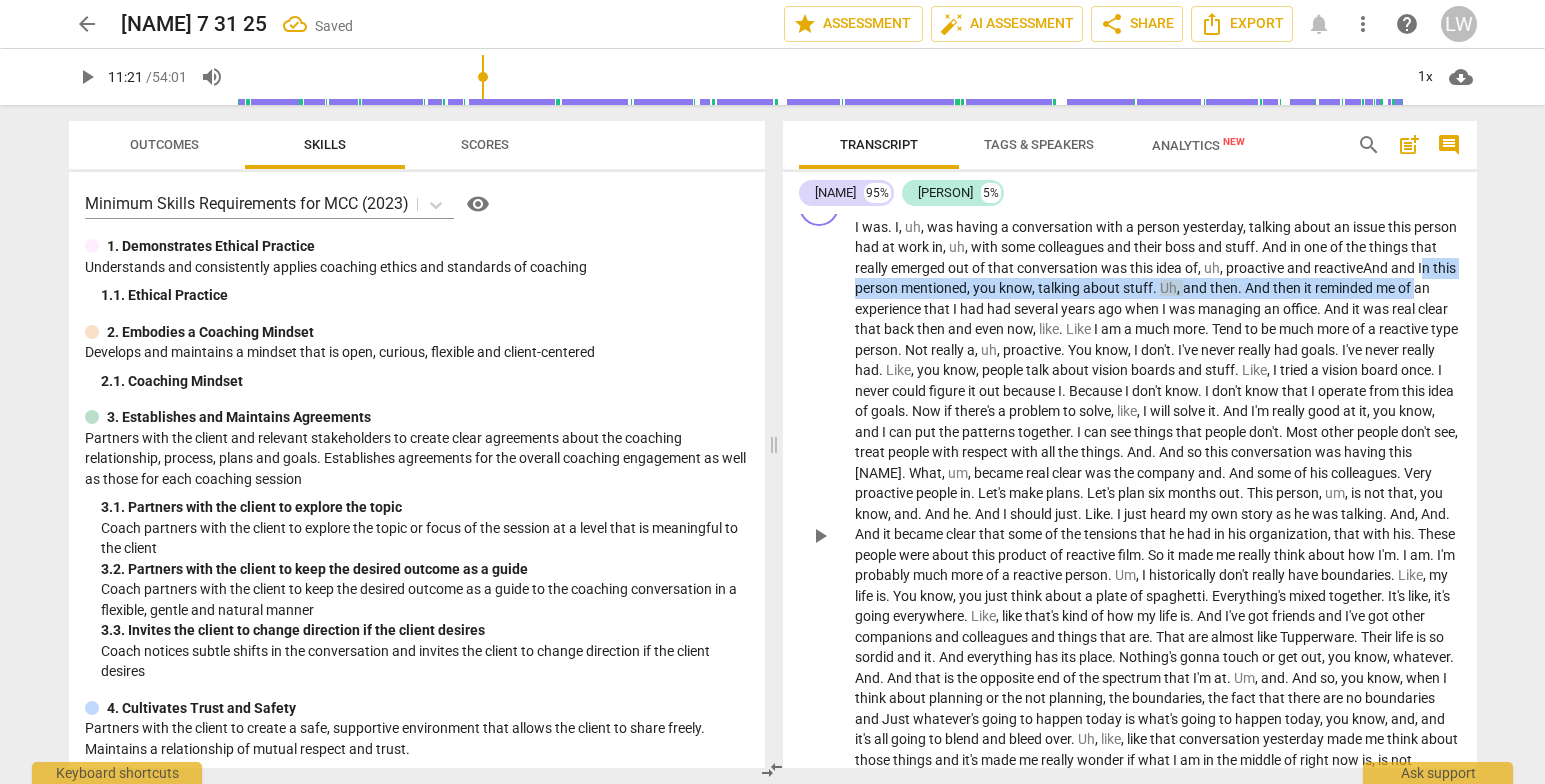 drag, startPoint x: 965, startPoint y: 304, endPoint x: 969, endPoint y: 322, distance: 18.439089 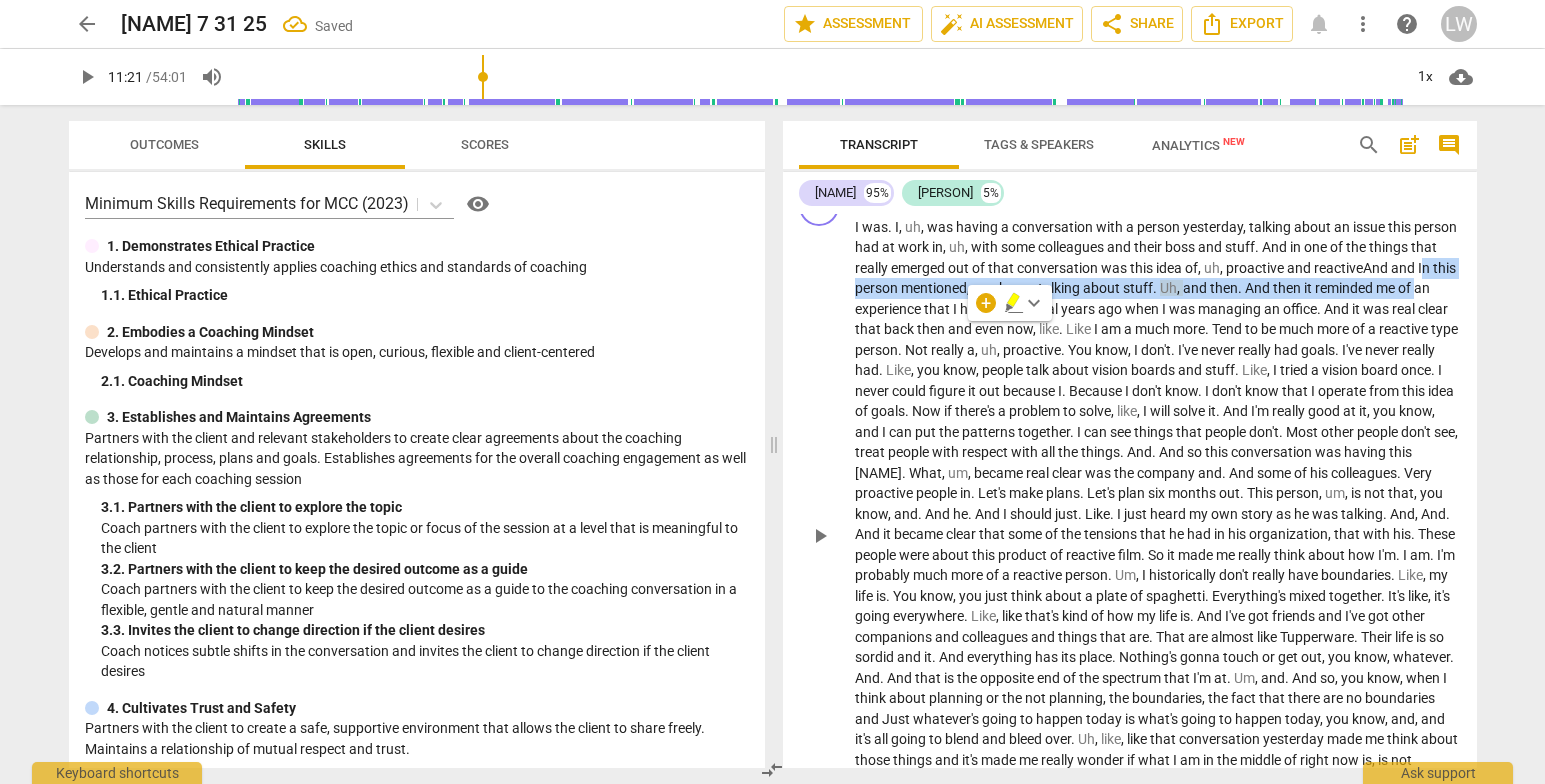 click on "In" at bounding box center (1425, 268) 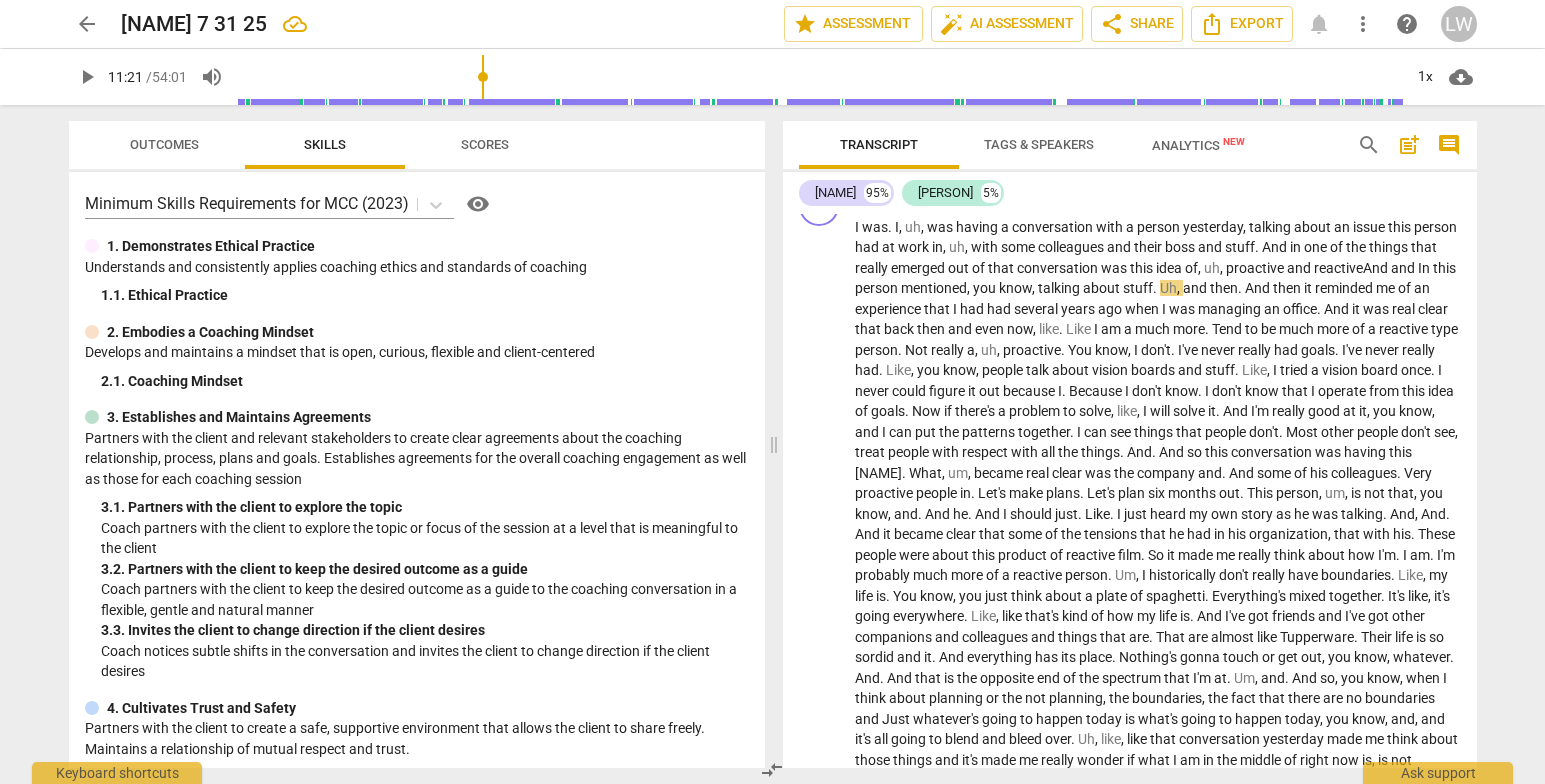 drag, startPoint x: 1534, startPoint y: 158, endPoint x: 1400, endPoint y: 164, distance: 134.13426 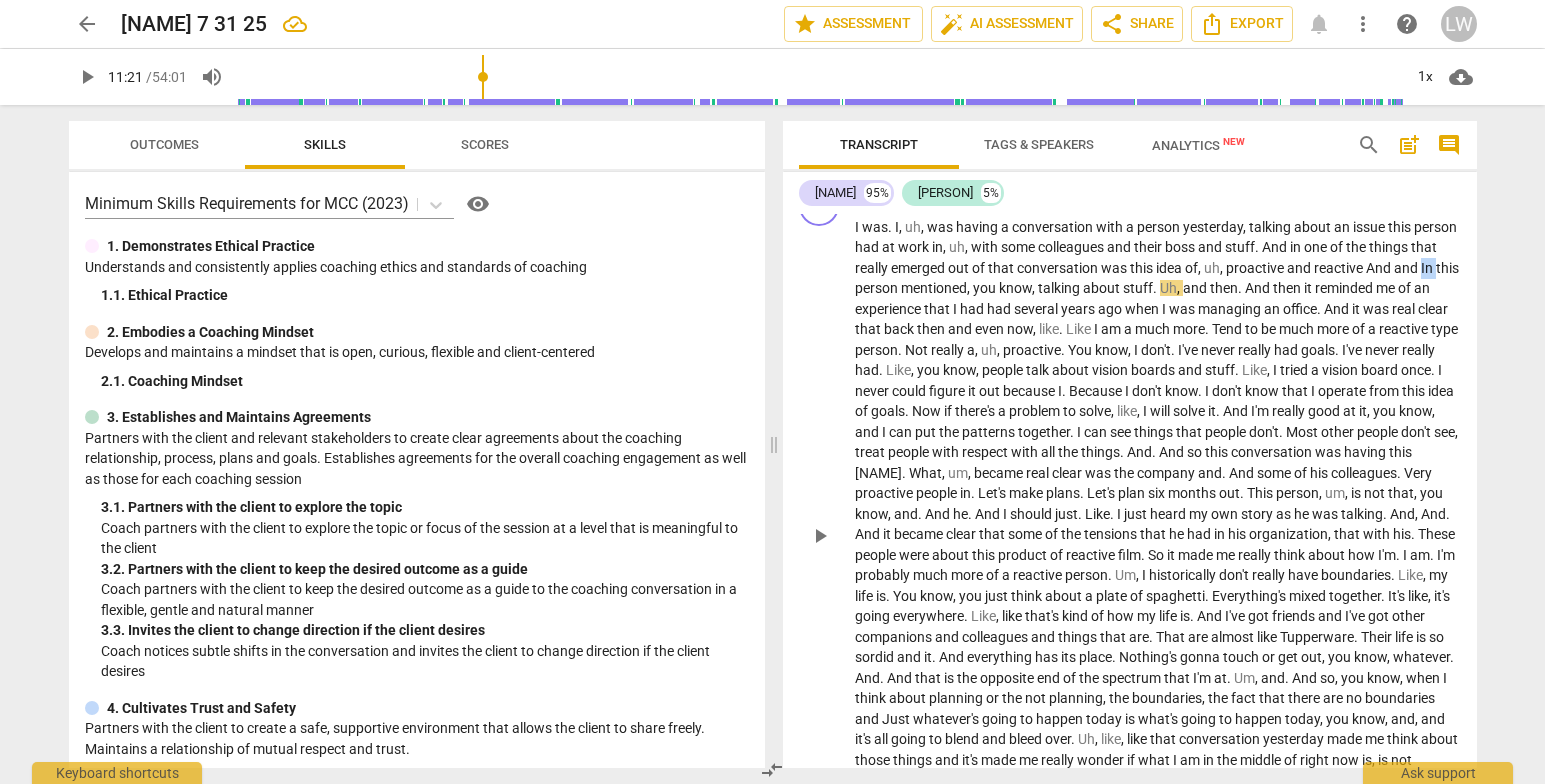 drag, startPoint x: 913, startPoint y: 307, endPoint x: 925, endPoint y: 316, distance: 15 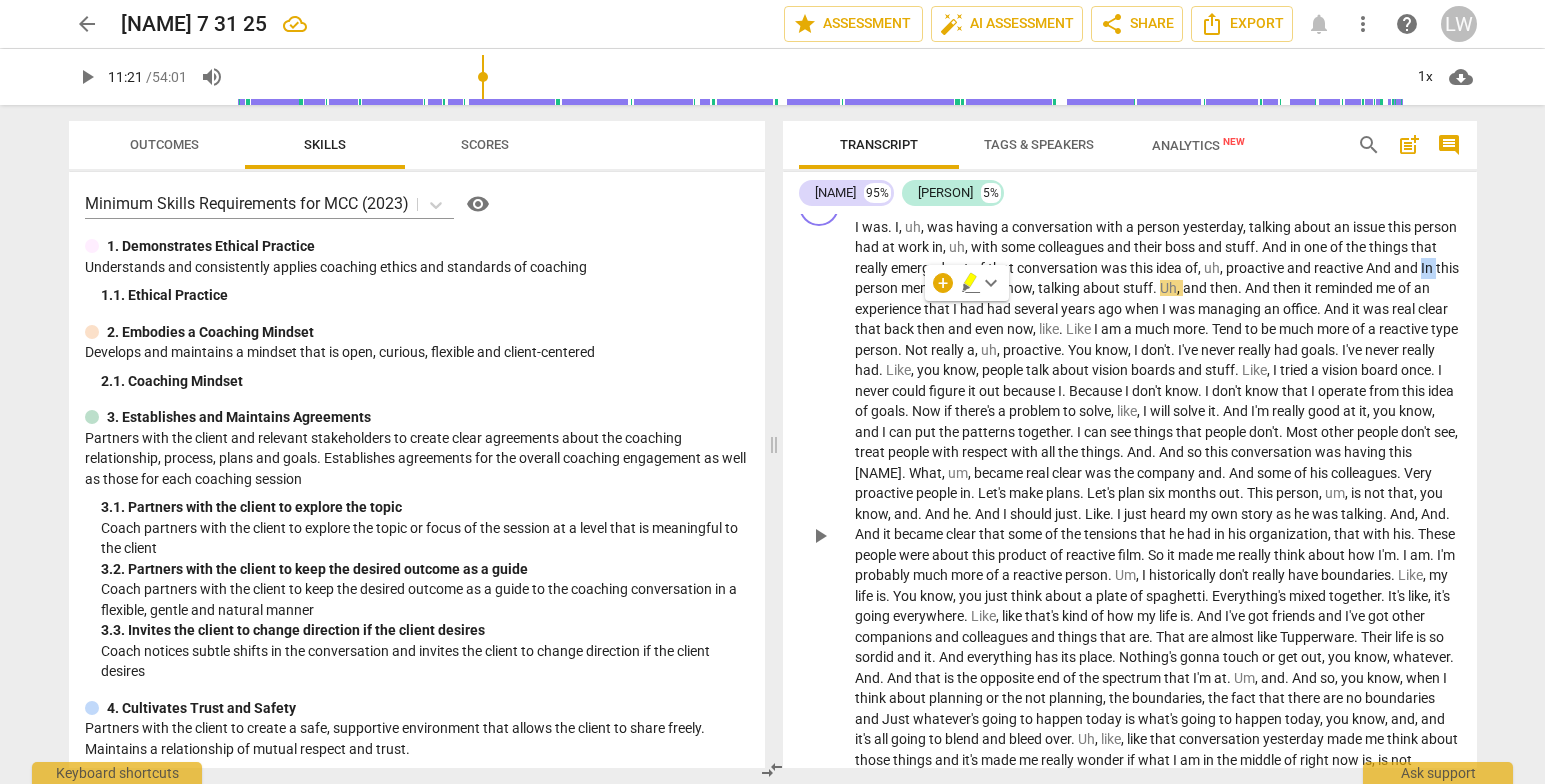 type 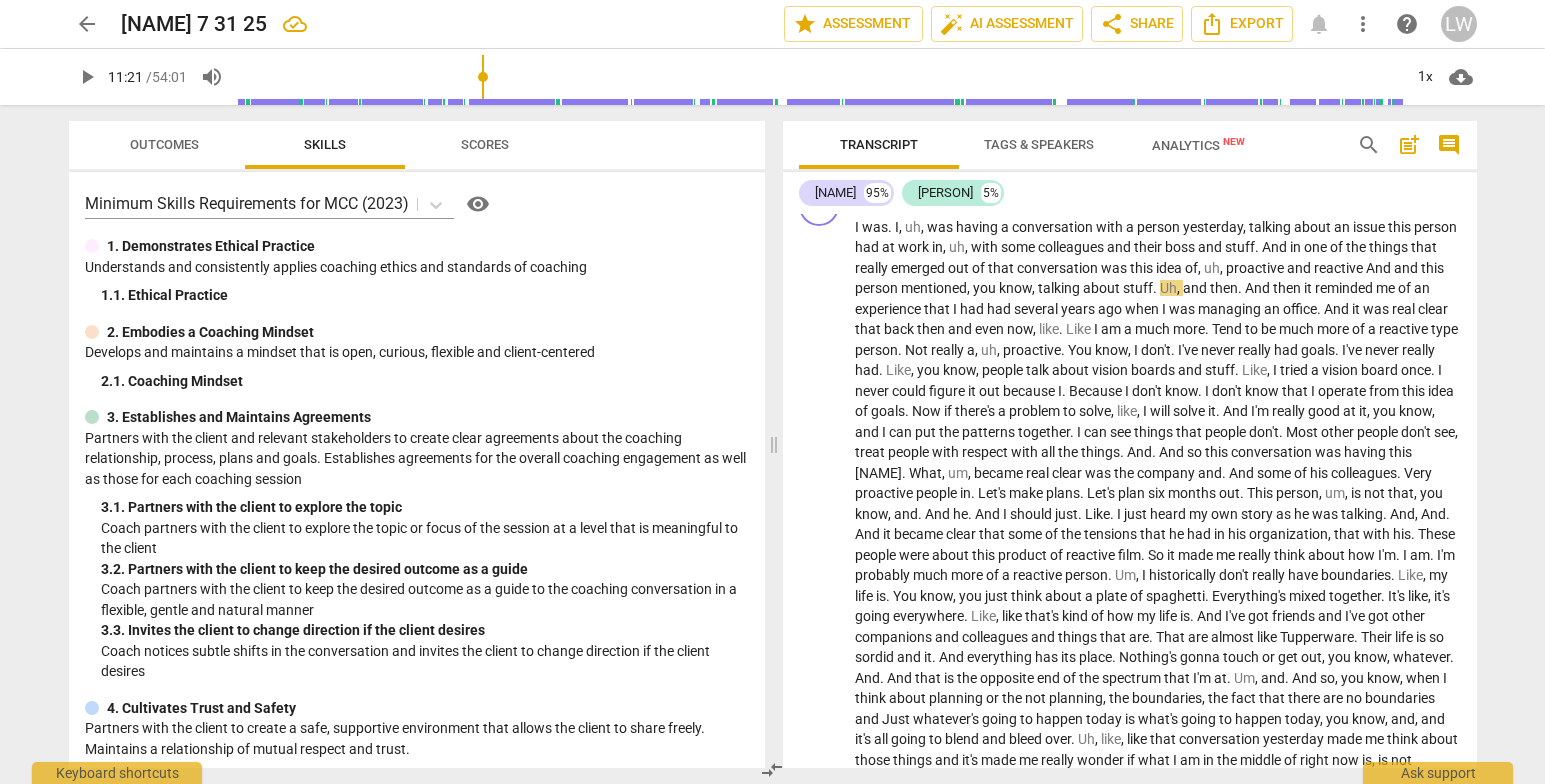 drag, startPoint x: 1468, startPoint y: 351, endPoint x: 1477, endPoint y: 367, distance: 18.35756 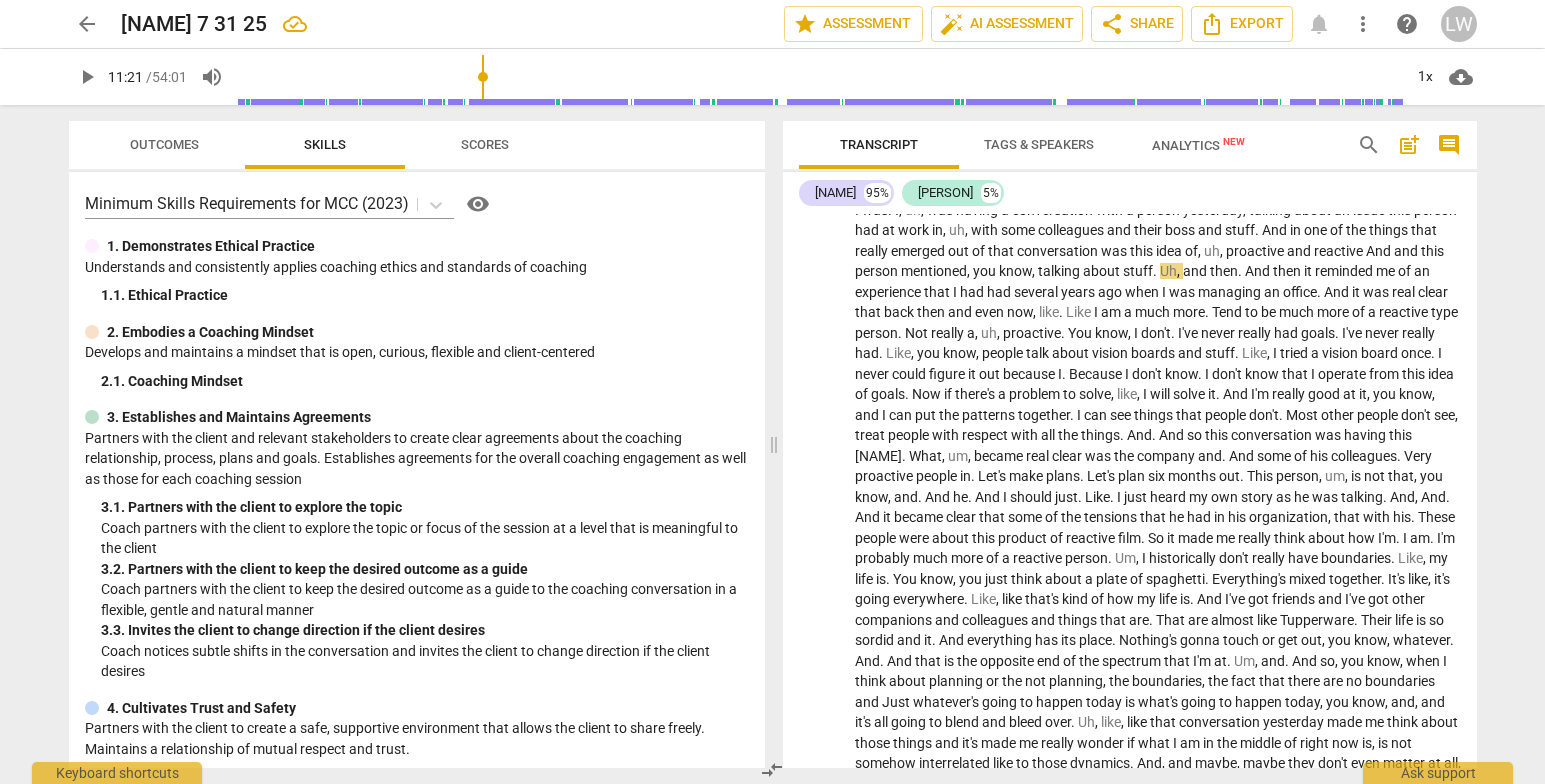 scroll, scrollTop: 2626, scrollLeft: 0, axis: vertical 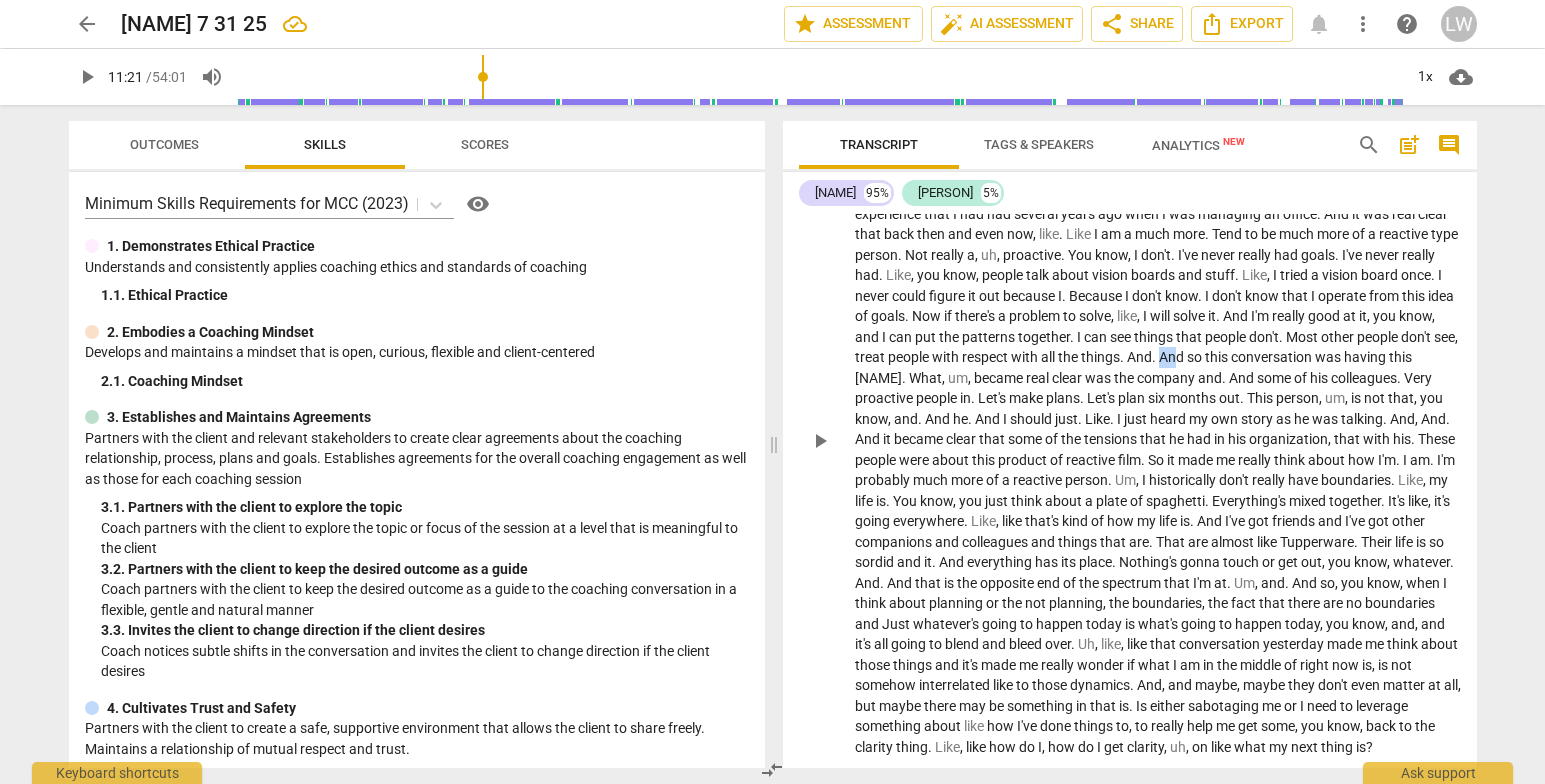 drag, startPoint x: 1338, startPoint y: 373, endPoint x: 1355, endPoint y: 371, distance: 17.117243 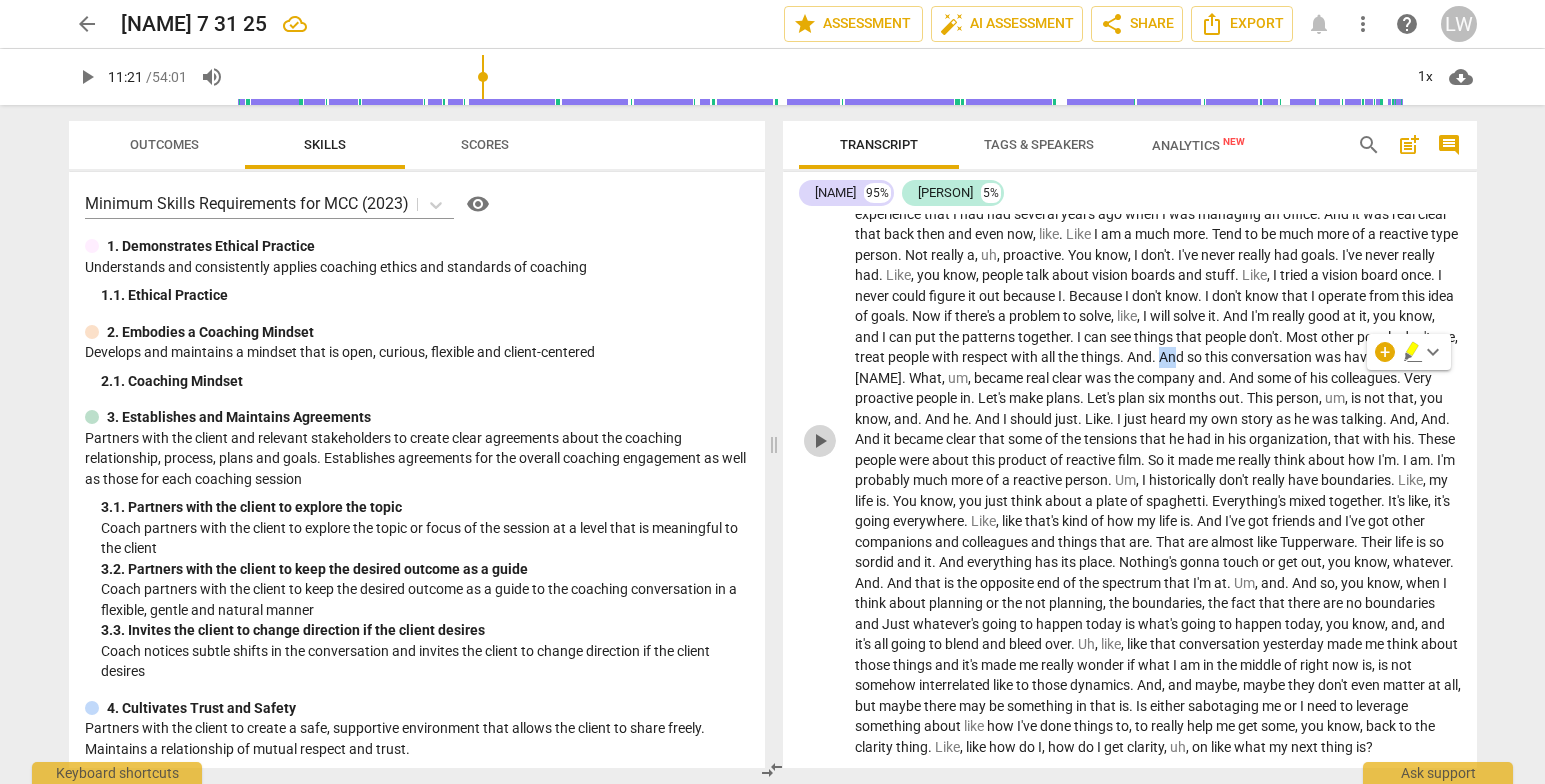 click on "play_arrow" at bounding box center [820, 441] 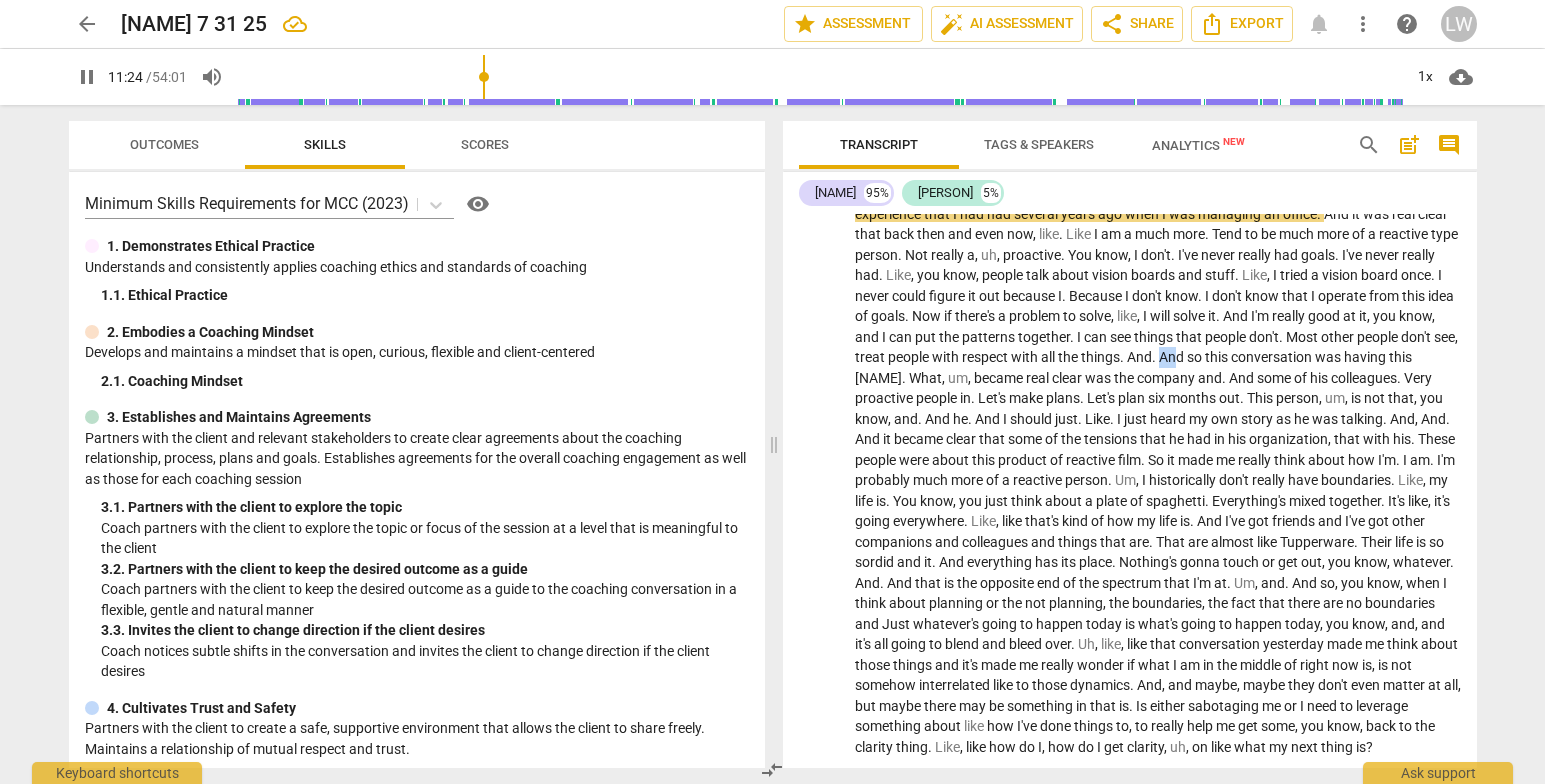 drag, startPoint x: 824, startPoint y: 471, endPoint x: 735, endPoint y: 336, distance: 161.69725 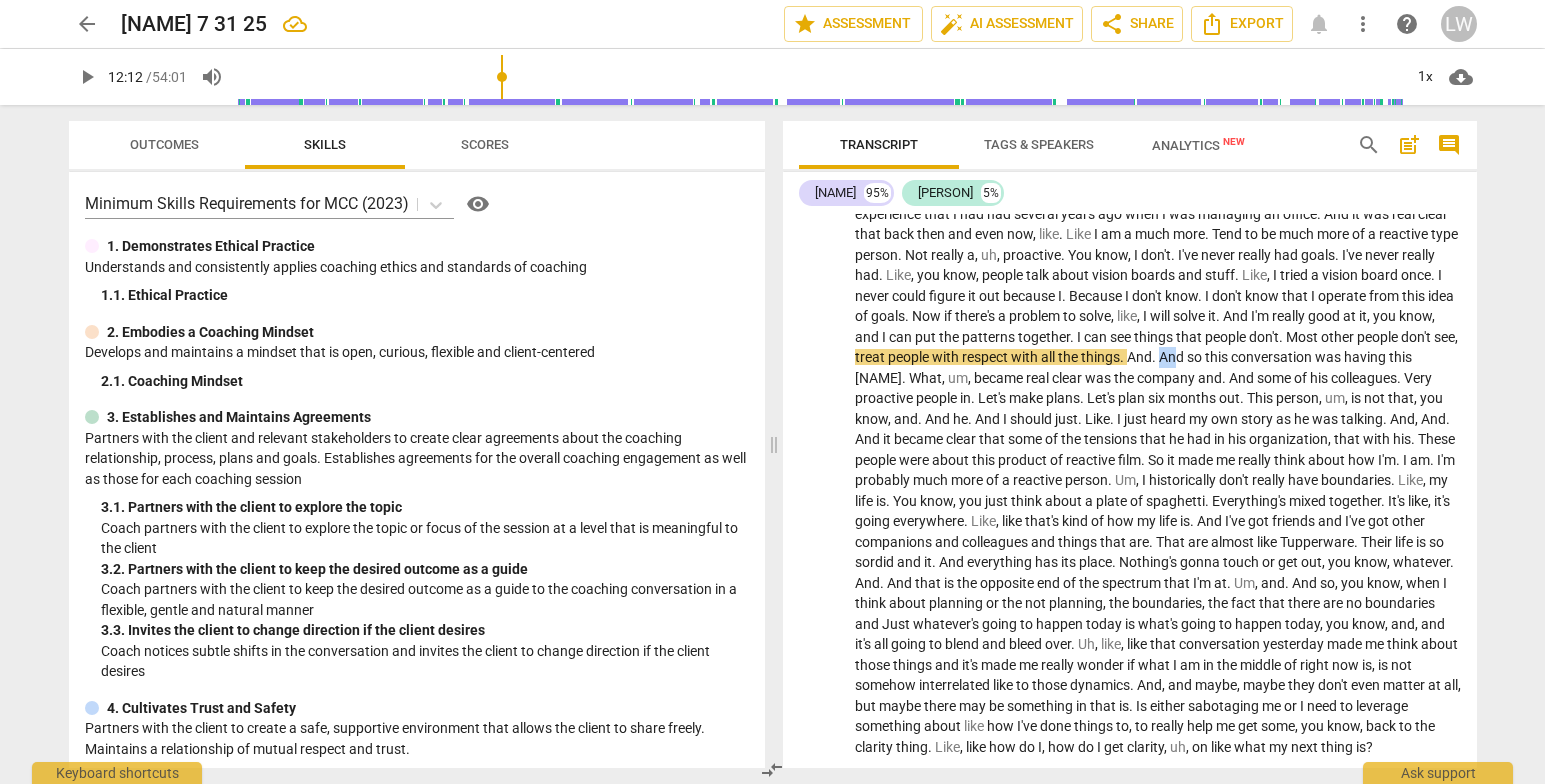 drag, startPoint x: 484, startPoint y: 80, endPoint x: 504, endPoint y: 82, distance: 20.09975 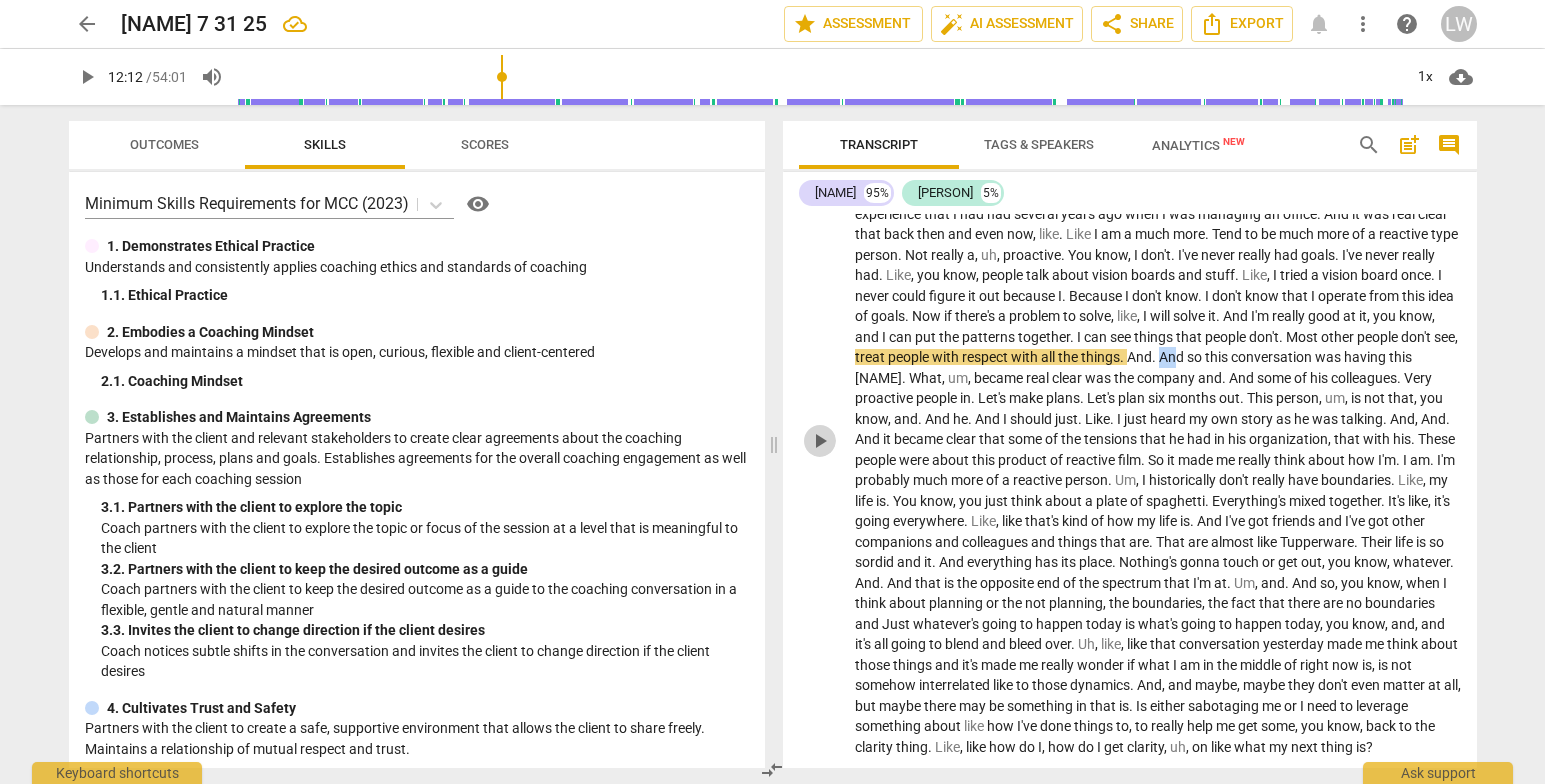 click on "play_arrow" at bounding box center [820, 441] 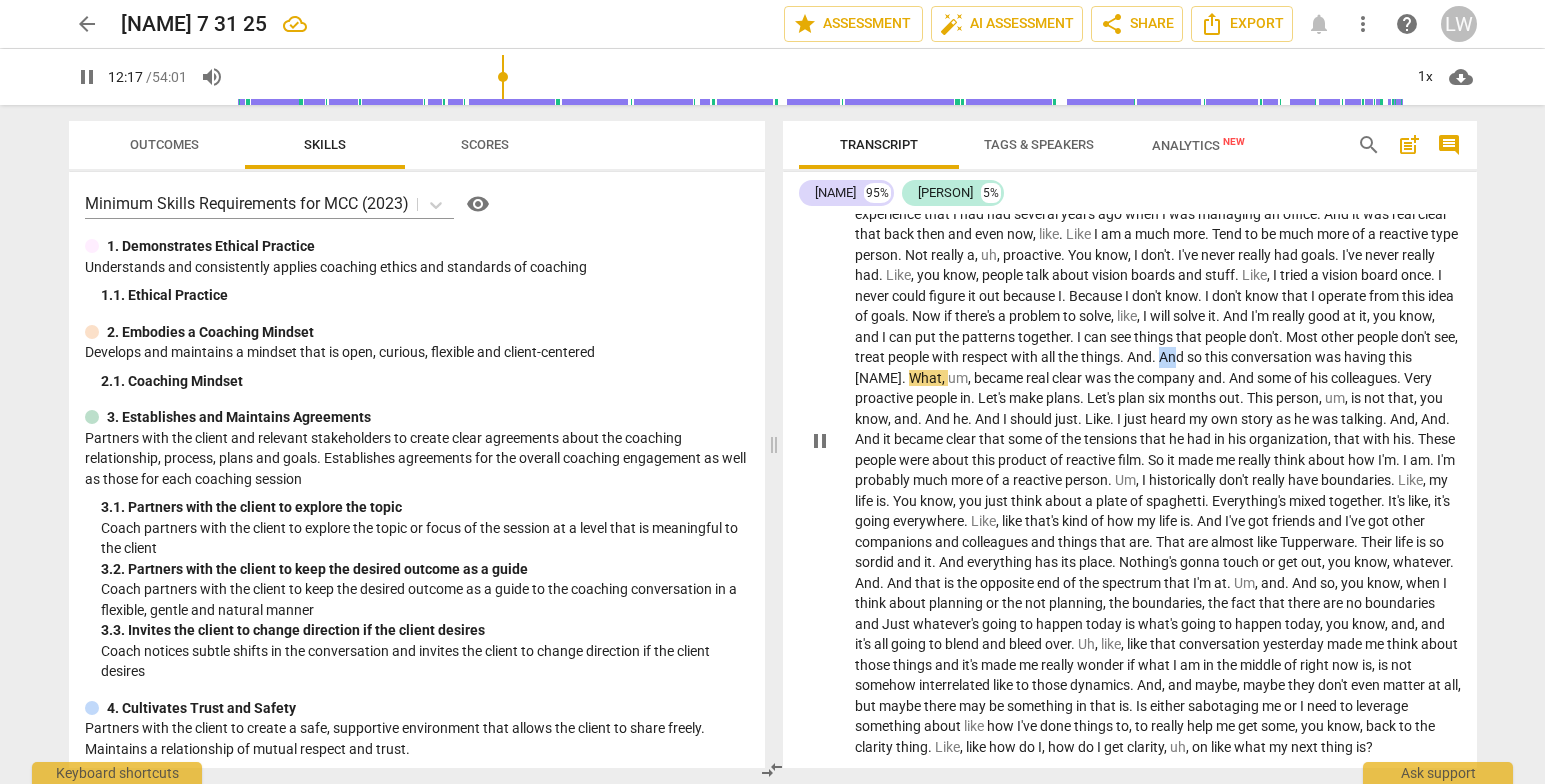 drag, startPoint x: 818, startPoint y: 468, endPoint x: 827, endPoint y: 462, distance: 10.816654 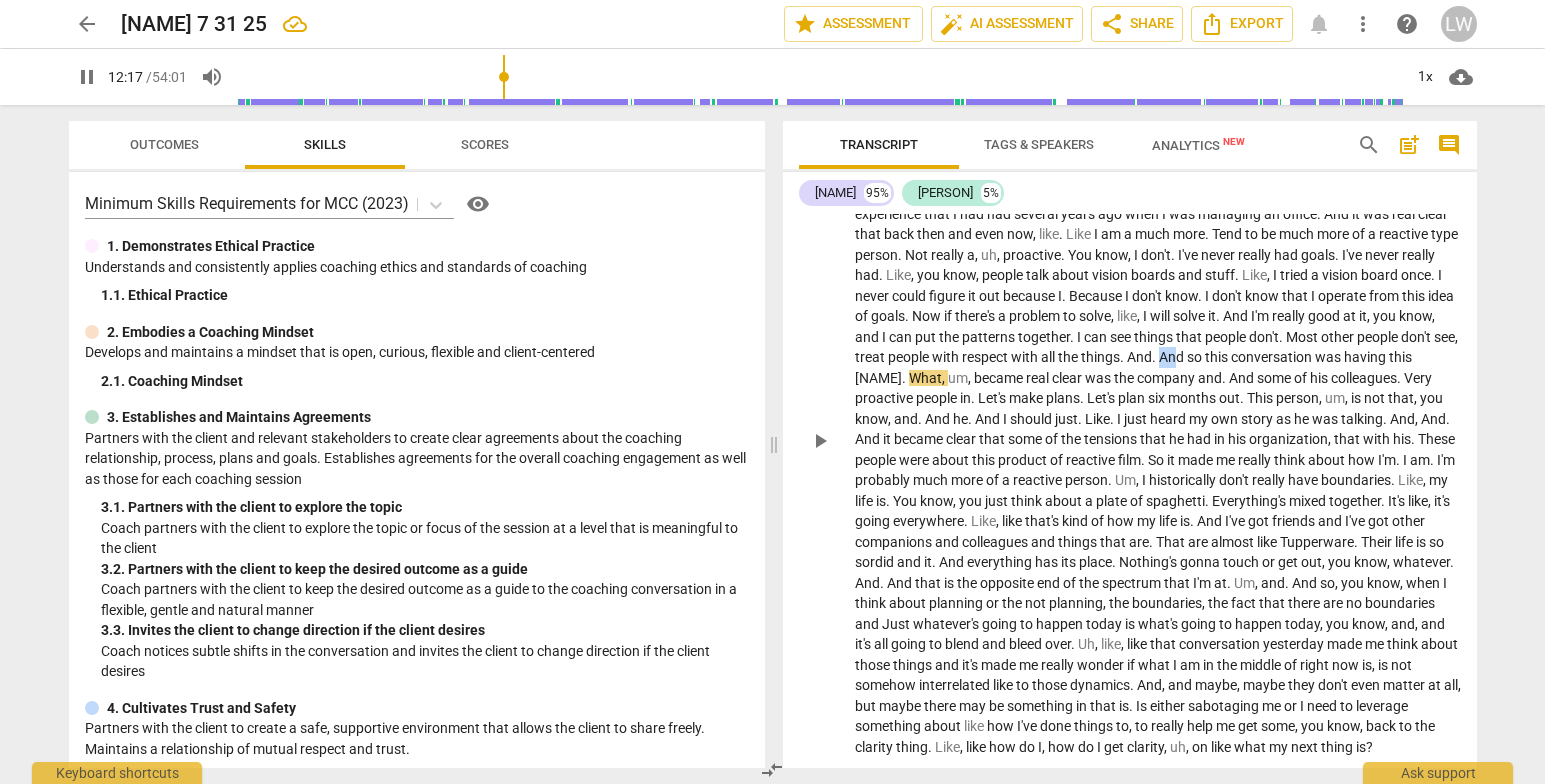 type on "738" 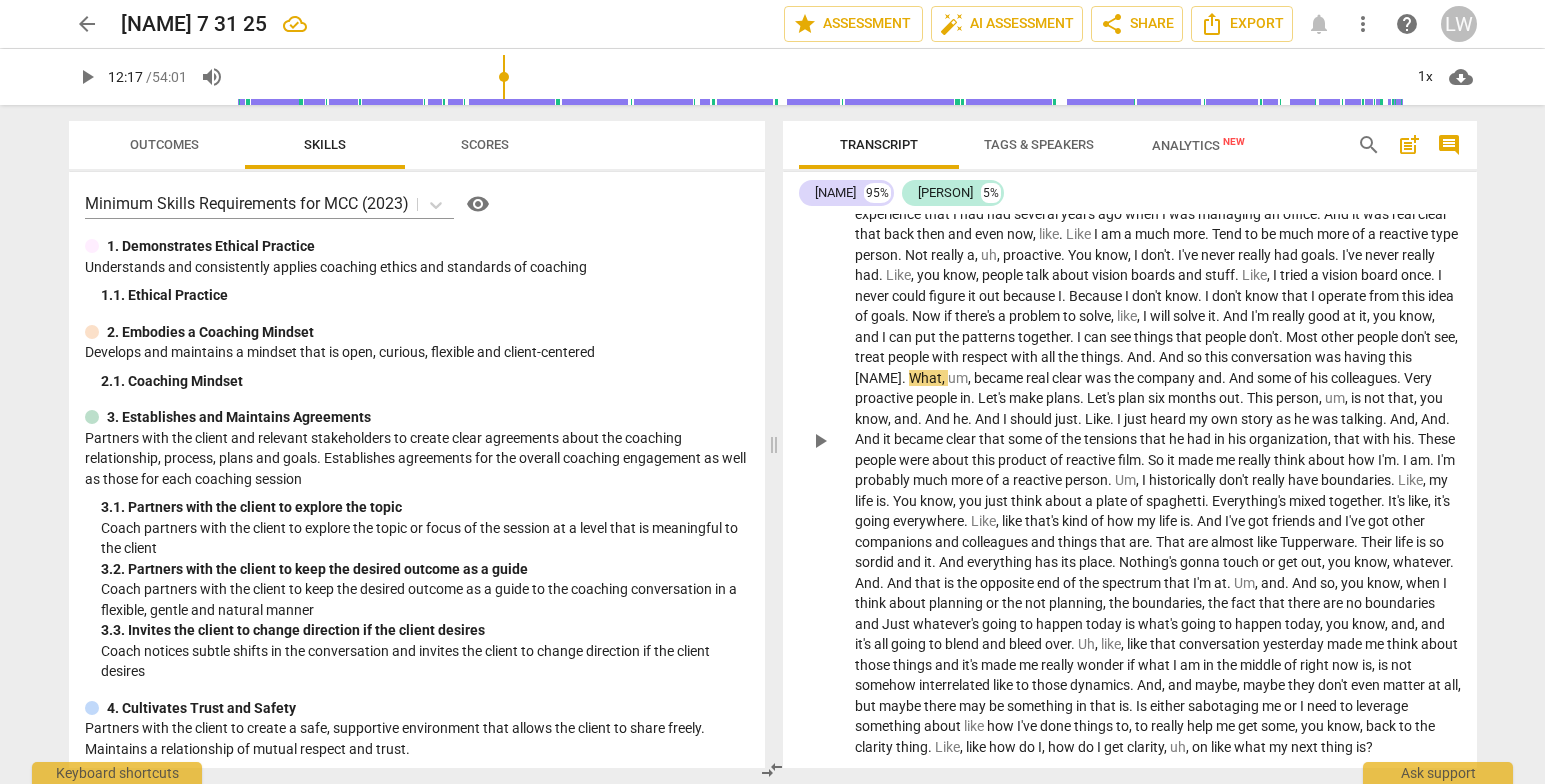 drag, startPoint x: 938, startPoint y: 399, endPoint x: 1155, endPoint y: 461, distance: 225.68341 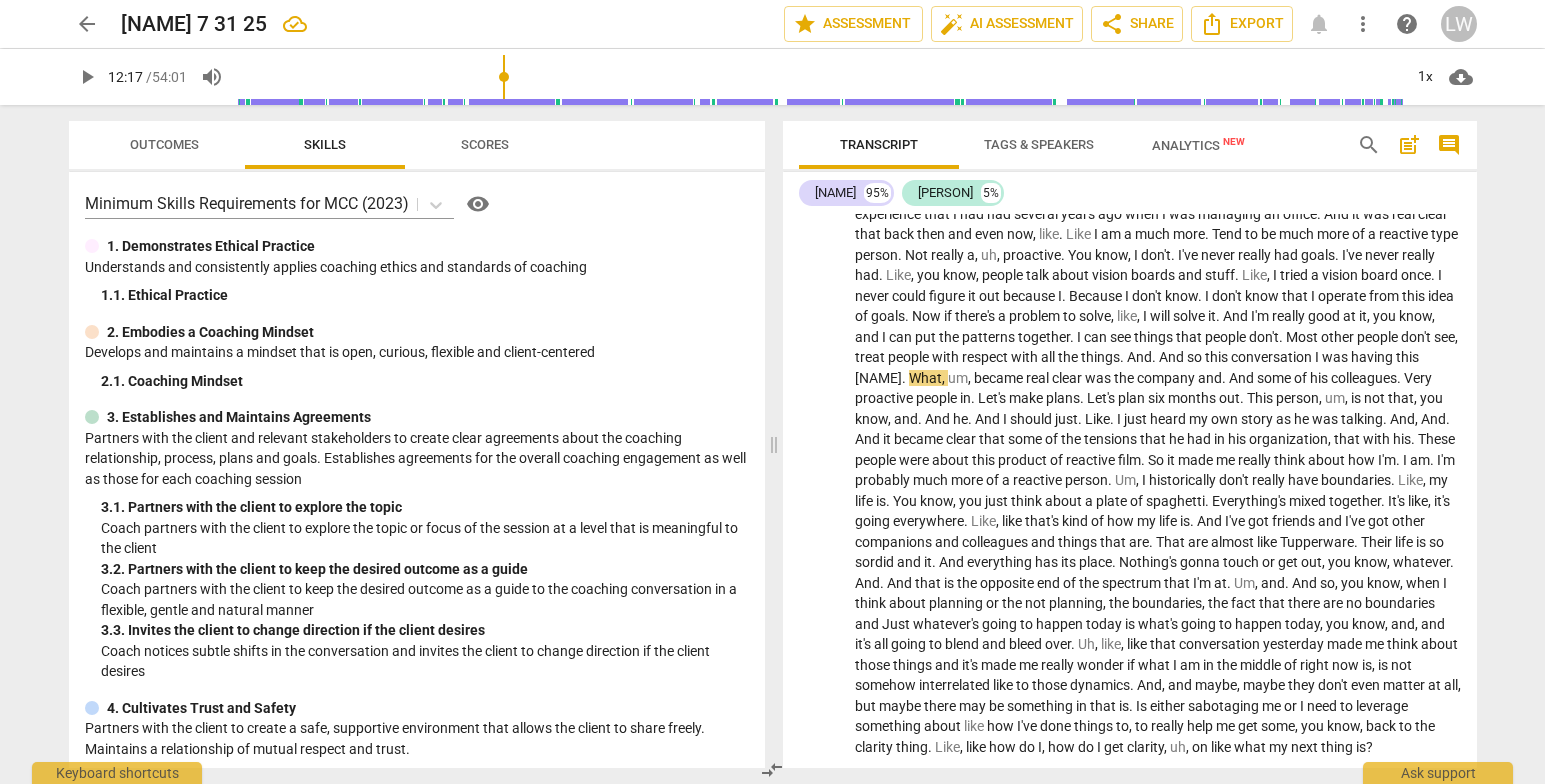 drag, startPoint x: 1480, startPoint y: 362, endPoint x: 1480, endPoint y: 373, distance: 11 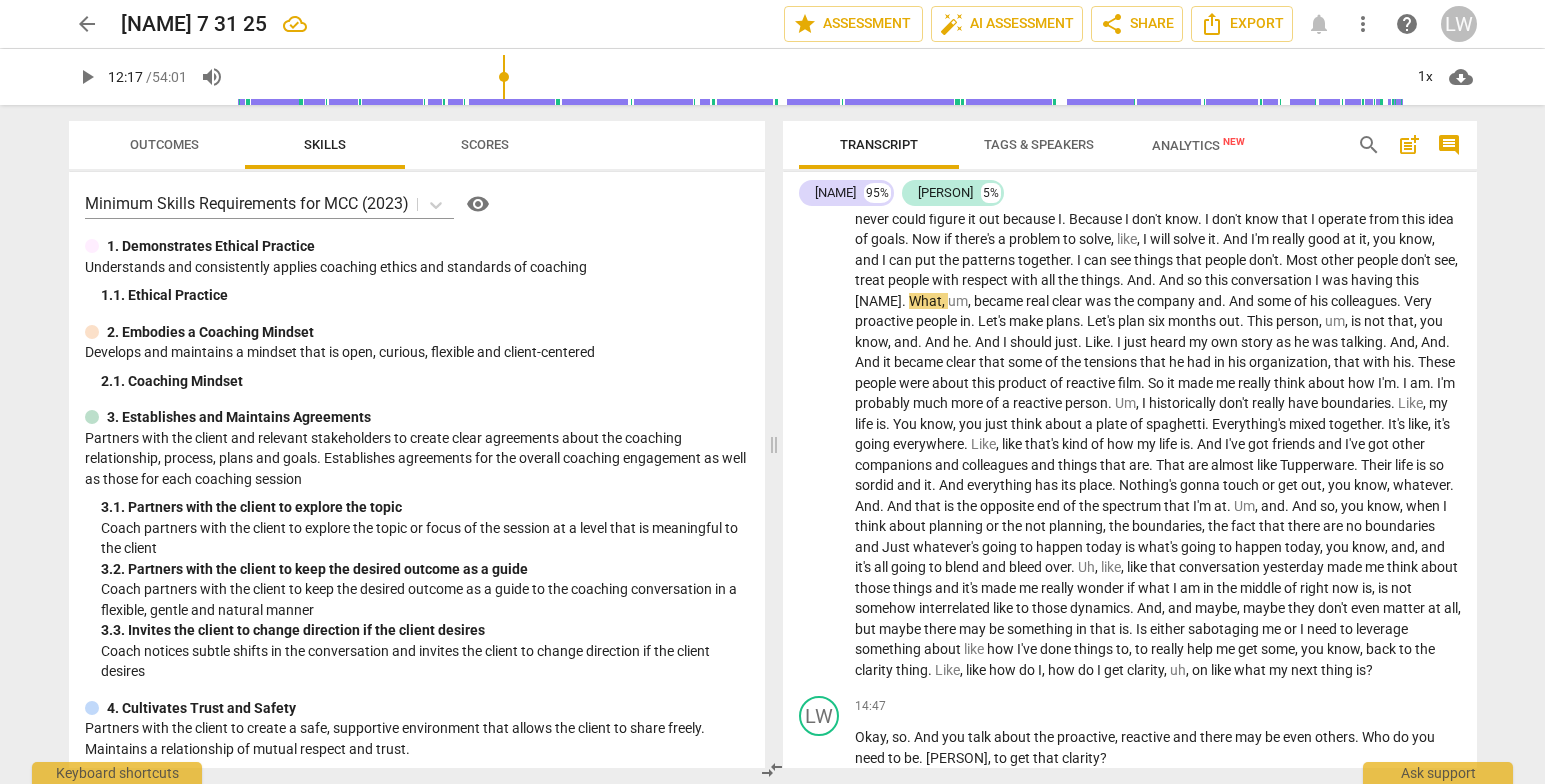 scroll, scrollTop: 2760, scrollLeft: 0, axis: vertical 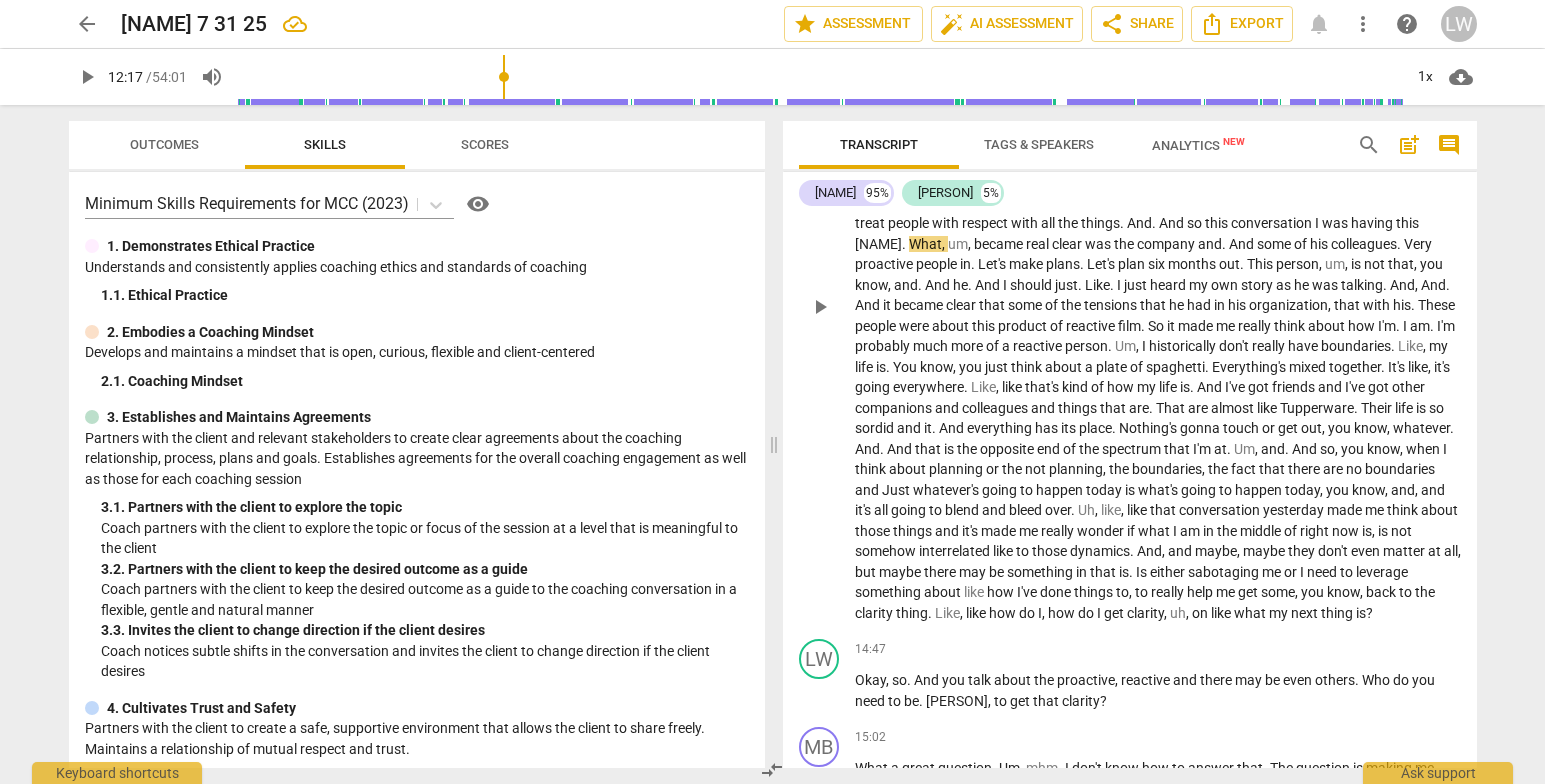 drag, startPoint x: 851, startPoint y: 346, endPoint x: 956, endPoint y: 349, distance: 105.04285 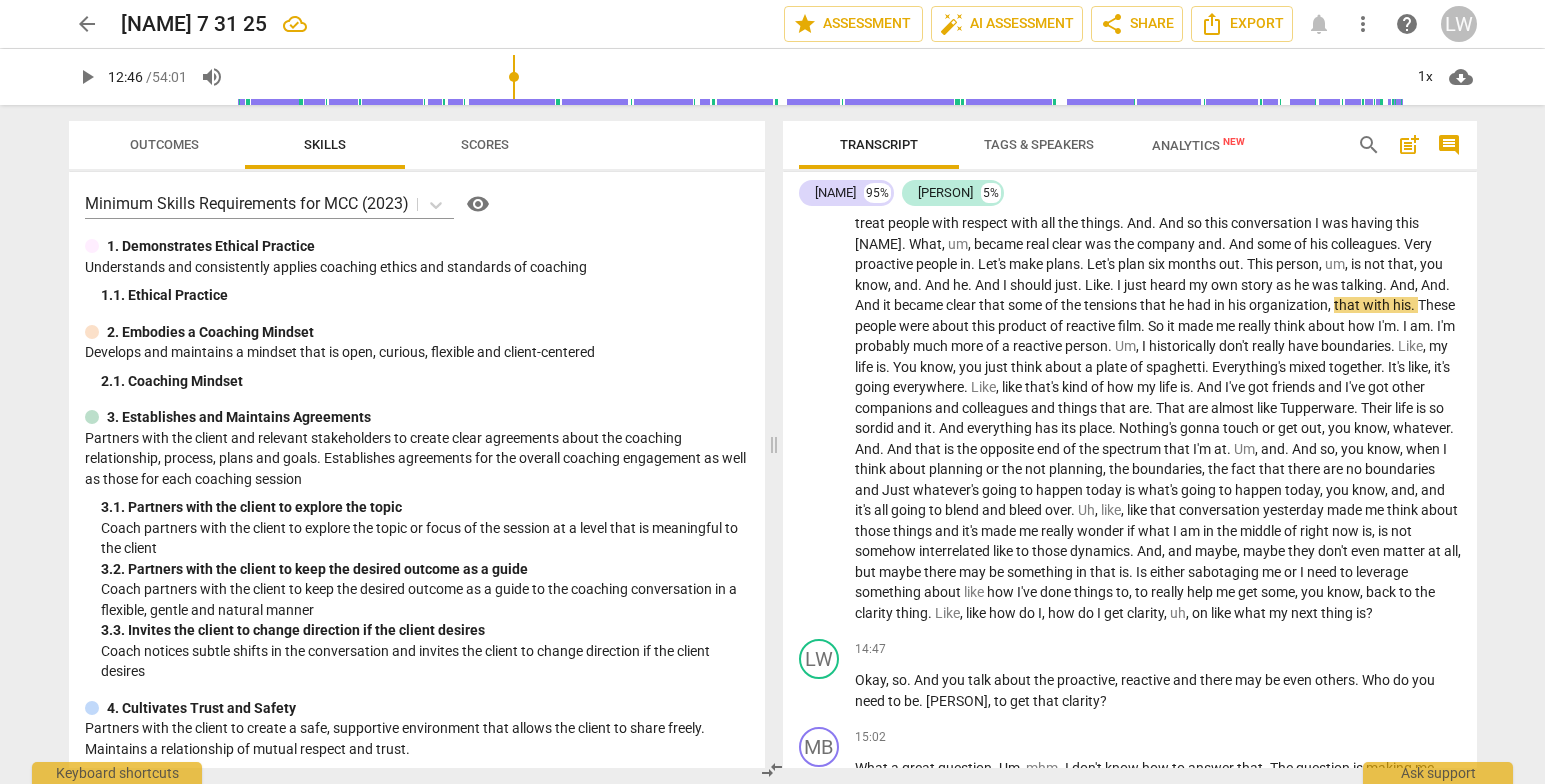 drag, startPoint x: 506, startPoint y: 73, endPoint x: 518, endPoint y: 90, distance: 20.808653 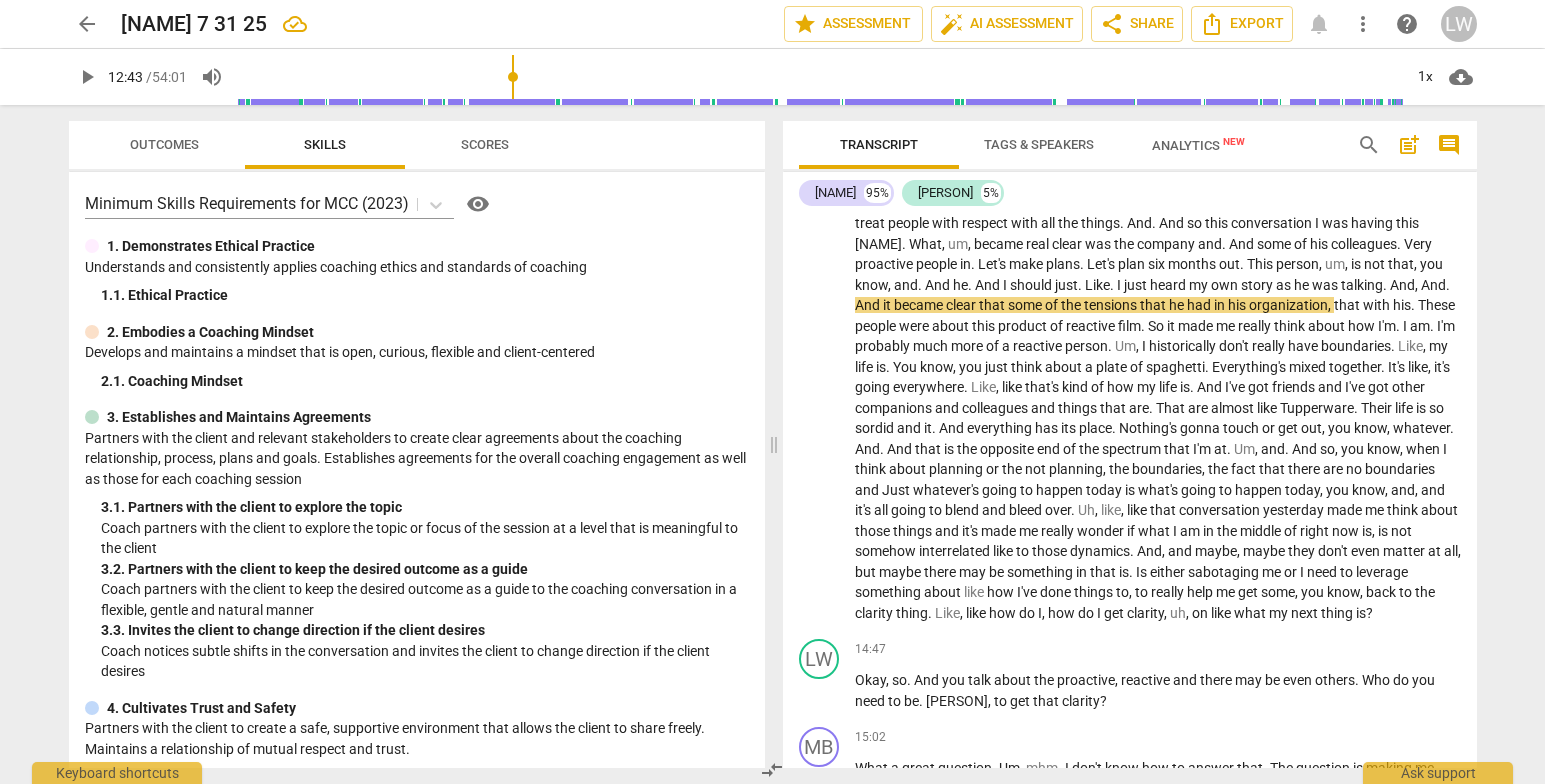 click at bounding box center (820, 77) 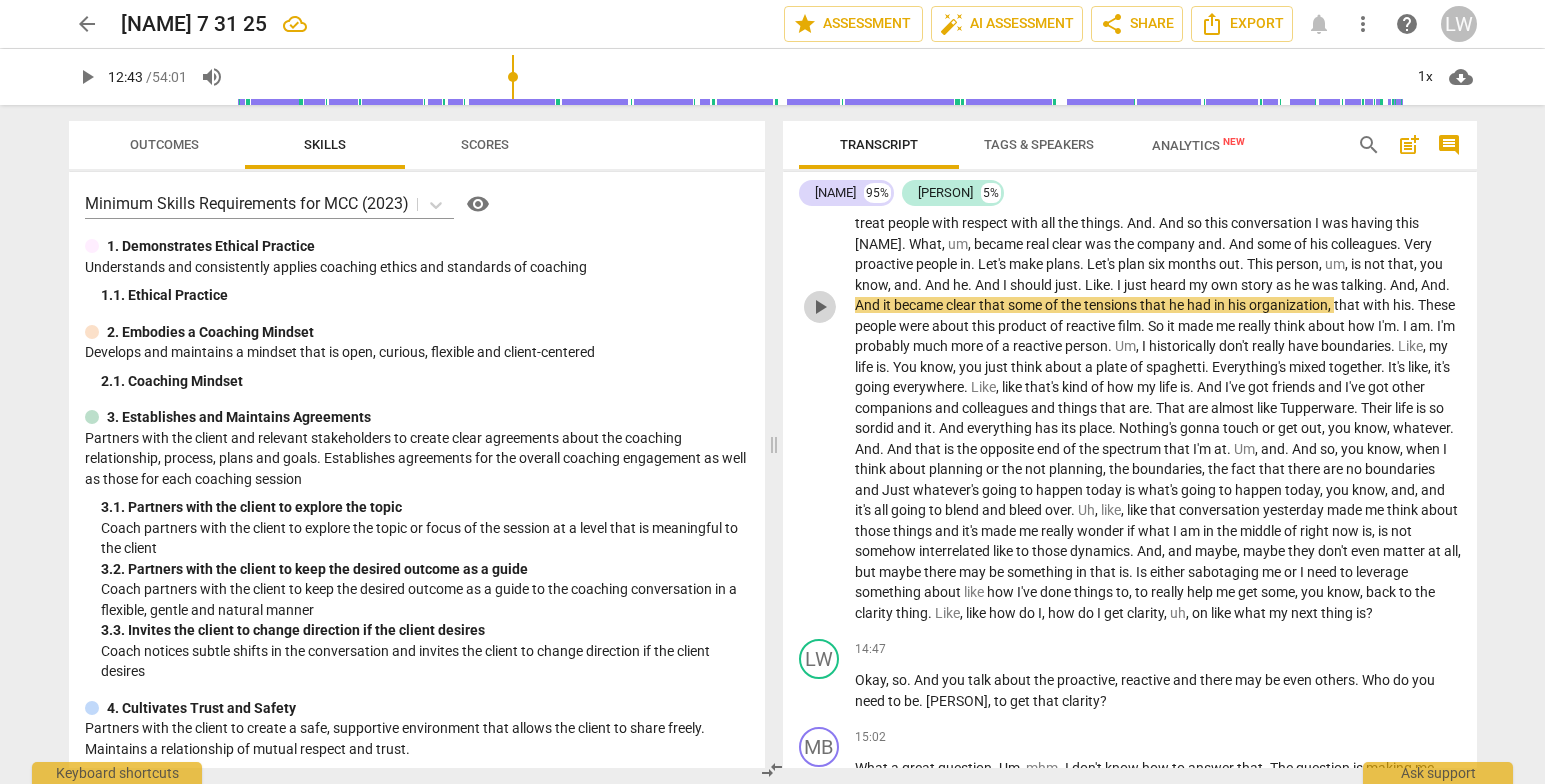 click on "play_arrow" at bounding box center [820, 307] 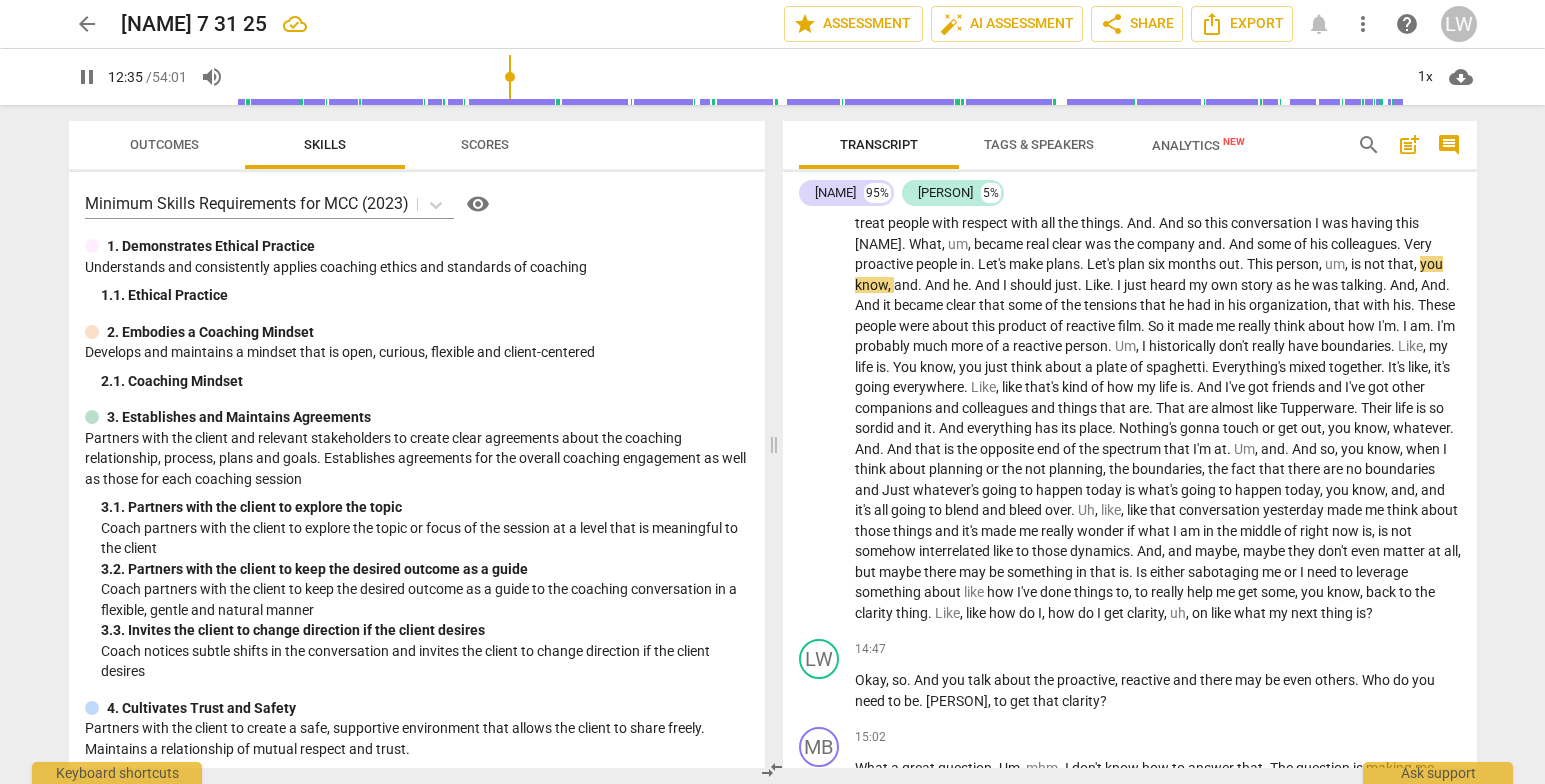 click at bounding box center [820, 77] 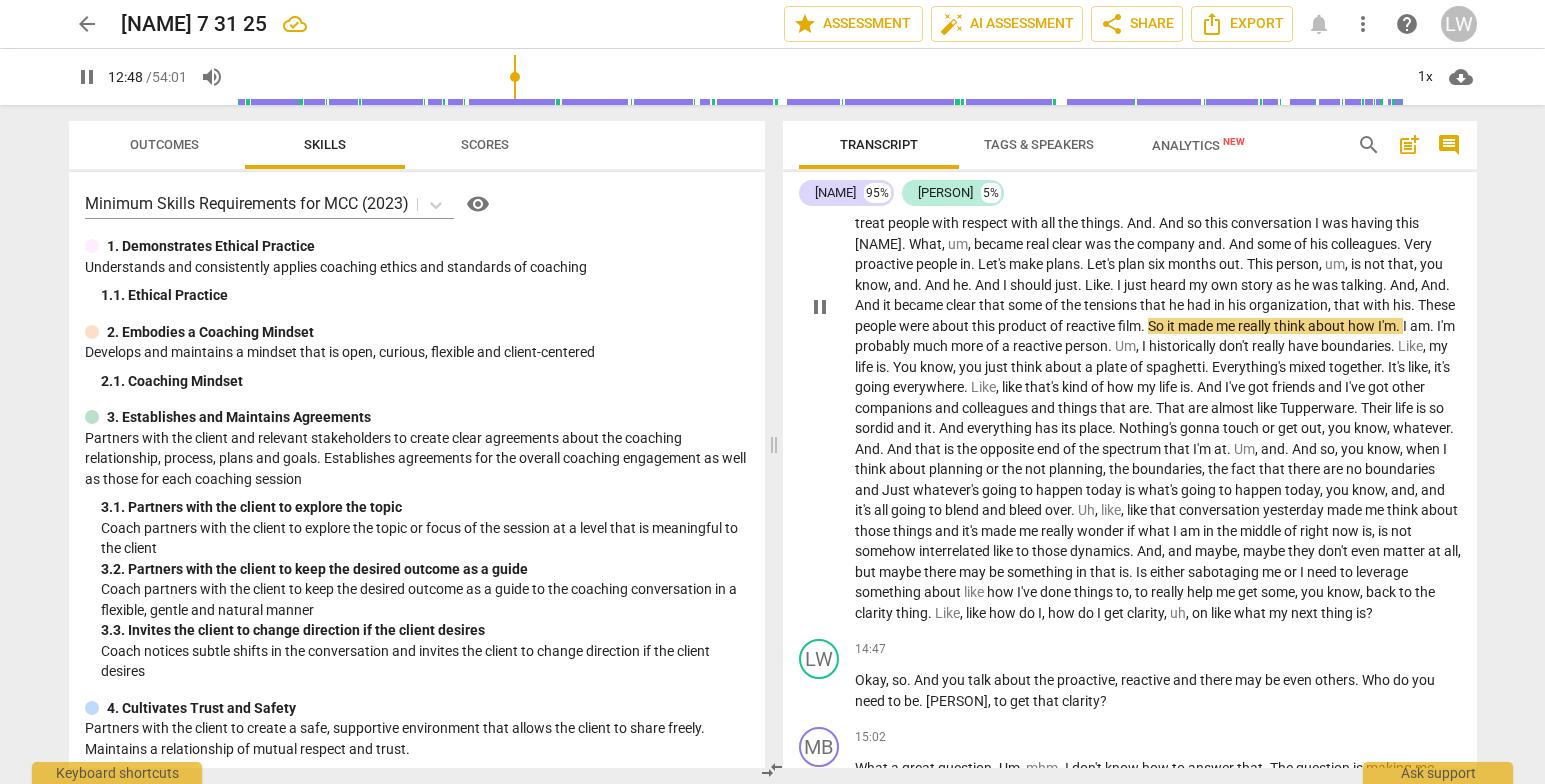 click on "pause" at bounding box center [820, 307] 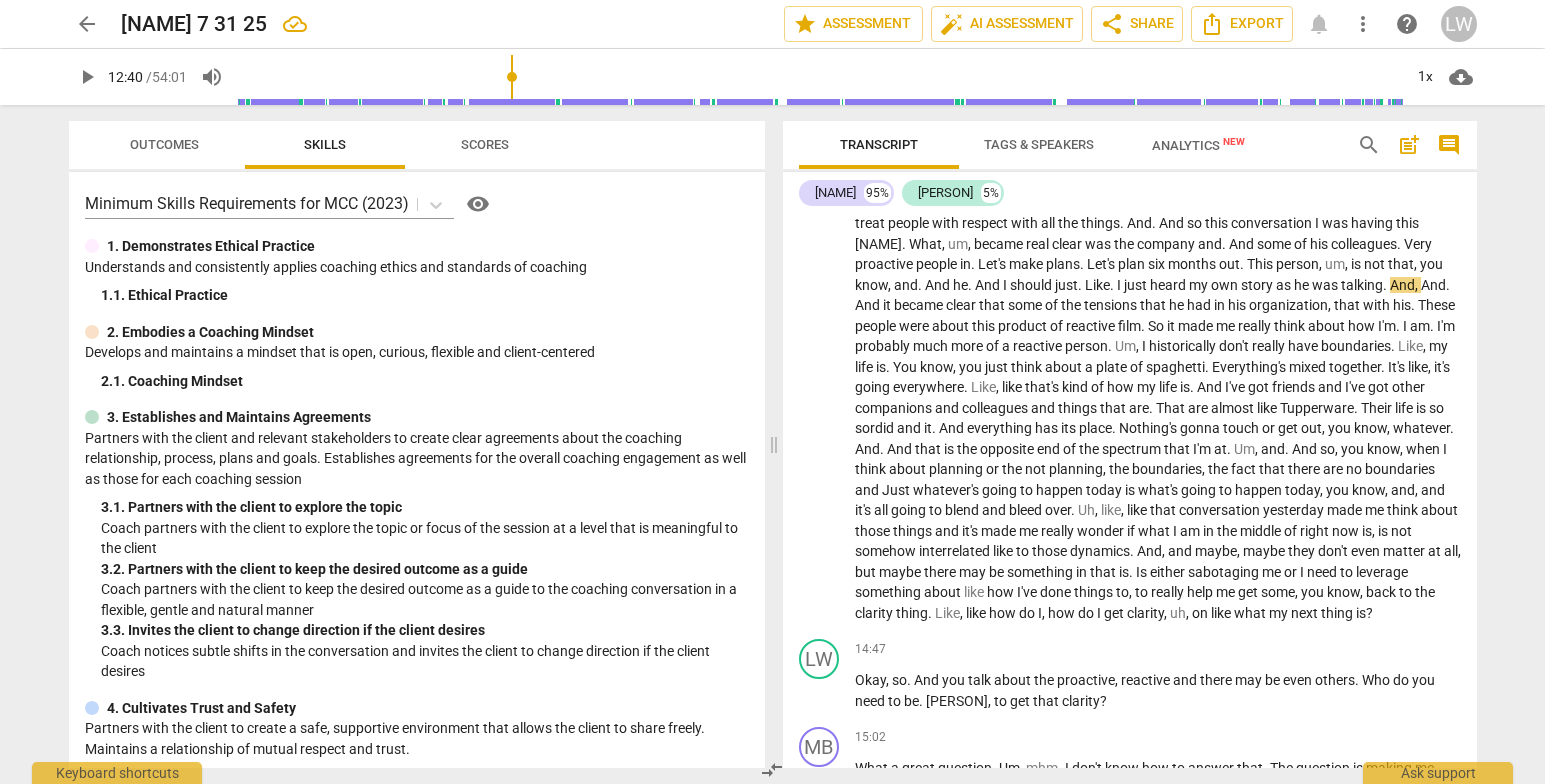click at bounding box center (820, 77) 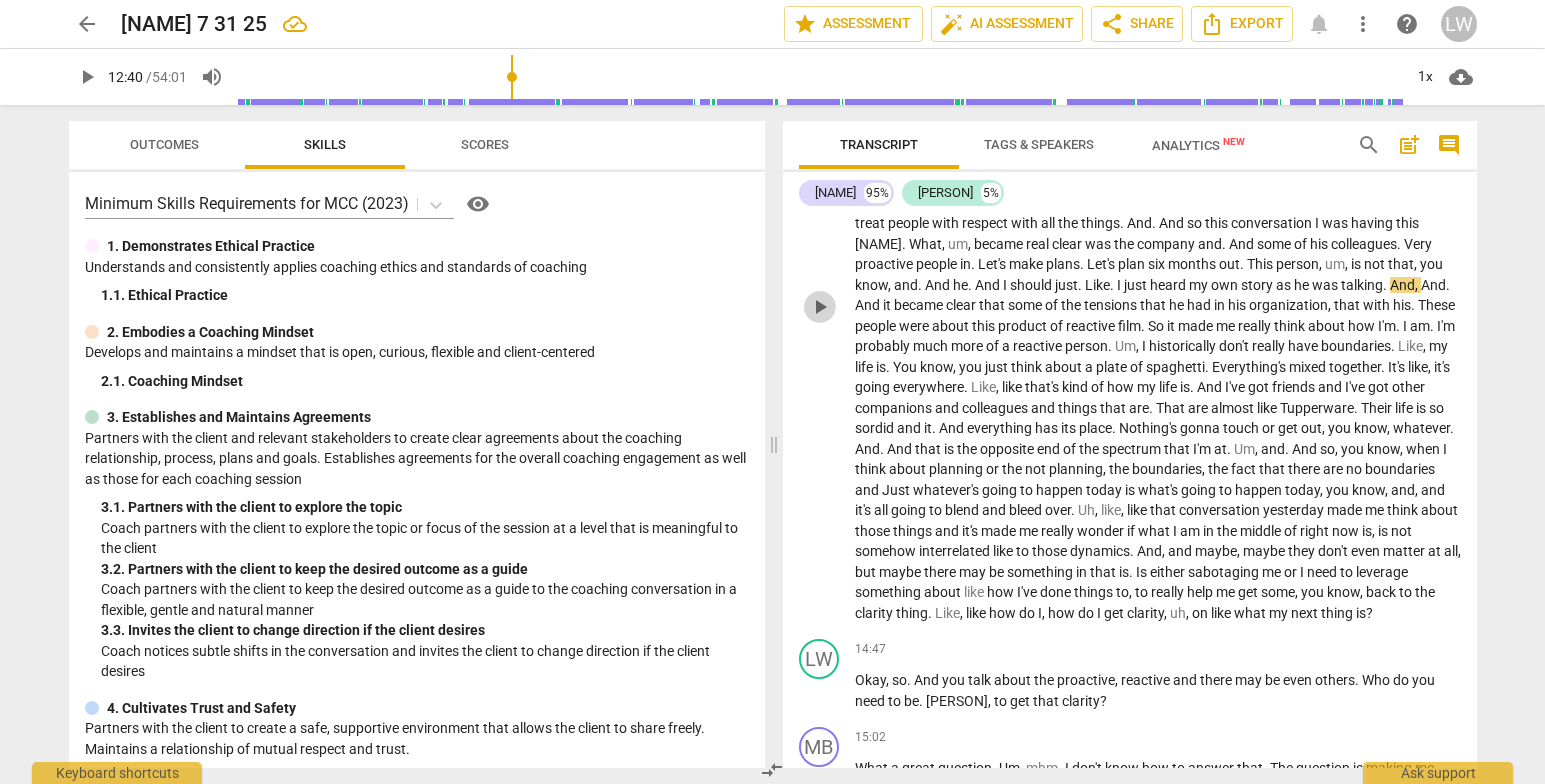 click on "play_arrow" at bounding box center [820, 307] 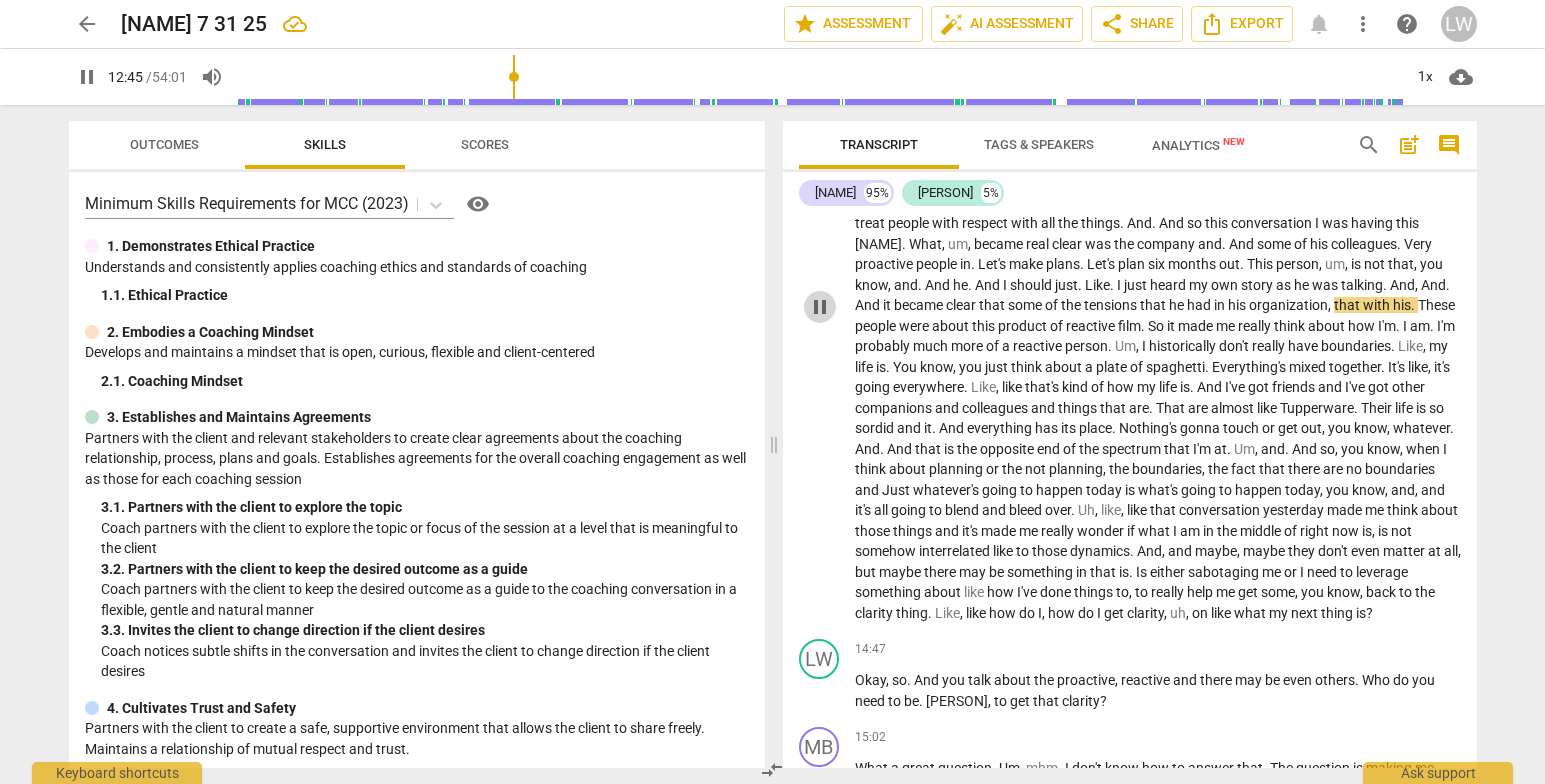 click on "pause" at bounding box center [820, 307] 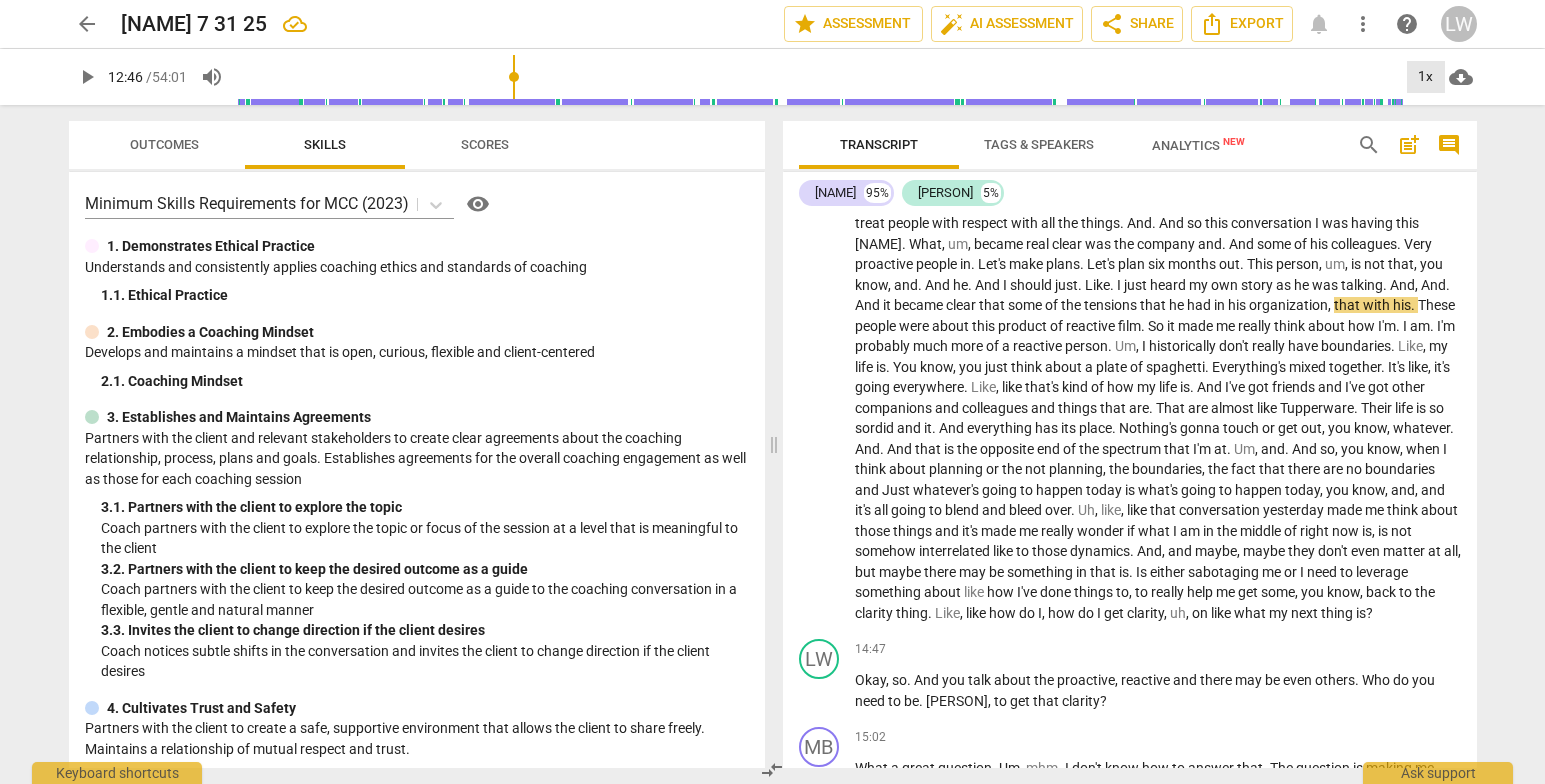 click on "1x" at bounding box center [1426, 77] 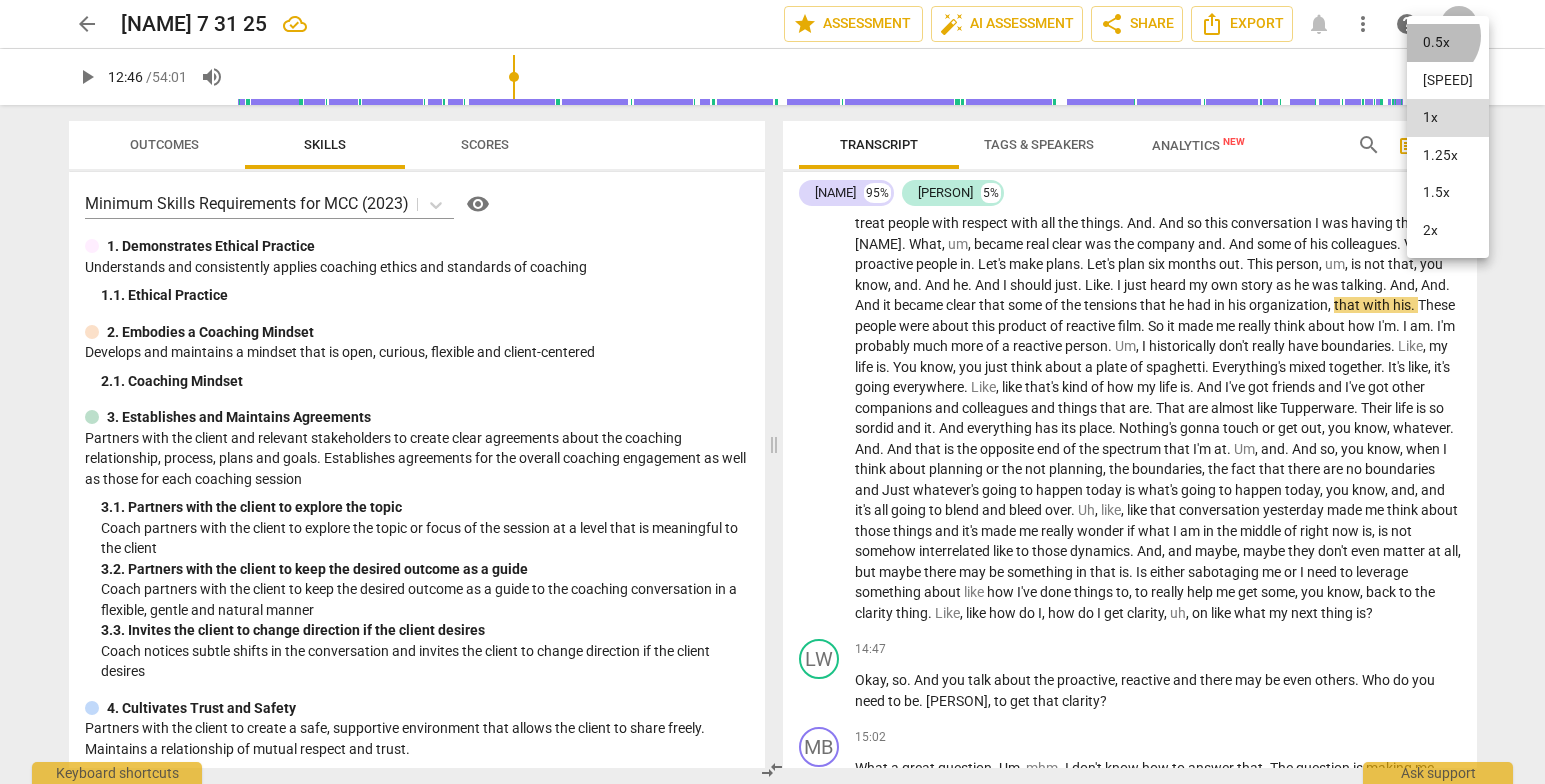 click on "0.5x" at bounding box center (1448, 43) 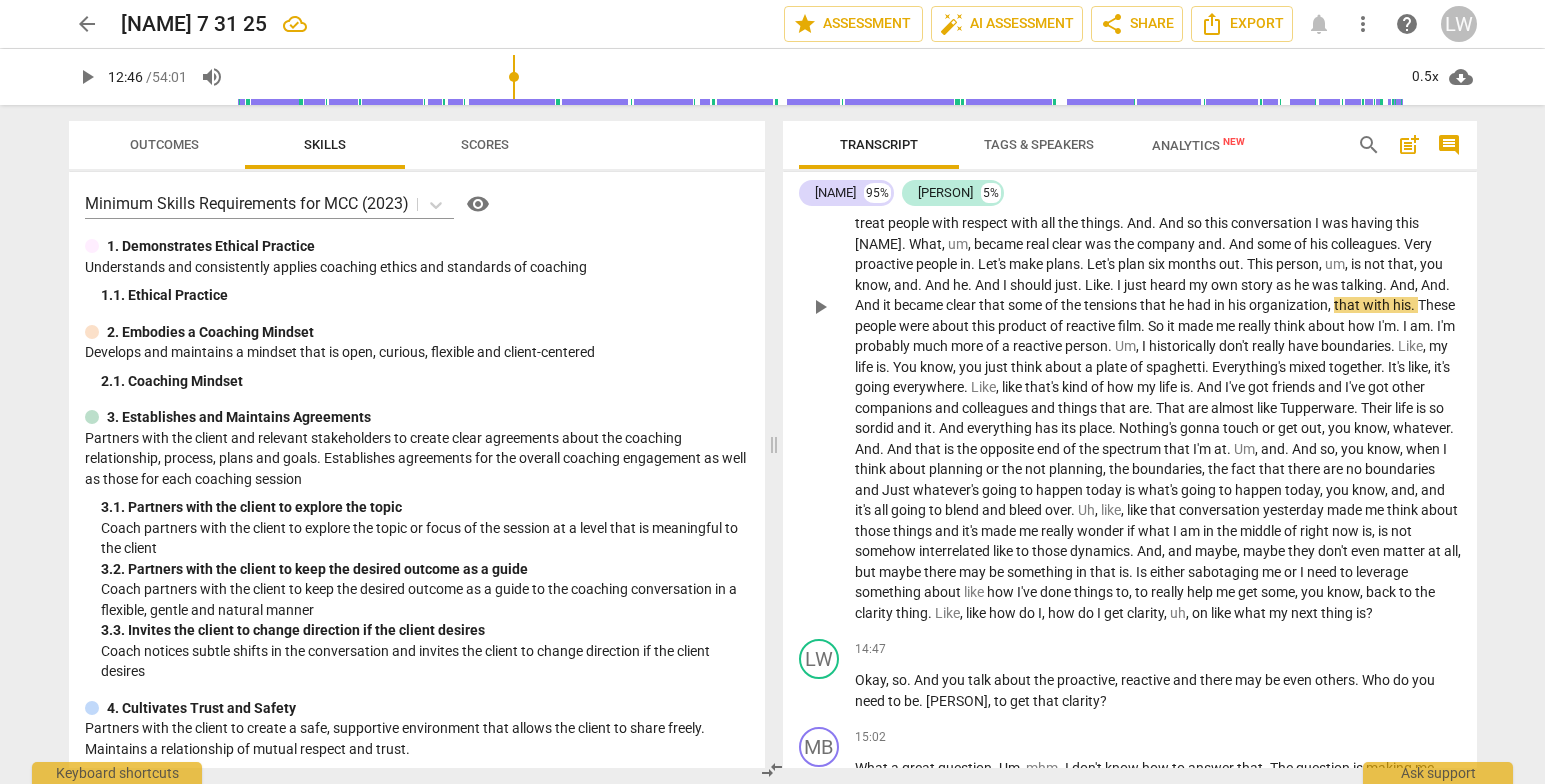 click on "play_arrow" at bounding box center (820, 307) 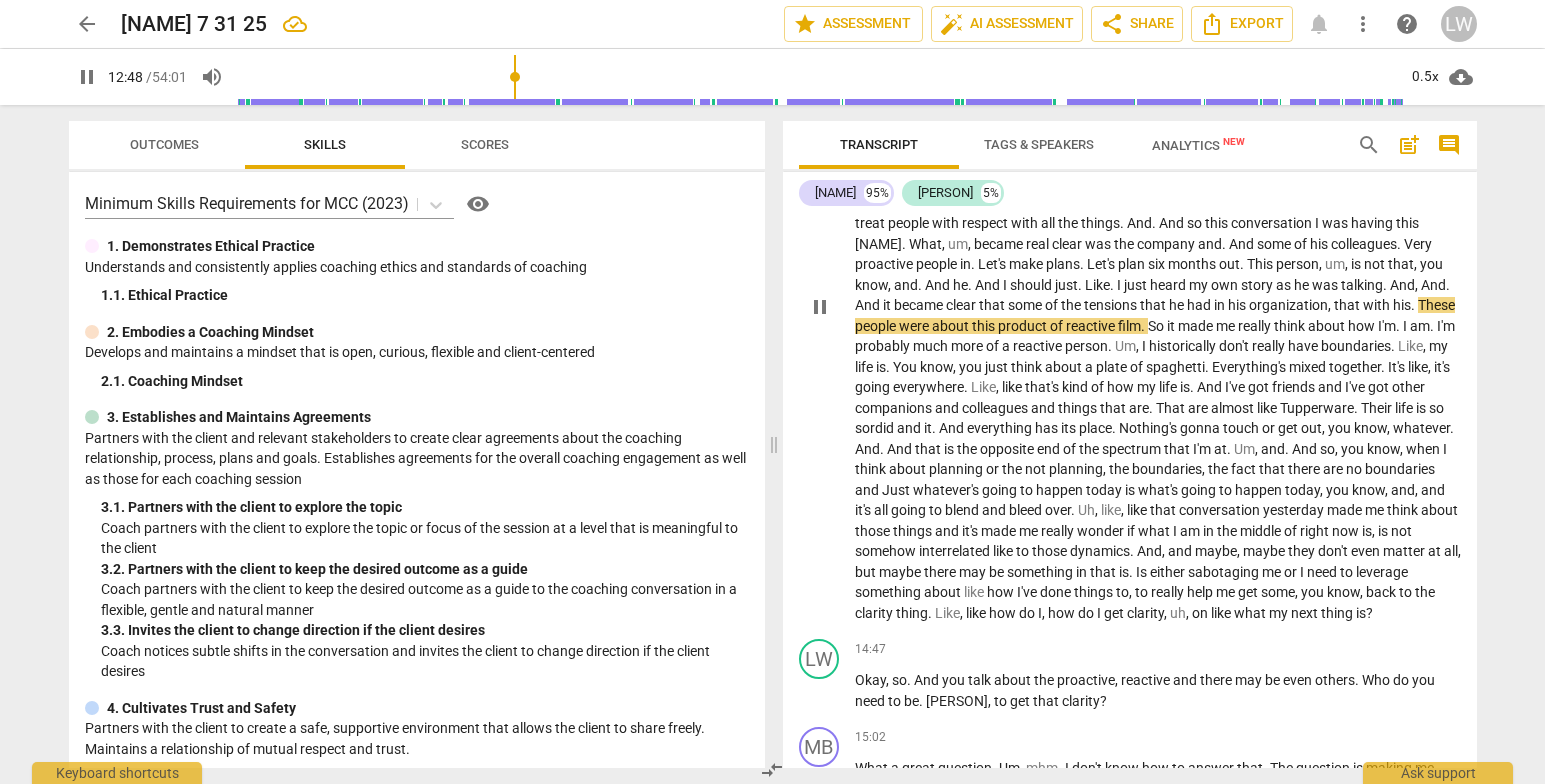 click on "pause" at bounding box center (820, 307) 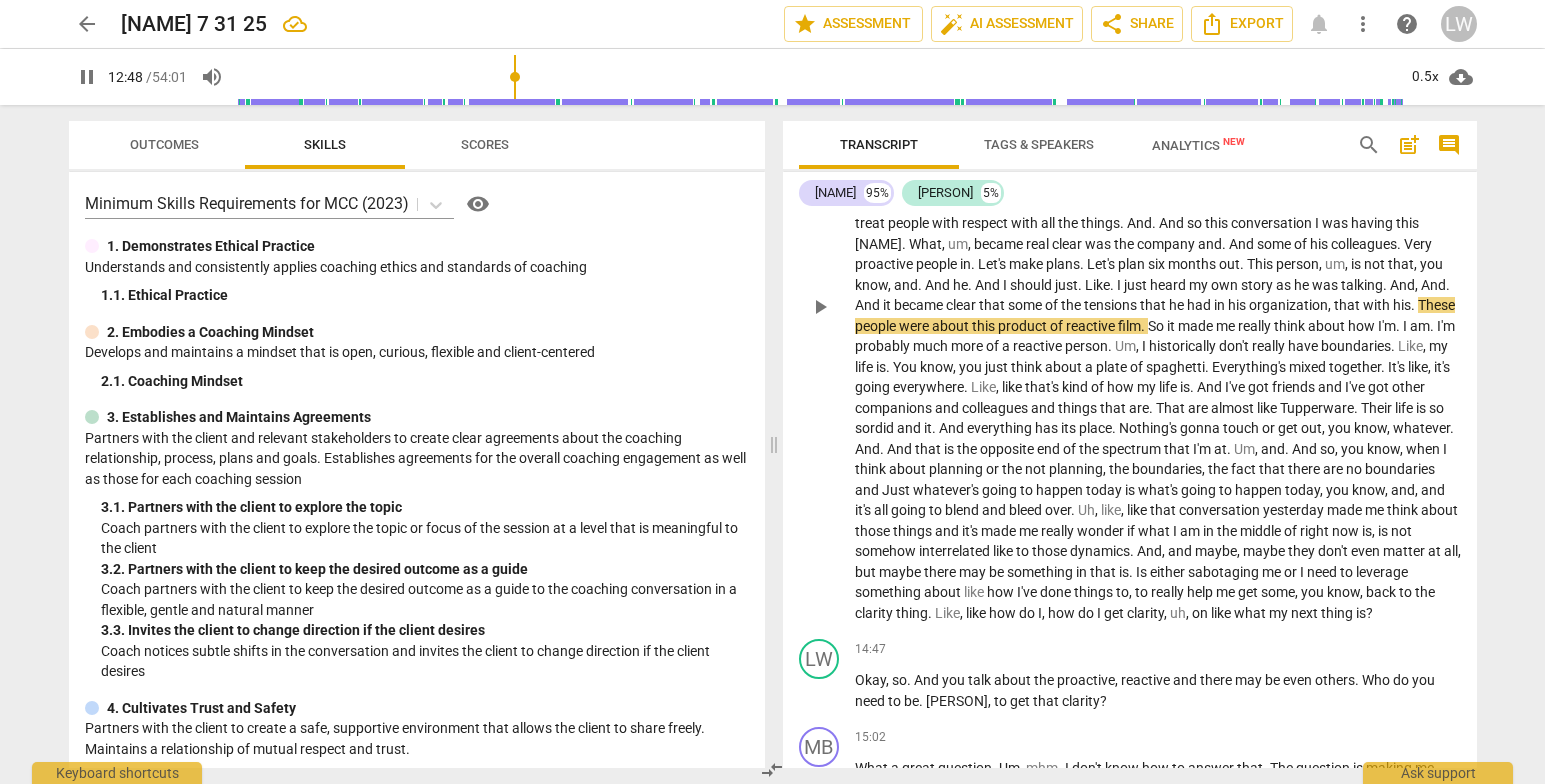 type on "769" 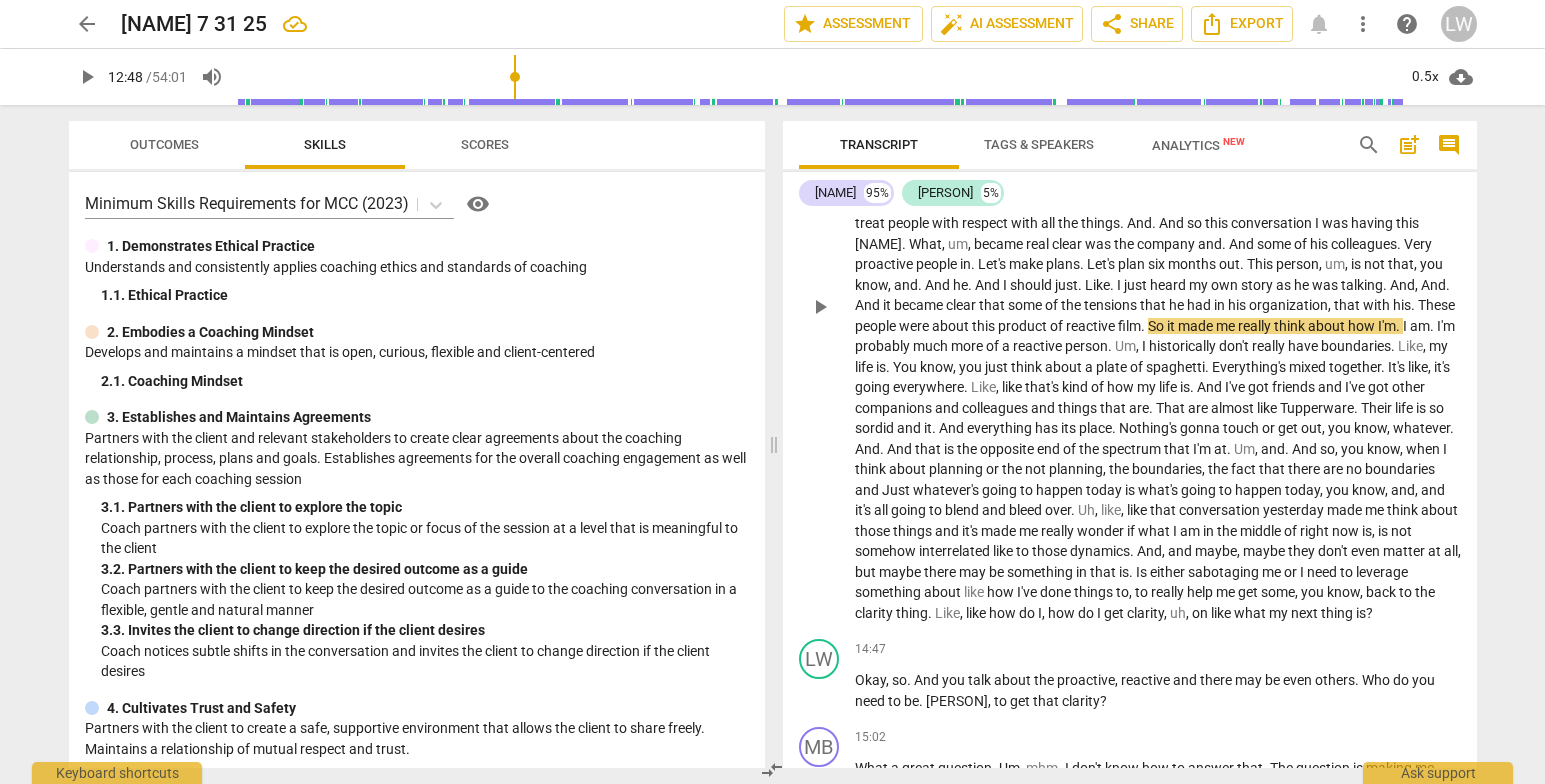 click on "reactive" at bounding box center [1092, 326] 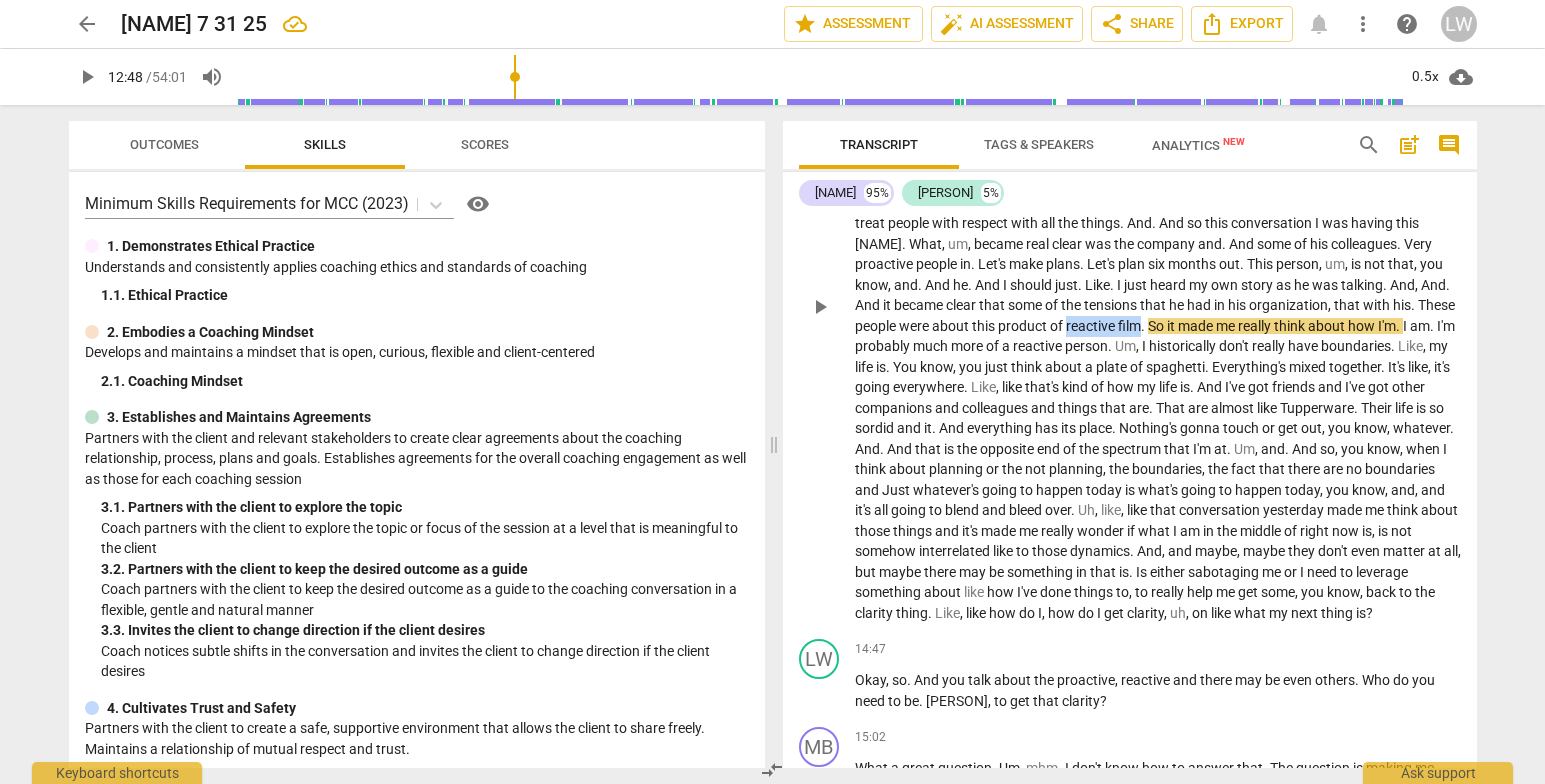 drag, startPoint x: 1298, startPoint y: 339, endPoint x: 1374, endPoint y: 341, distance: 76.02631 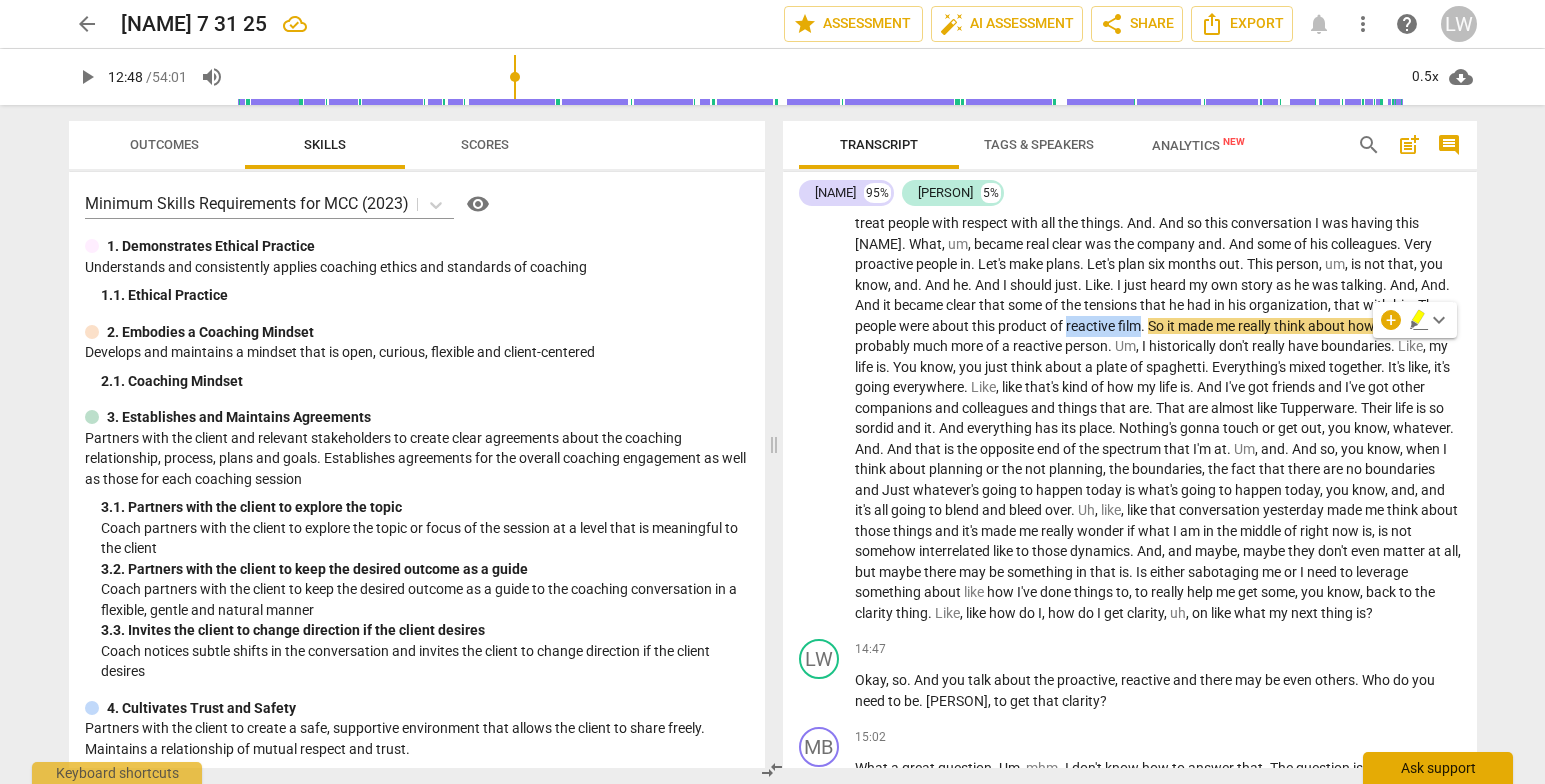 type 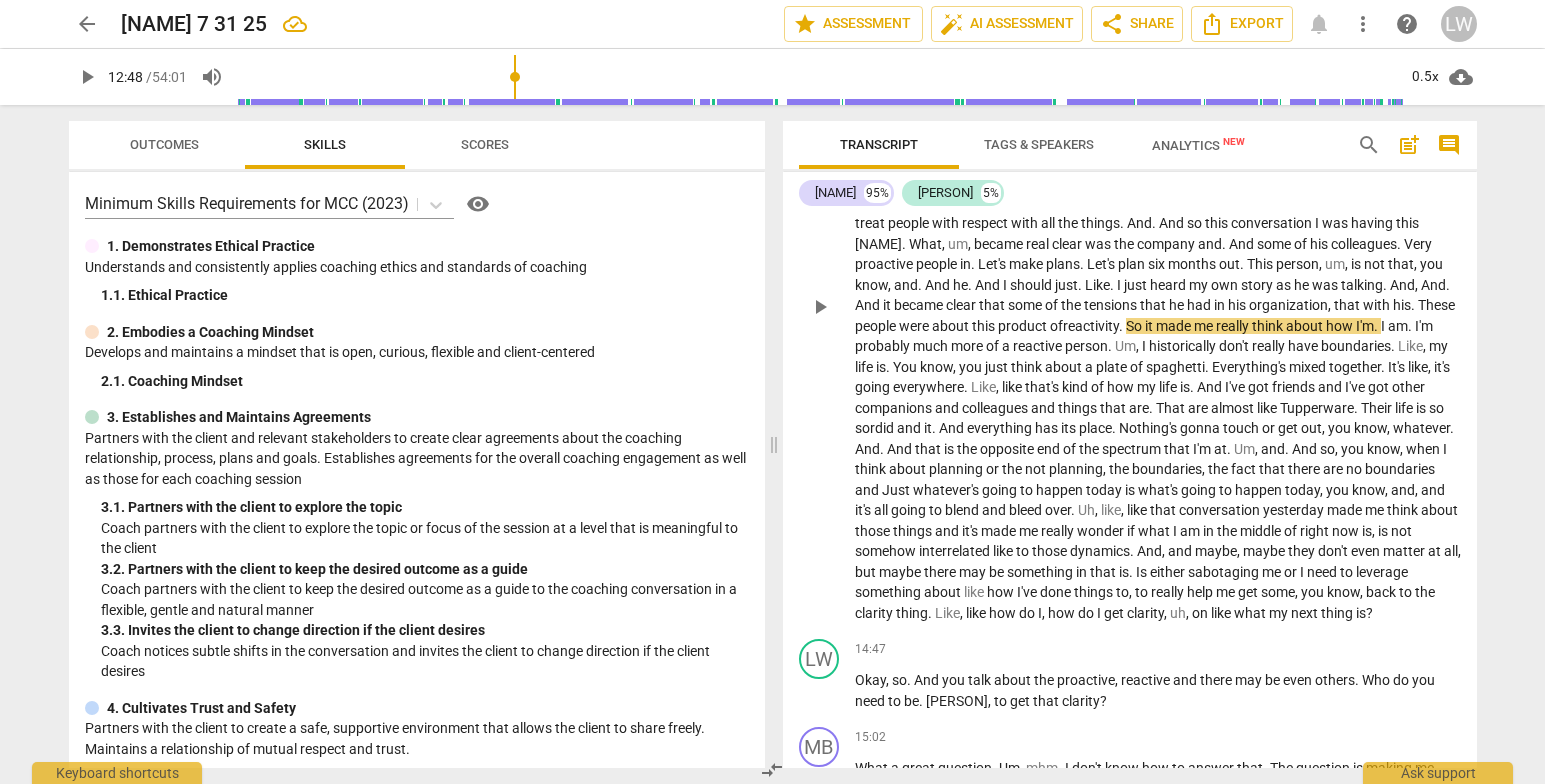 click on "Everything's" at bounding box center (1250, 367) 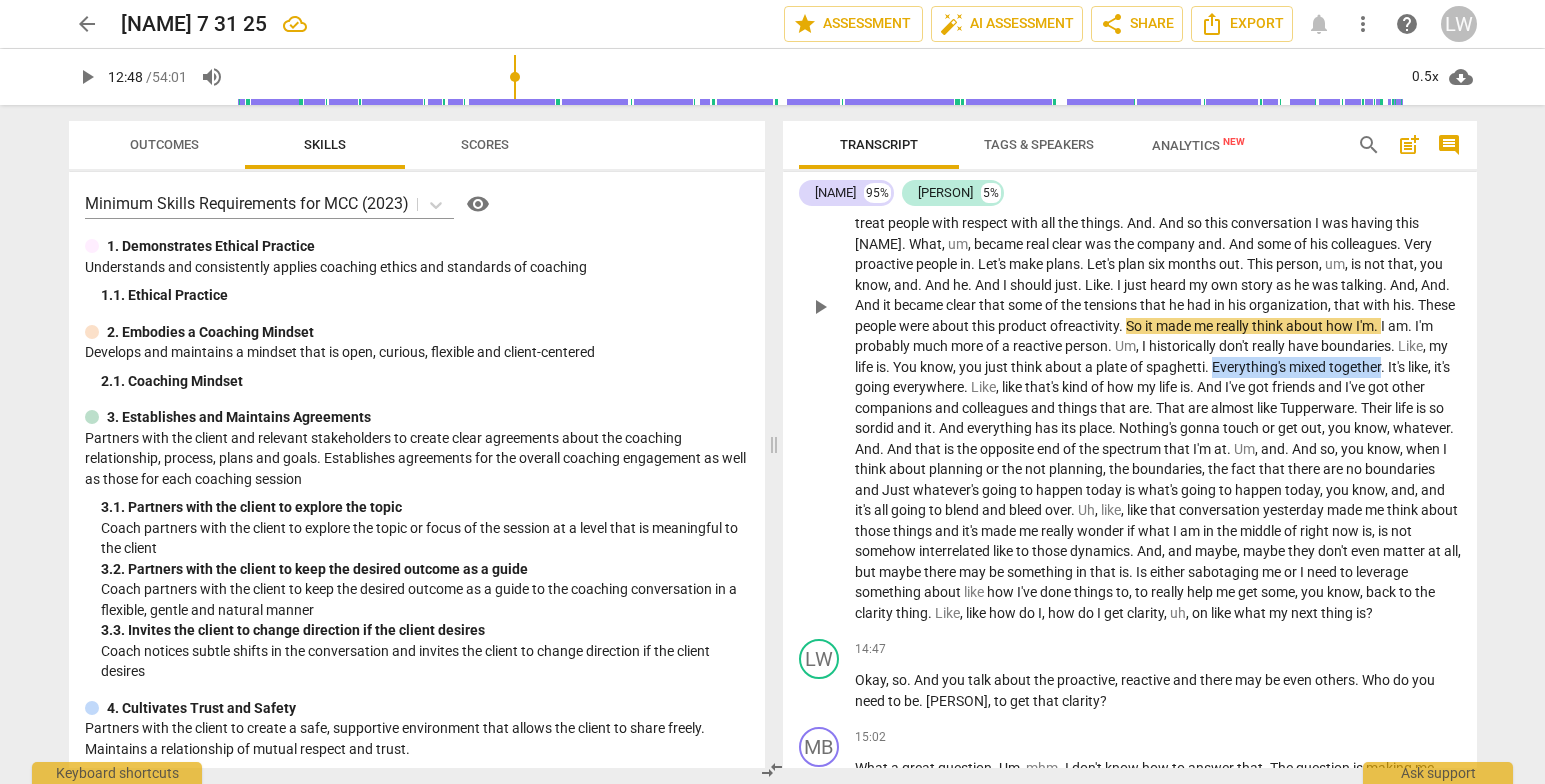 drag, startPoint x: 856, startPoint y: 409, endPoint x: 991, endPoint y: 403, distance: 135.13327 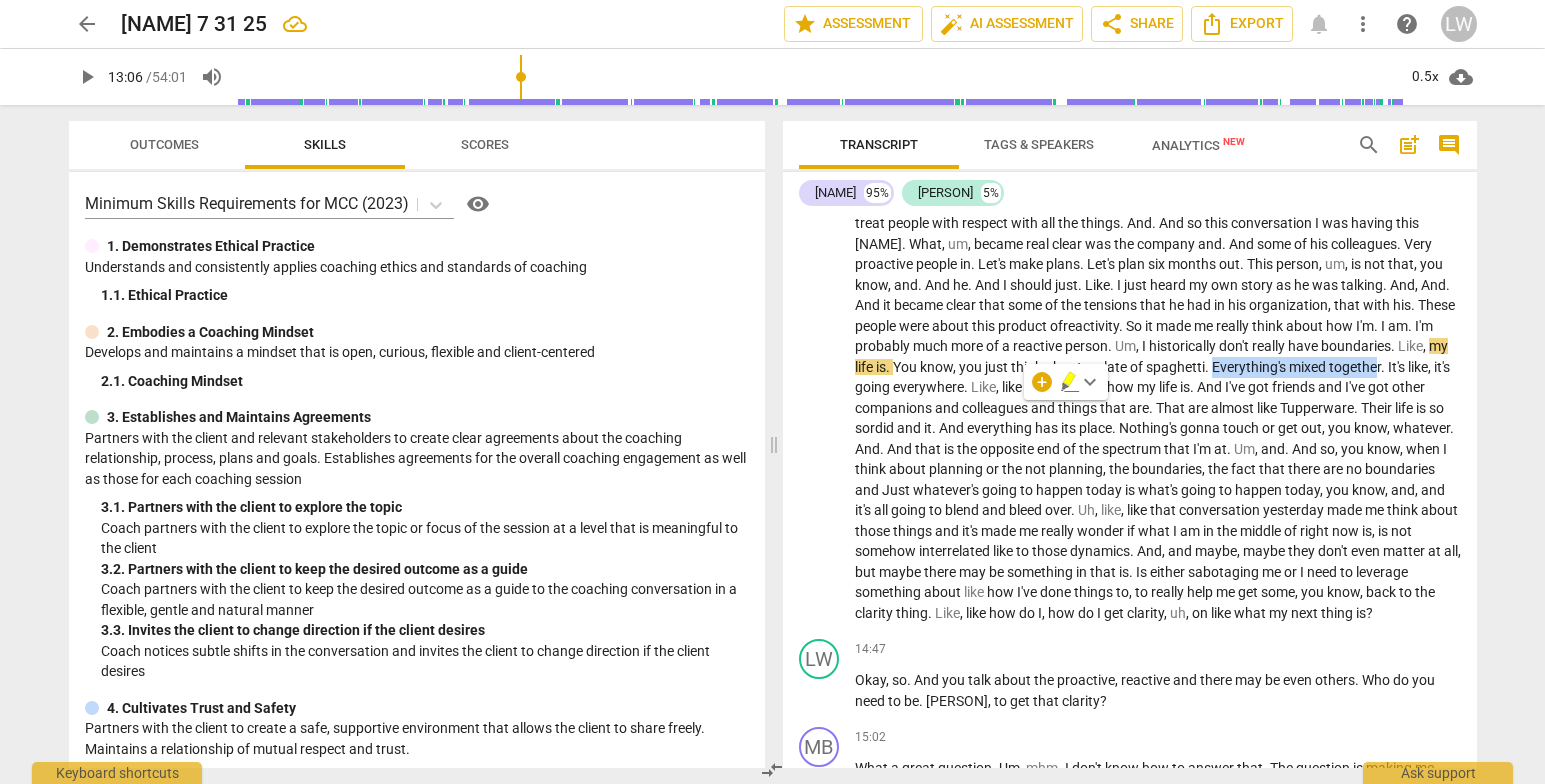 click at bounding box center [820, 77] 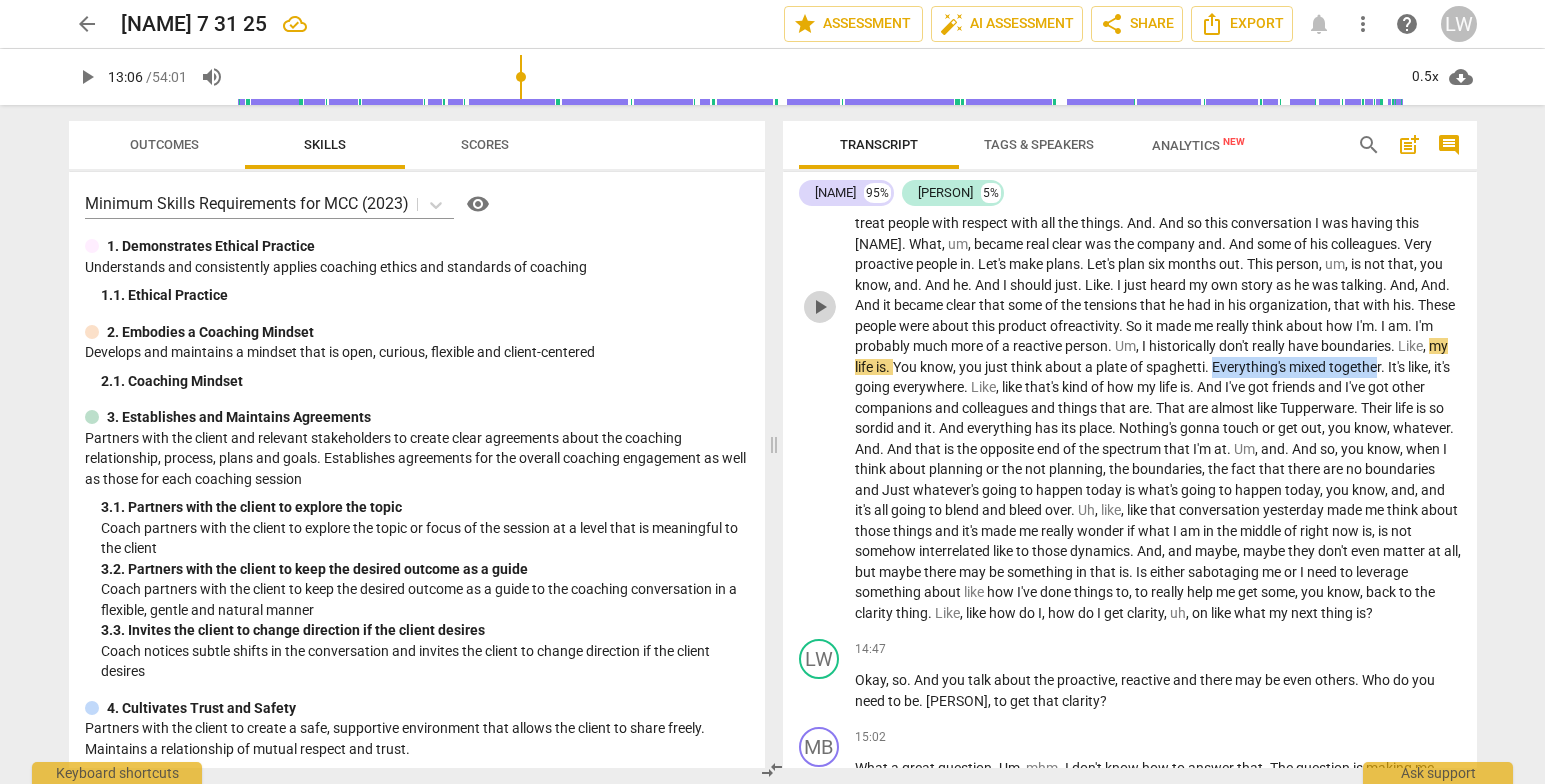 click on "play_arrow" at bounding box center (820, 307) 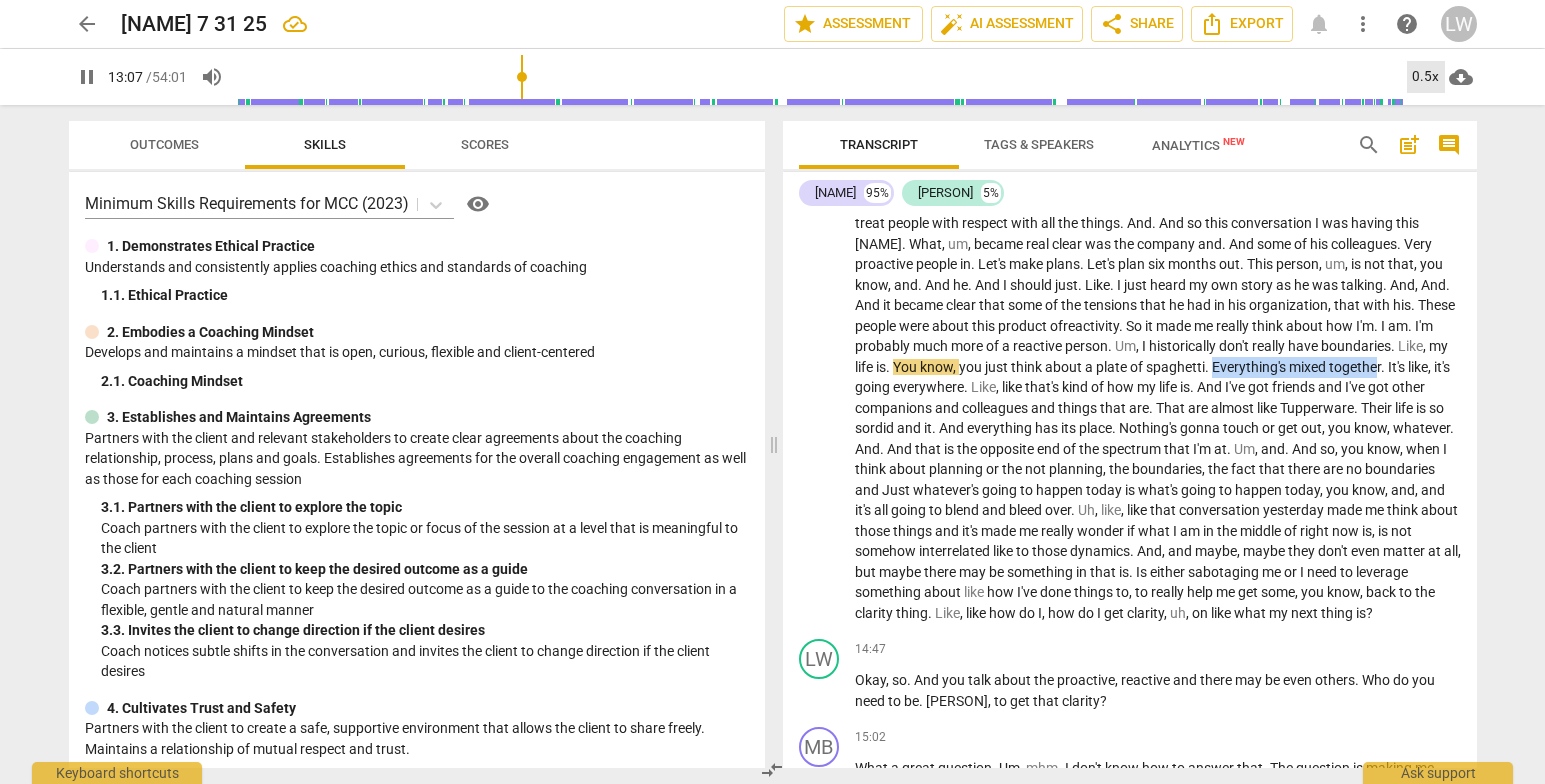 click on "0.5x" at bounding box center (1426, 77) 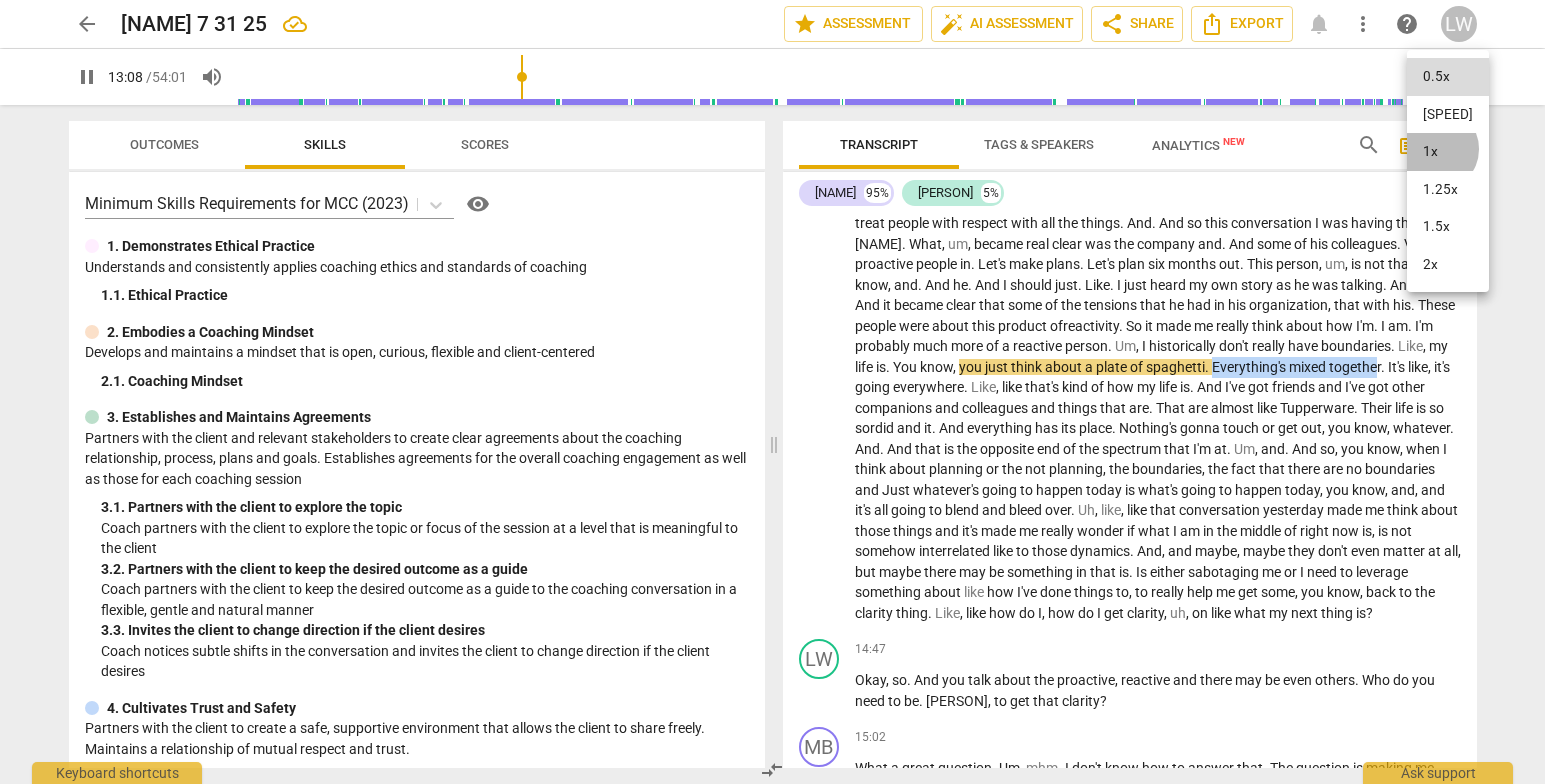 click on "1x" at bounding box center (1448, 152) 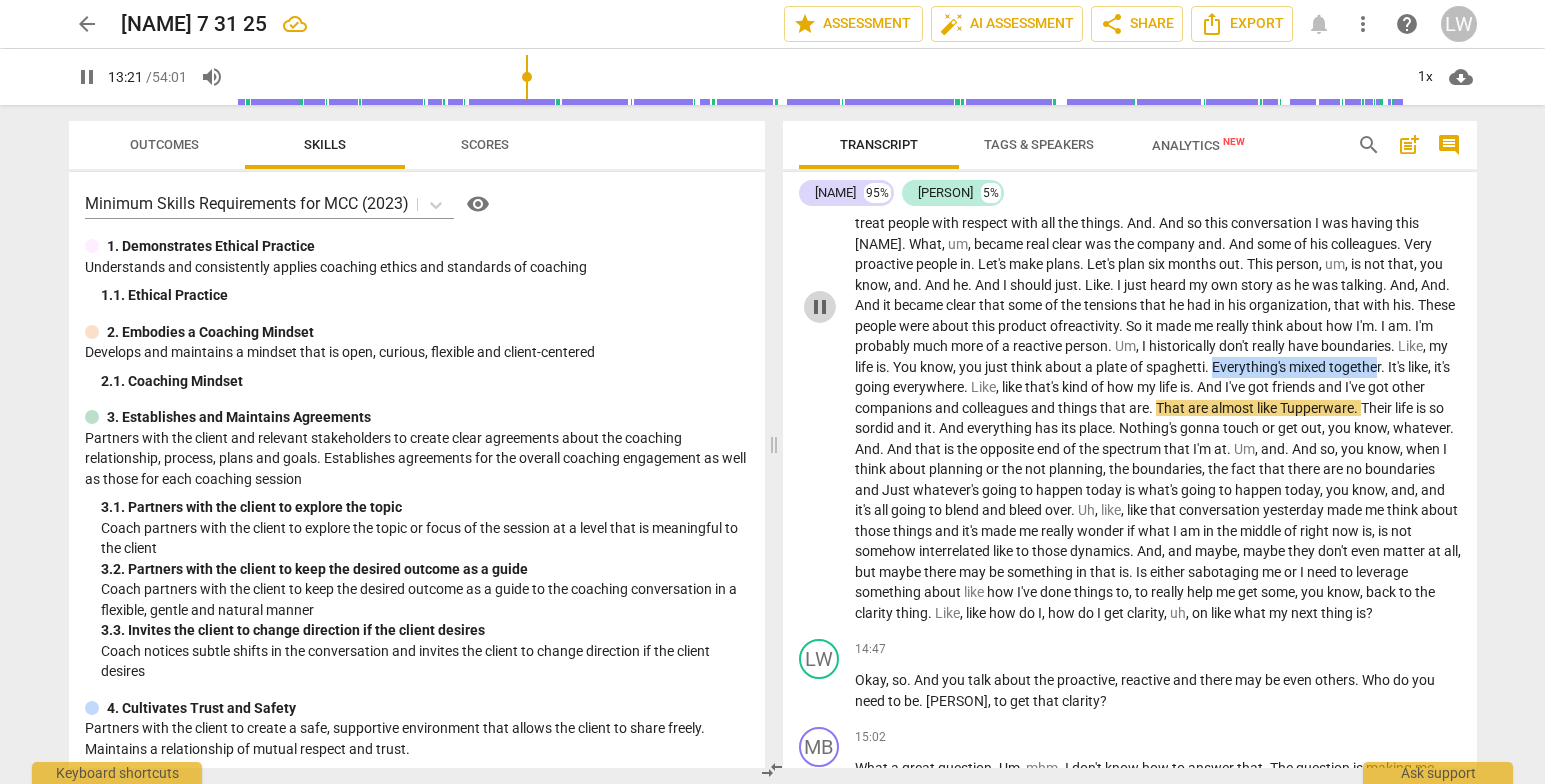 click on "pause" at bounding box center (820, 307) 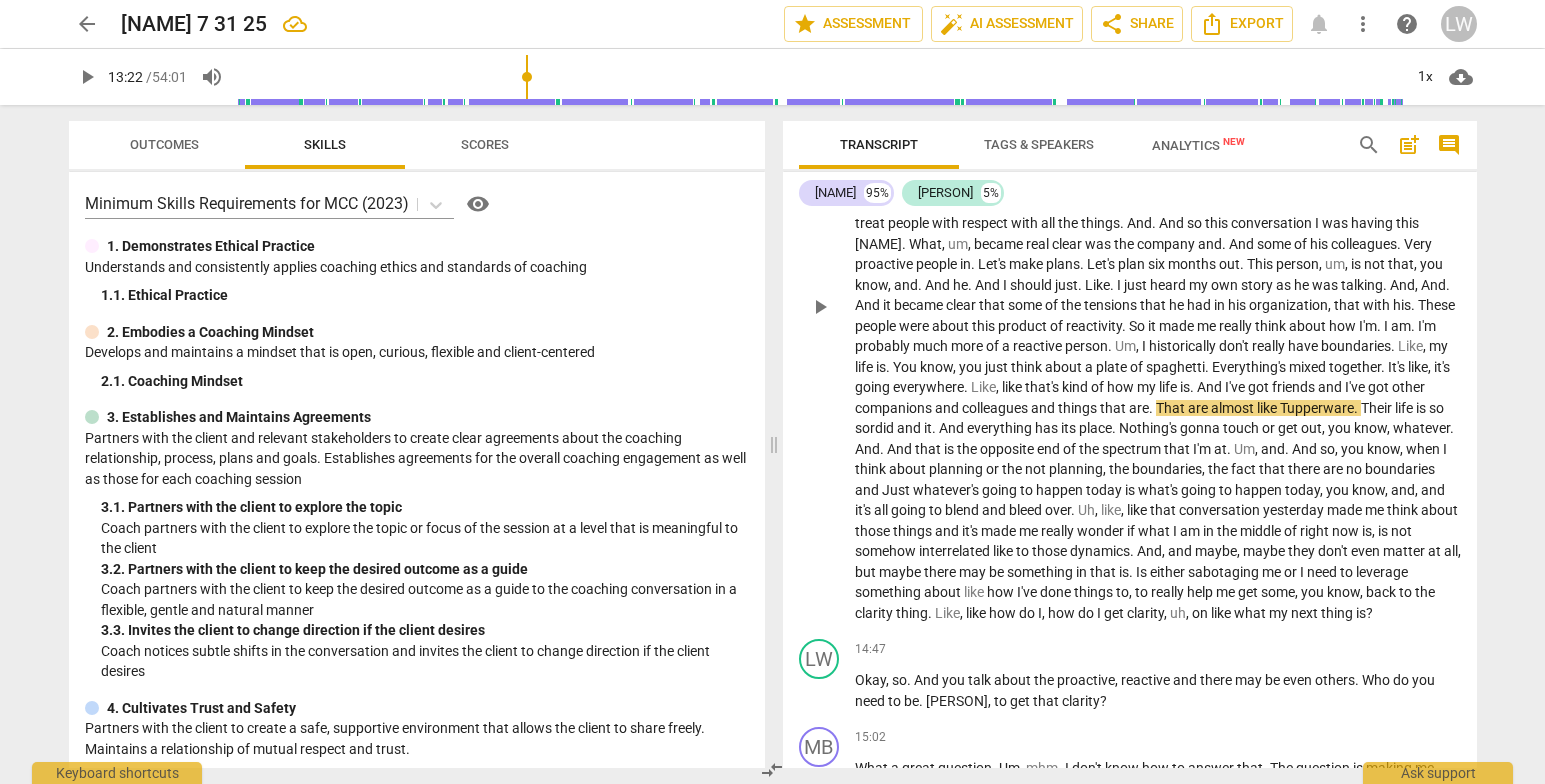 drag, startPoint x: 1382, startPoint y: 422, endPoint x: 1391, endPoint y: 435, distance: 15.811388 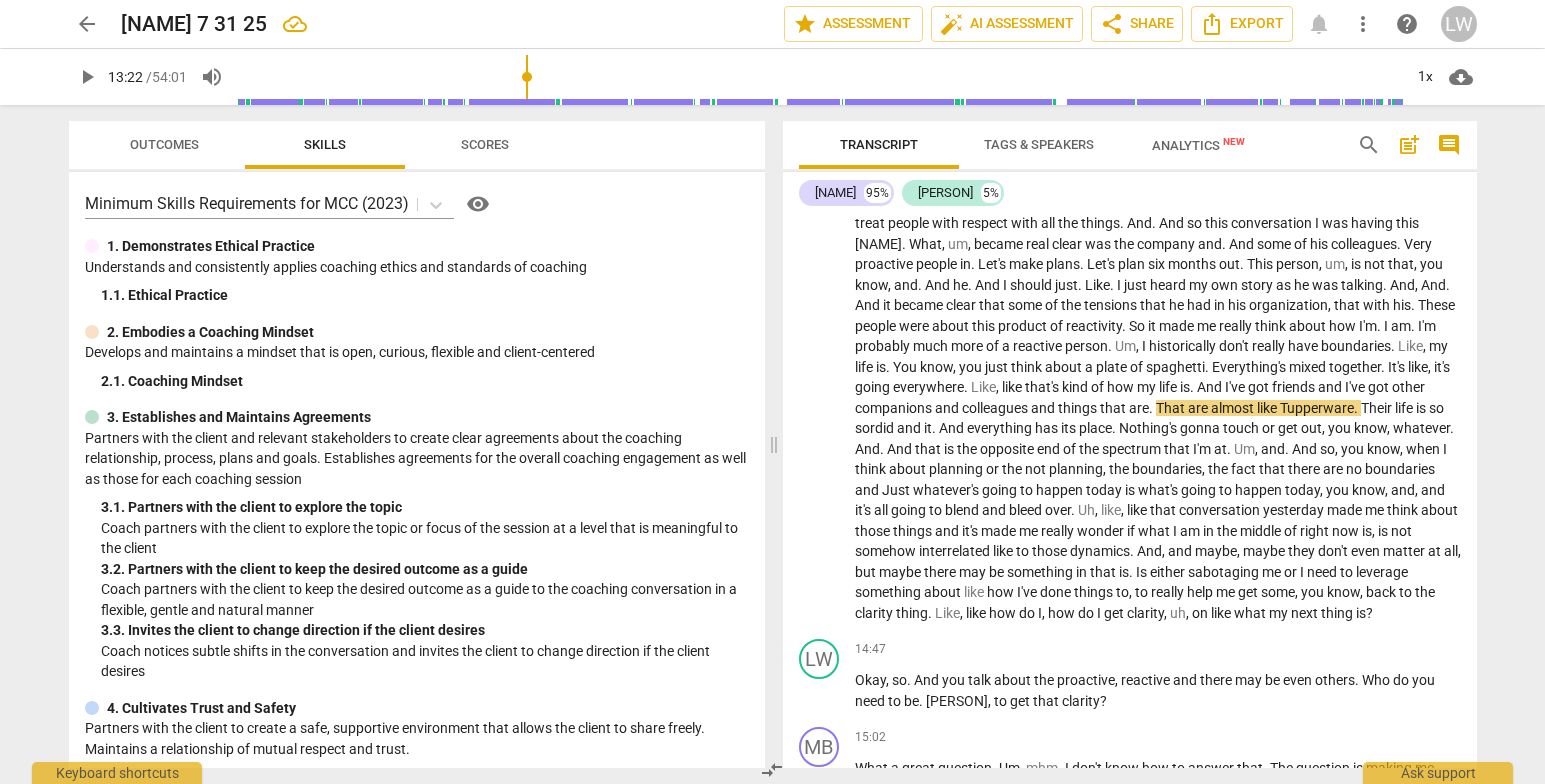 type 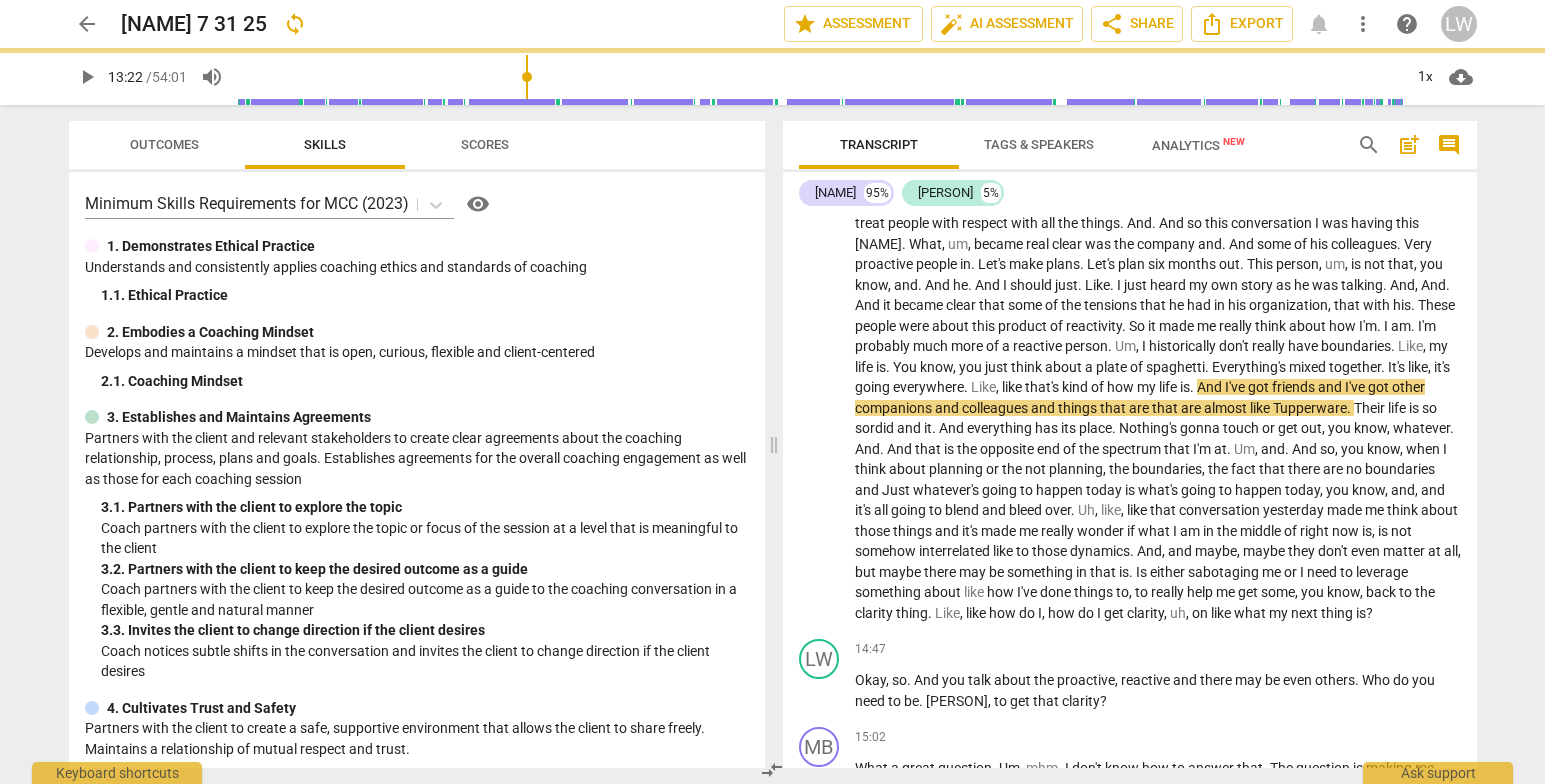drag, startPoint x: 1510, startPoint y: 502, endPoint x: 1228, endPoint y: 437, distance: 289.3942 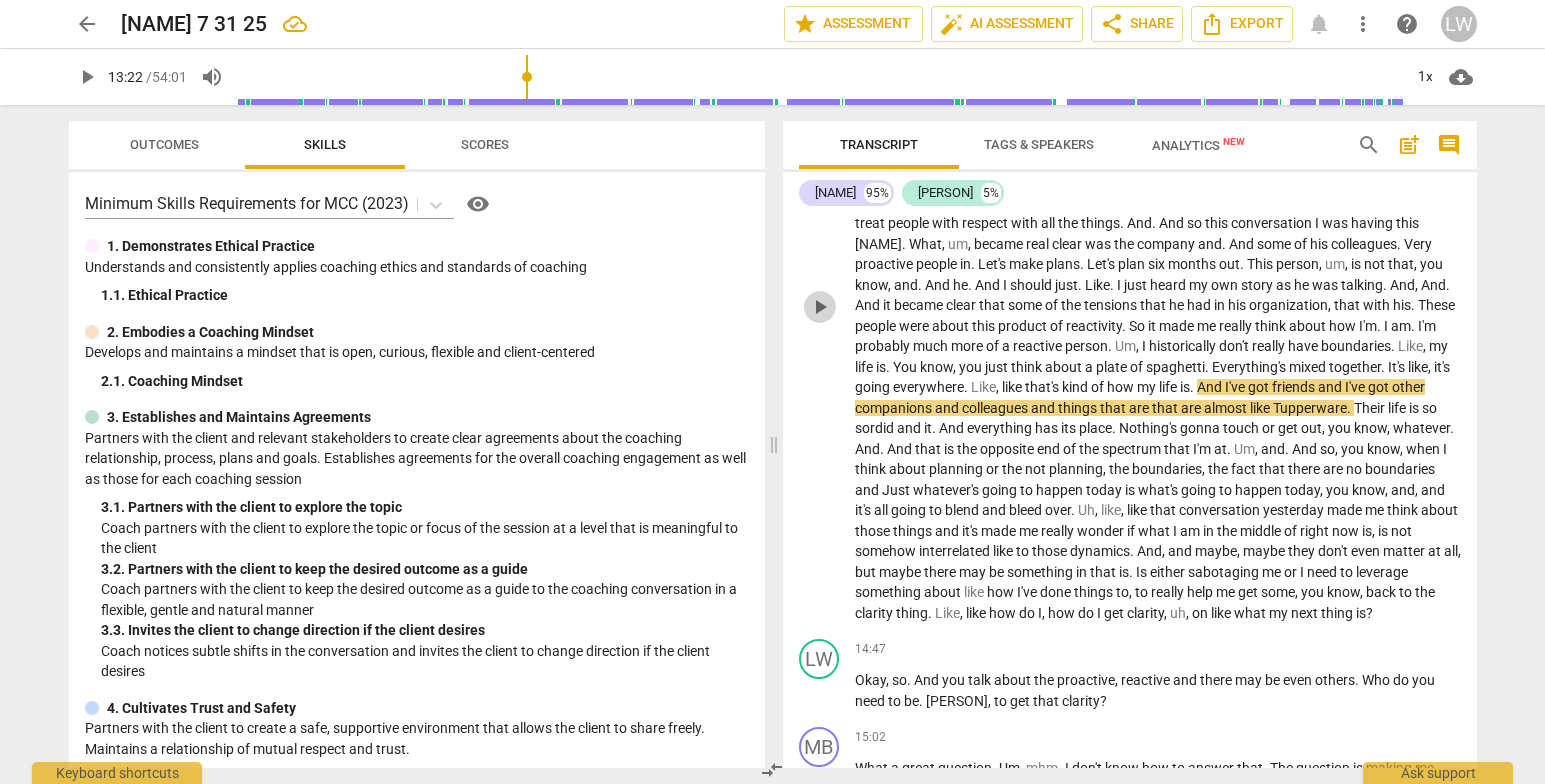 click on "play_arrow" at bounding box center [820, 307] 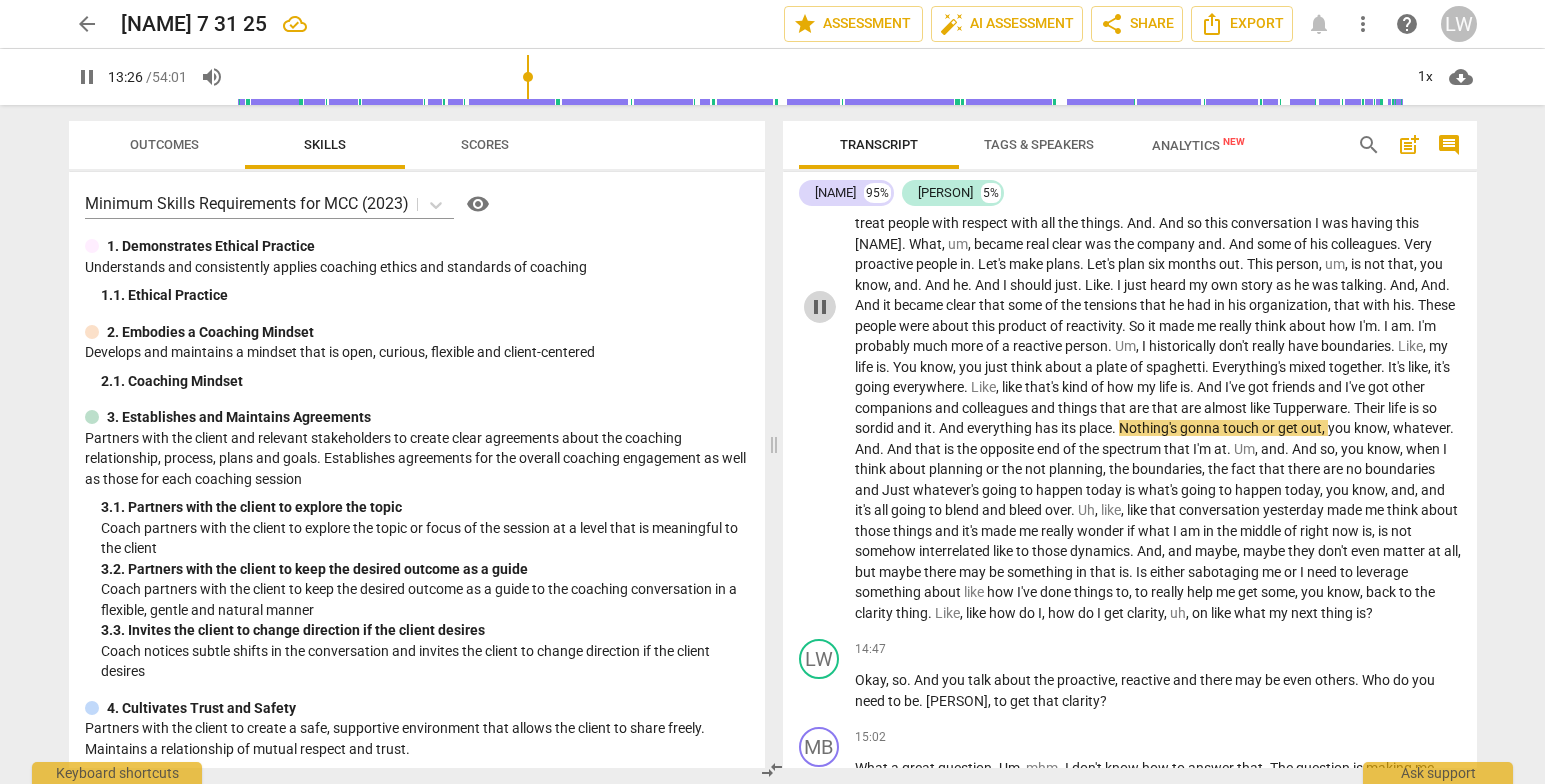 click on "pause" at bounding box center [820, 307] 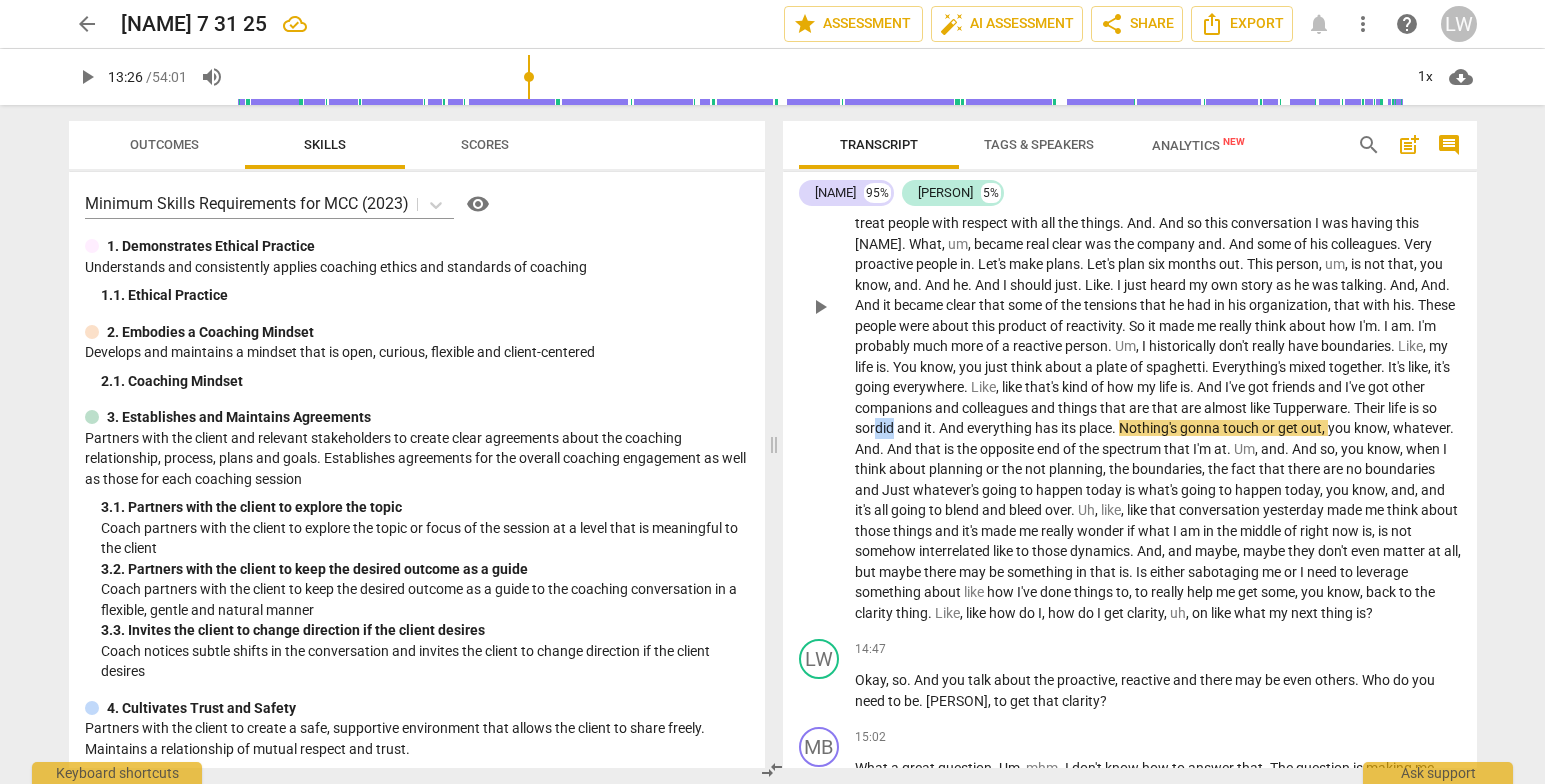 drag, startPoint x: 1116, startPoint y: 444, endPoint x: 1134, endPoint y: 450, distance: 18.973665 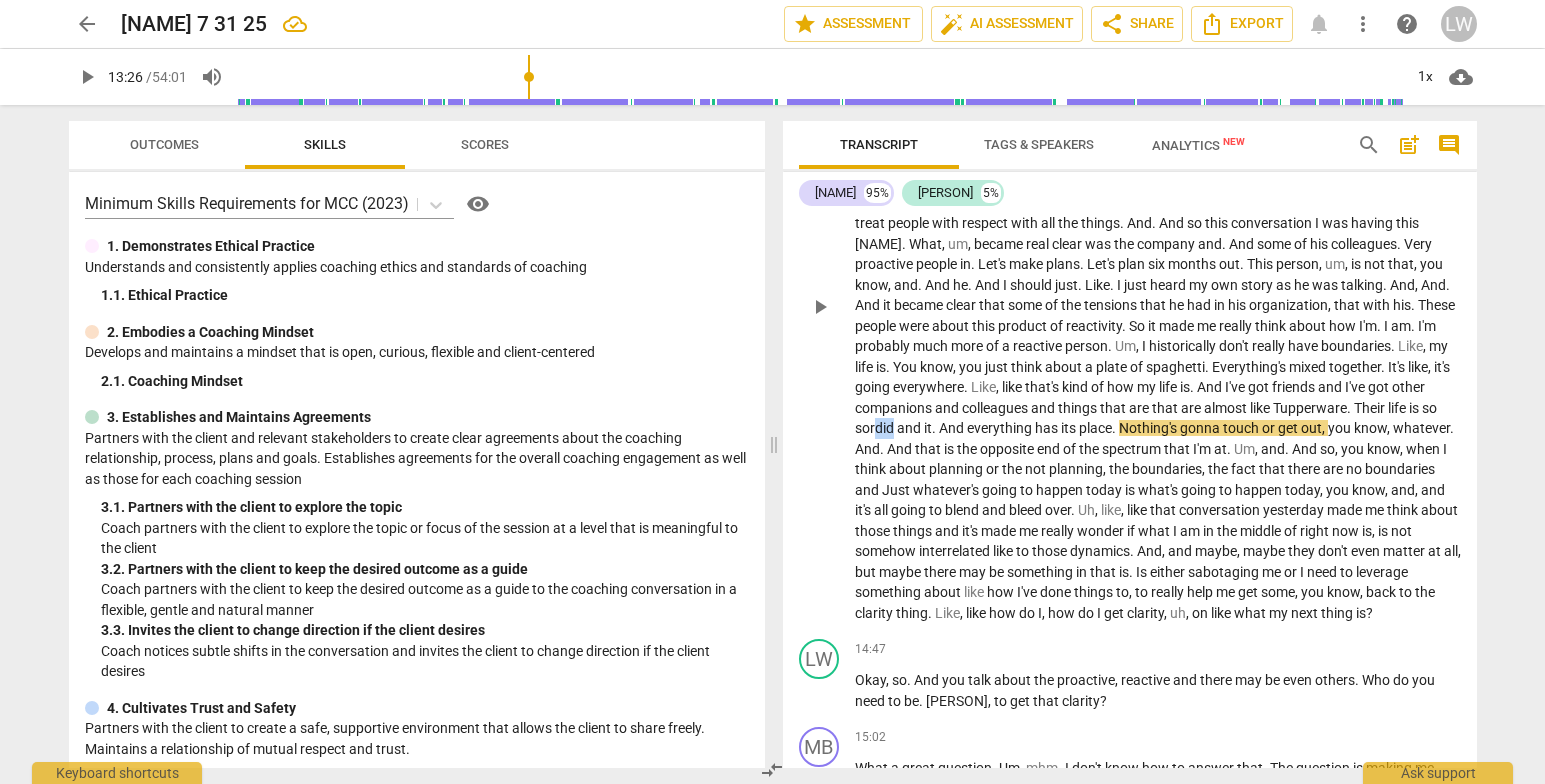 click on "sordid" at bounding box center (876, 428) 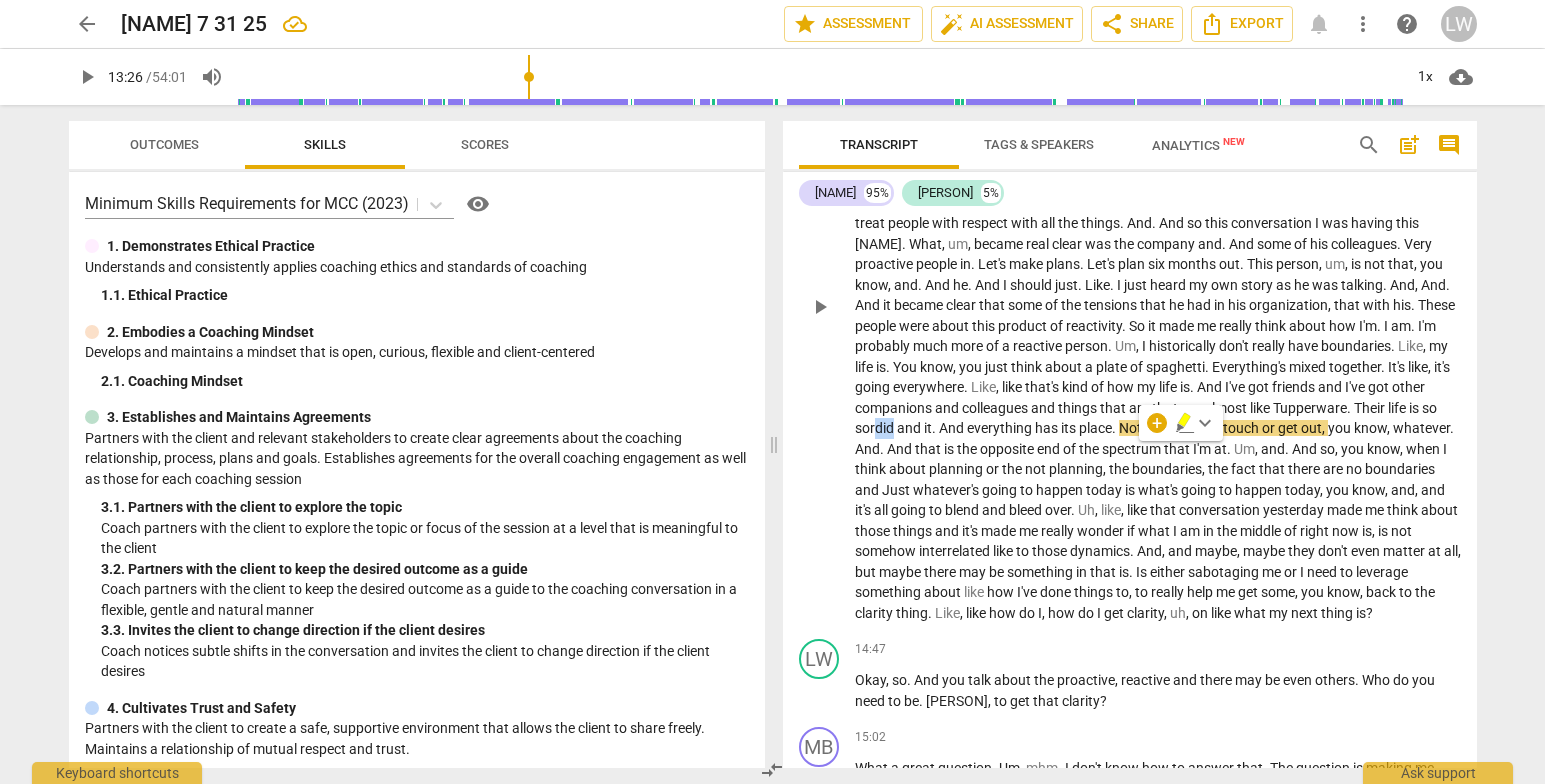 type 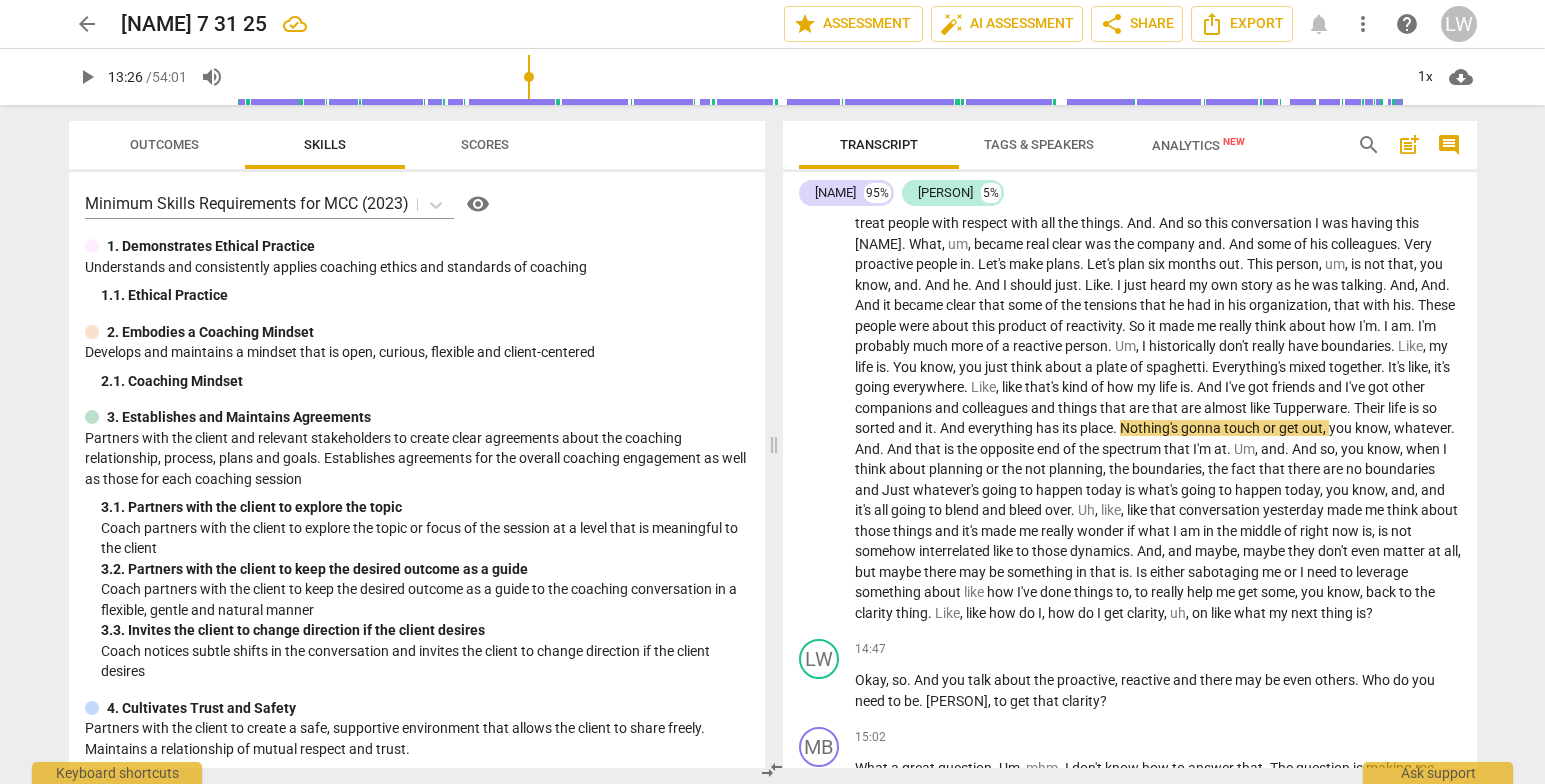 drag, startPoint x: 1476, startPoint y: 360, endPoint x: 1483, endPoint y: 378, distance: 19.313208 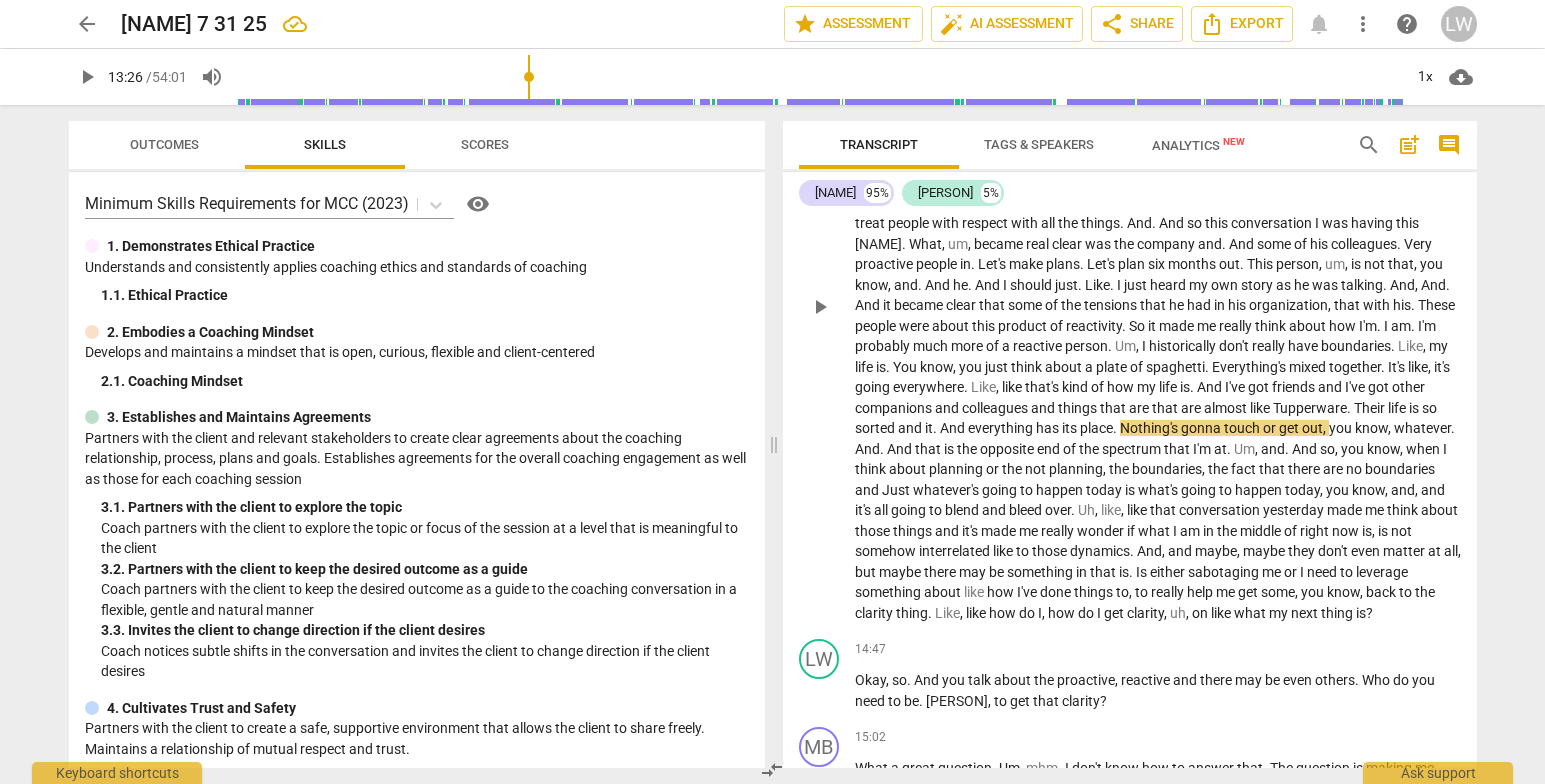 click on "MB play_arrow pause 00:00 + Add competency keyboard_arrow_right All right. LW play_arrow pause 00:03 + Add competency keyboard_arrow_right So Marlin, what did you bring to coaching today? MB play_arrow pause 00:07 + Add competency keyboard_arrow_right Well, Lupe, I feel like I'm at a crossroads with my uh, career. And, and so I'd like for us to really talk about that if we could or kind of really work through that if we're able to today. LW play_arrow pause 00:23 + Add competency keyboard_arrow_right Okay, good. Um, so when you say a career crossroads, what's generating the crossroads about it? MB play_arrow pause 00:36 + Add competency keyboard_arrow_right Well, a couple of things. Like my full time job, um, ended back in April. Uh, so I've been working part time since then, um, which has been fine. Like" at bounding box center [1130, 491] 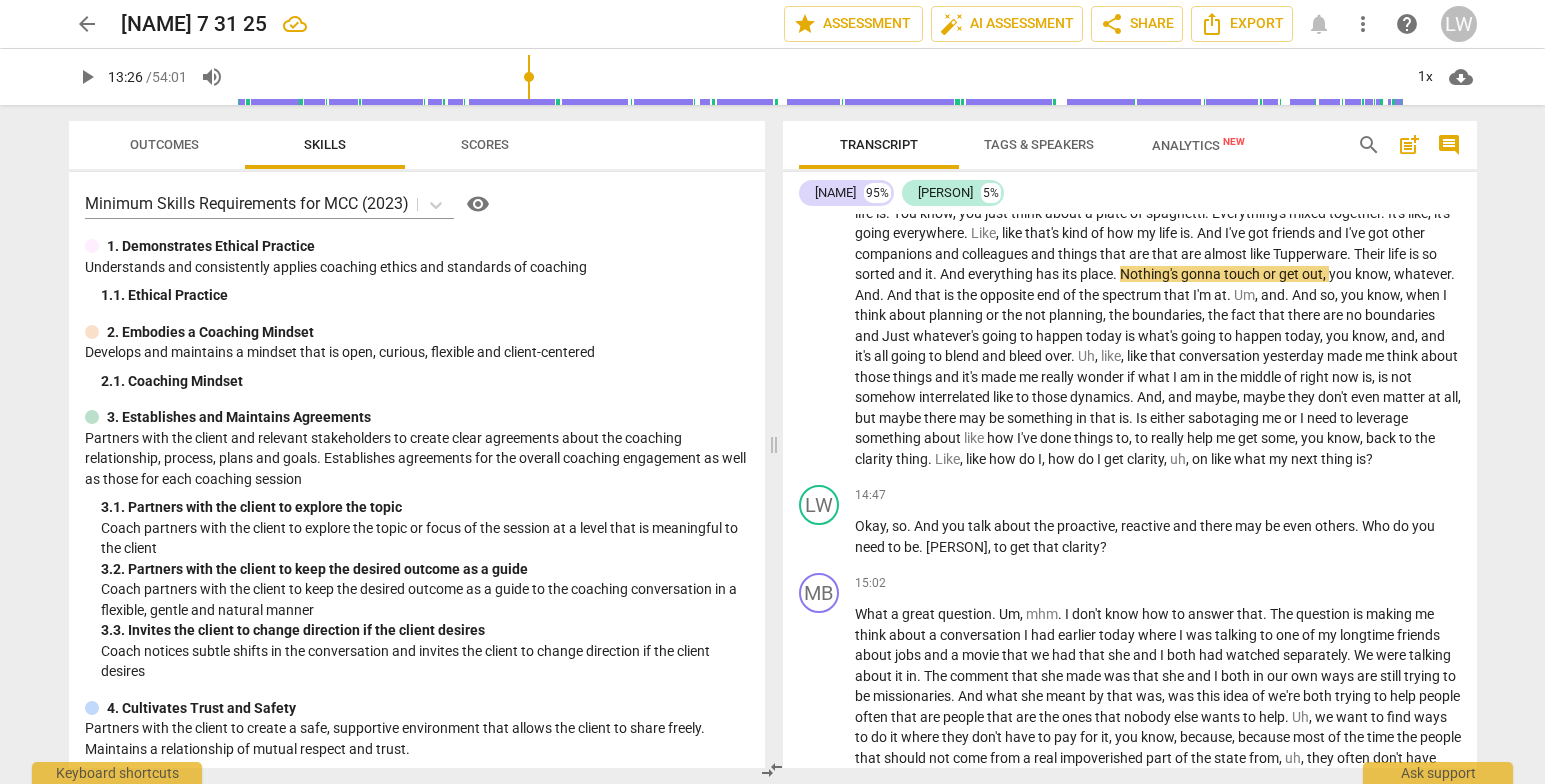 scroll, scrollTop: 3028, scrollLeft: 0, axis: vertical 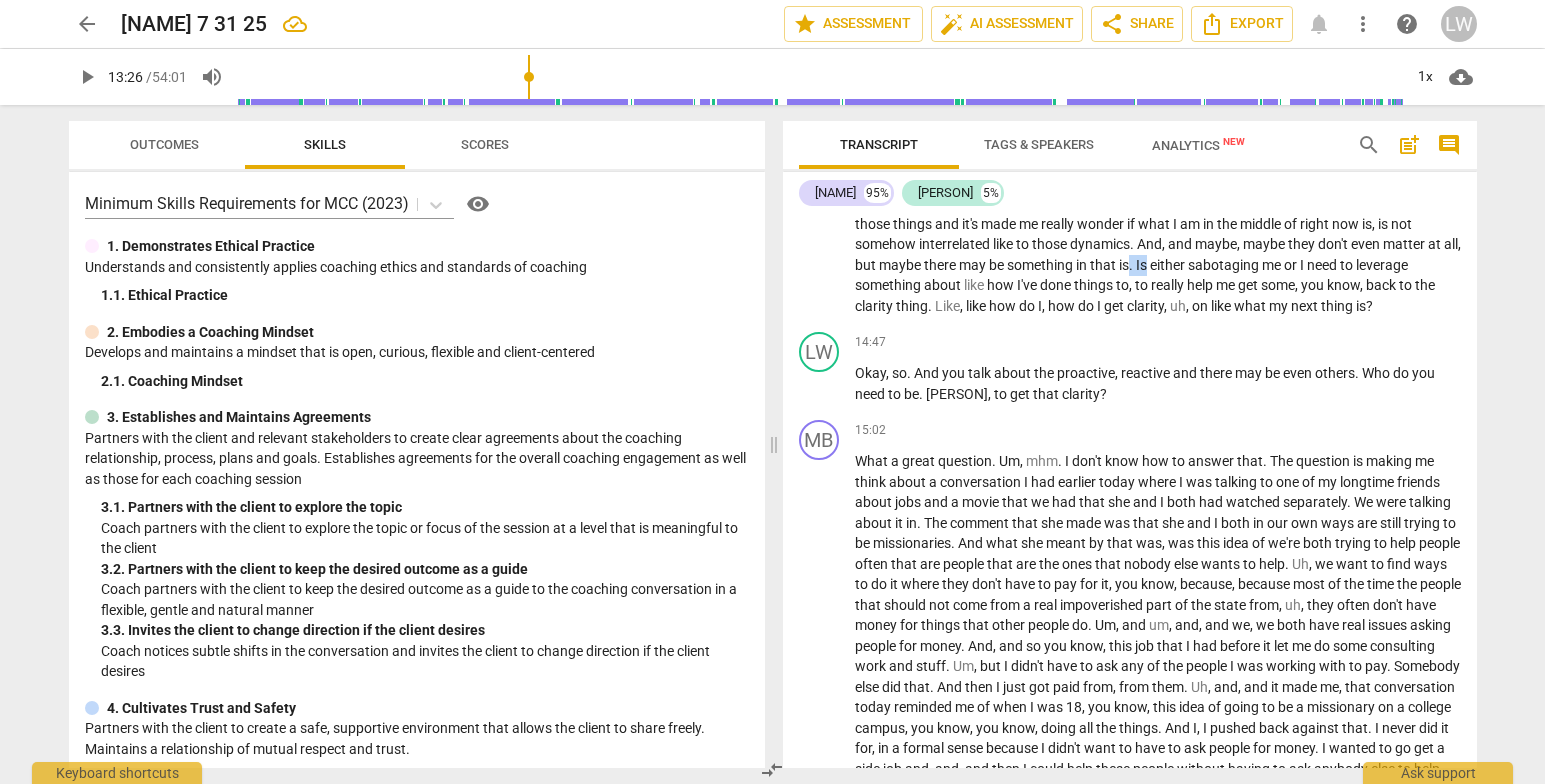 drag, startPoint x: 979, startPoint y: 301, endPoint x: 995, endPoint y: 309, distance: 17.888544 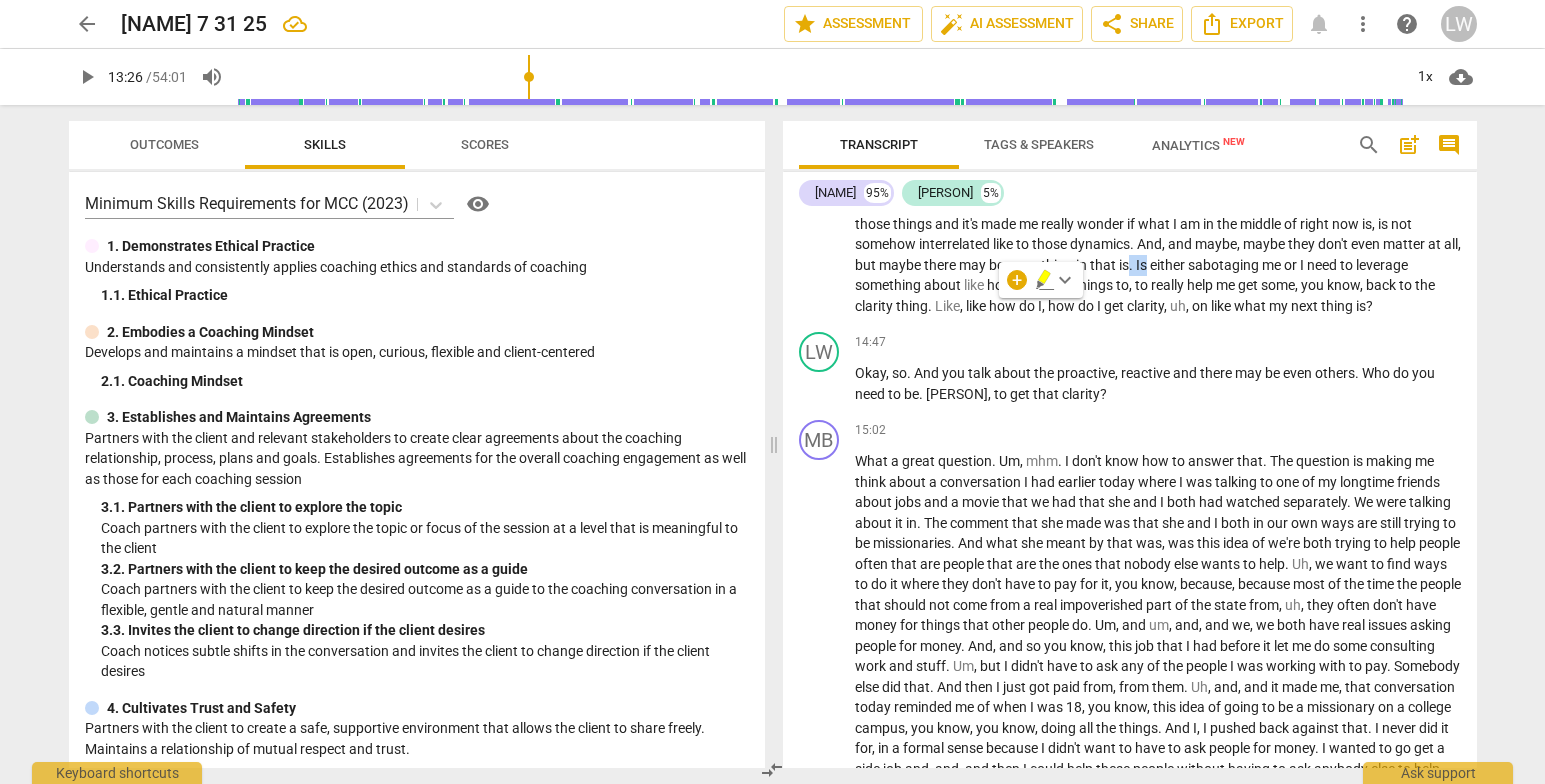 type 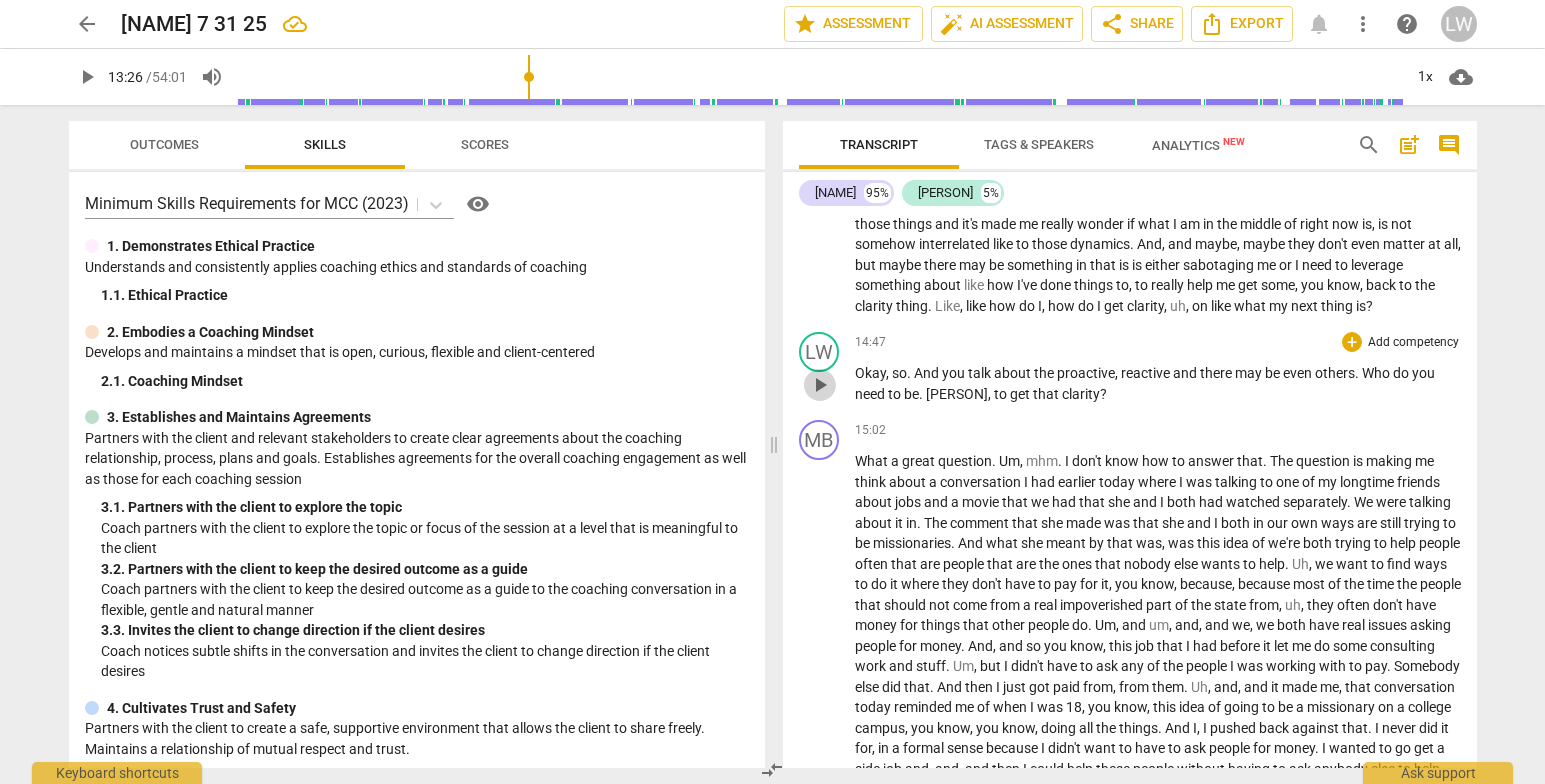 click on "play_arrow" at bounding box center (820, 385) 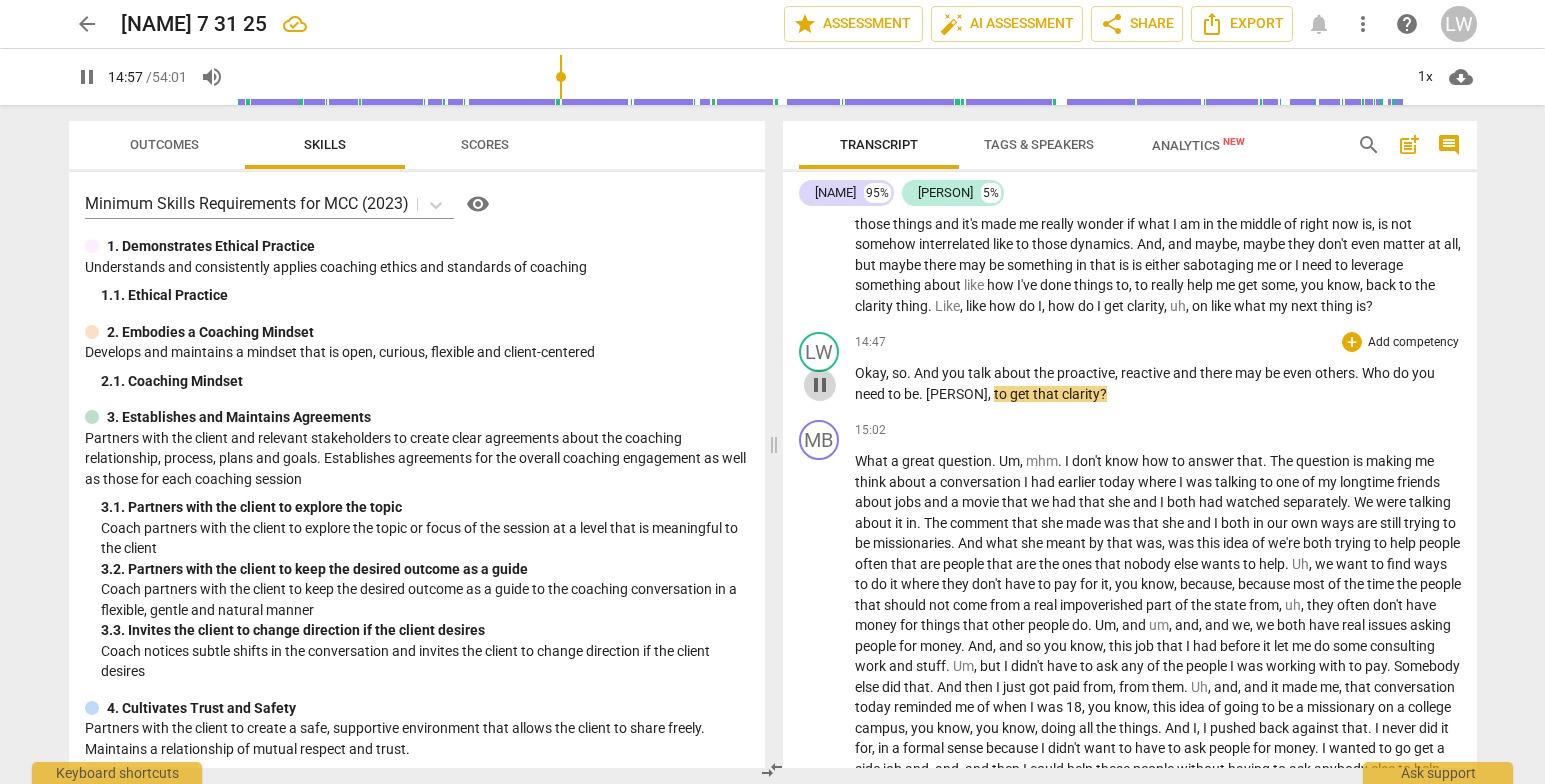 click on "pause" at bounding box center (820, 385) 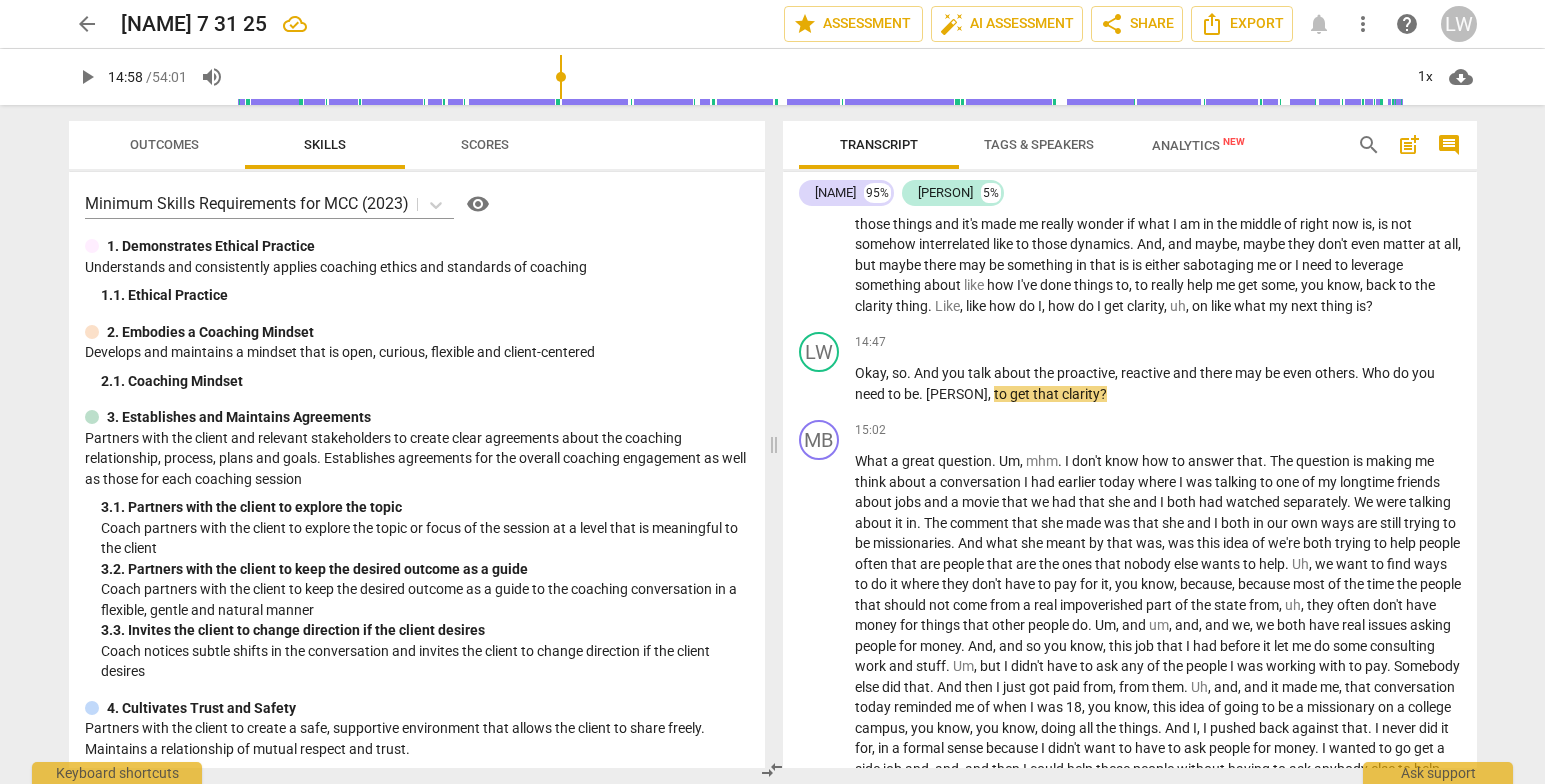 click on "Transcript Tags & Speakers Analytics New search post_add comment Marlin B. 95% Lupe Wood 5% MB play_arrow pause 00:00 + Add competency keyboard_arrow_right All right . LW play_arrow pause 00:03 + Add competency keyboard_arrow_right So Marlin , what did you bring to coaching today ? MB play_arrow pause 00:07 + Add competency keyboard_arrow_right Well , Lupe , I feel like I'm at a crossroads with my uh , career . And , and so I'd like for us to really talk about that if we could or kind of really work through that if we're able to today . LW play_arrow pause 00:23 + Add competency keyboard_arrow_right Okay , good . Um , so when you say a career crossroads , what's generating the crossroads about it ? MB play_arrow pause 00:36 + Add competency keyboard_arrow_right Well , a couple of things . Like my full time job , um , ended back in April . Uh , so" at bounding box center (1134, 444) 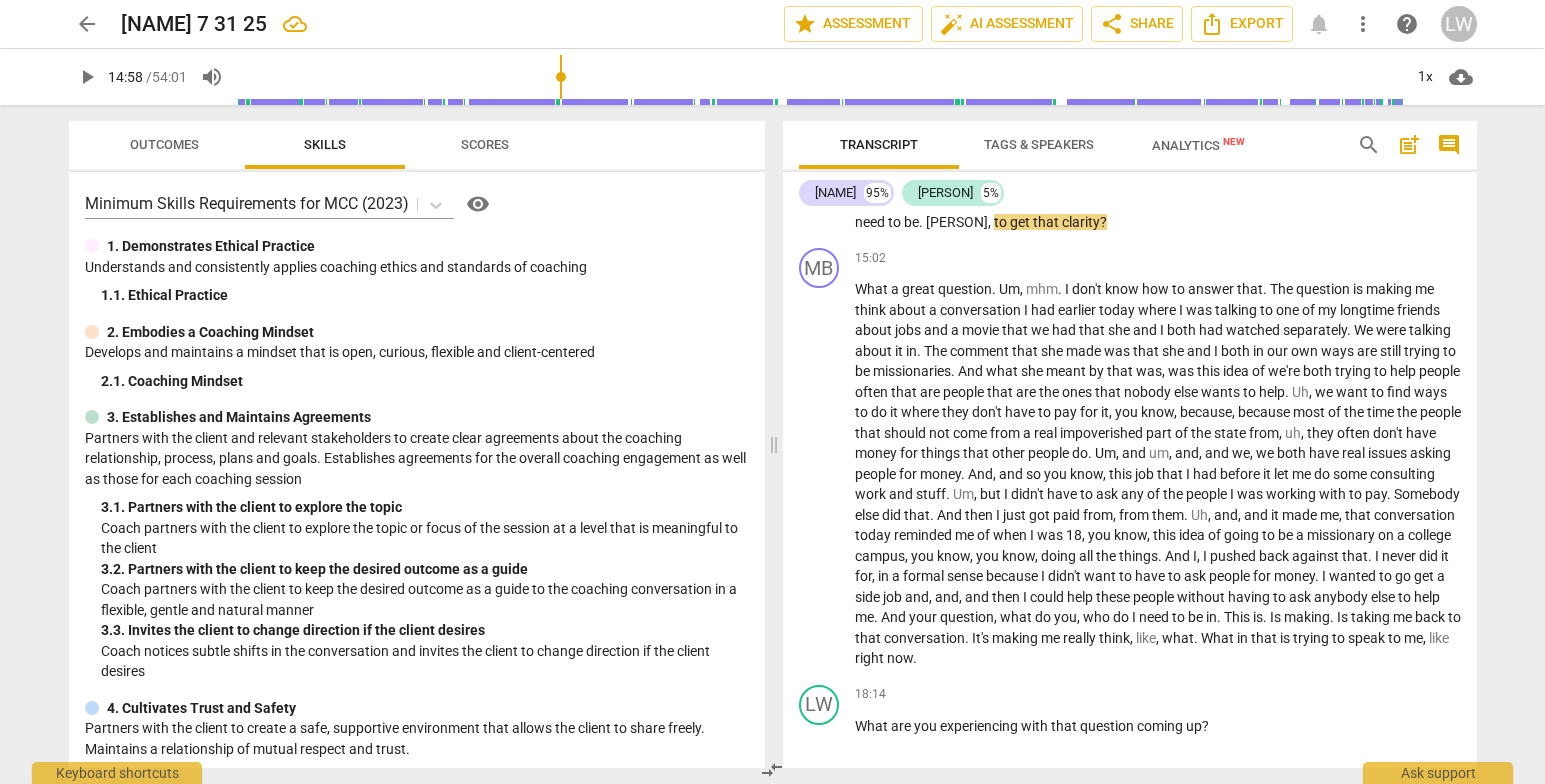 scroll, scrollTop: 3259, scrollLeft: 0, axis: vertical 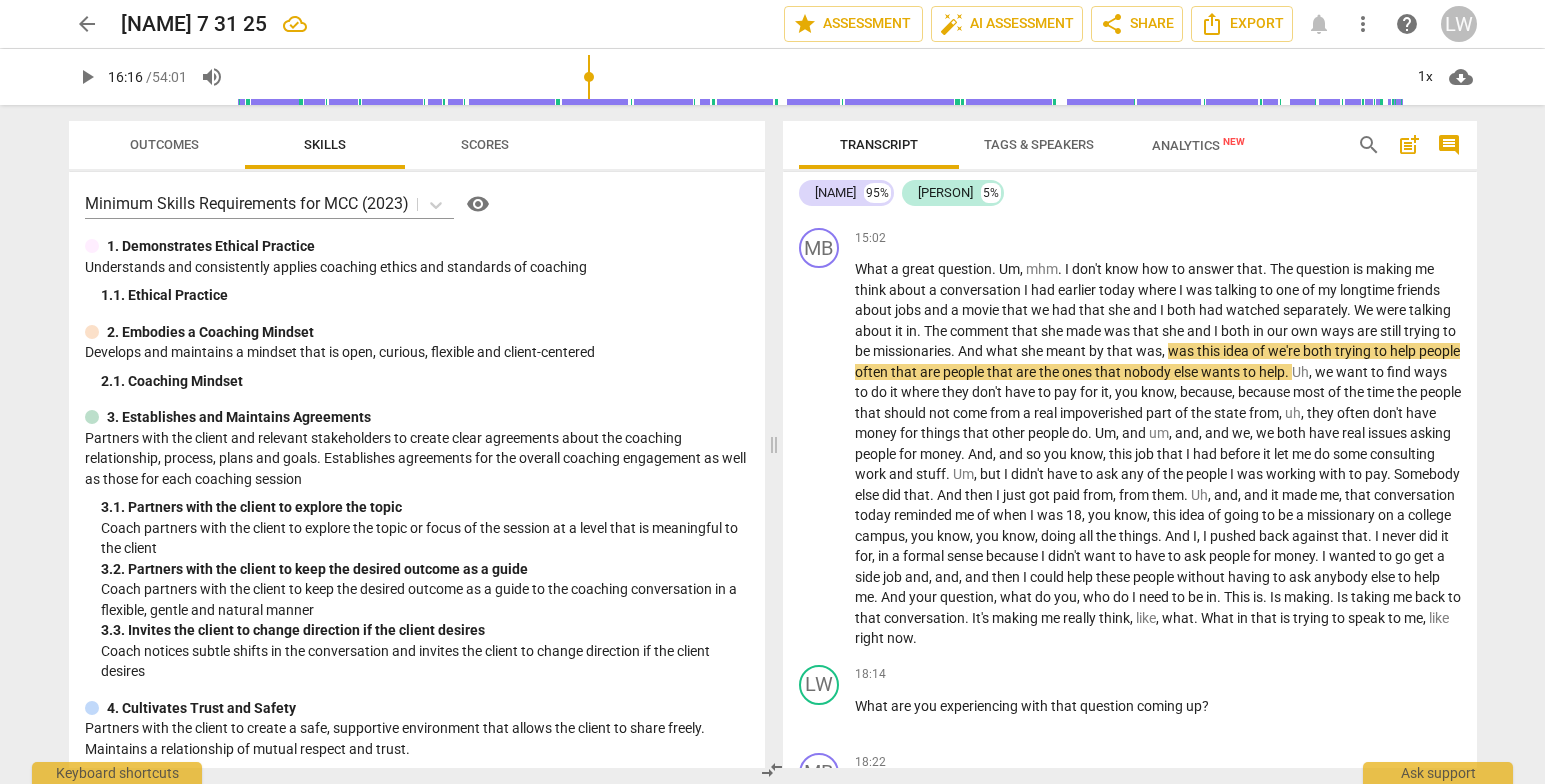 drag, startPoint x: 565, startPoint y: 78, endPoint x: 591, endPoint y: 73, distance: 26.476404 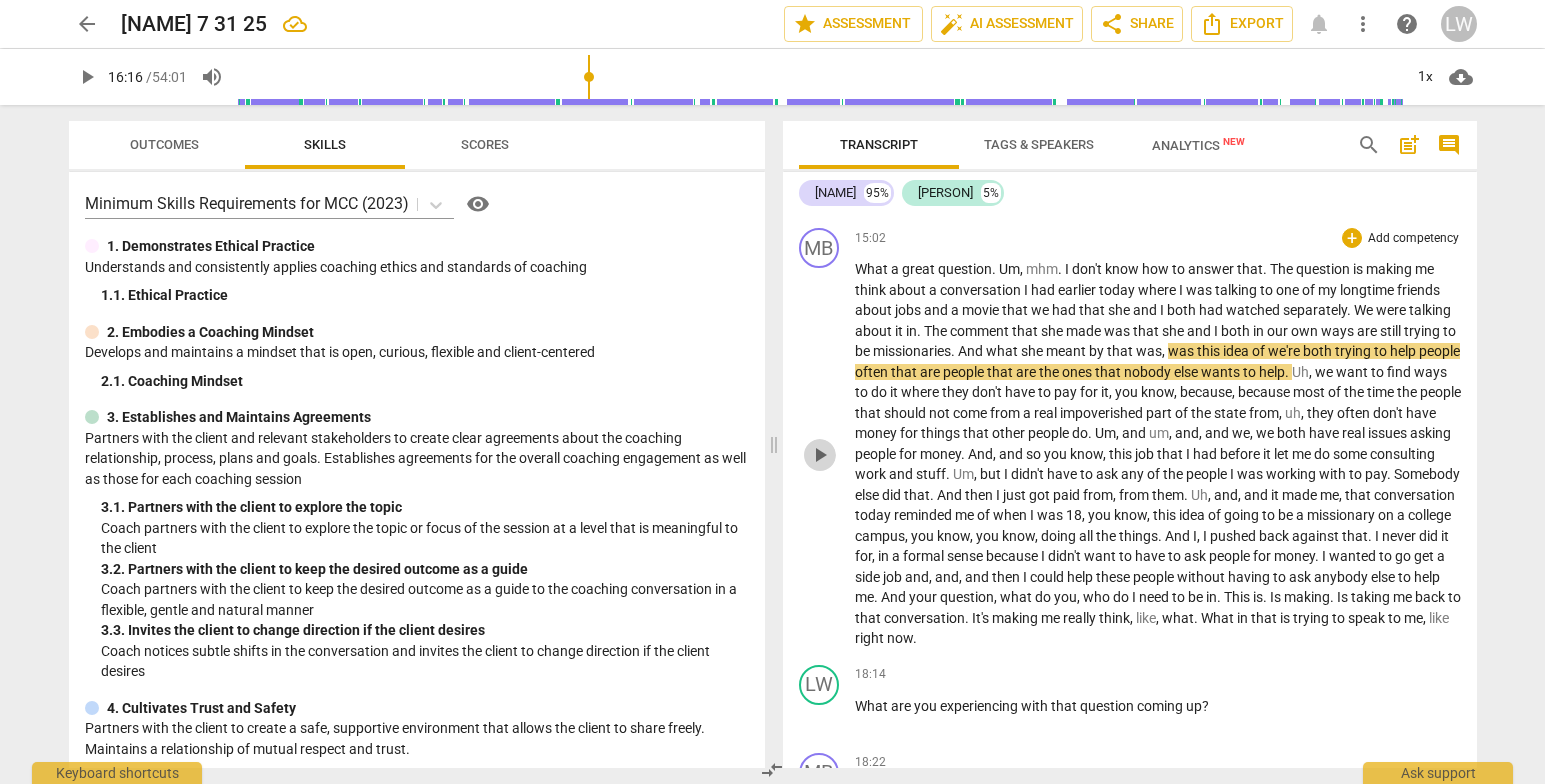 click on "play_arrow" at bounding box center [820, 455] 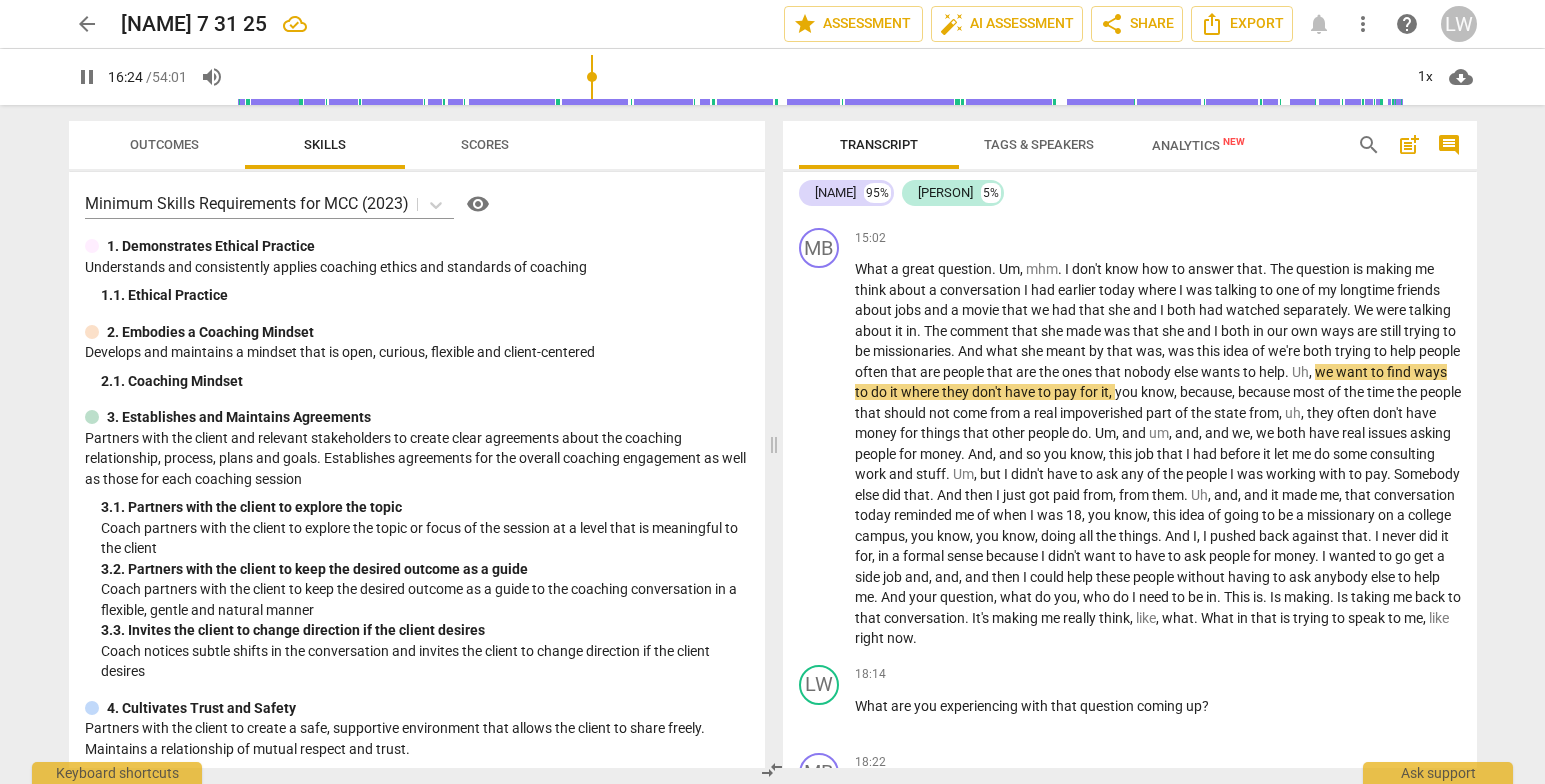 click at bounding box center (820, 77) 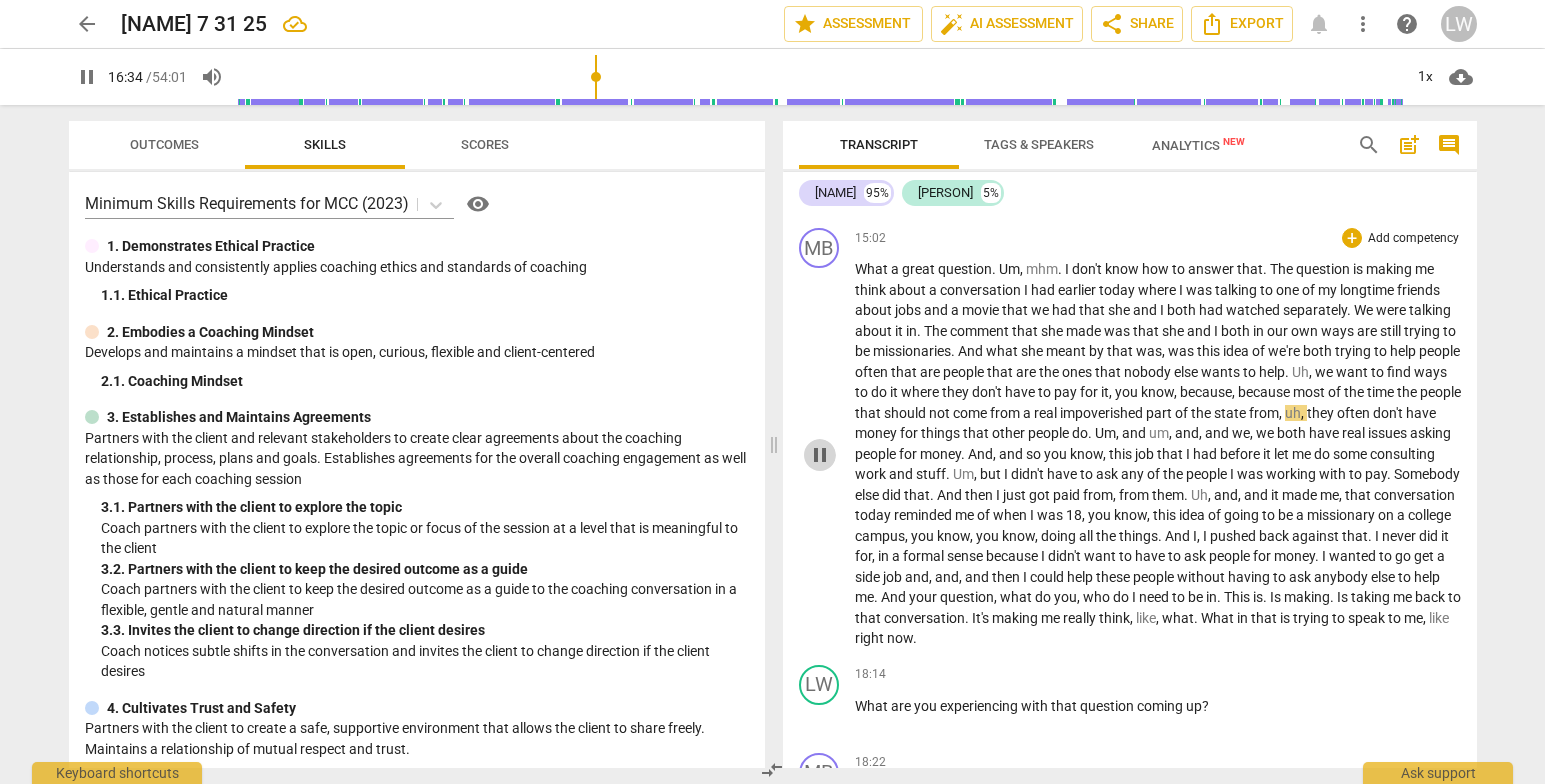 click on "pause" at bounding box center (820, 455) 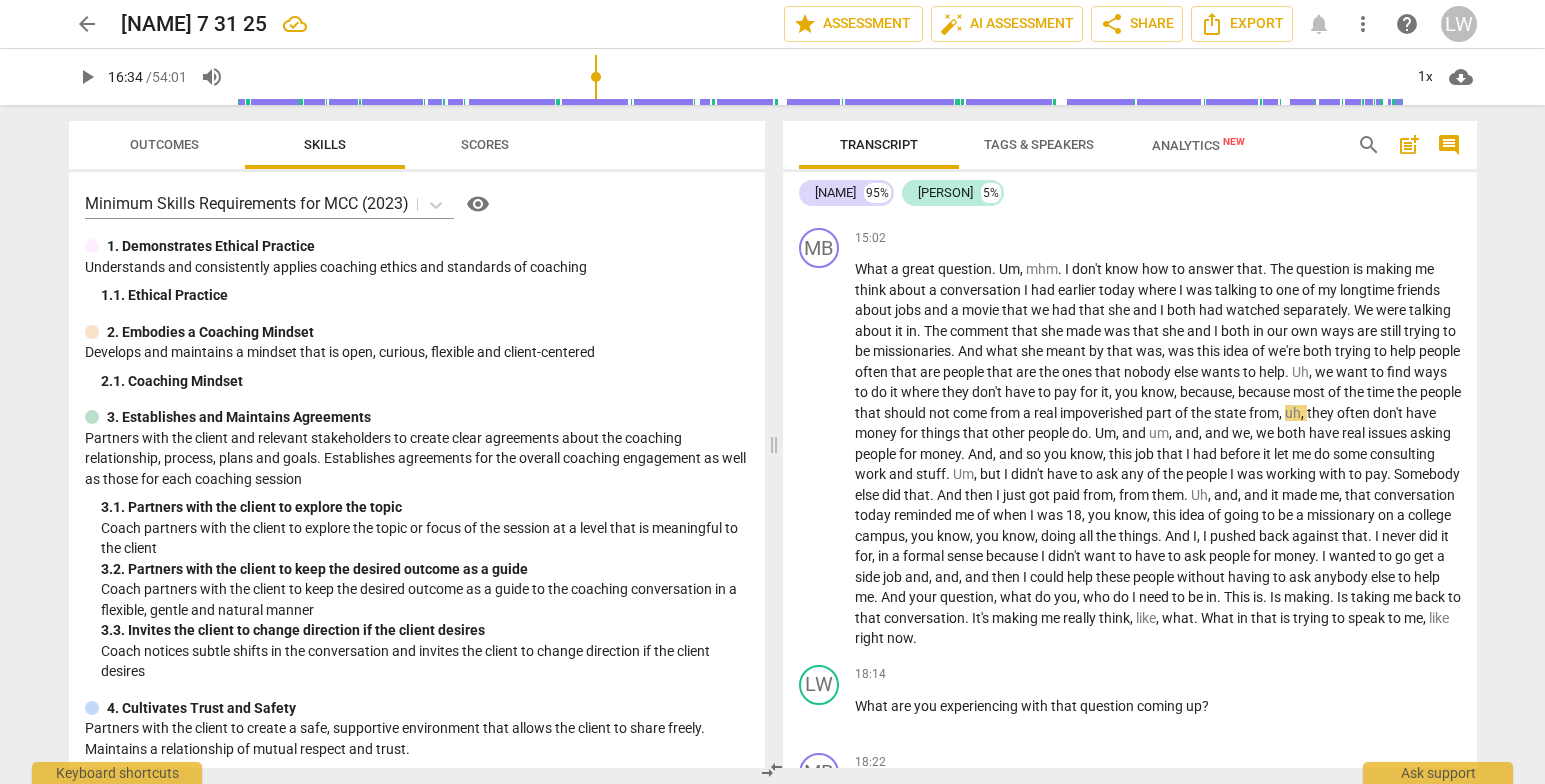 drag, startPoint x: 1483, startPoint y: 404, endPoint x: 1494, endPoint y: 414, distance: 14.866069 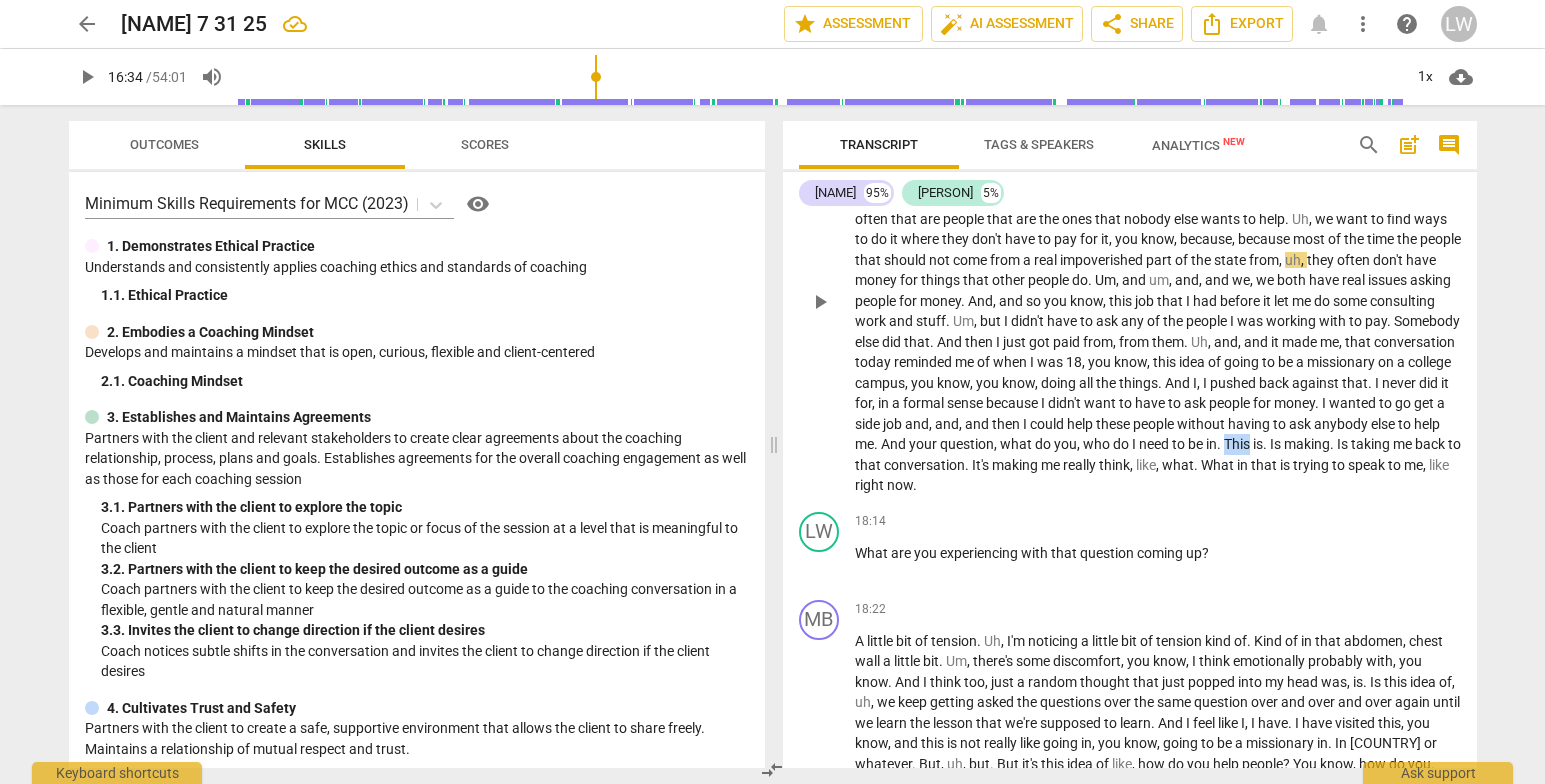 drag, startPoint x: 881, startPoint y: 503, endPoint x: 853, endPoint y: 505, distance: 28.071337 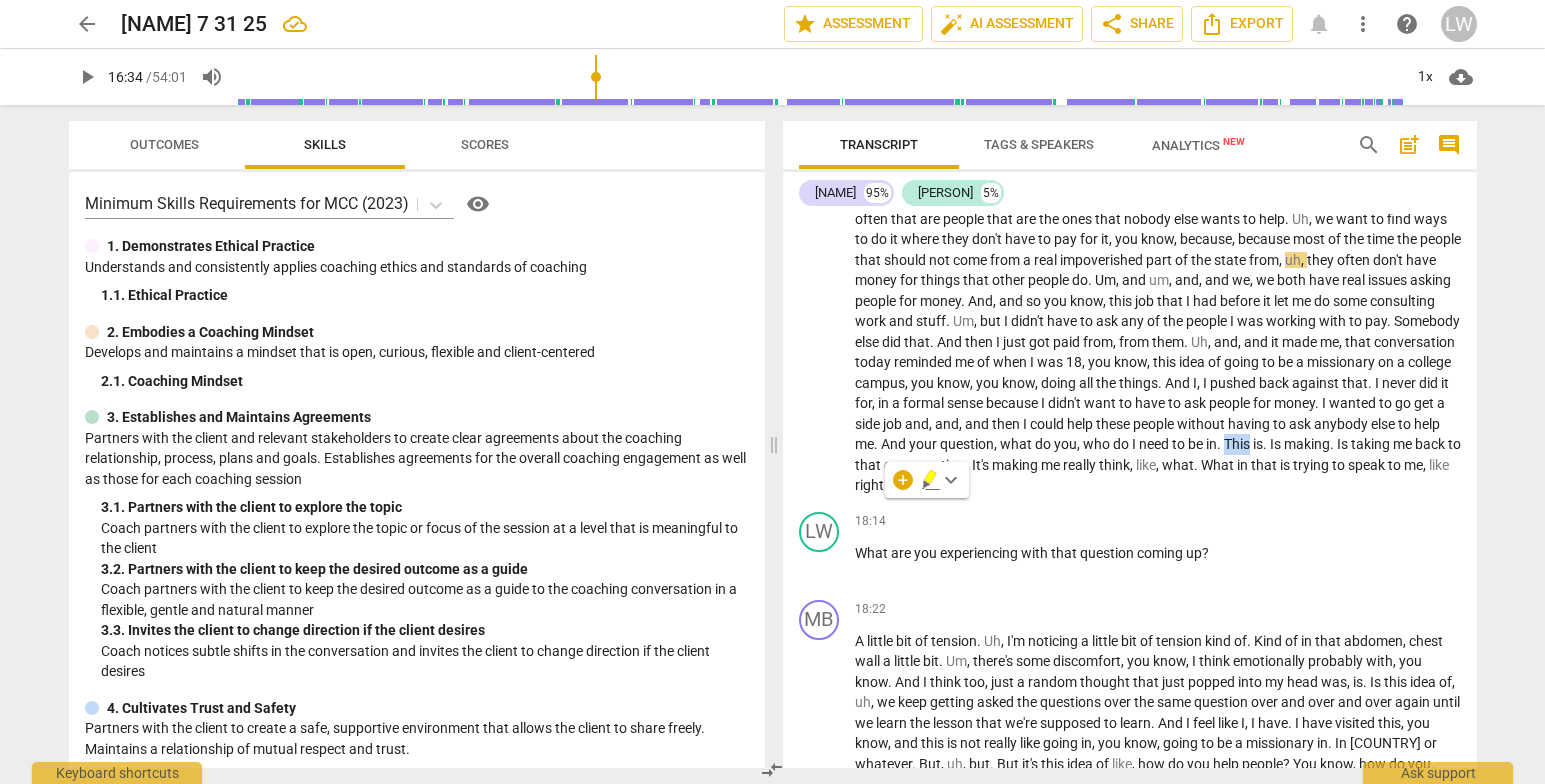 type 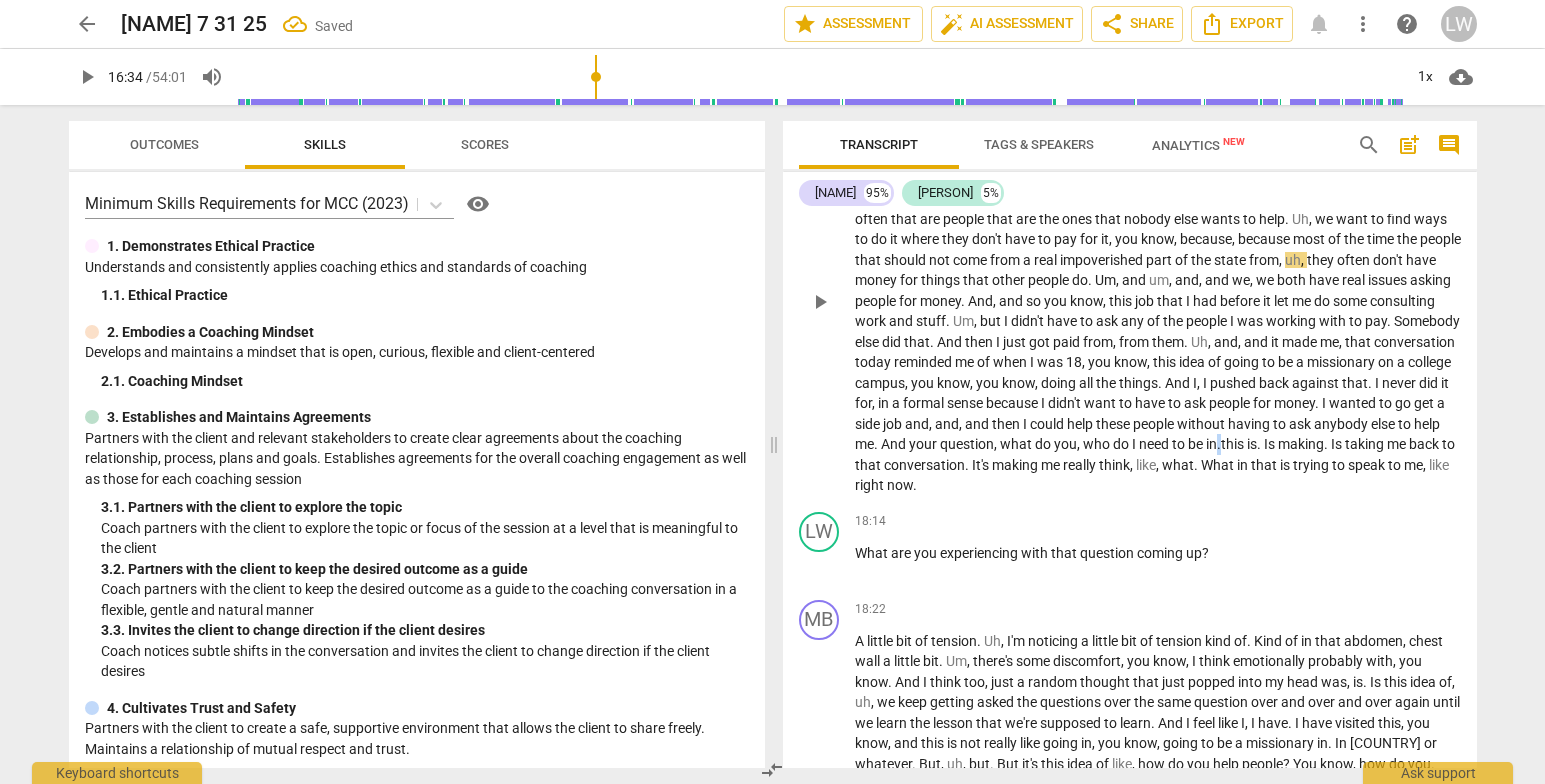click on ".  this" at bounding box center (1230, 444) 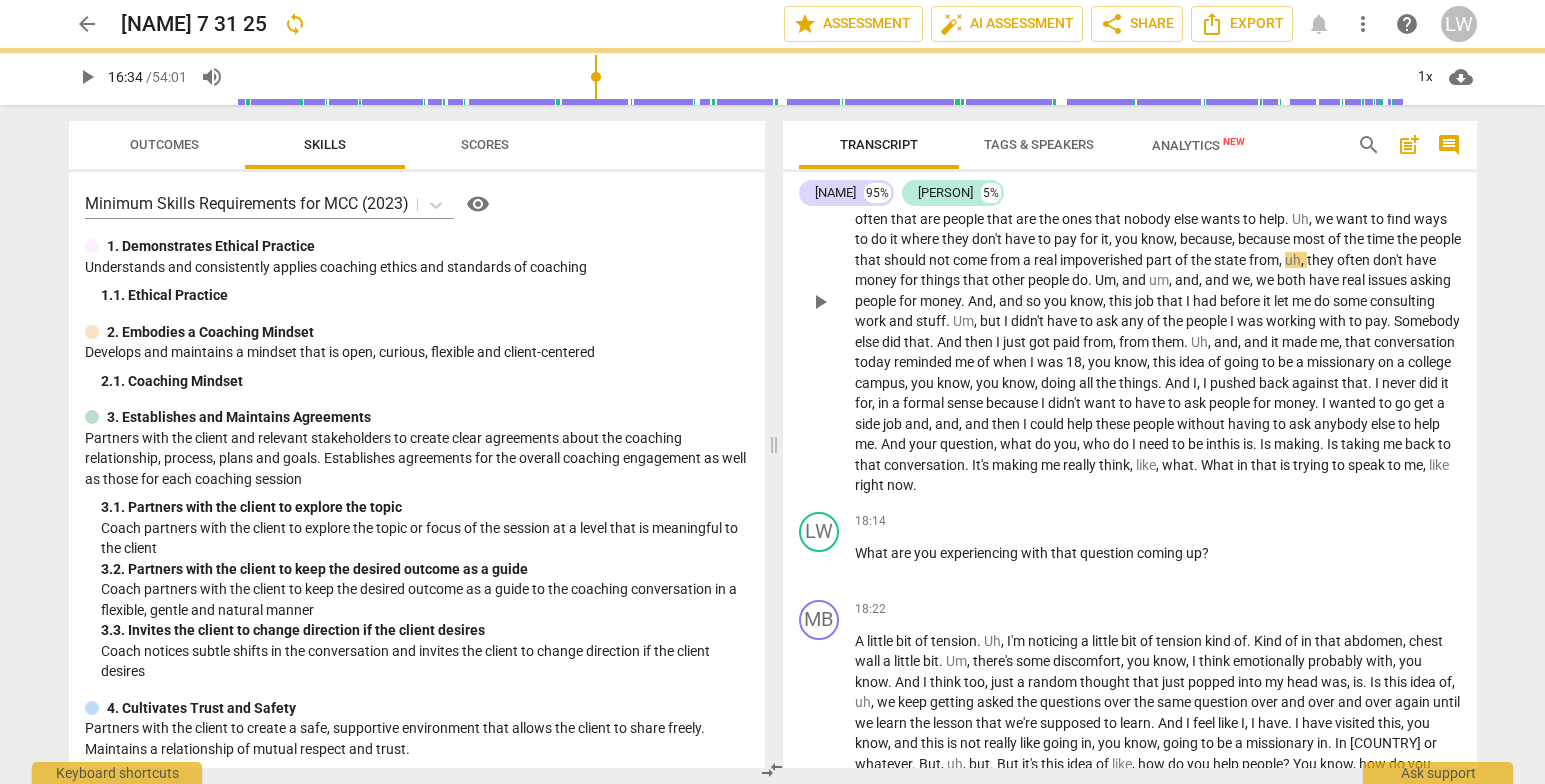click on "What a great question . Um , mhm . I don't know how to answer that . The question is making me think about a conversation I had earlier today where I was talking to one of my longtime friends about jobs and a movie that we had that she and I both had watched separately . We were talking about it in . The comment that she made was that she and I both in our own ways are still trying to be missionaries . And what she meant by that was , was this idea of we're both trying to help people often that are people that are the ones that nobody else wants to help . Uh , we want to find ways to do it where they don't have to pay for it , you know , because , because most of the time the people that should not come from a real part of" at bounding box center [1158, 301] 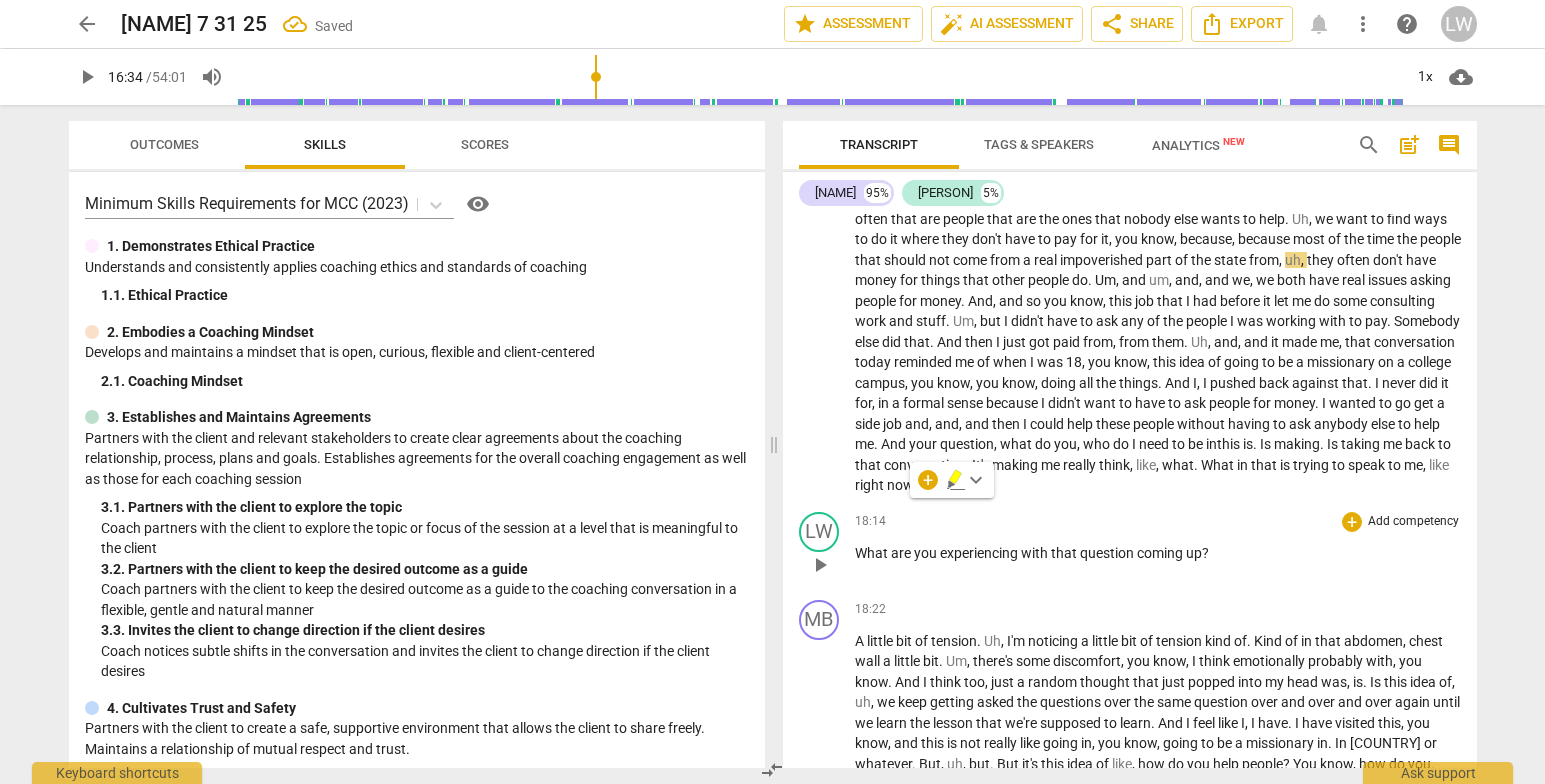 drag, startPoint x: 892, startPoint y: 512, endPoint x: 986, endPoint y: 548, distance: 100.65784 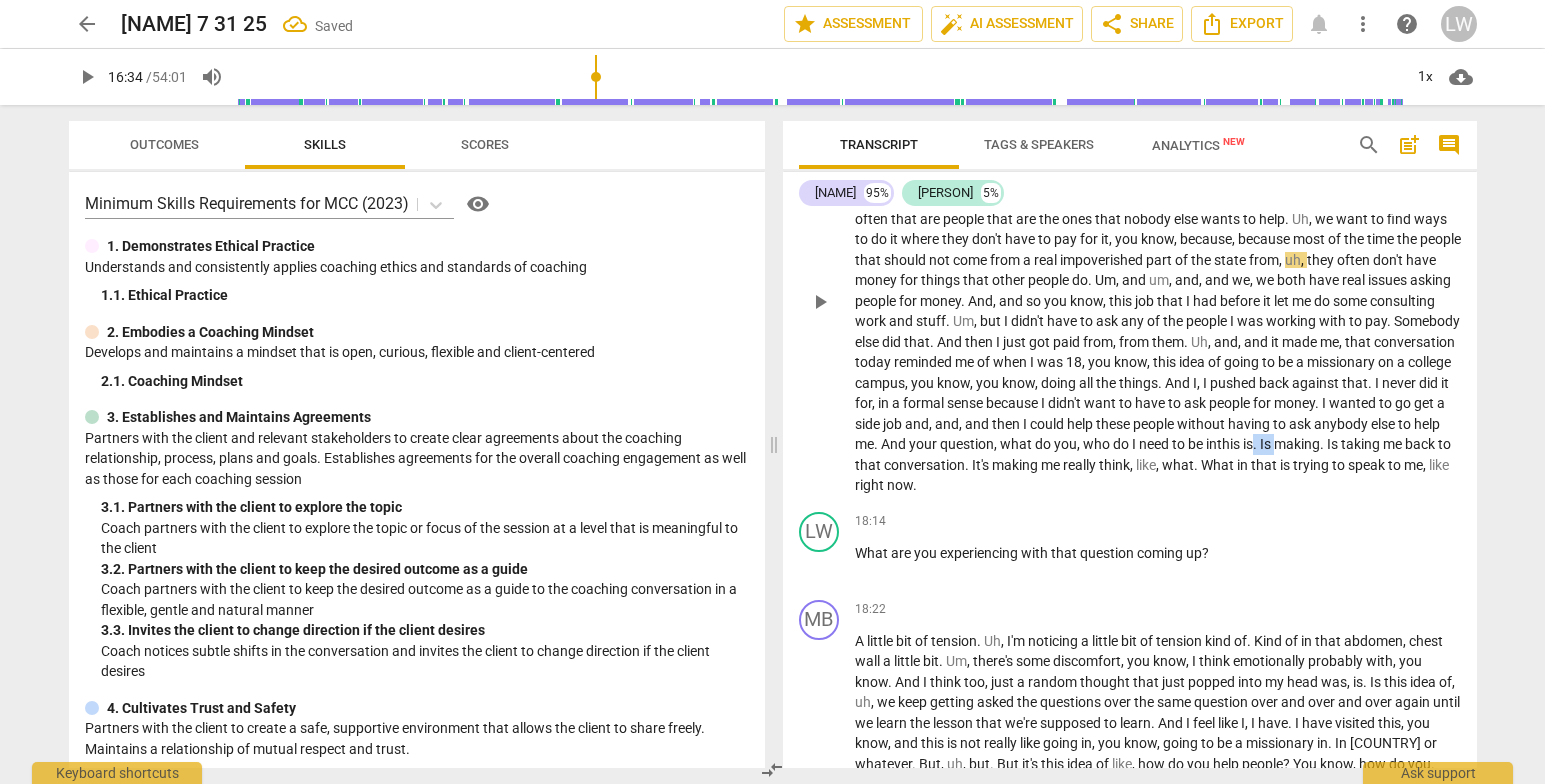 drag, startPoint x: 906, startPoint y: 506, endPoint x: 927, endPoint y: 507, distance: 21.023796 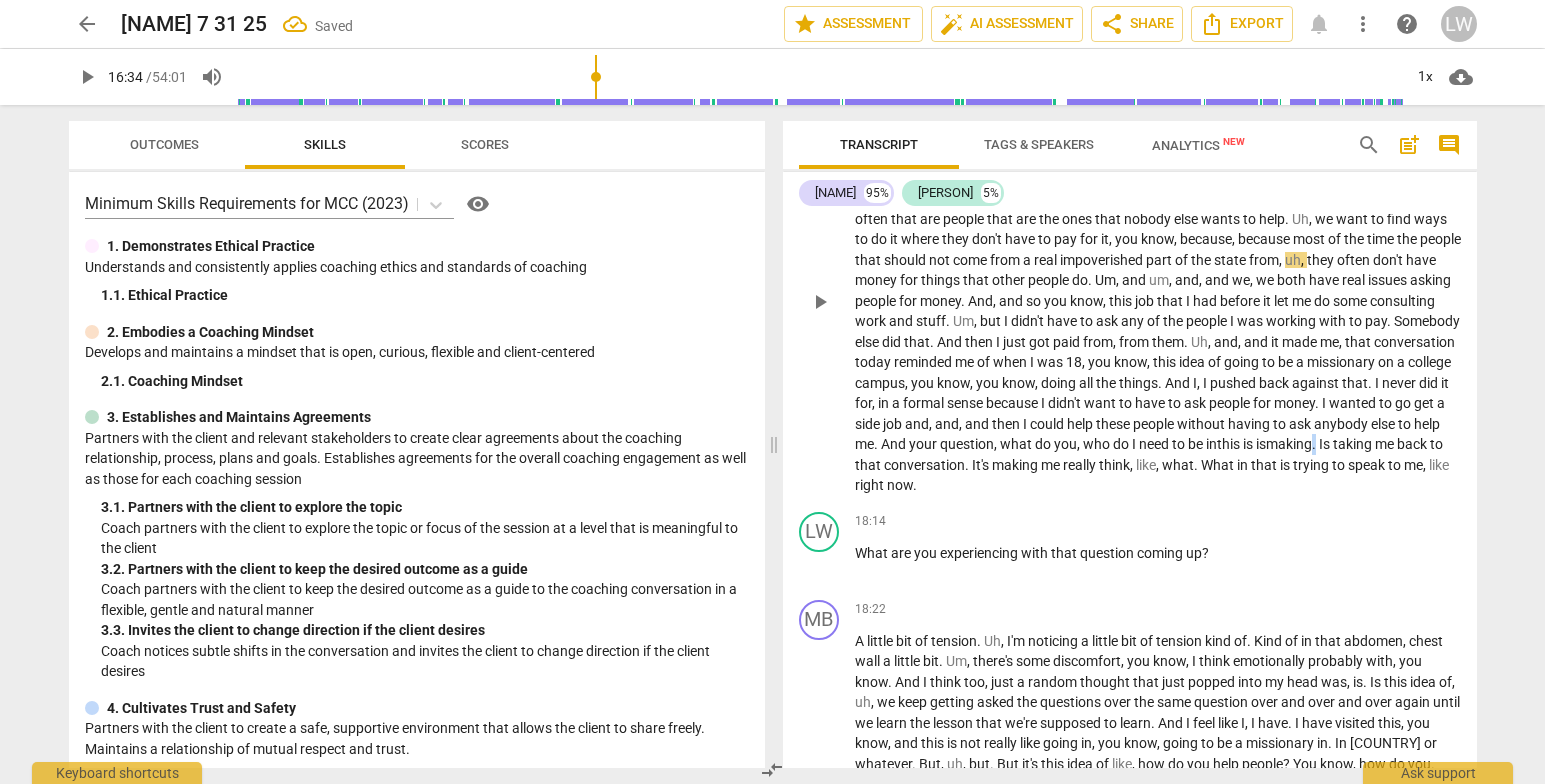click on "." at bounding box center [1315, 444] 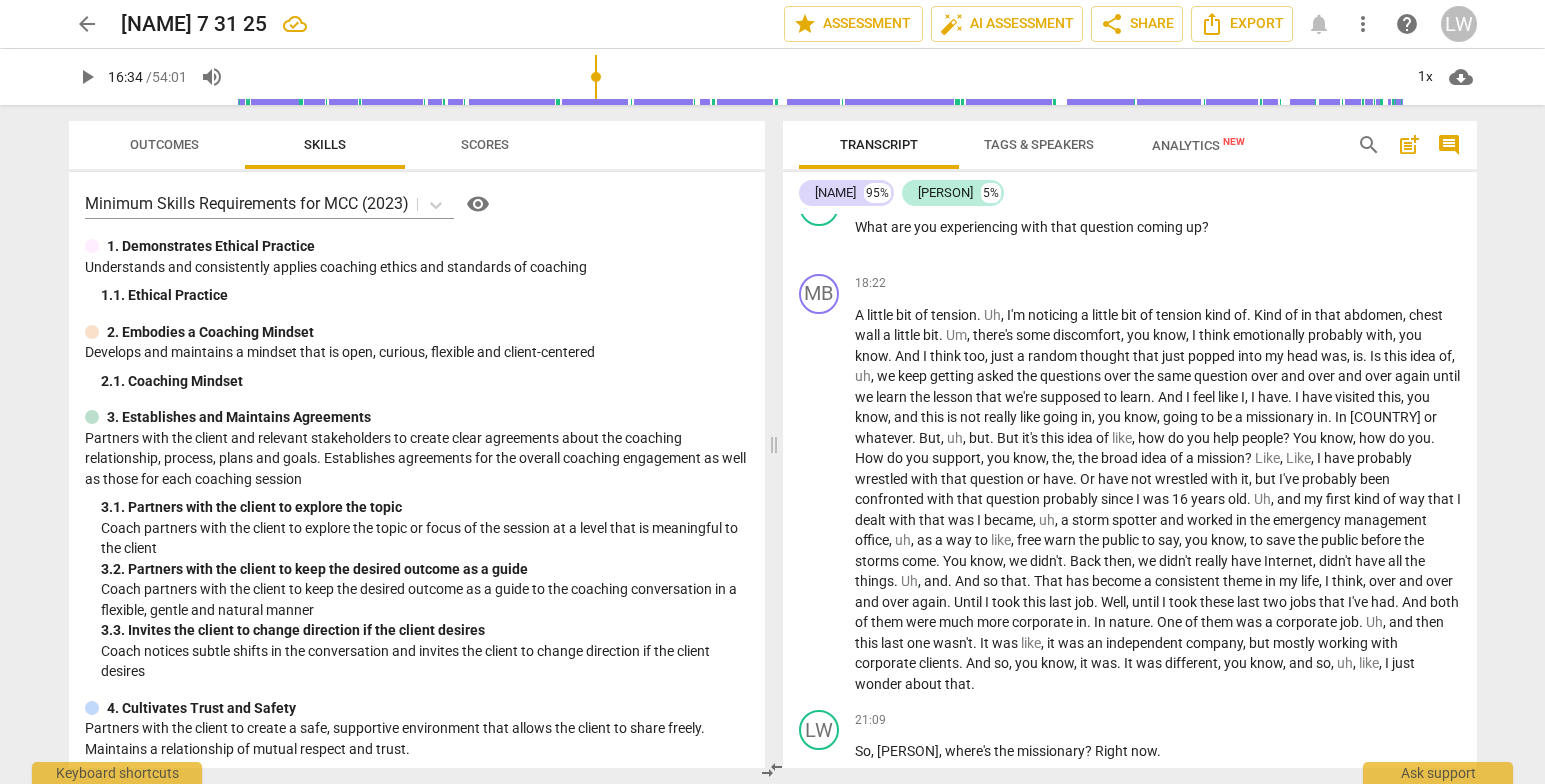 scroll, scrollTop: 3757, scrollLeft: 0, axis: vertical 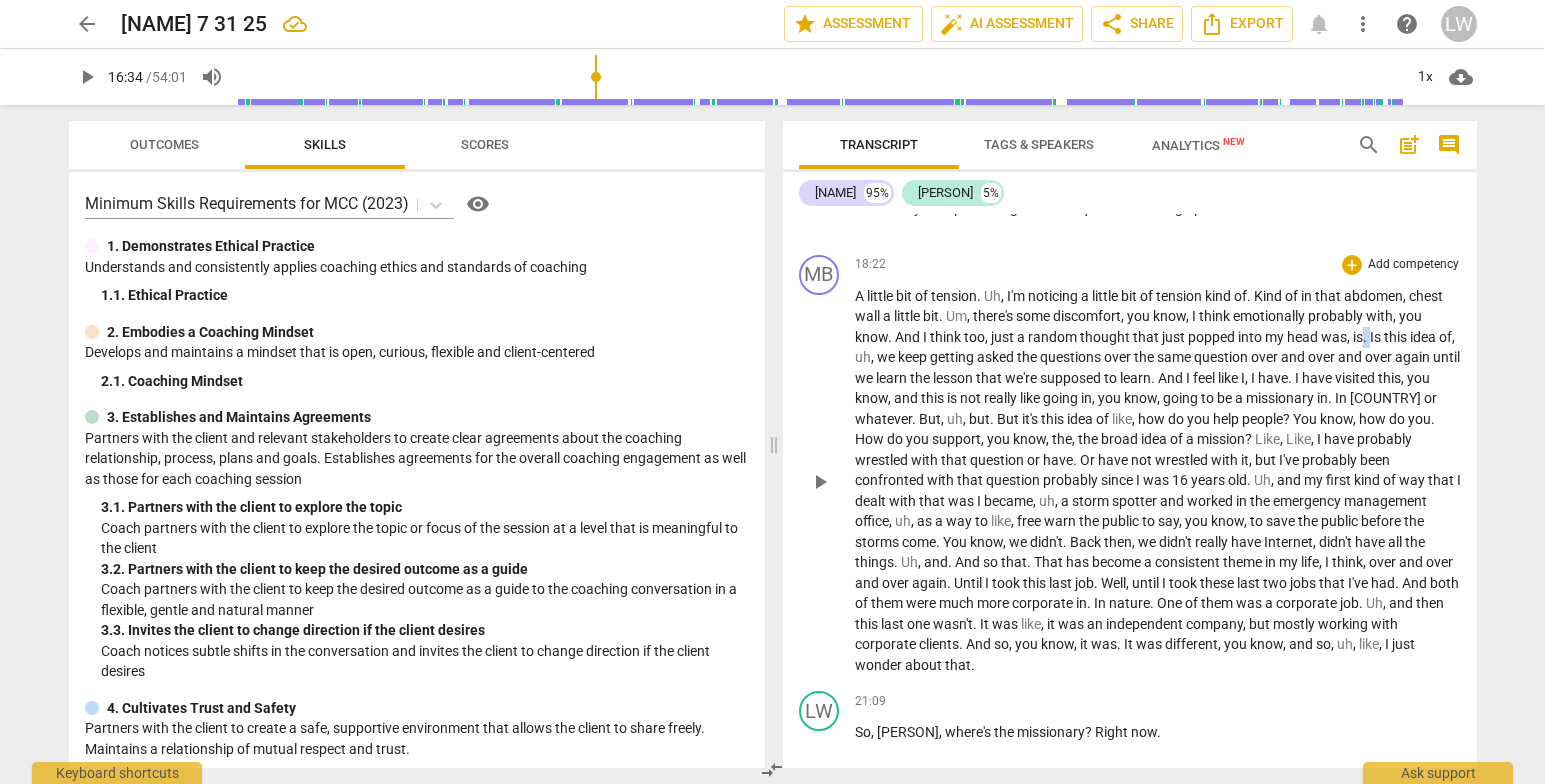 click on "A little bit of tension . Uh , I'm noticing a little bit of tension kind of . Kind of in that abdomen , chest wall a little bit . Um , there's some discomfort , you know , I think emotionally probably with , you know . And I think too , just a random thought that just popped into my head was , is . Is this idea of , uh , we keep getting asked the questions over the same question over and over and over again until we learn the lesson that we're supposed to learn . And I feel like I , I have . I have visited this , you know , and this is not really like going in , you know , going to be a missionary in . In Africa or whatever . But , uh , but . But it's this idea of like , how do you help people ? You know , how do you . How do you ," at bounding box center [1158, 481] 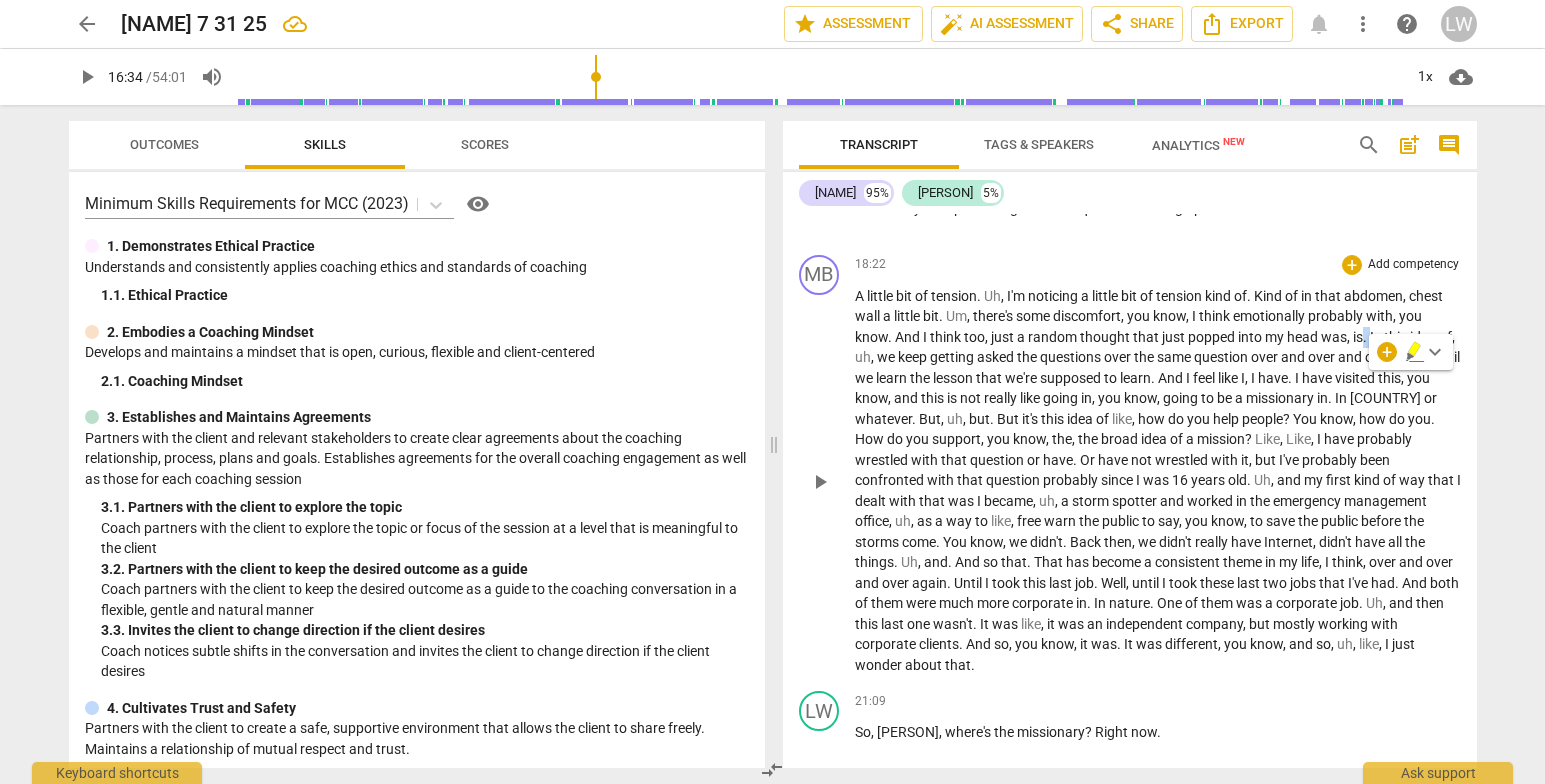 type 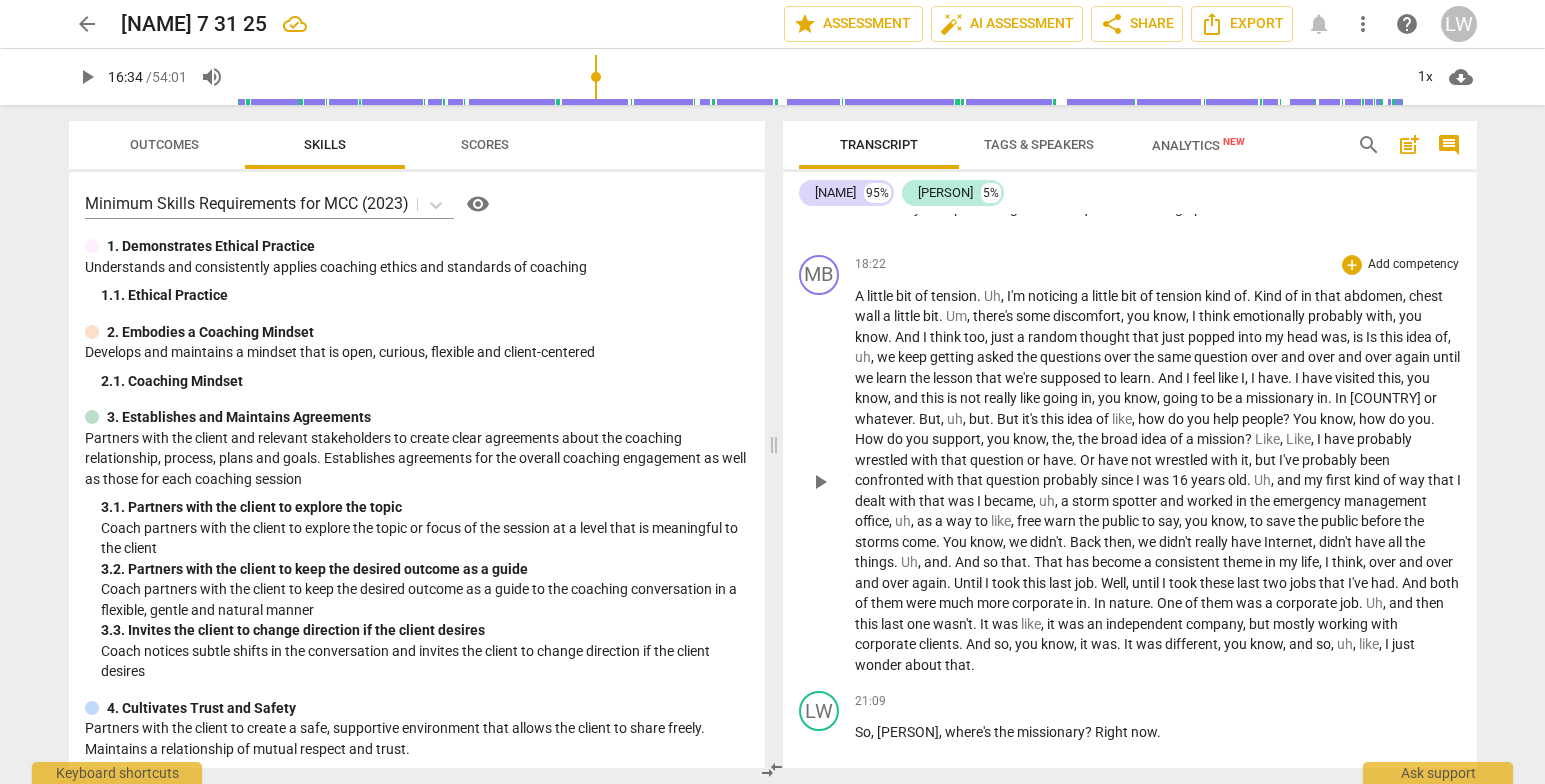 drag, startPoint x: 1479, startPoint y: 423, endPoint x: 1480, endPoint y: 435, distance: 12.0415945 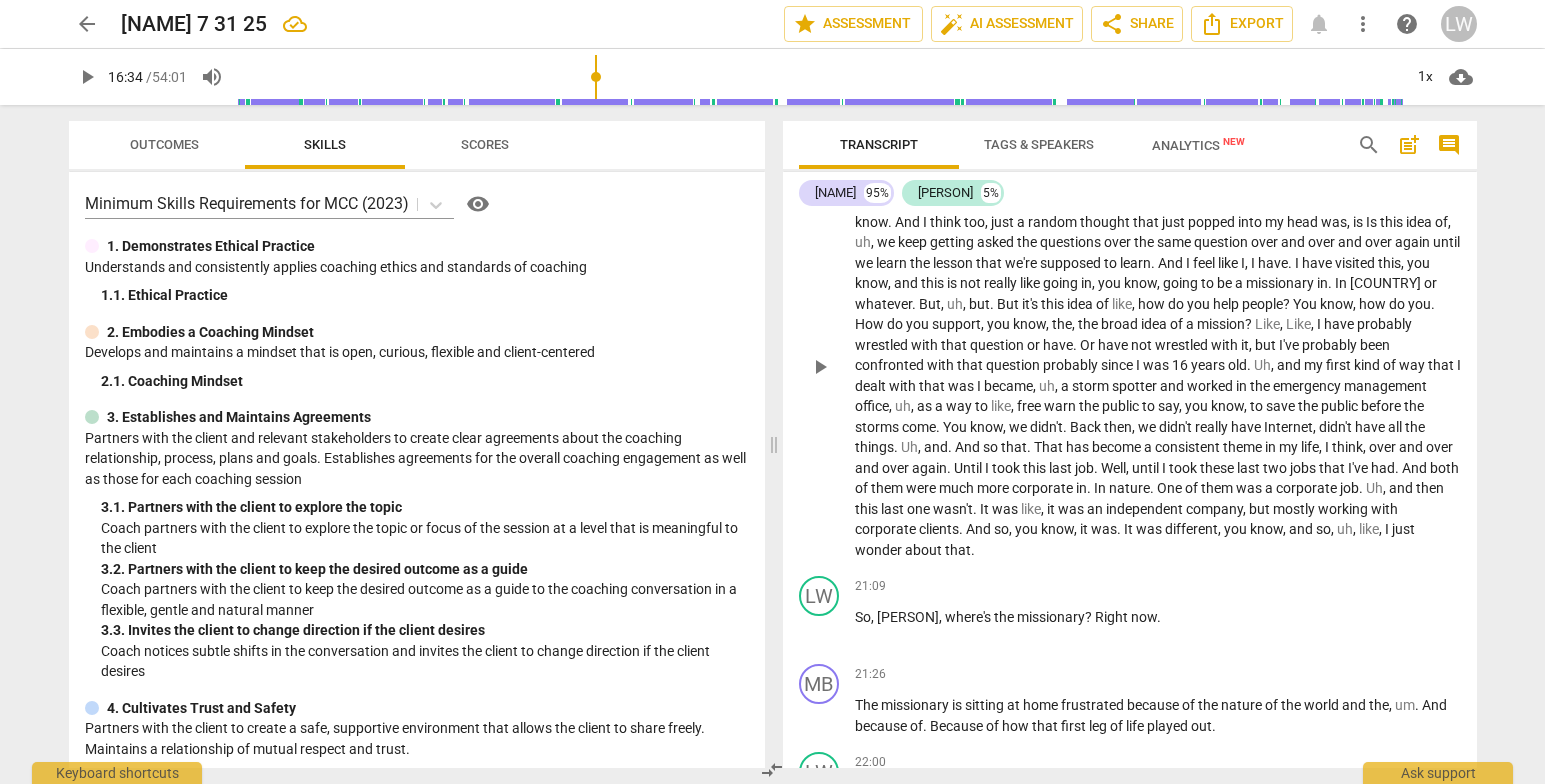 scroll, scrollTop: 3891, scrollLeft: 0, axis: vertical 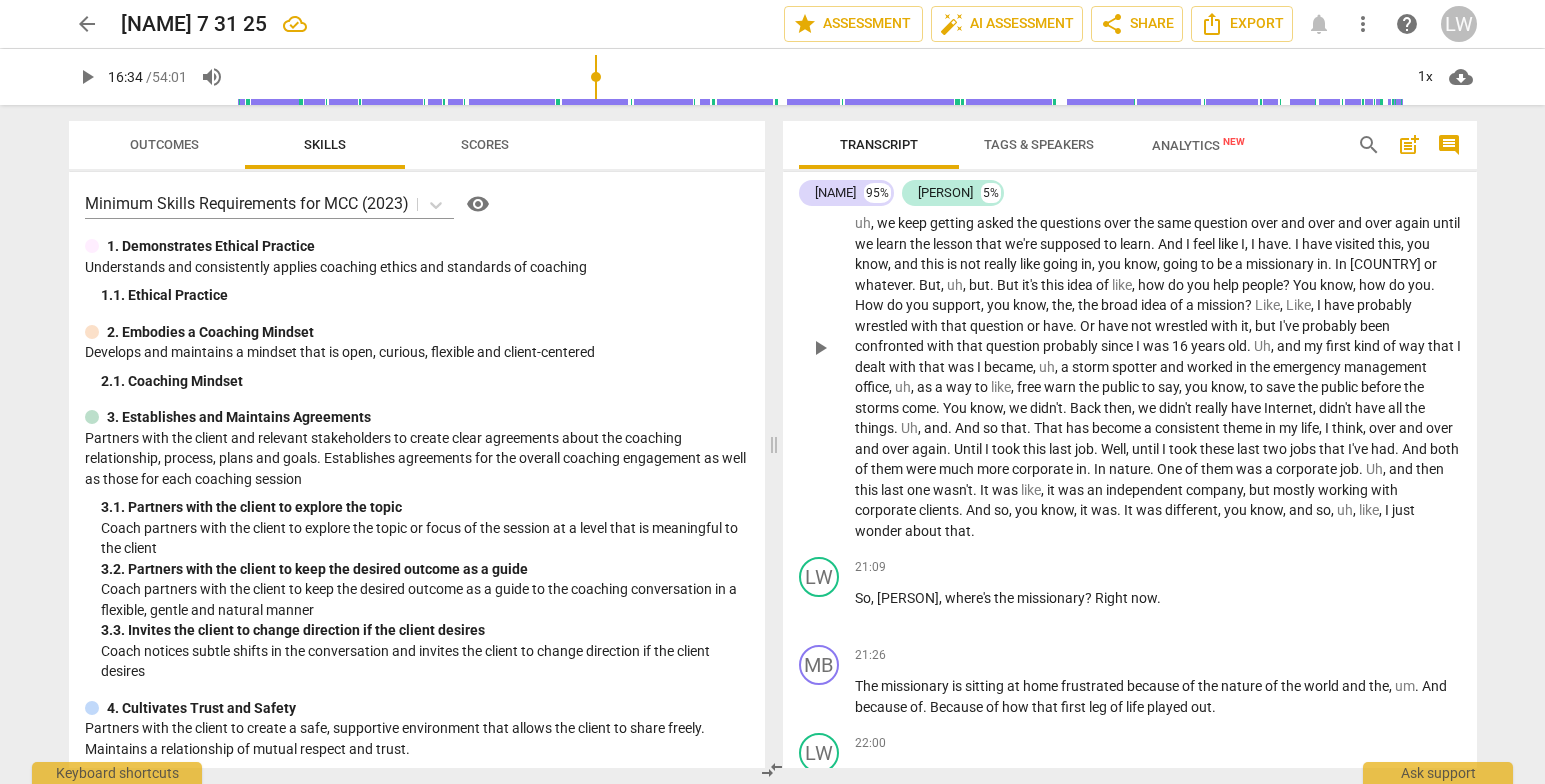 click on "free" at bounding box center (1030, 387) 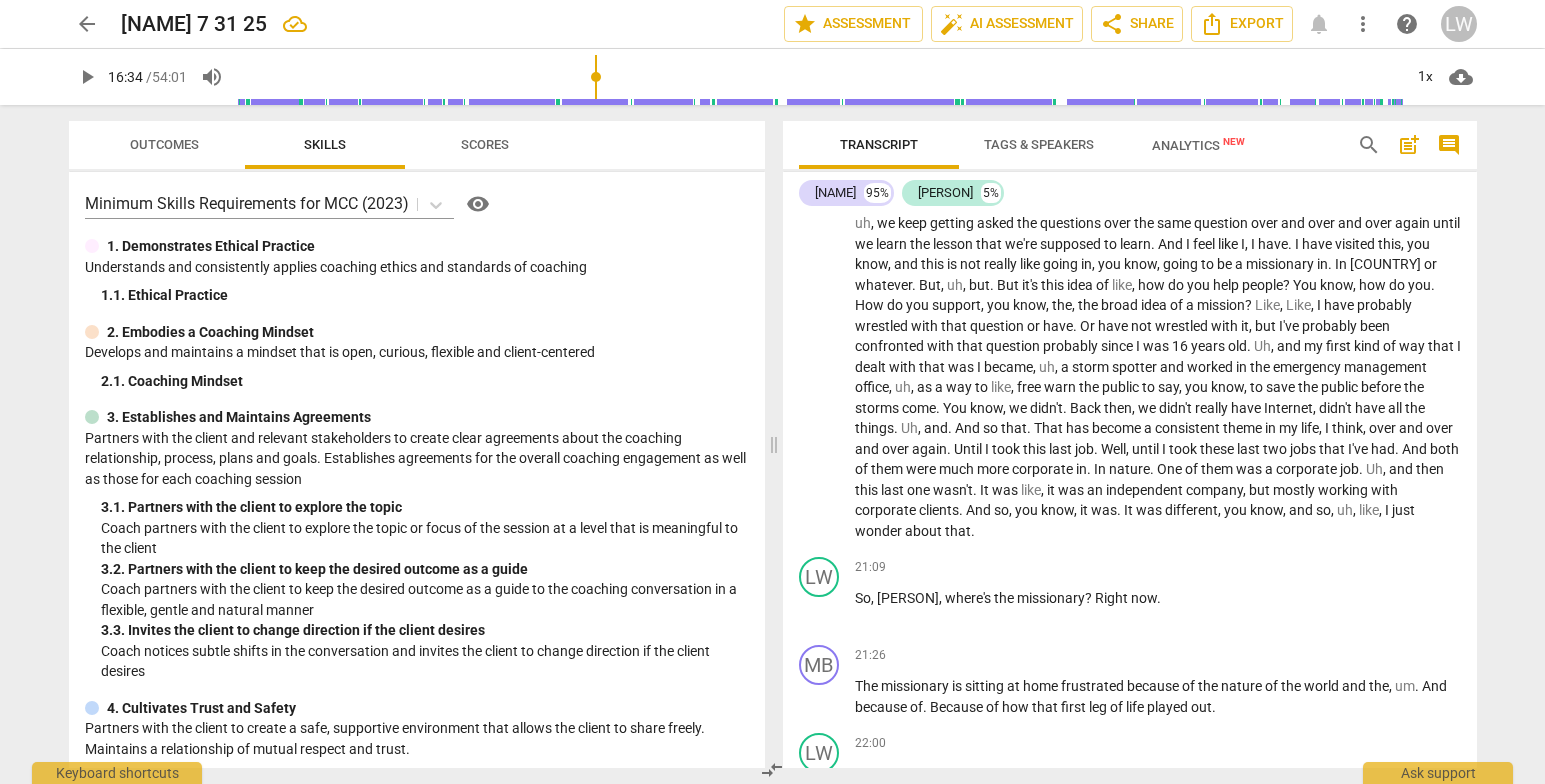 type 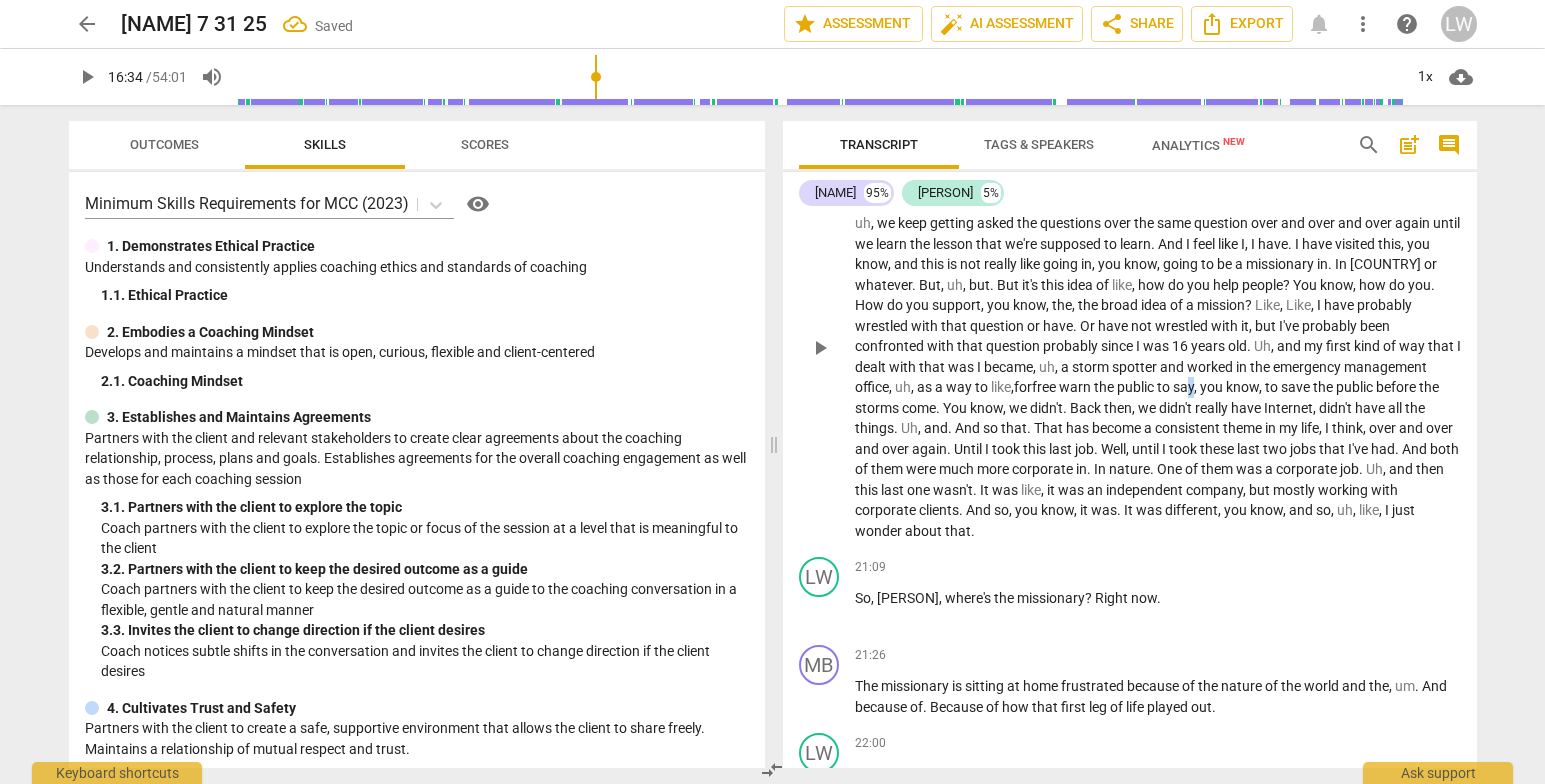 click on "A  little  bit  of  tension .  Uh ,  I'm  noticing  a  little  bit  of  tension  kind  of .  Kind  of  in  that  abdomen ,  chest  wall  a  little  bit .  Um ,  there's  some  discomfort ,  you  know ,  I  think  emotionally  probably  with ,  you  know .  And  I  think  too ,  just  a  random  thought  that  just  popped  into  my  head  was ,  is  Is  this  idea  of ,  uh ,  we  keep  getting  asked  the  questions  over  the  same  question  over  and  over  and  over  again  until  we  learn  the  lesson  that  we're  supposed  to  learn .  And  I  feel  like  I ,  I  have .  I  have  visited  this ,  you  know ,  and  this  is  not  really  like  going  in ,  you  know ,  going  to  be  a  missionary  in .  In  Africa  or  whatever .  But ,  uh ,  but .  But  it's  this  idea  of  like ,  how  do  you  help  people ?  You  know ,  how  do  you .  How  do  you  ," at bounding box center (1158, 347) 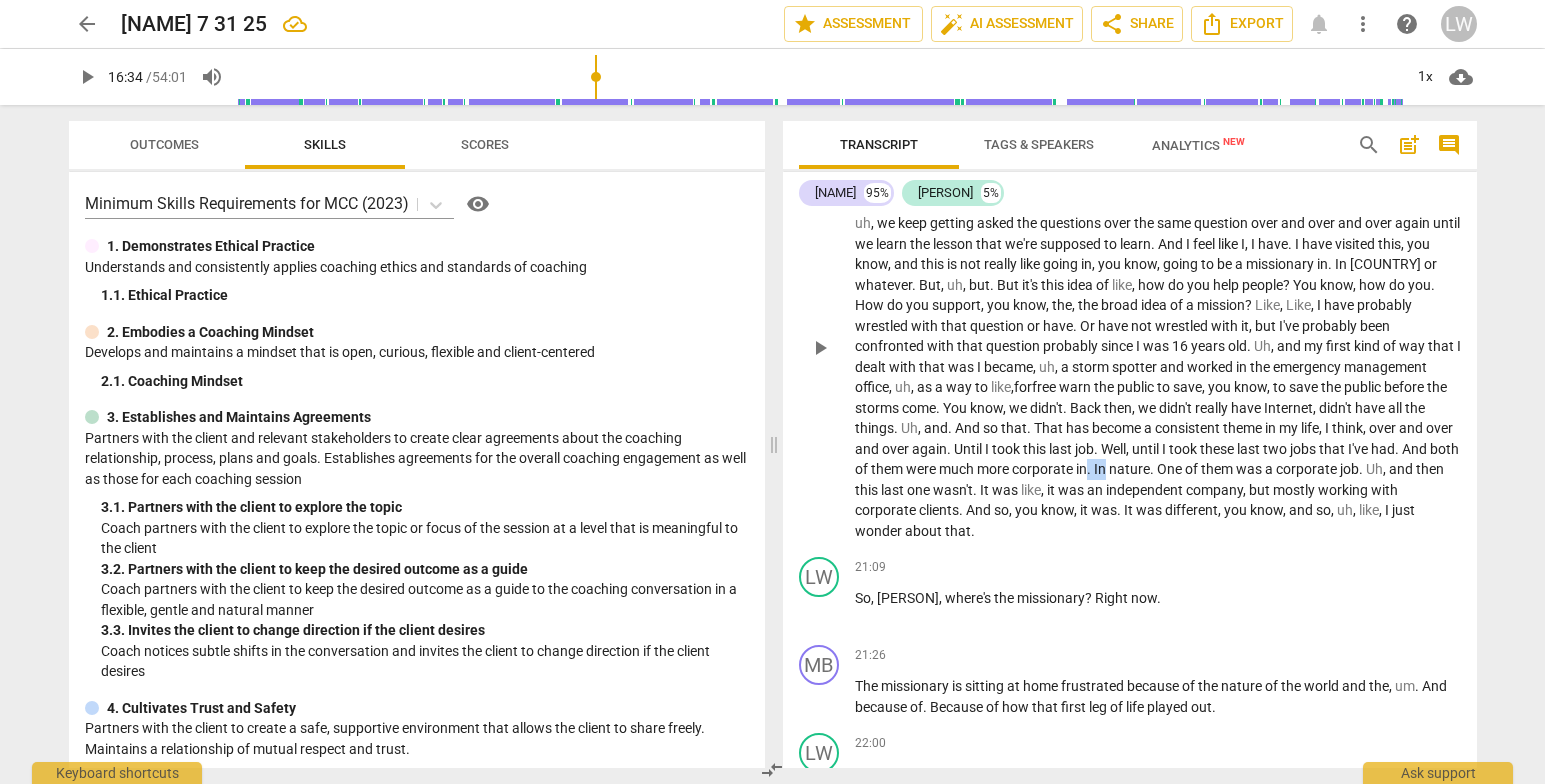 drag, startPoint x: 1149, startPoint y: 507, endPoint x: 1167, endPoint y: 507, distance: 18 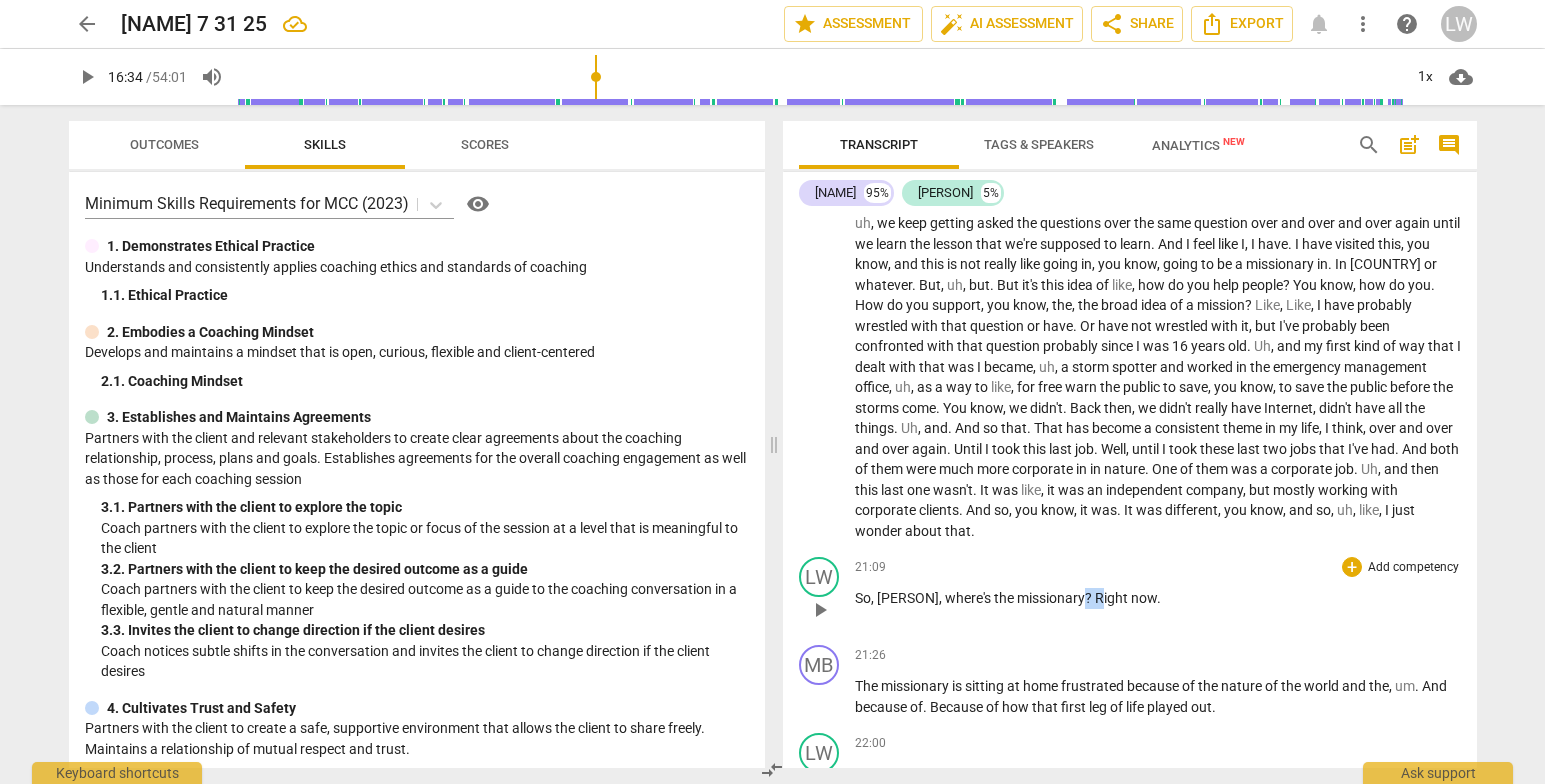 drag, startPoint x: 1065, startPoint y: 638, endPoint x: 1078, endPoint y: 746, distance: 108.779594 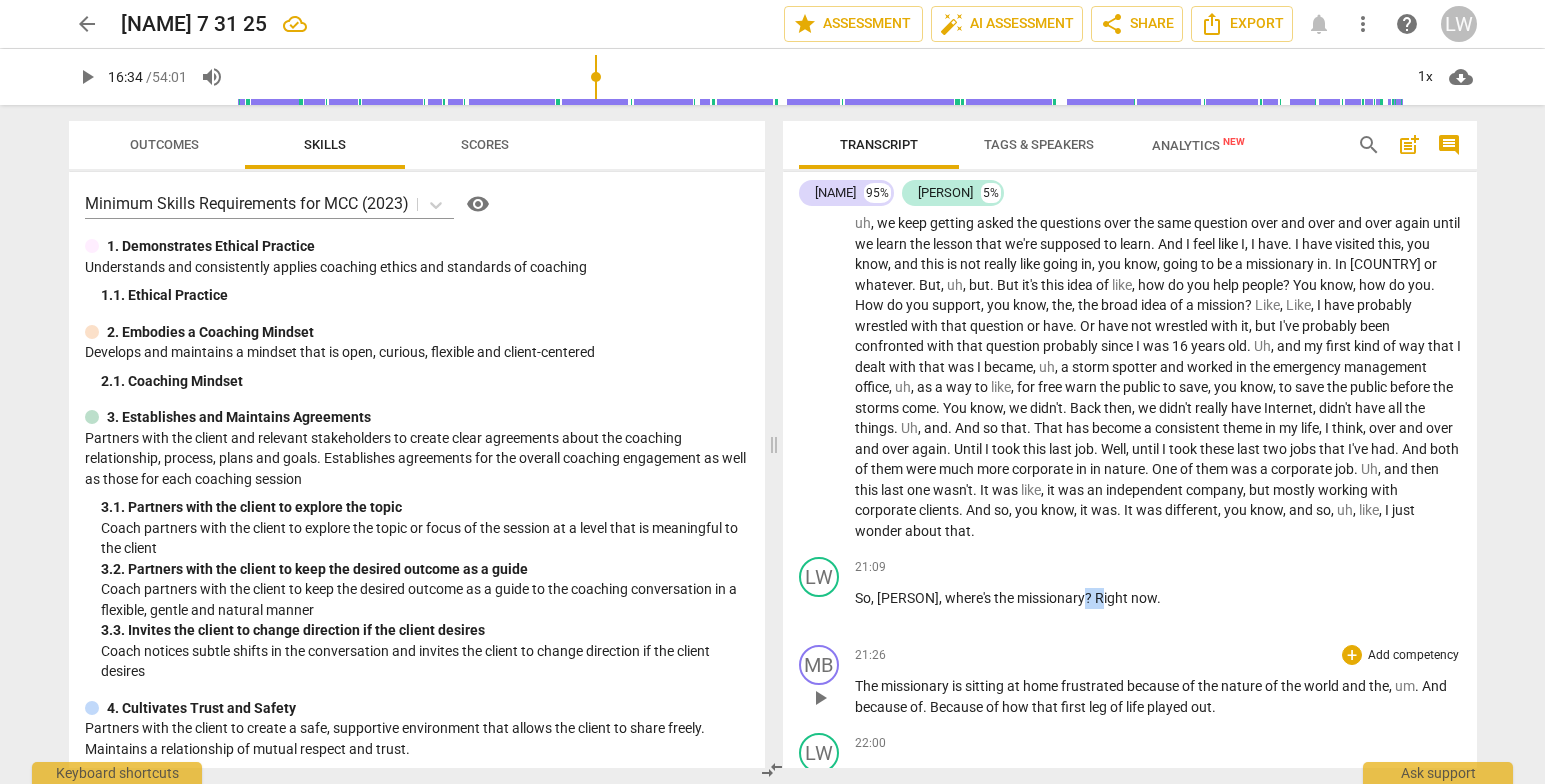 click on "So, [NAME], where's the missionary? Right now." at bounding box center (1158, 598) 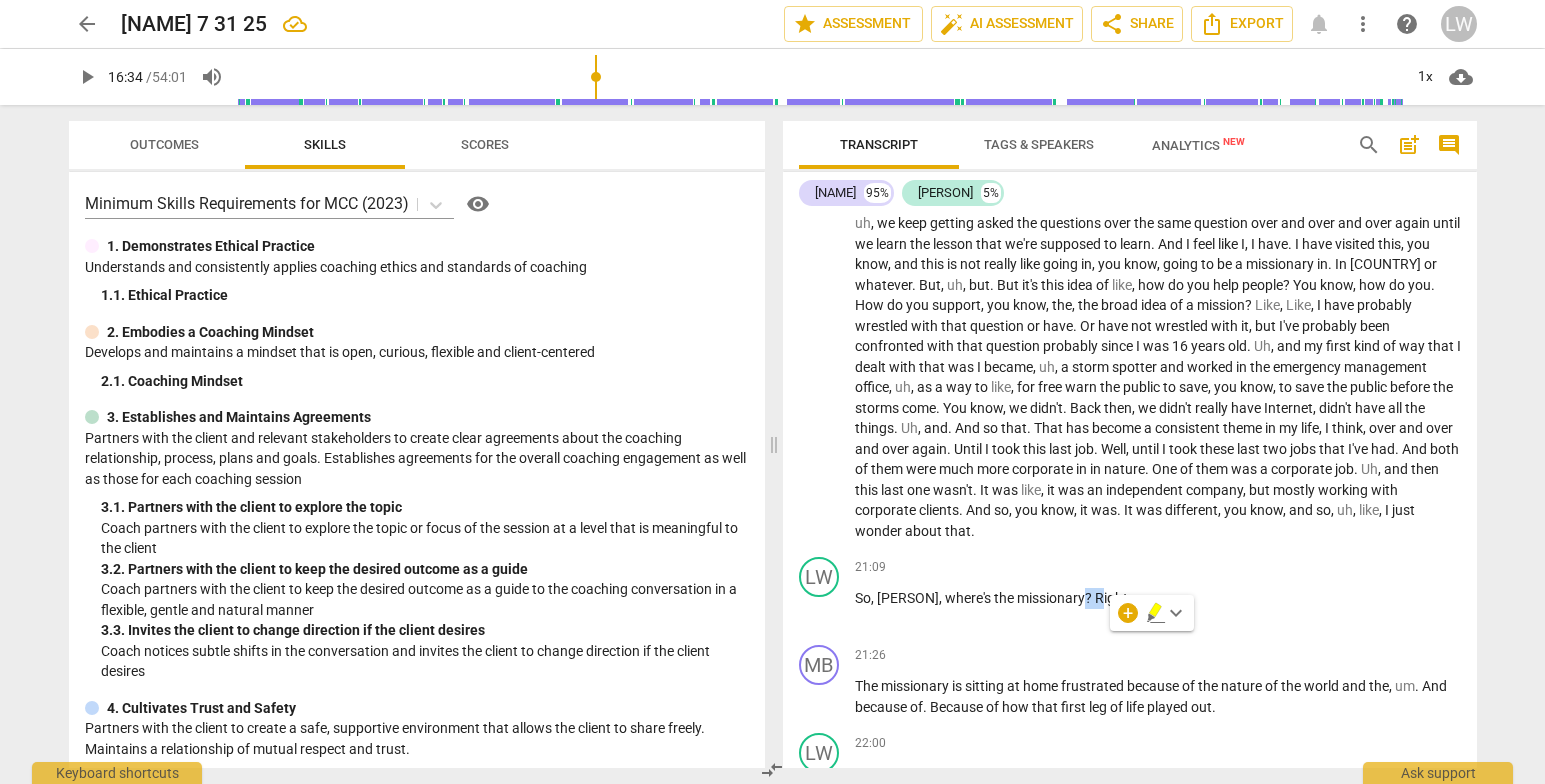type 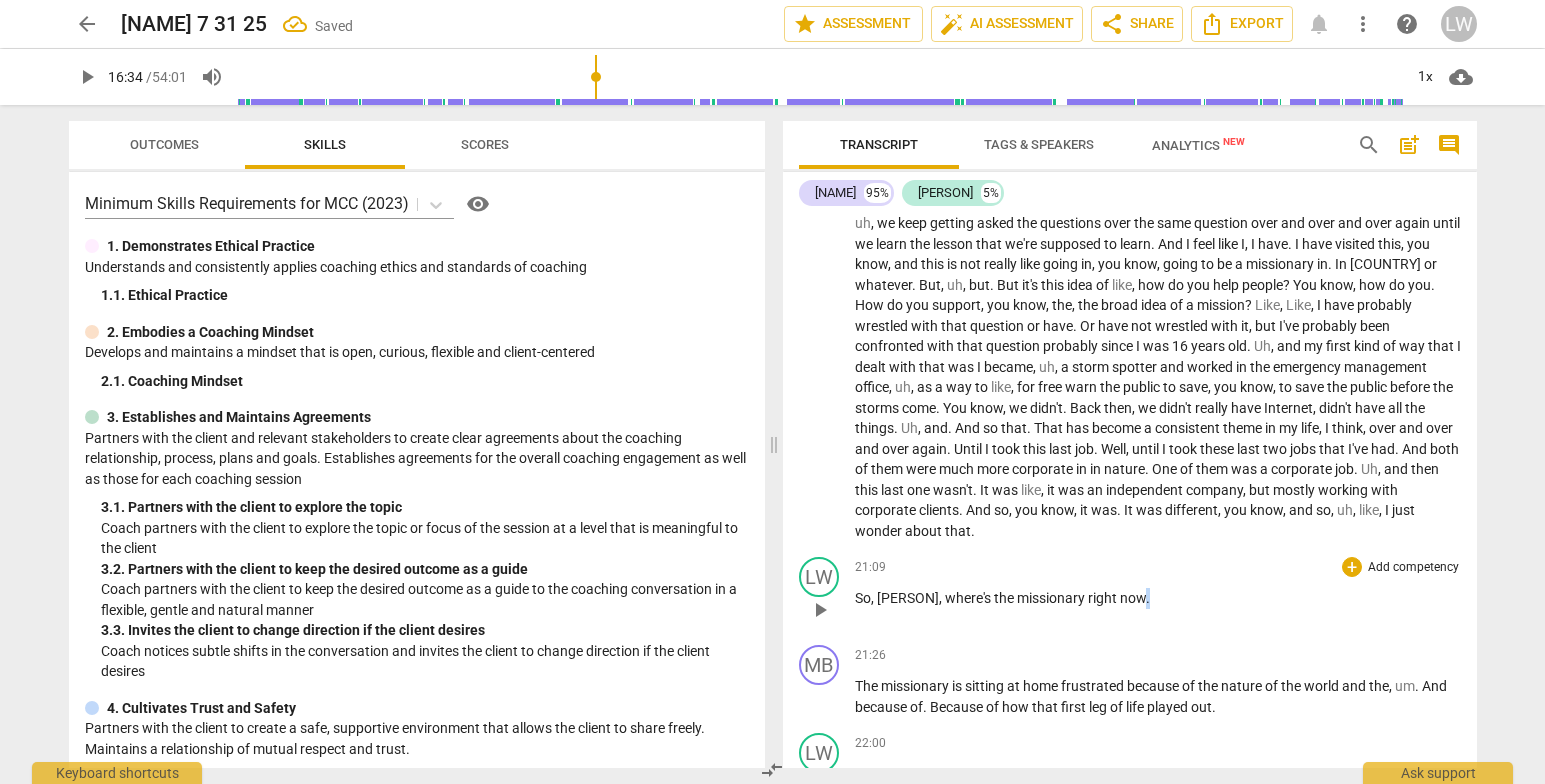 drag, startPoint x: 1126, startPoint y: 636, endPoint x: 1137, endPoint y: 635, distance: 11.045361 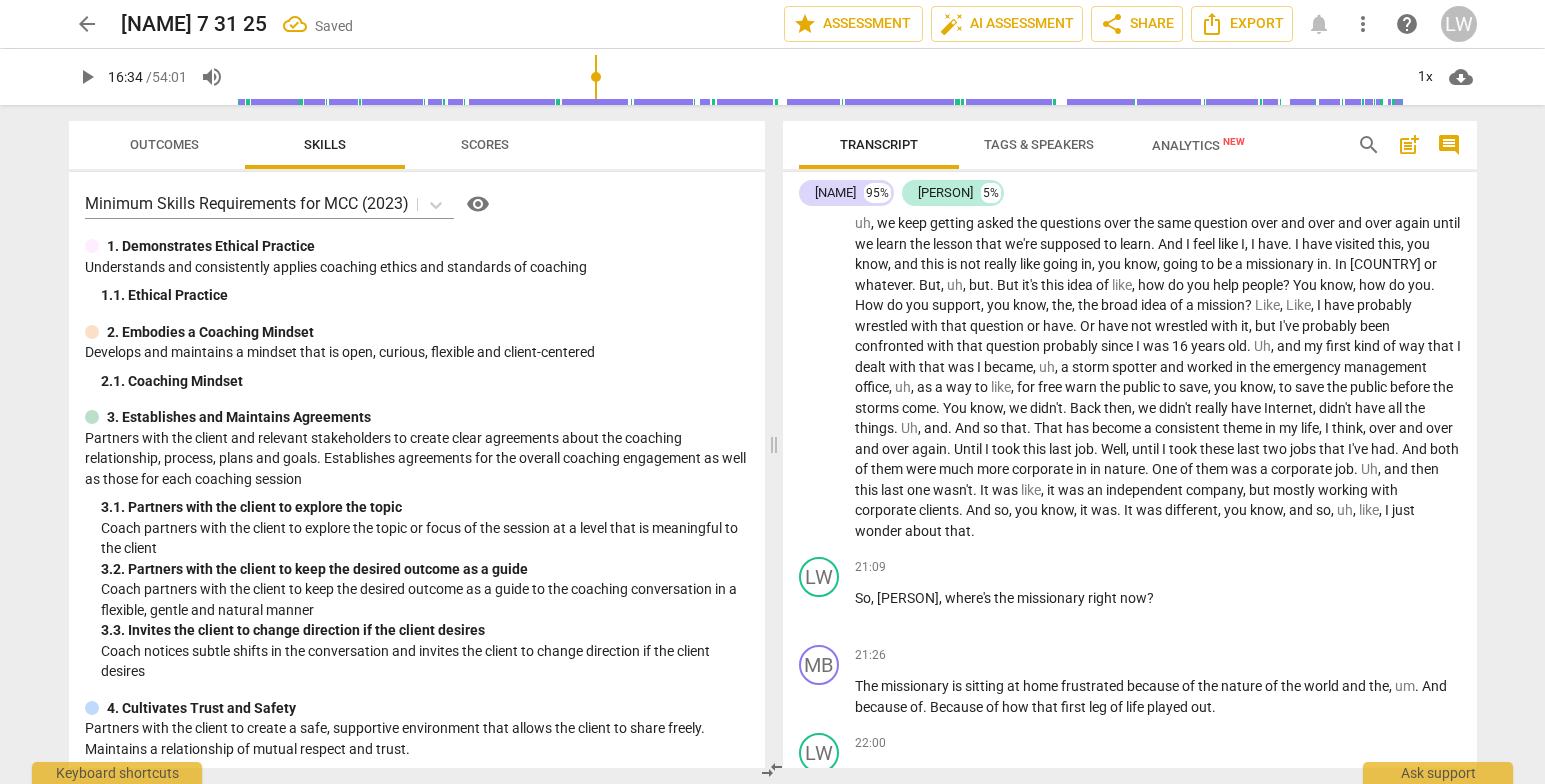 drag, startPoint x: 1468, startPoint y: 423, endPoint x: 1485, endPoint y: 446, distance: 28.600698 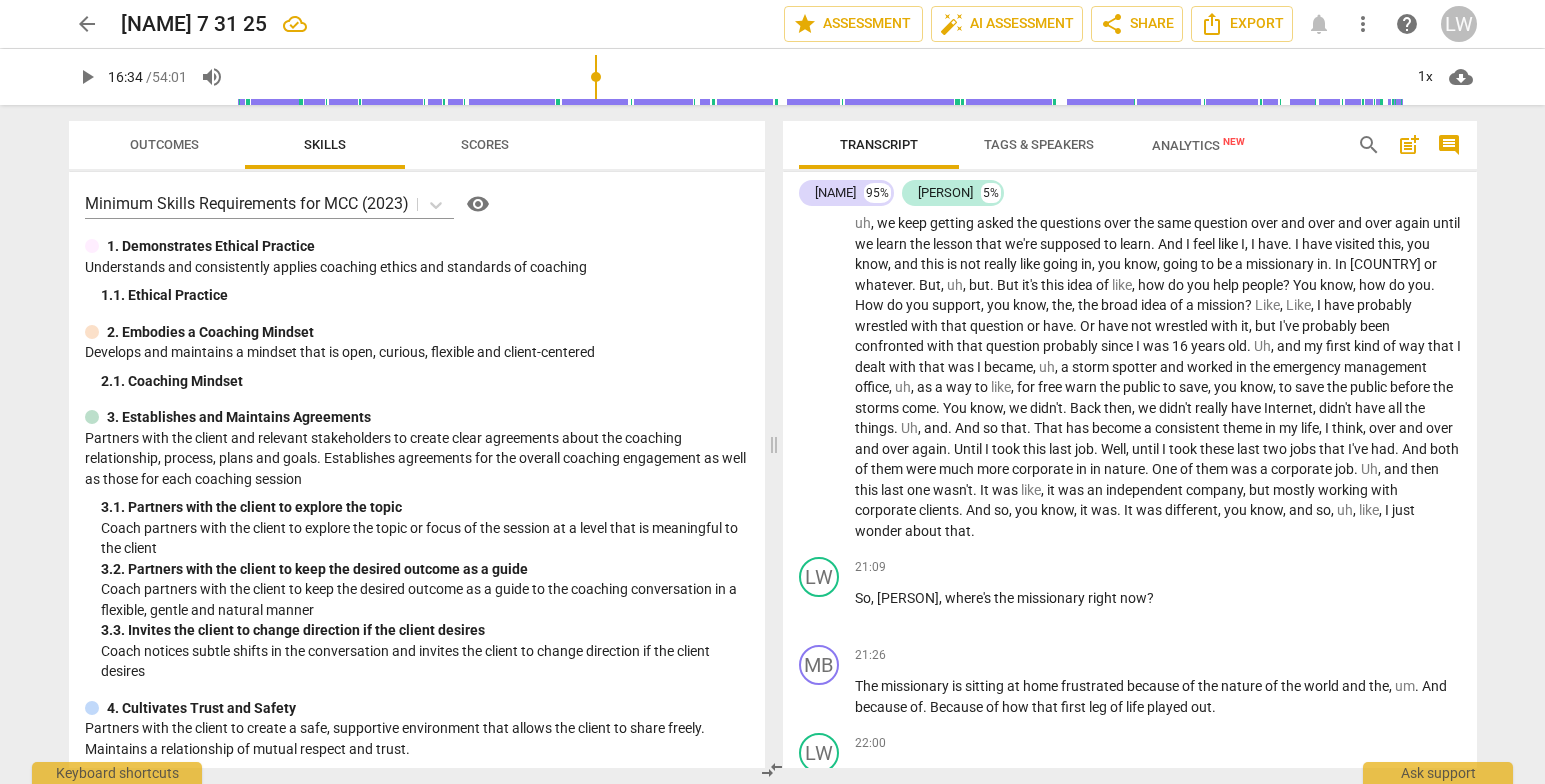 scroll, scrollTop: 3851, scrollLeft: 0, axis: vertical 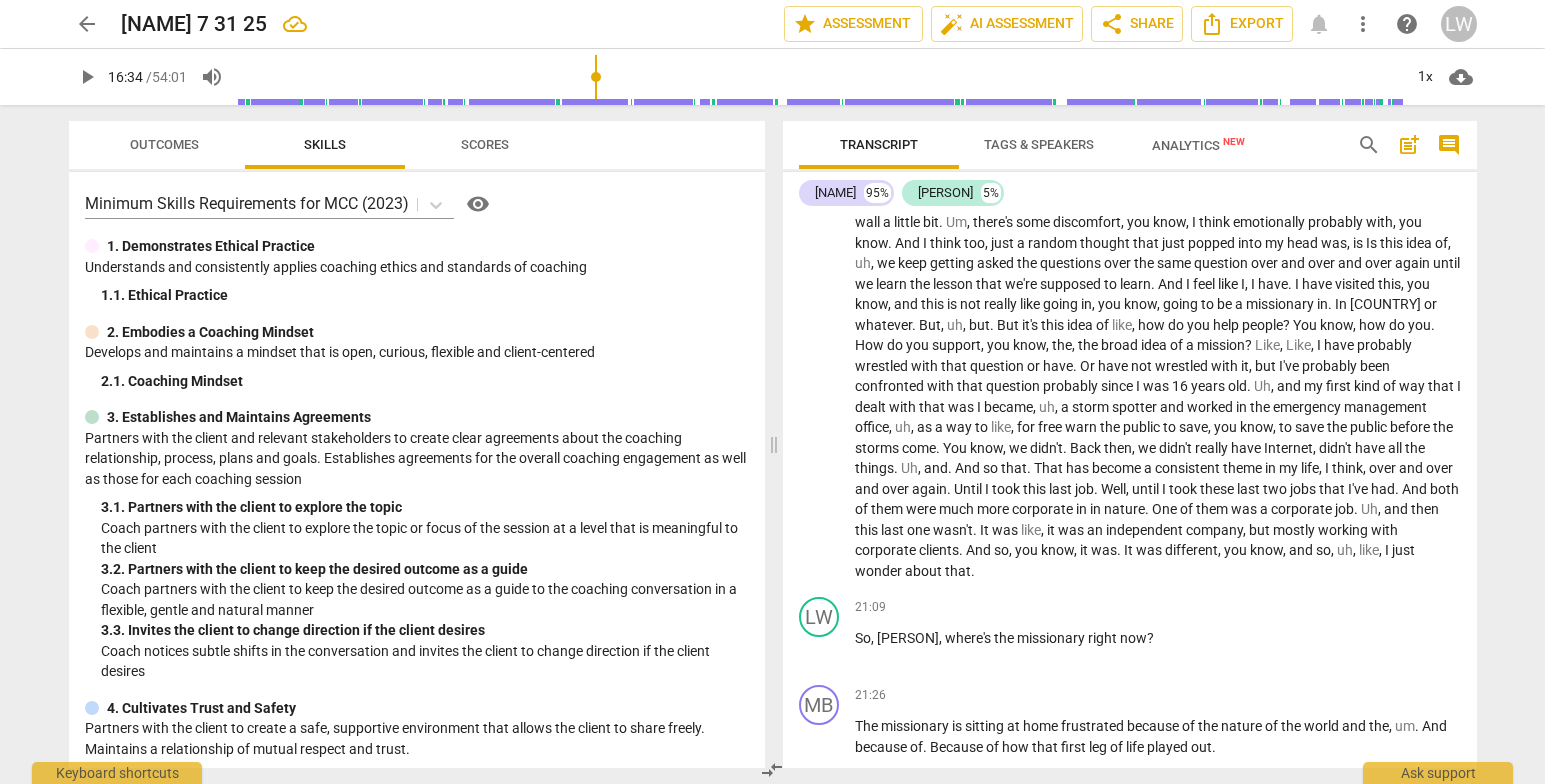 drag, startPoint x: 1477, startPoint y: 429, endPoint x: 1478, endPoint y: 443, distance: 14.035668 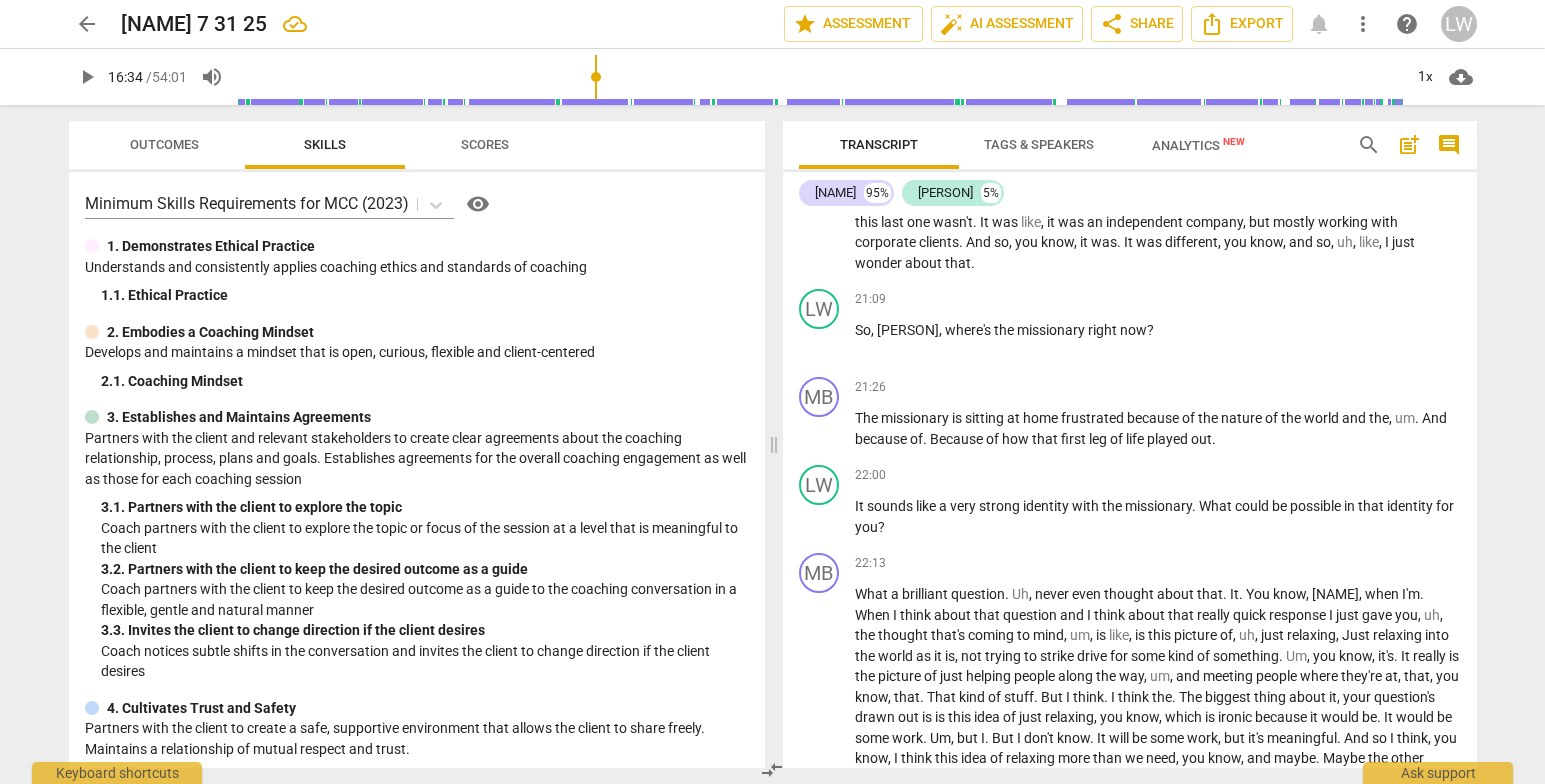 scroll, scrollTop: 4236, scrollLeft: 0, axis: vertical 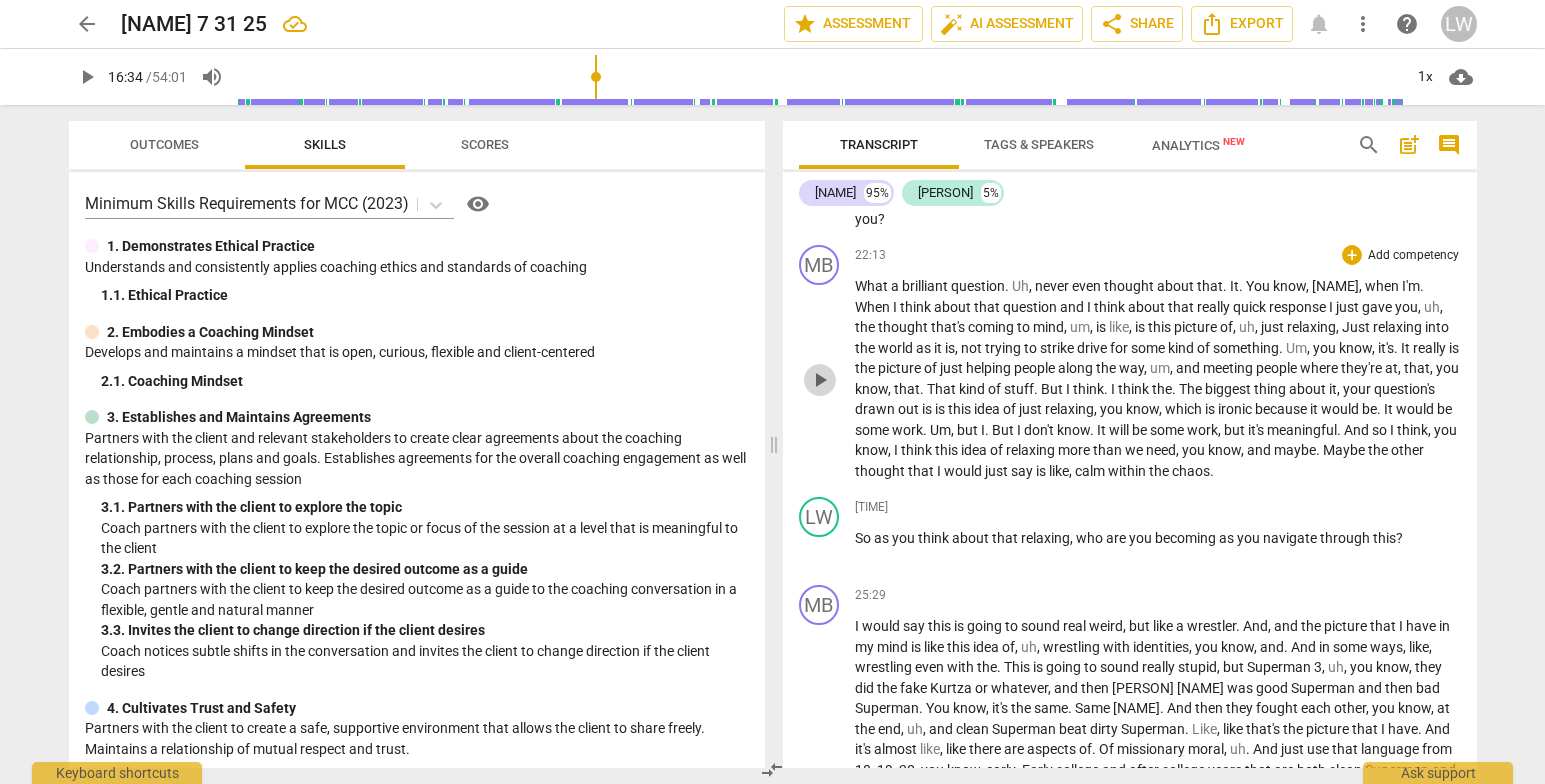 click on "play_arrow" at bounding box center [820, 380] 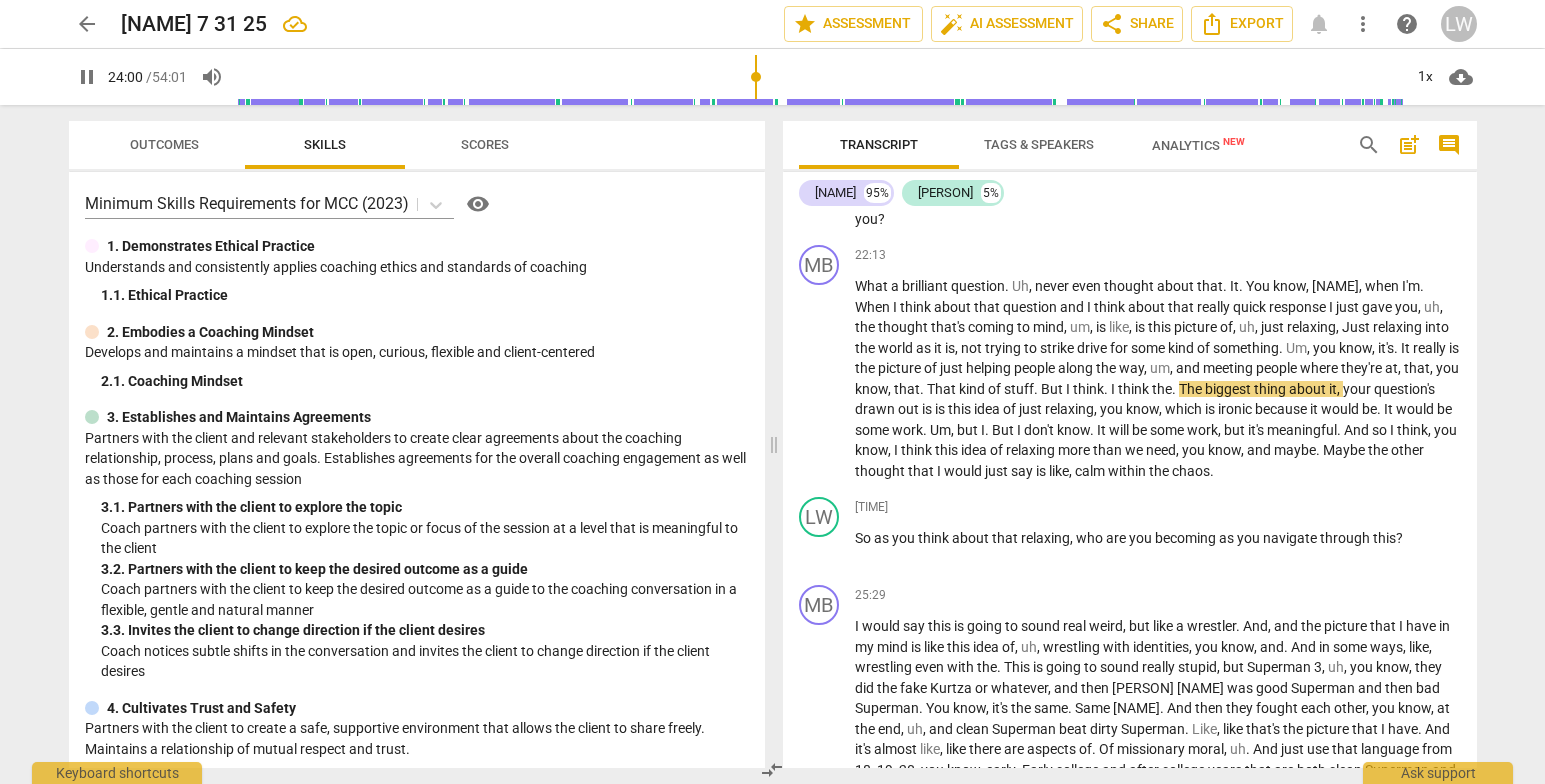 drag, startPoint x: 719, startPoint y: 75, endPoint x: 757, endPoint y: 79, distance: 38.209946 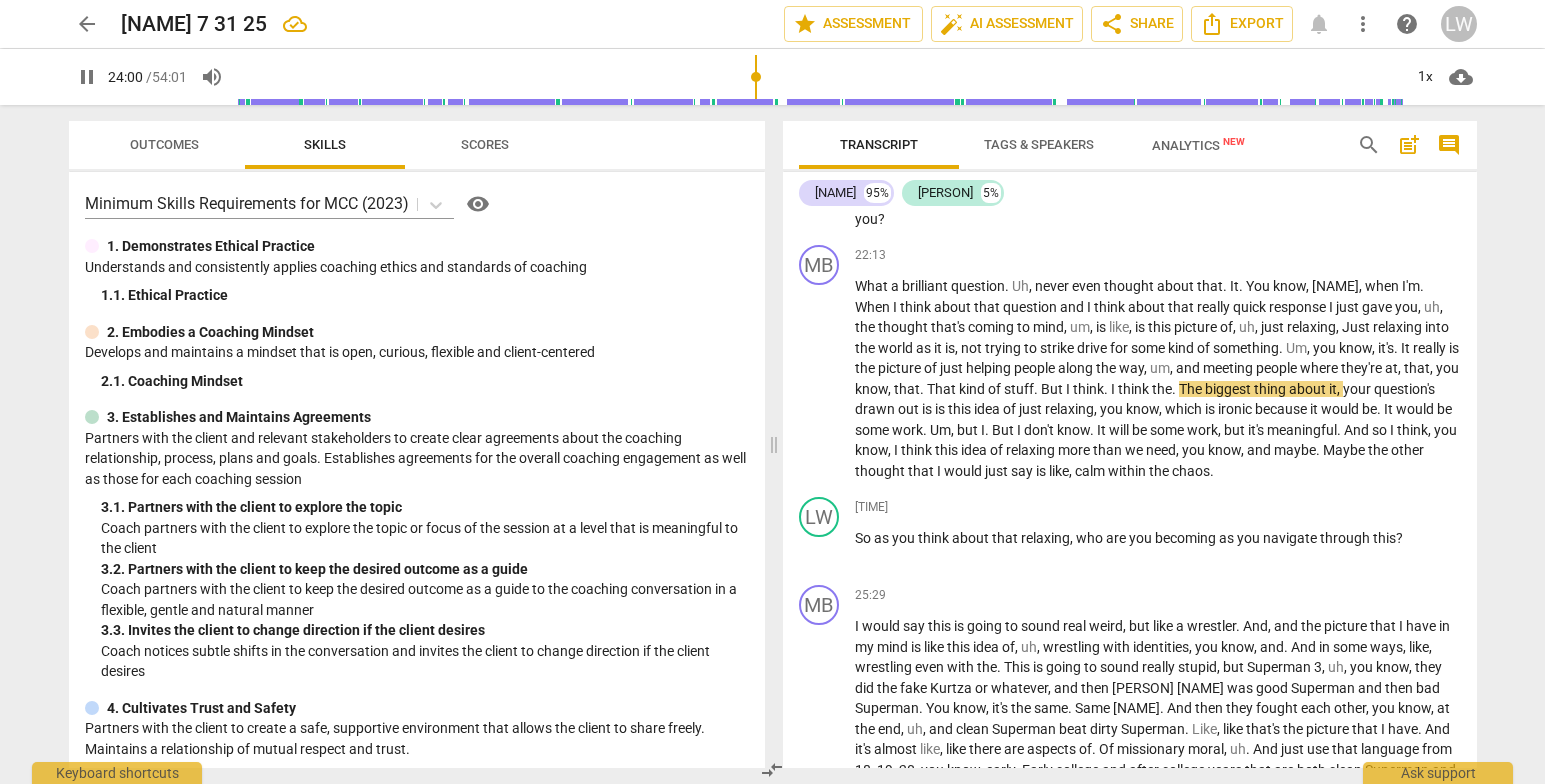 click at bounding box center [820, 77] 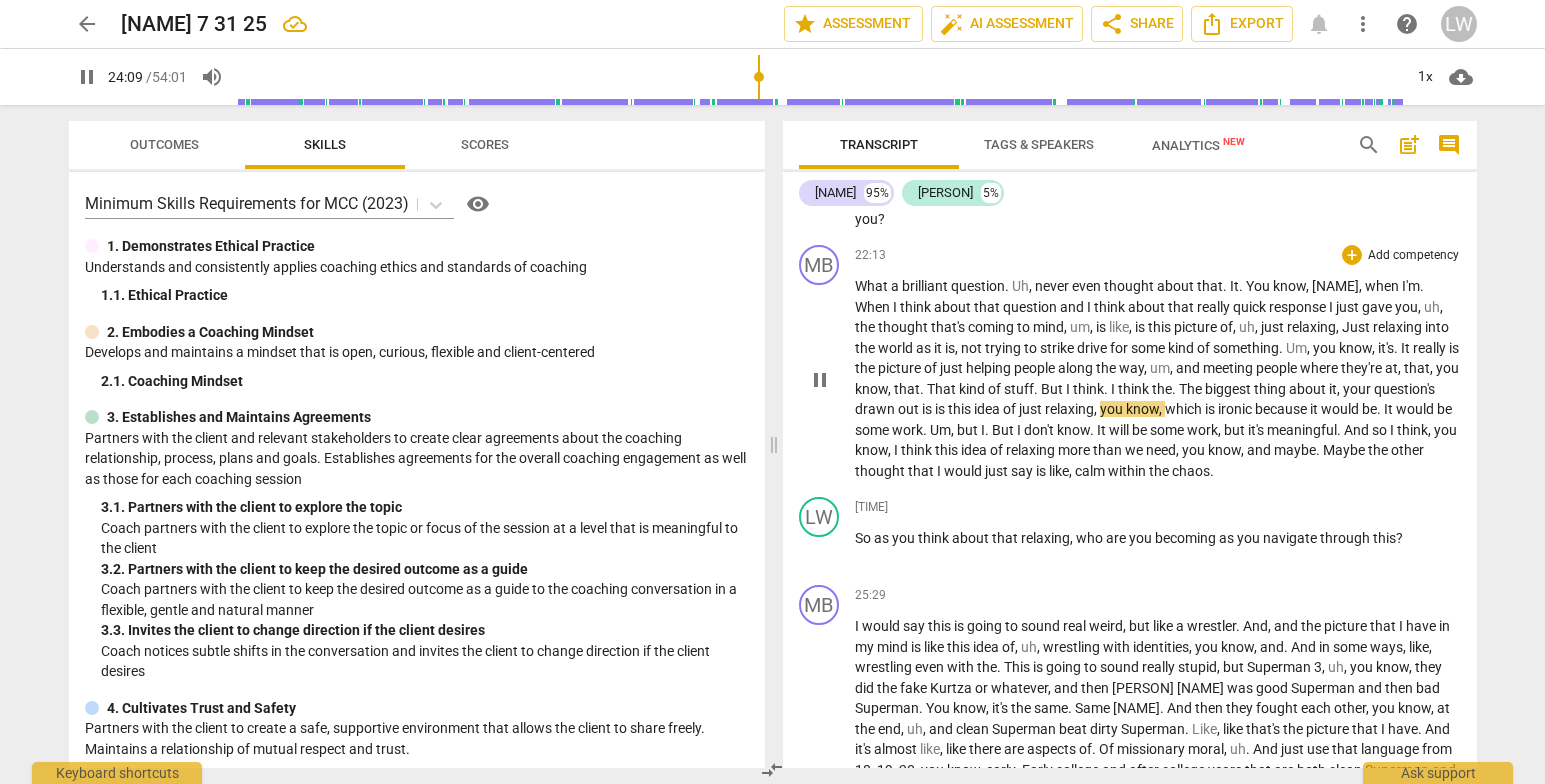 click on "pause" at bounding box center [820, 380] 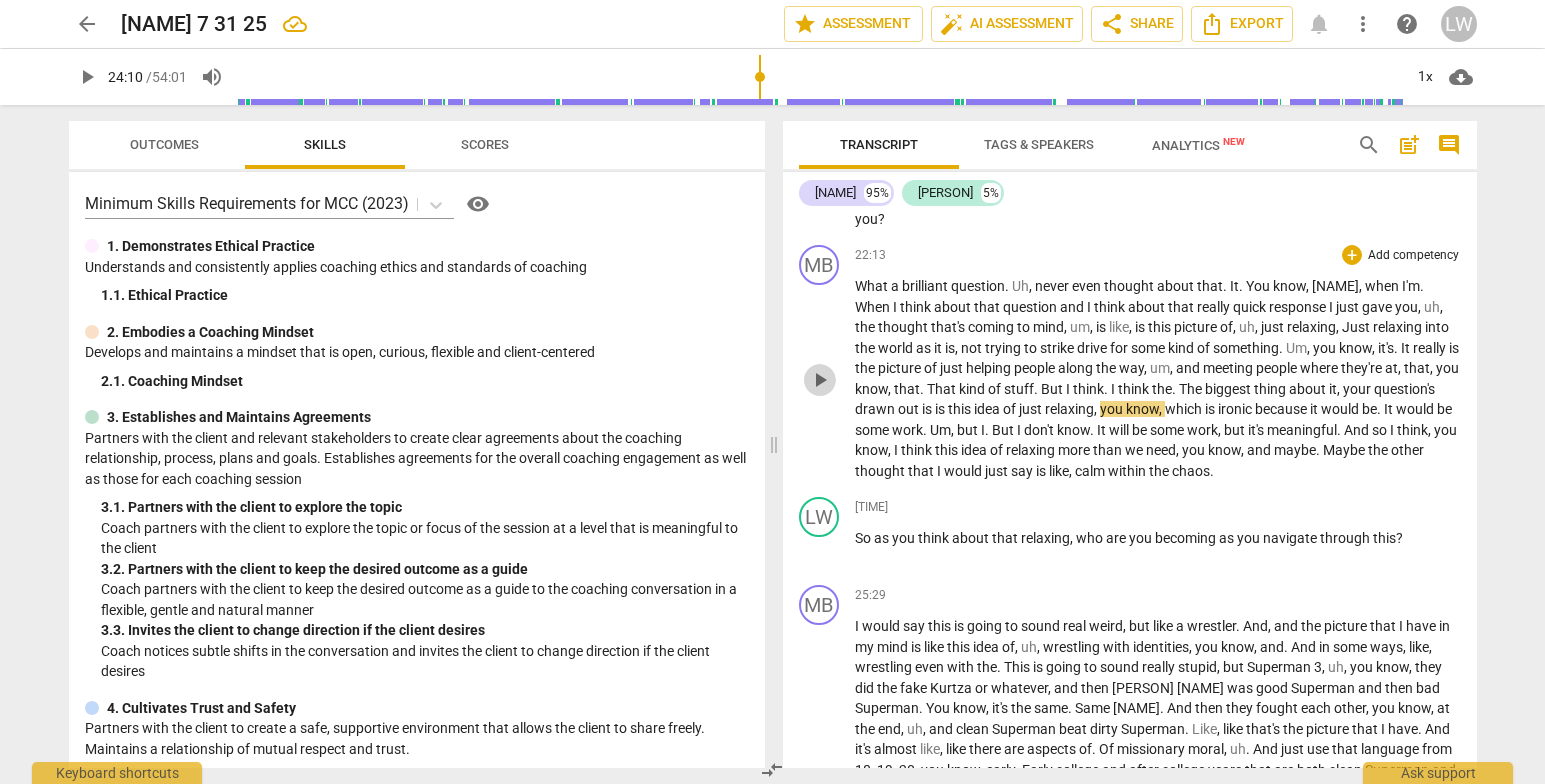 click on "play_arrow" at bounding box center (820, 380) 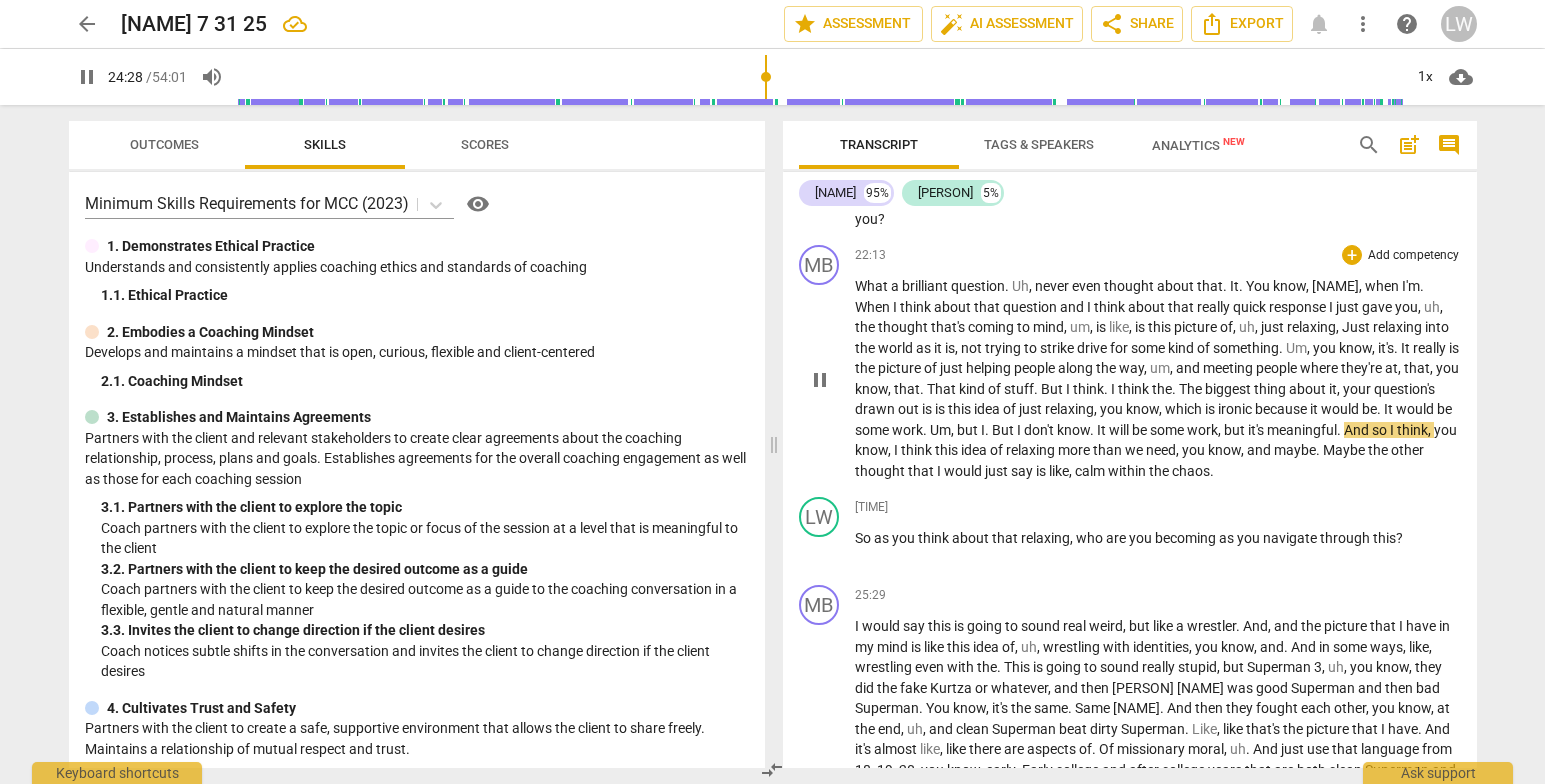 click on "pause" at bounding box center [820, 380] 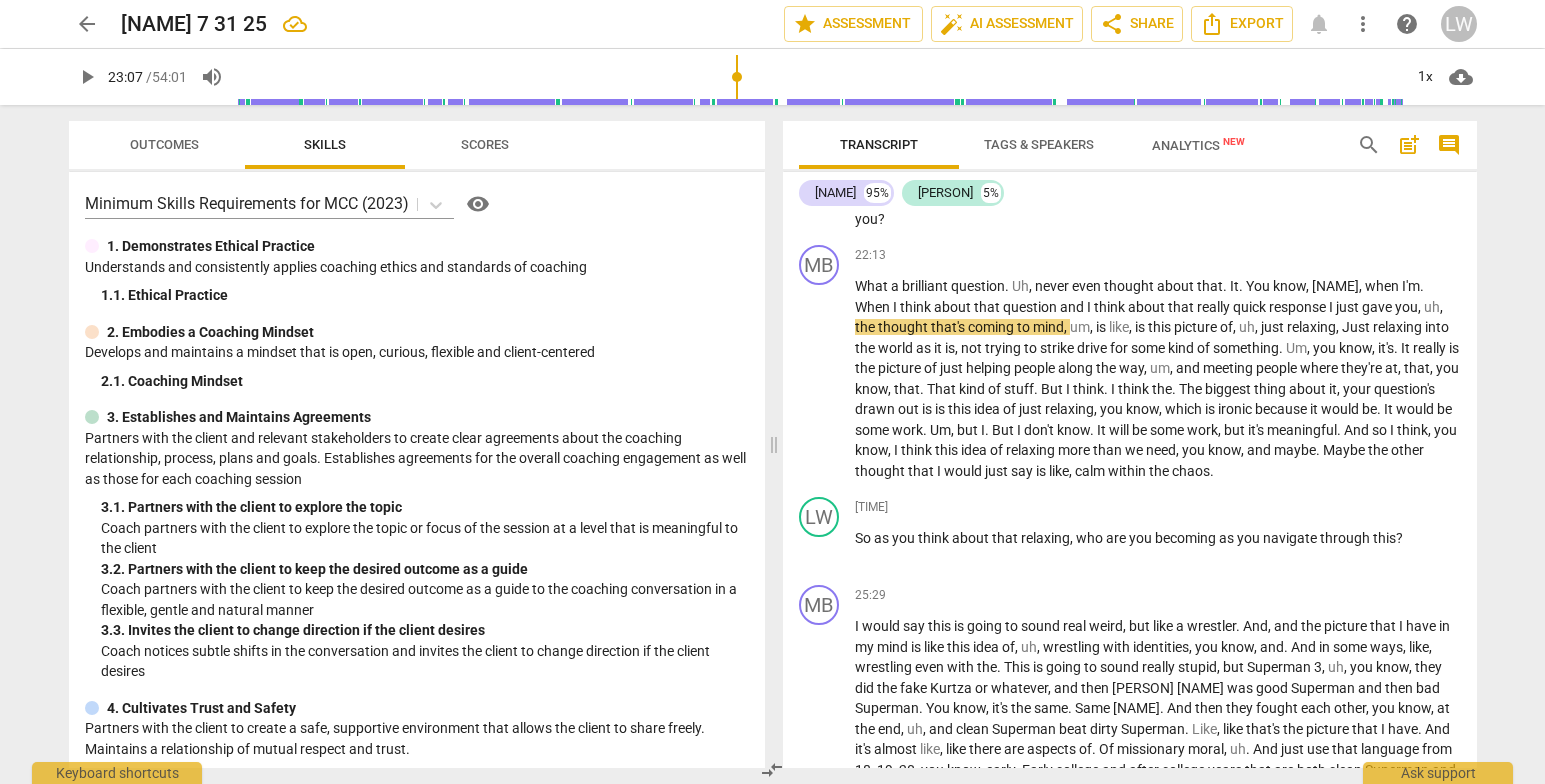 drag, startPoint x: 770, startPoint y: 75, endPoint x: 738, endPoint y: 74, distance: 32.01562 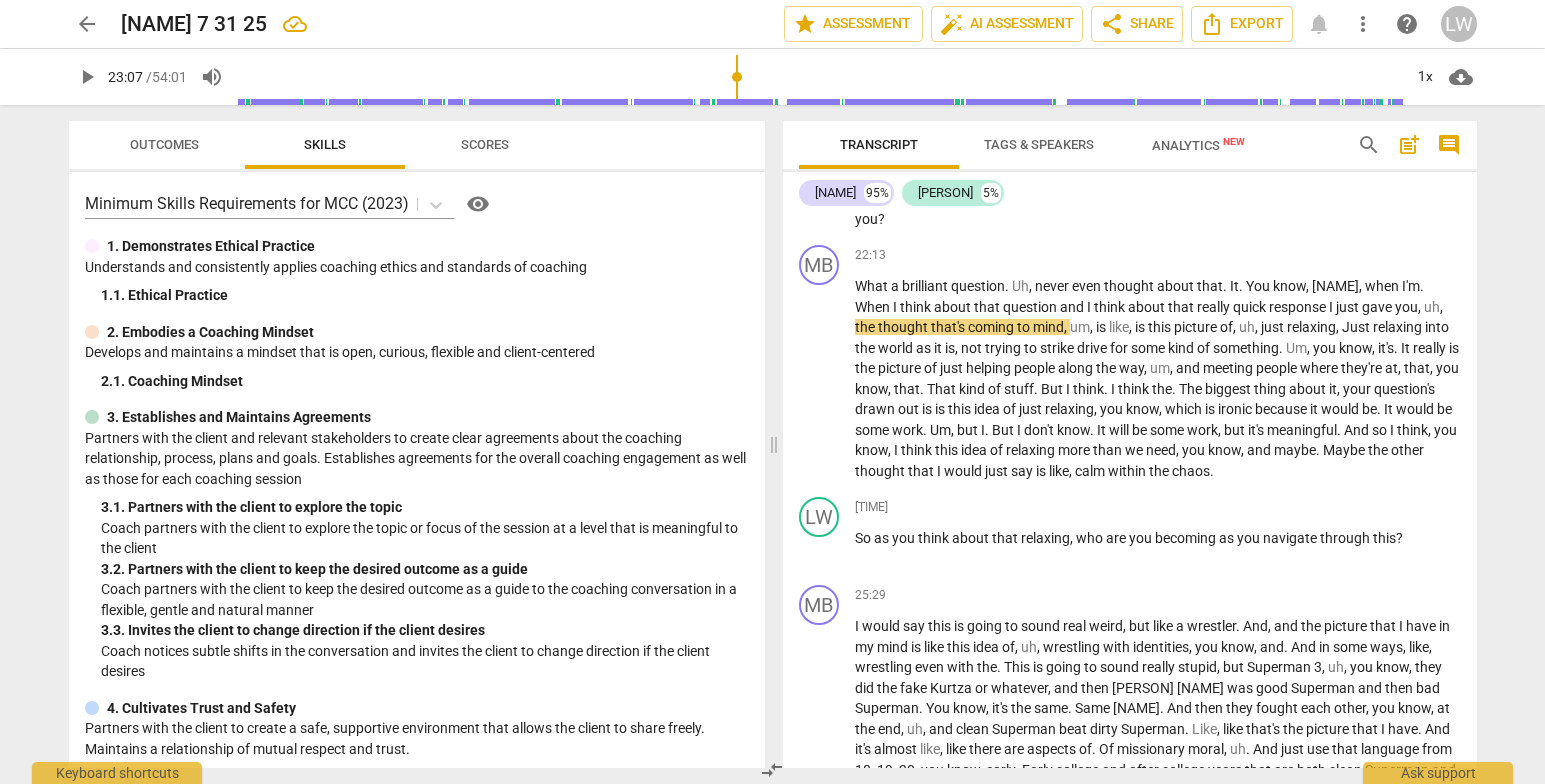 click at bounding box center [820, 77] 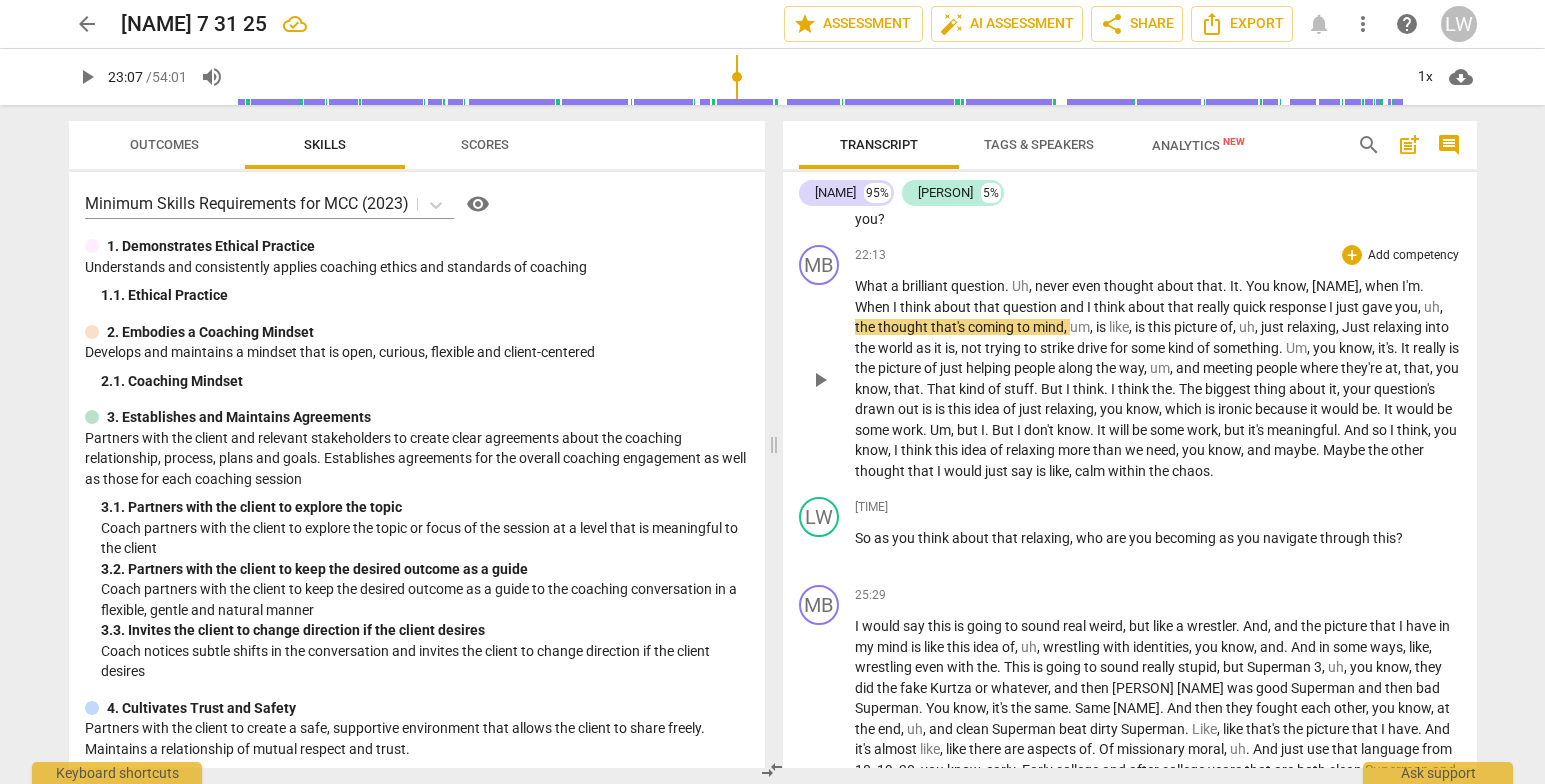 click on "play_arrow" at bounding box center (820, 380) 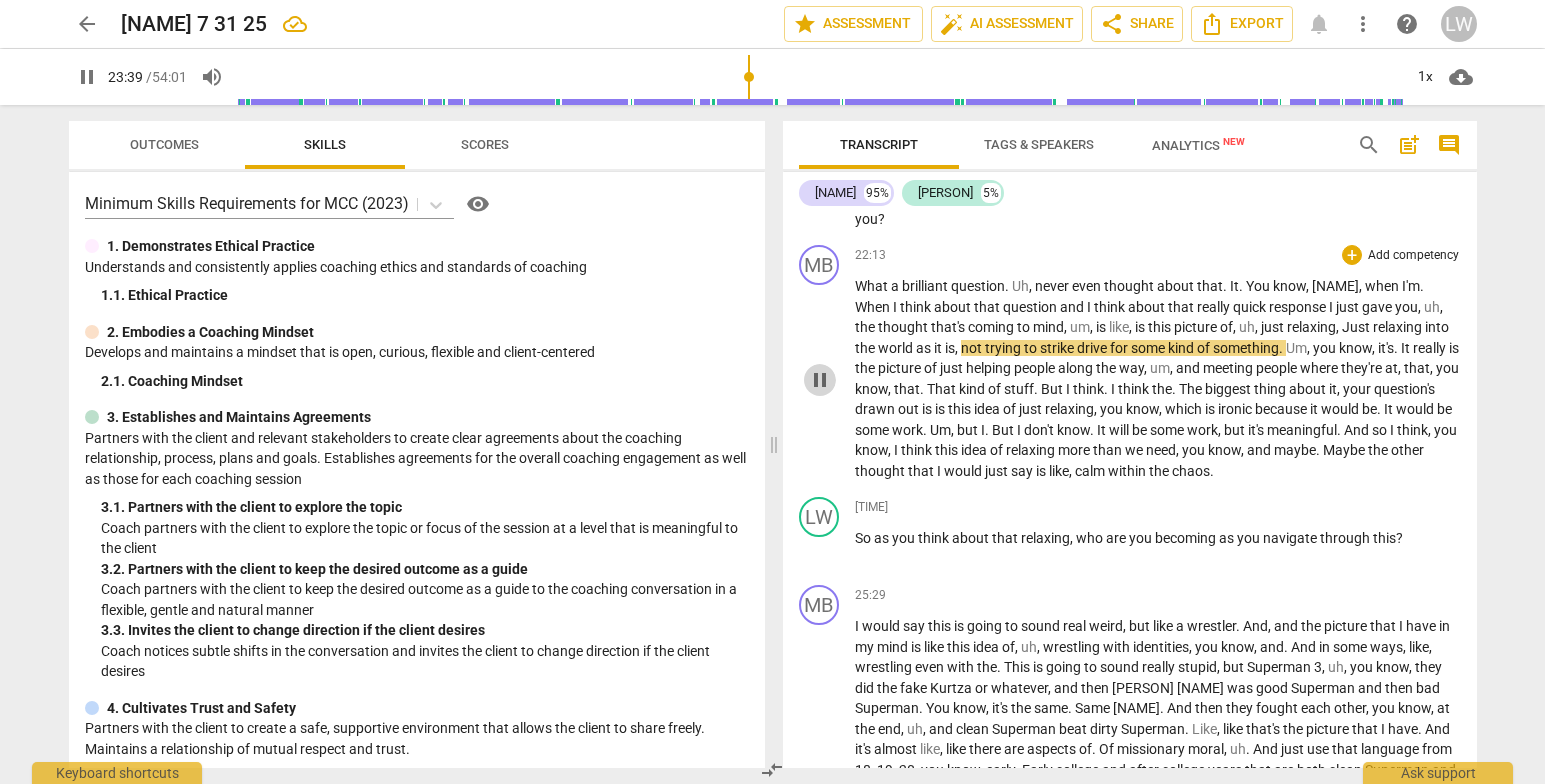 click on "pause" at bounding box center (820, 380) 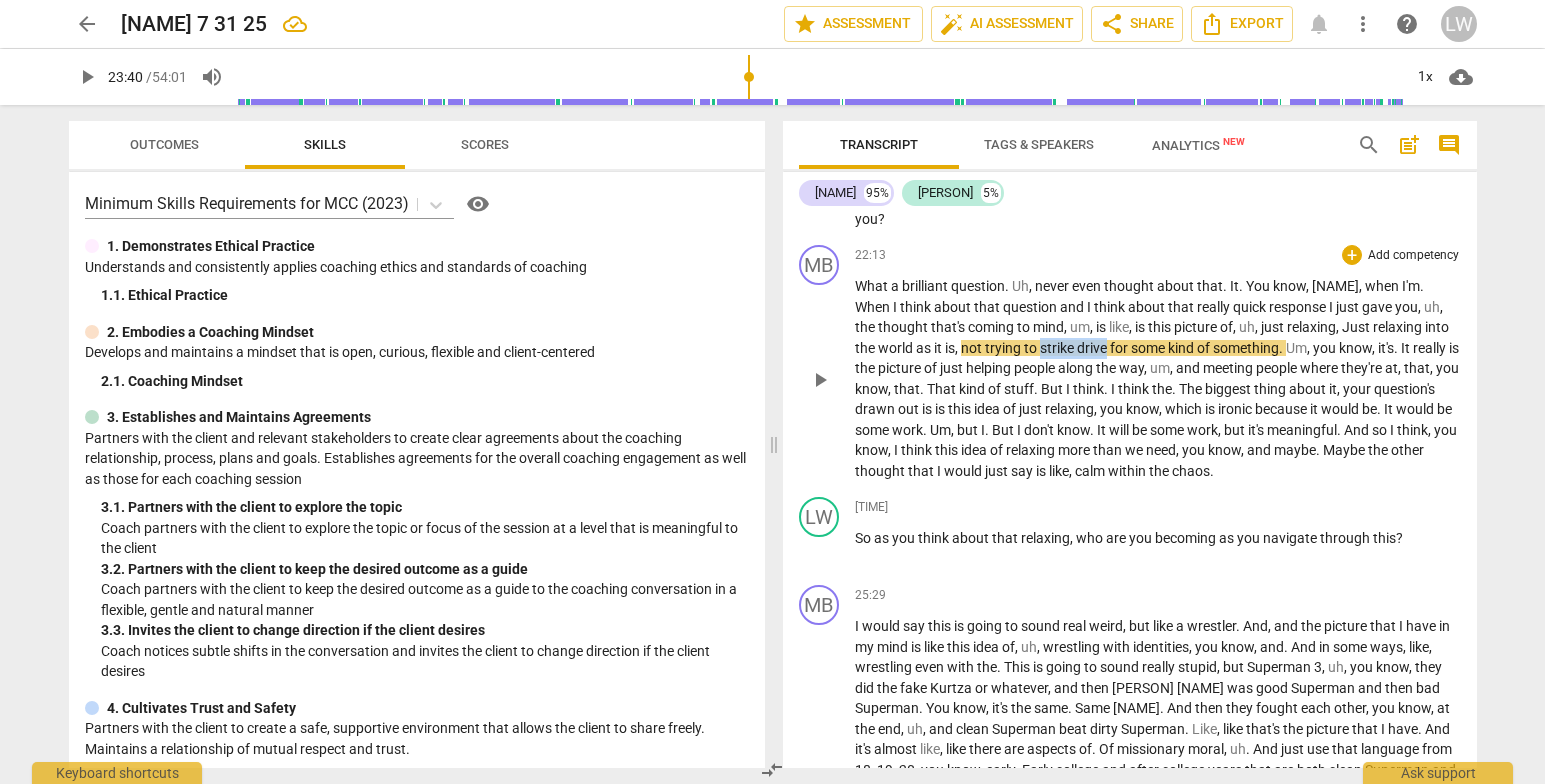 drag, startPoint x: 1042, startPoint y: 389, endPoint x: 1110, endPoint y: 392, distance: 68.06615 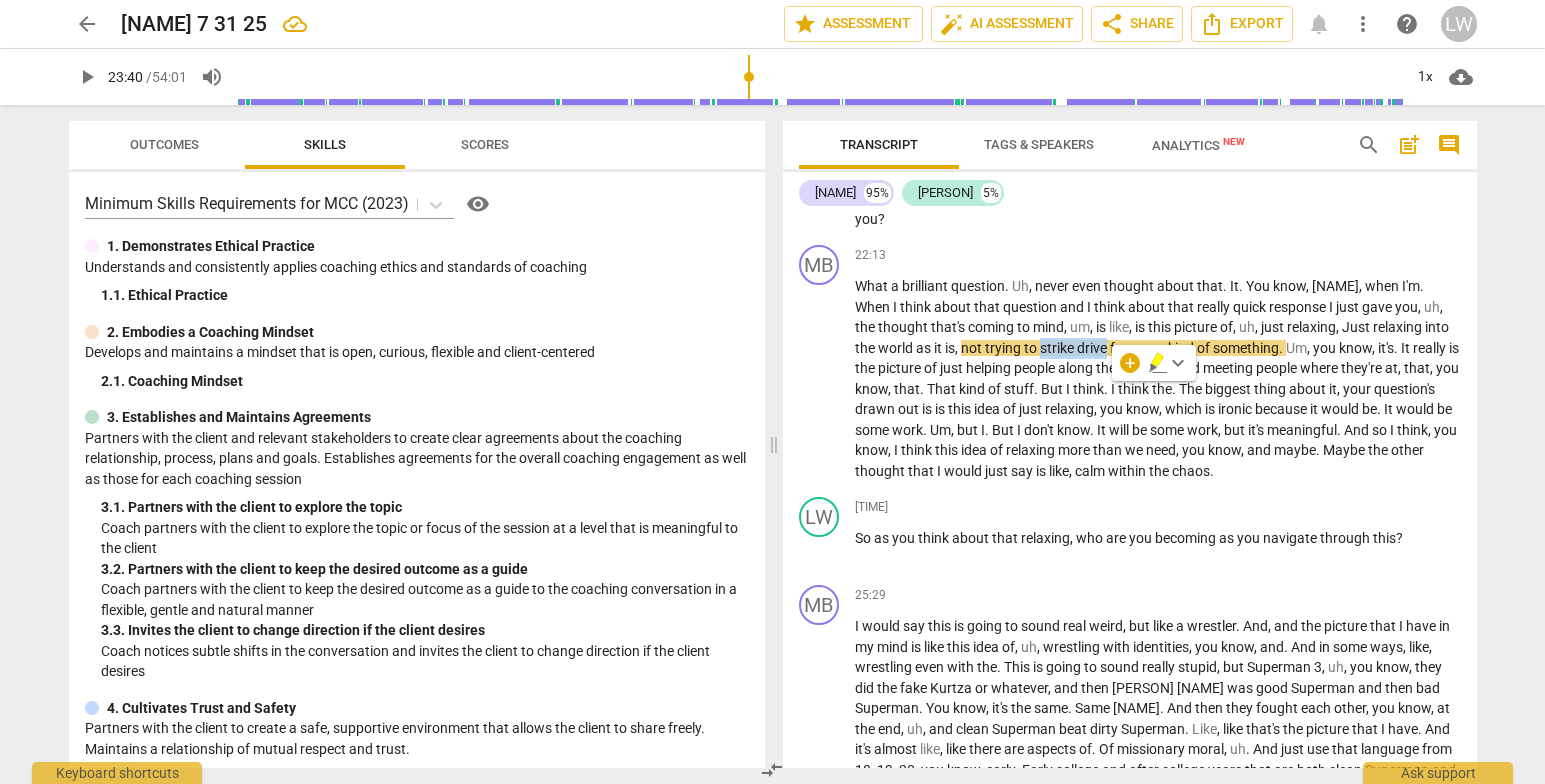 type 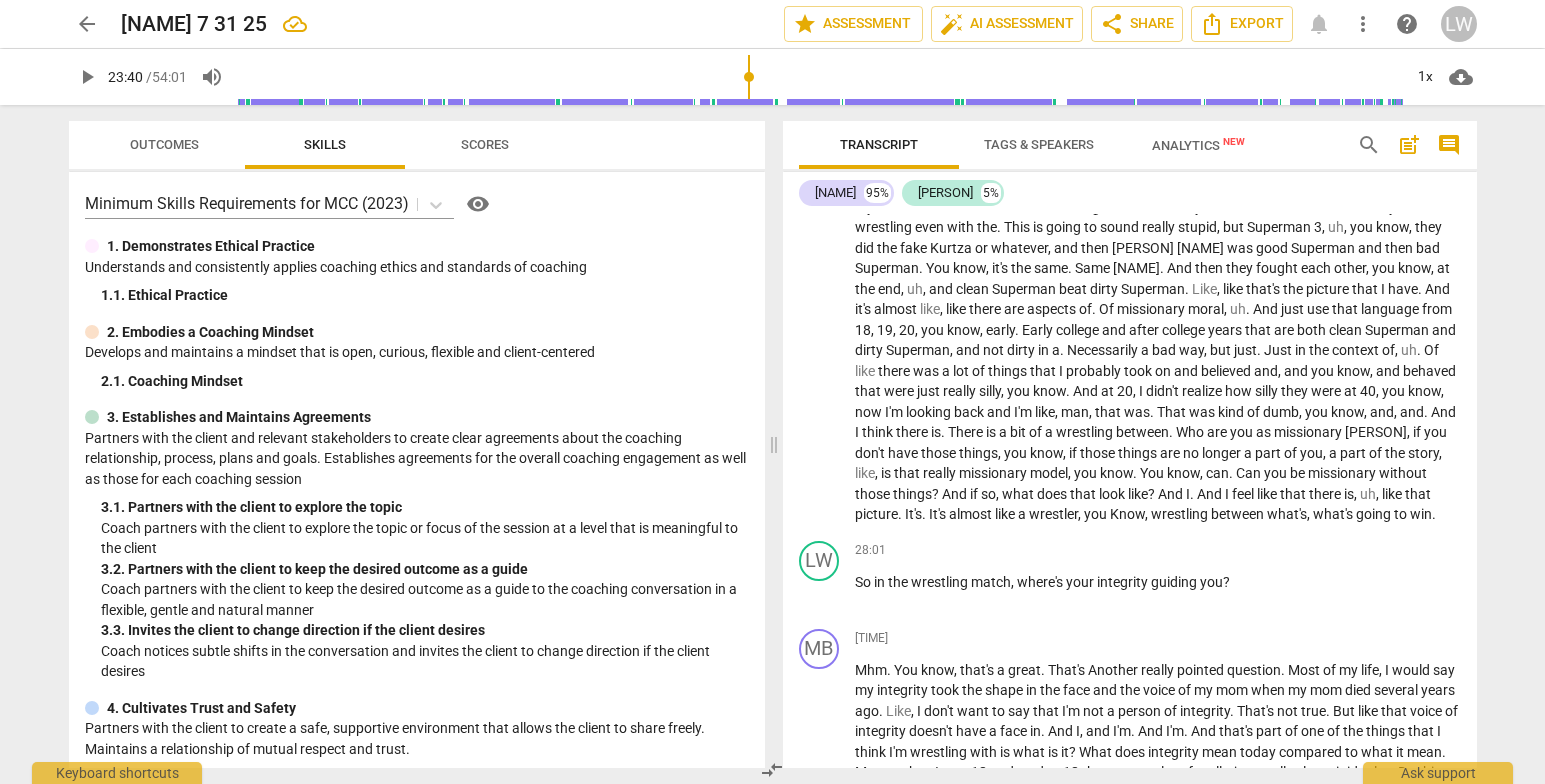 scroll, scrollTop: 4888, scrollLeft: 0, axis: vertical 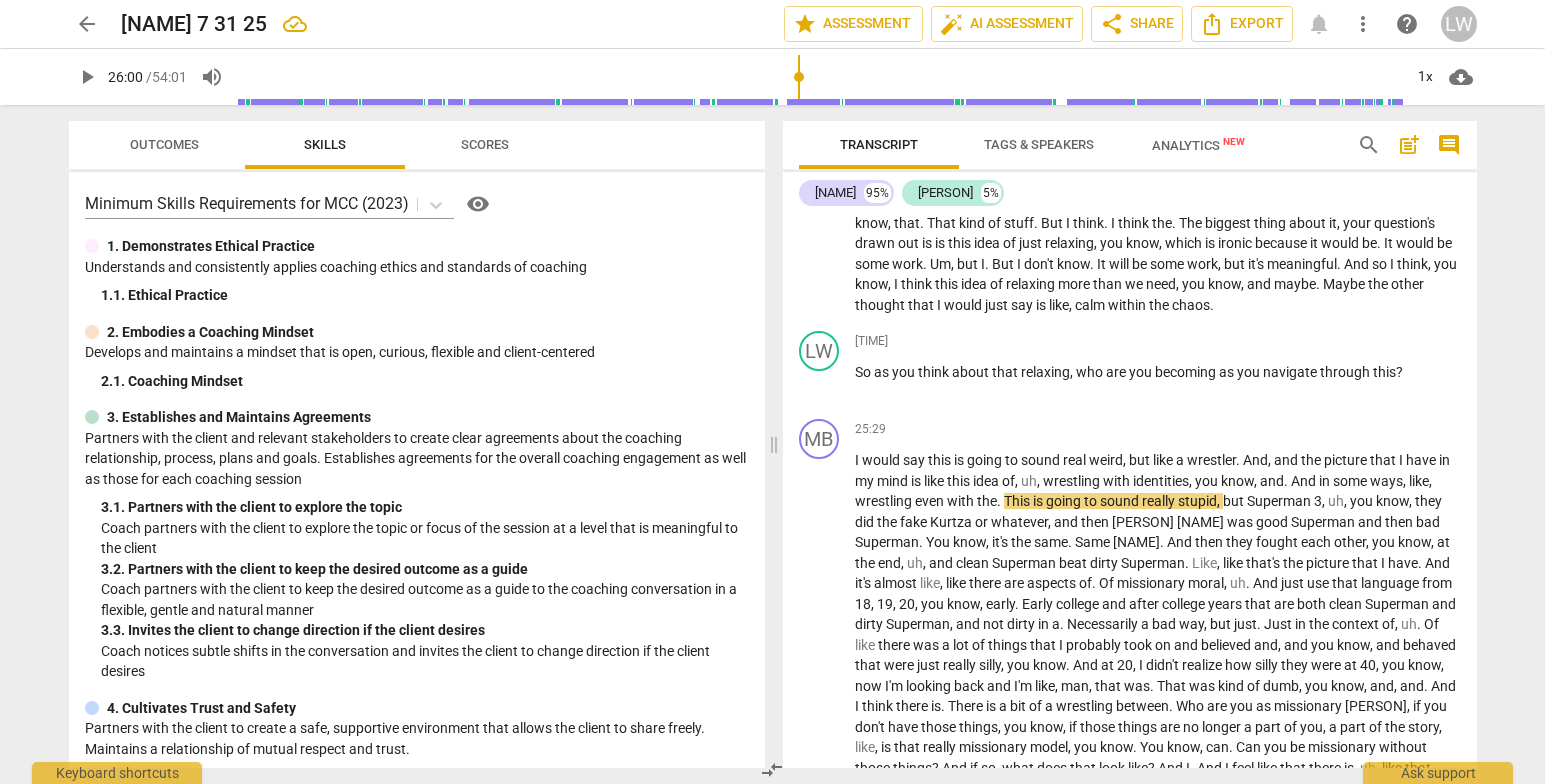 drag, startPoint x: 748, startPoint y: 75, endPoint x: 800, endPoint y: 106, distance: 60.53924 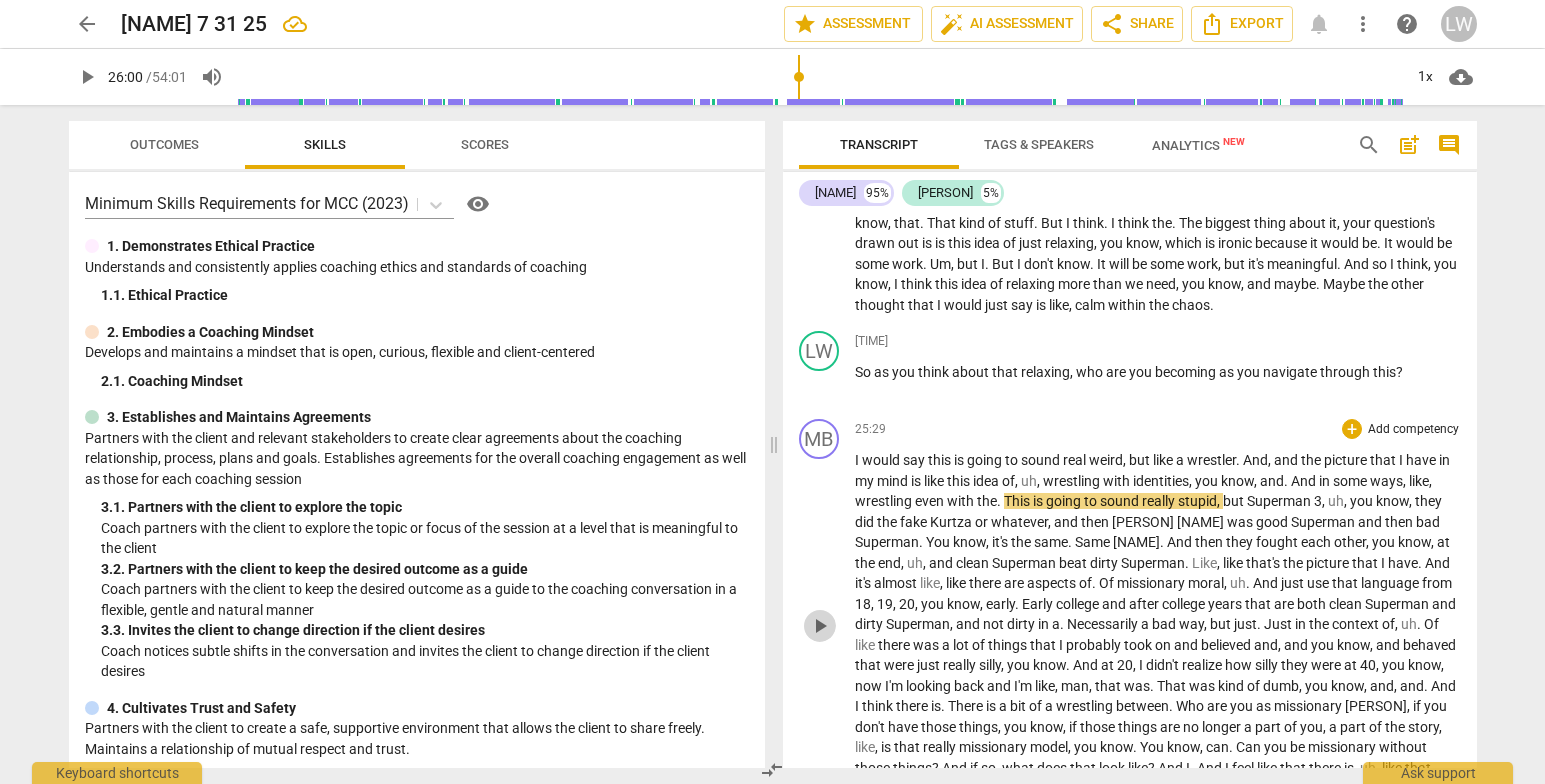 click on "play_arrow" at bounding box center [820, 626] 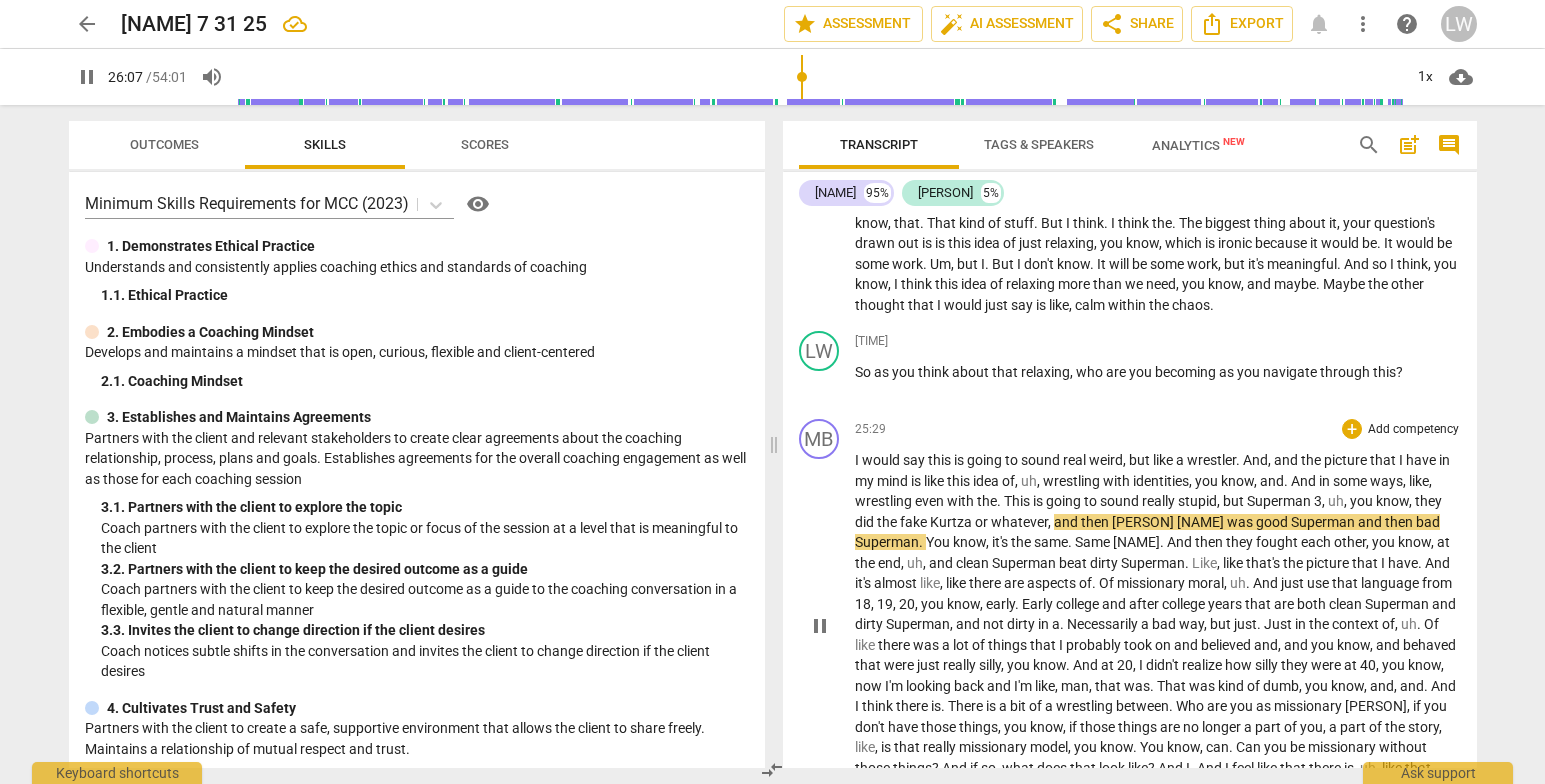 click on "pause" at bounding box center [820, 626] 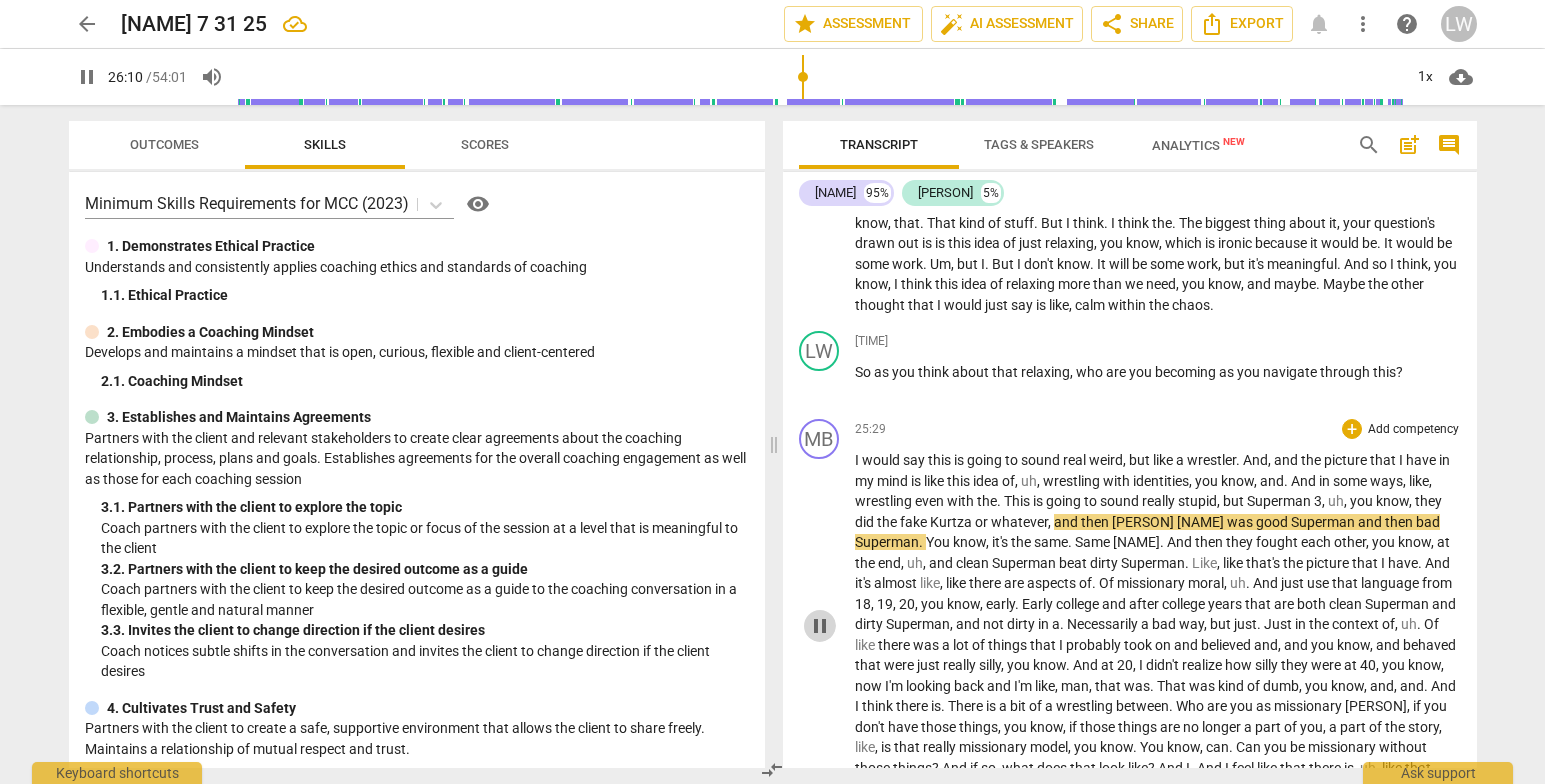 drag, startPoint x: 807, startPoint y: 667, endPoint x: 821, endPoint y: 678, distance: 17.804493 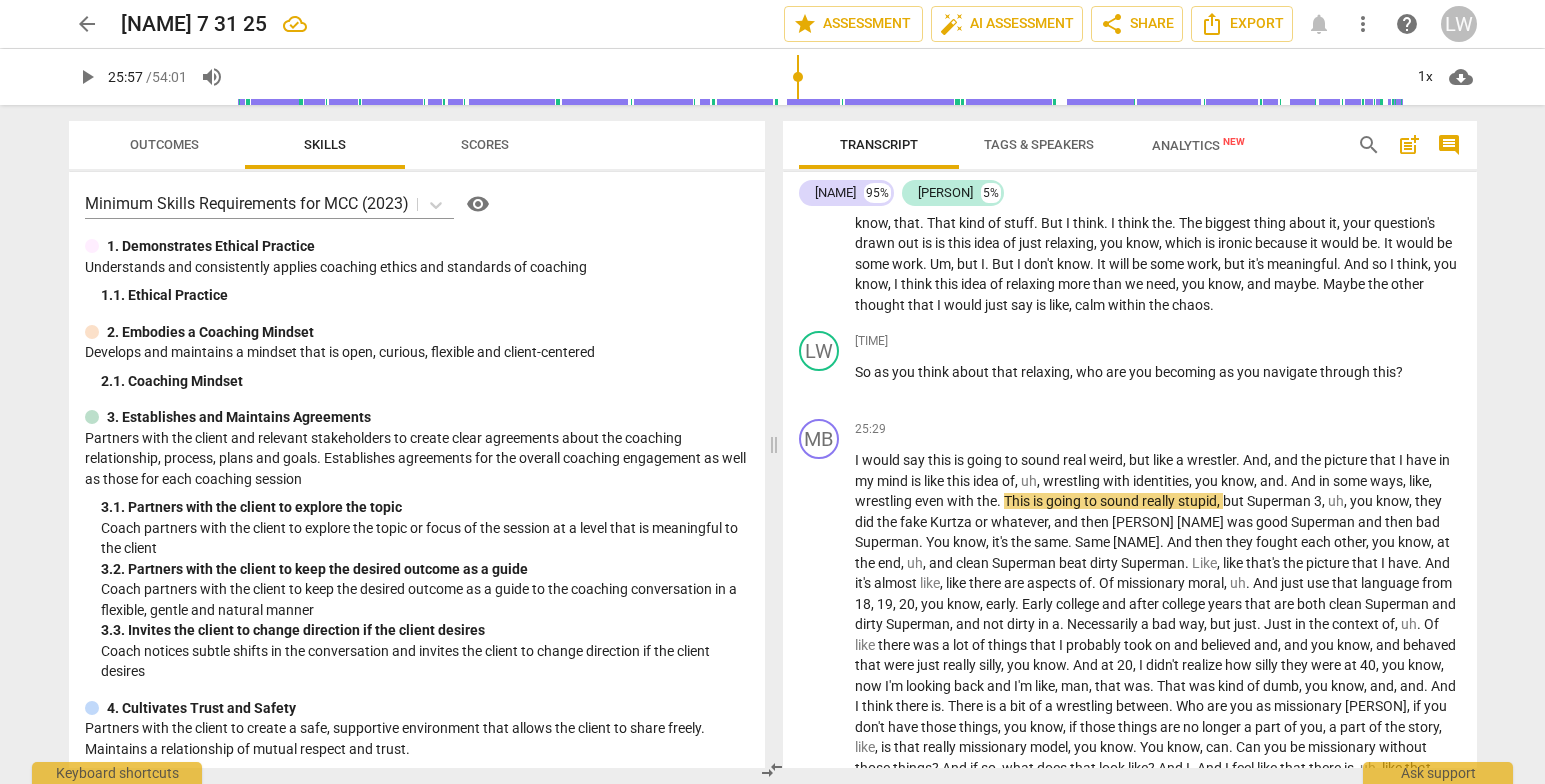 drag, startPoint x: 806, startPoint y: 73, endPoint x: 799, endPoint y: 119, distance: 46.52956 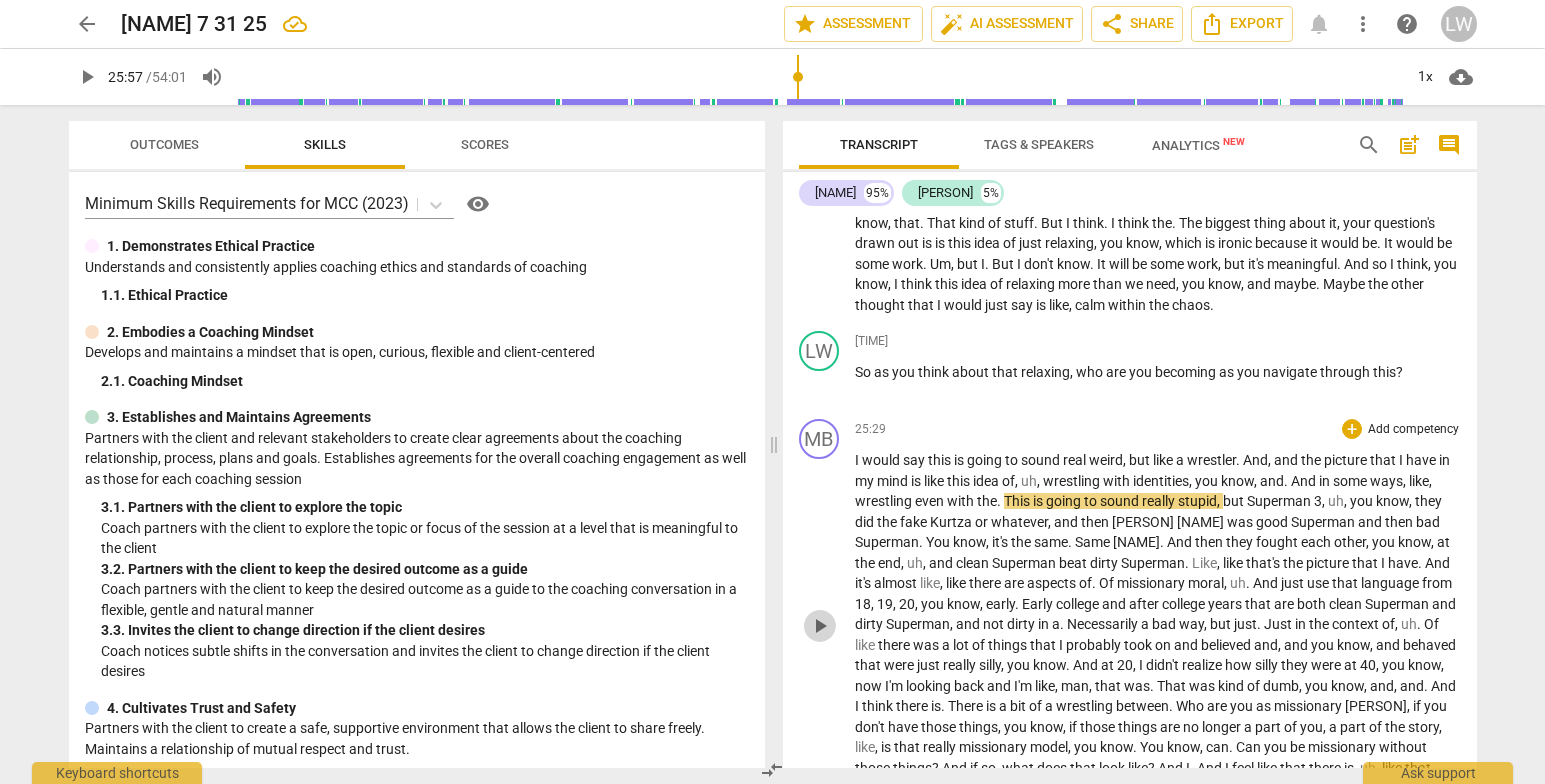 click on "play_arrow" at bounding box center [820, 626] 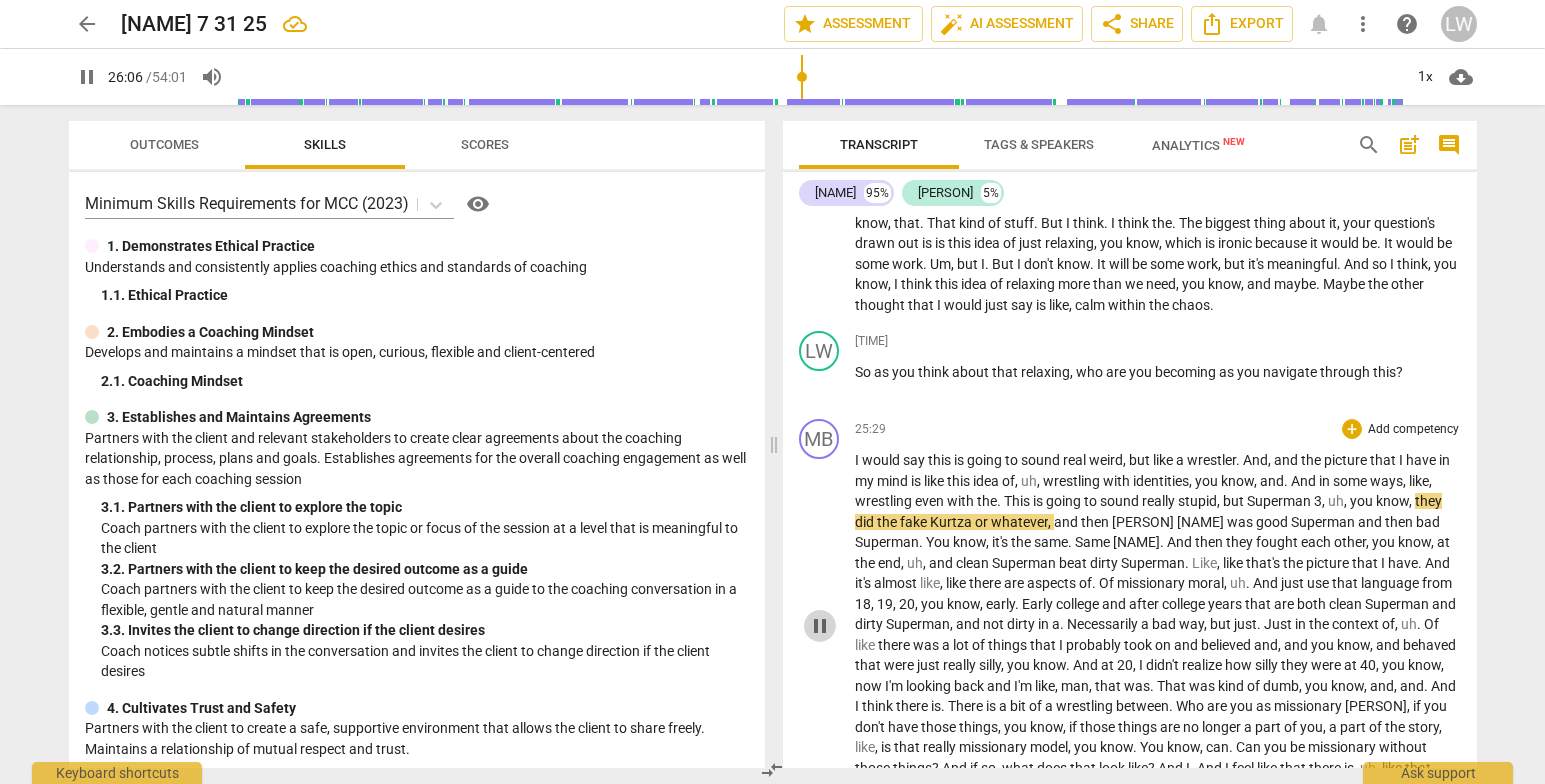 click on "pause" at bounding box center [820, 626] 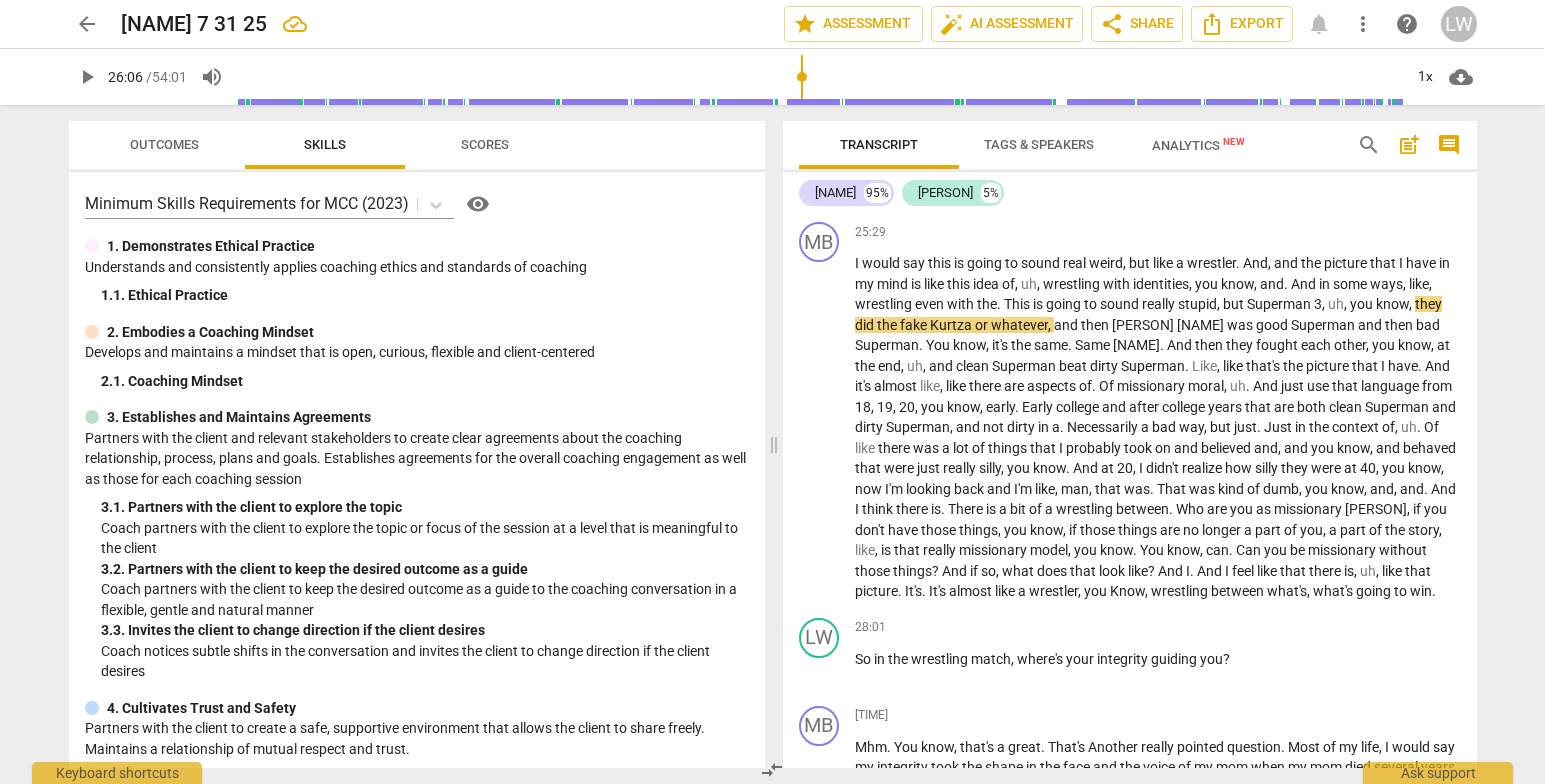 scroll, scrollTop: 4850, scrollLeft: 0, axis: vertical 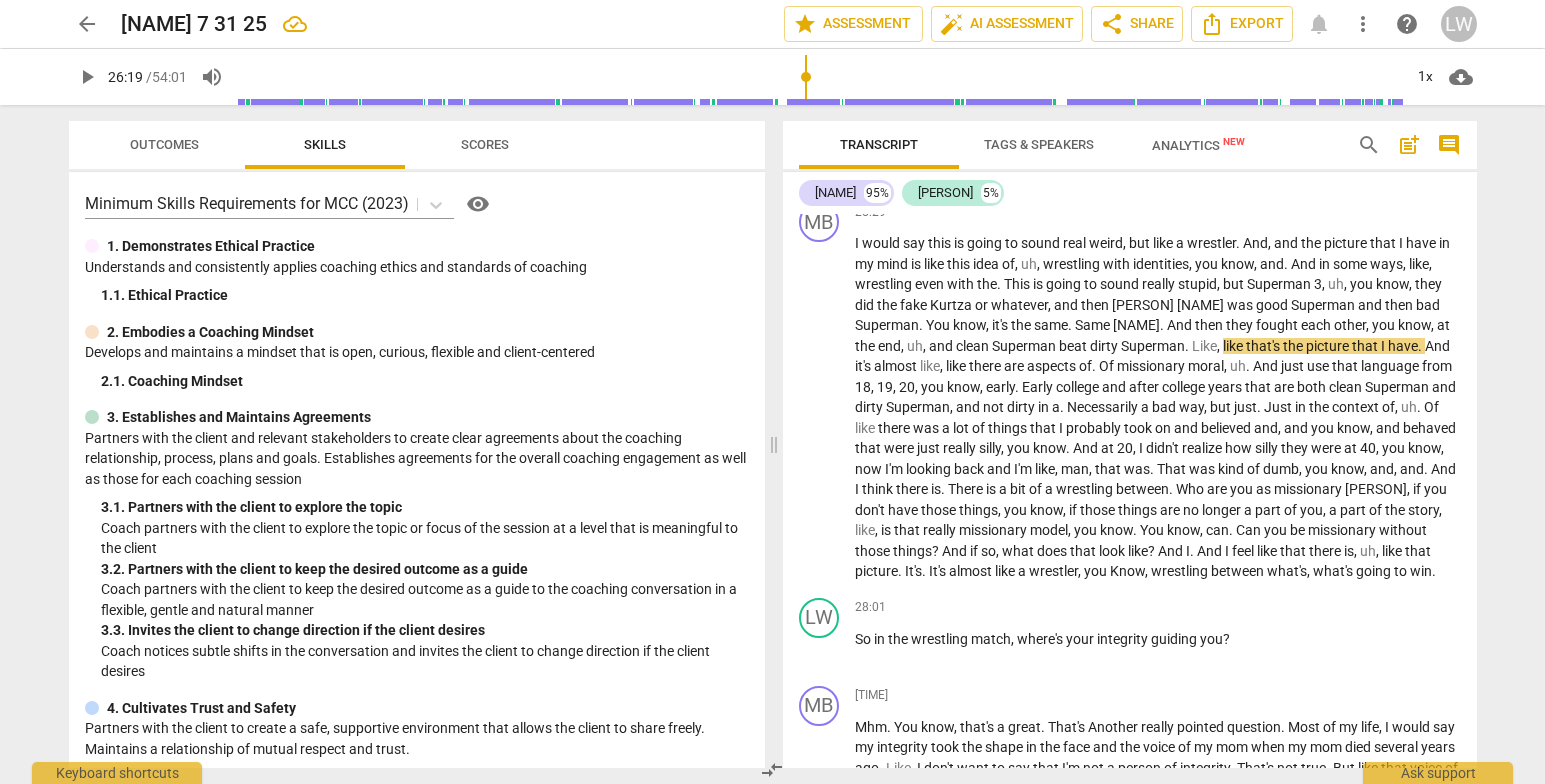 drag, startPoint x: 803, startPoint y: 74, endPoint x: 807, endPoint y: 87, distance: 13.601471 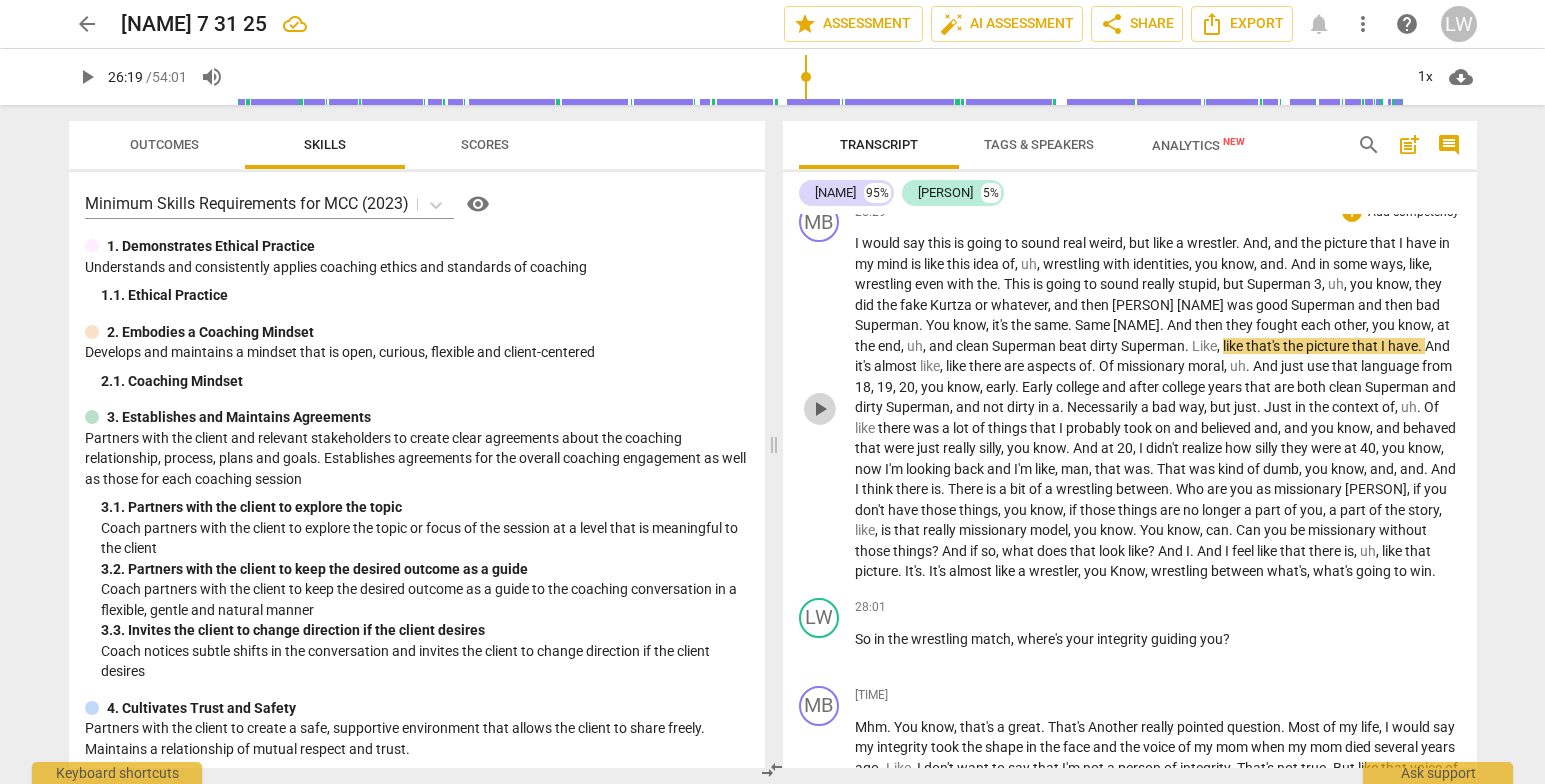 click on "play_arrow" at bounding box center [820, 409] 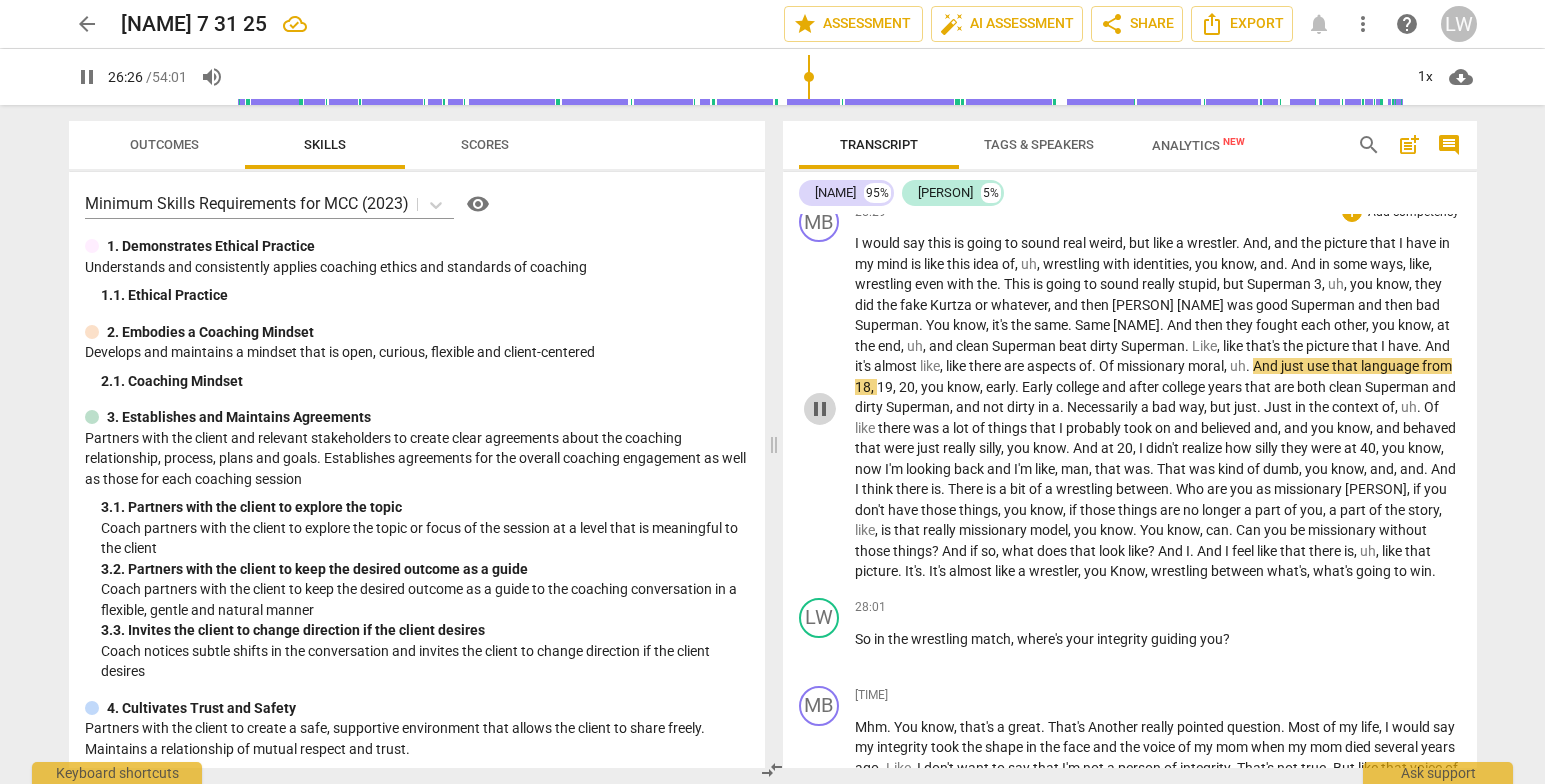 click on "pause" at bounding box center (820, 409) 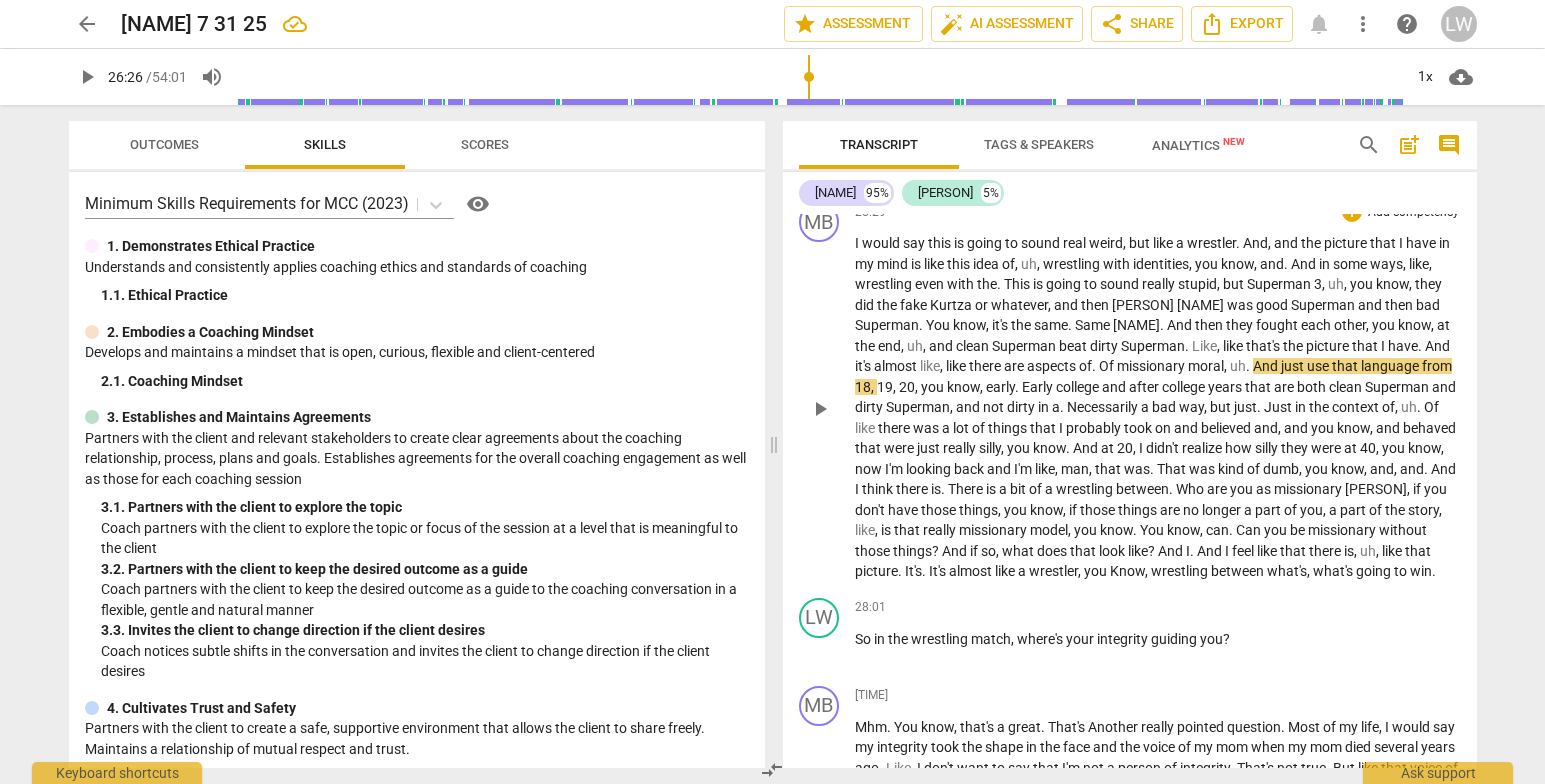 click on "." at bounding box center [1095, 366] 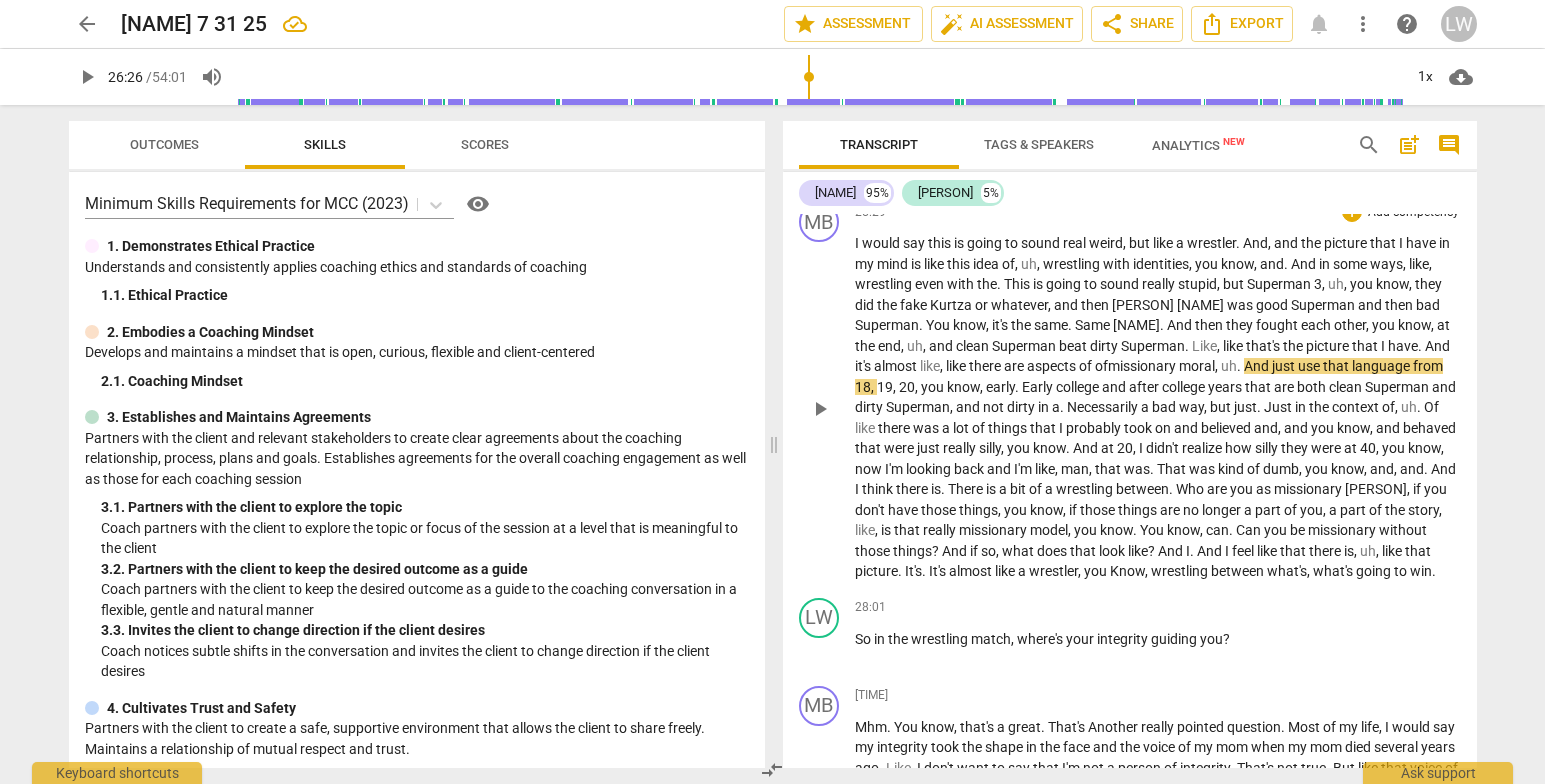 click on "play_arrow" at bounding box center [820, 409] 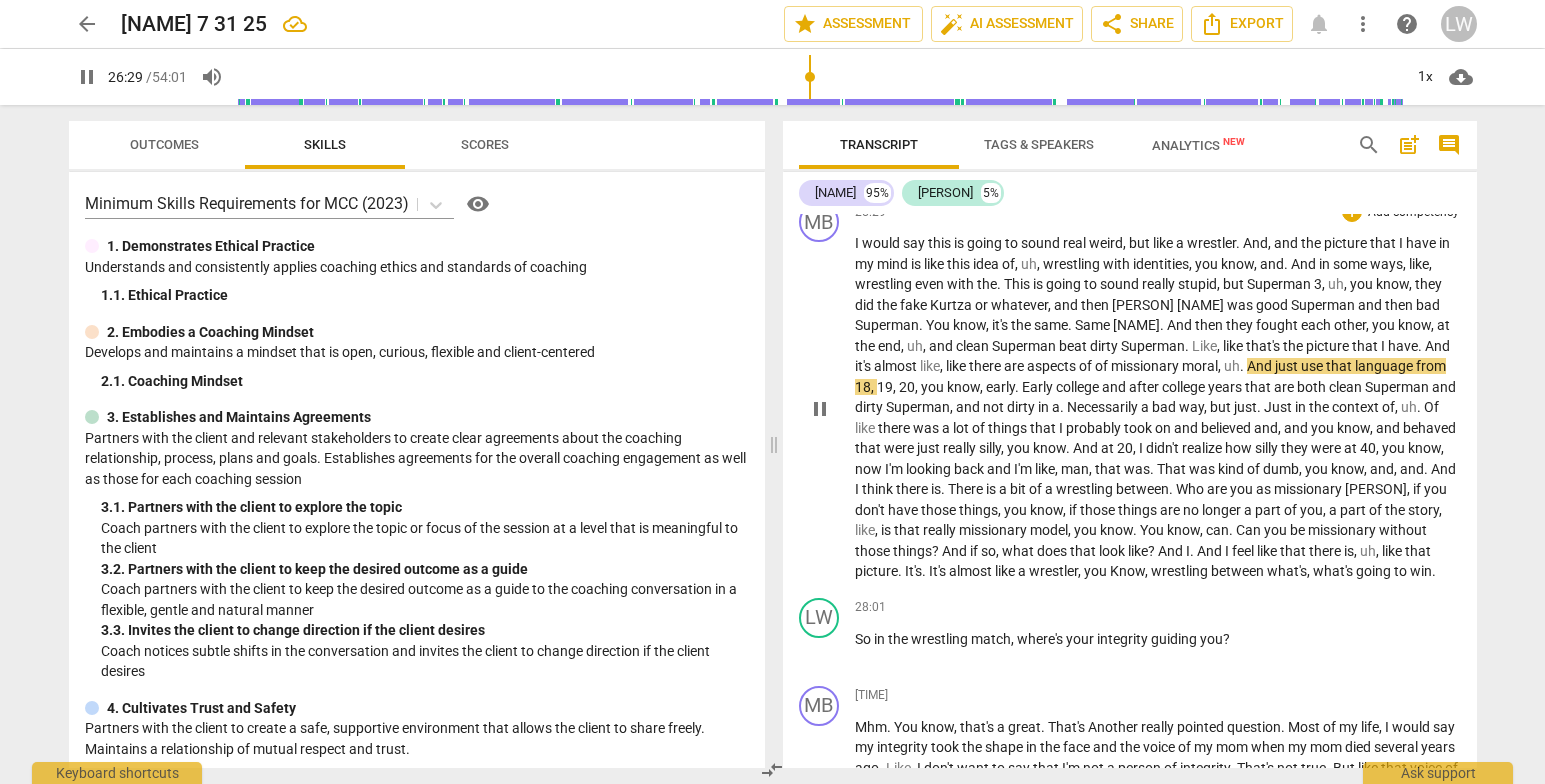 drag, startPoint x: 815, startPoint y: 454, endPoint x: 834, endPoint y: 462, distance: 20.615528 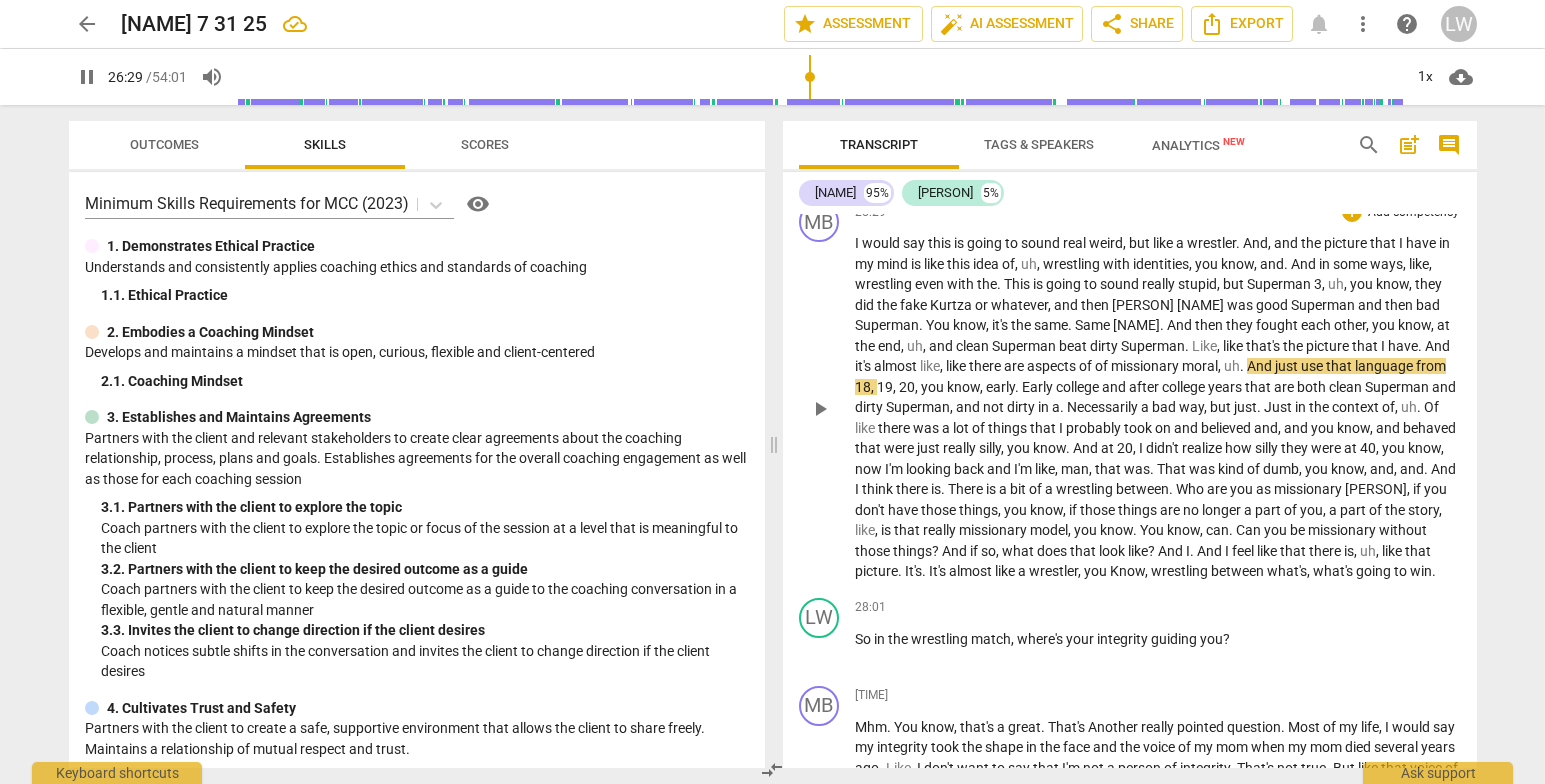 type on "1589" 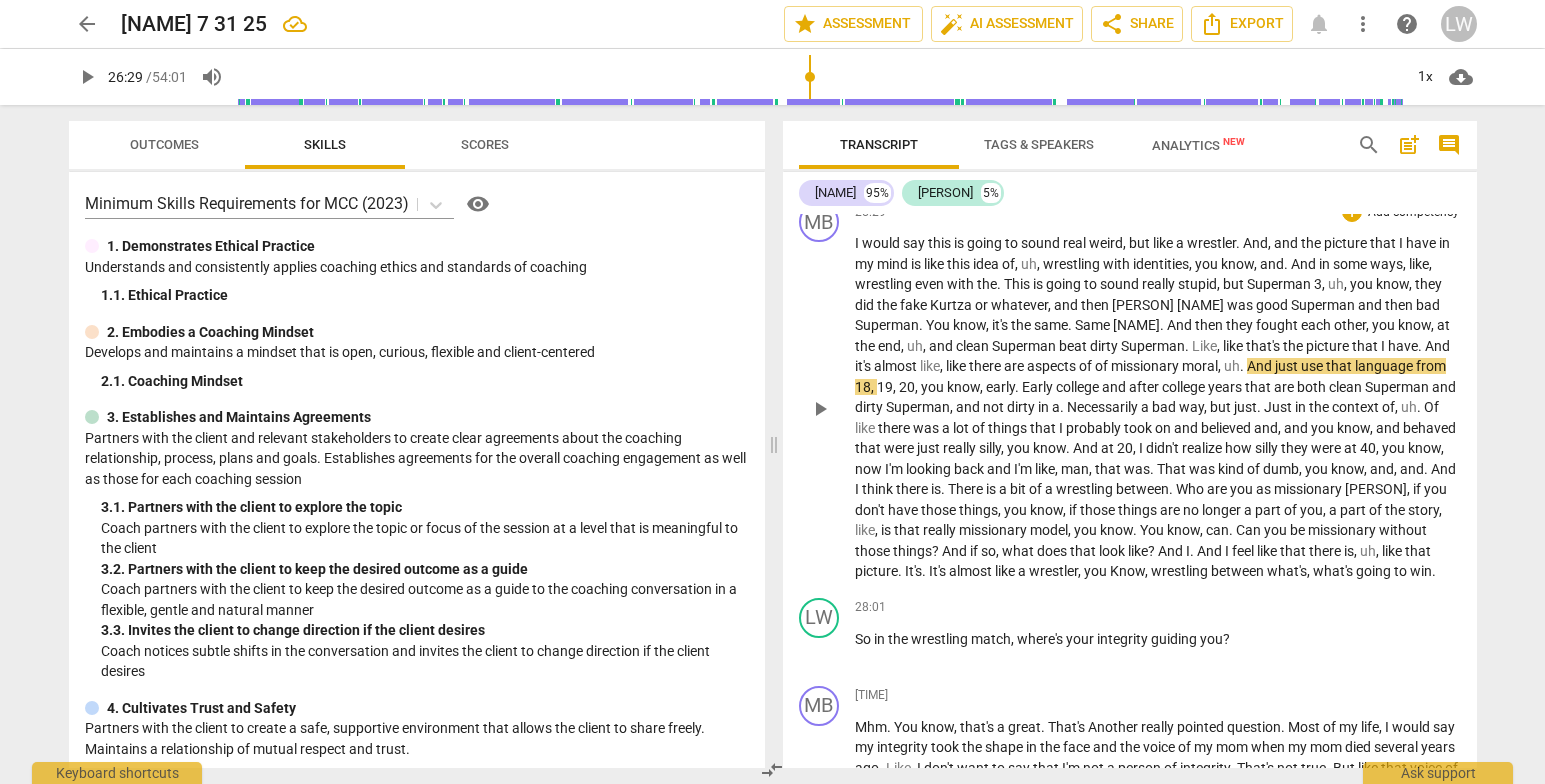click on "." at bounding box center (1063, 407) 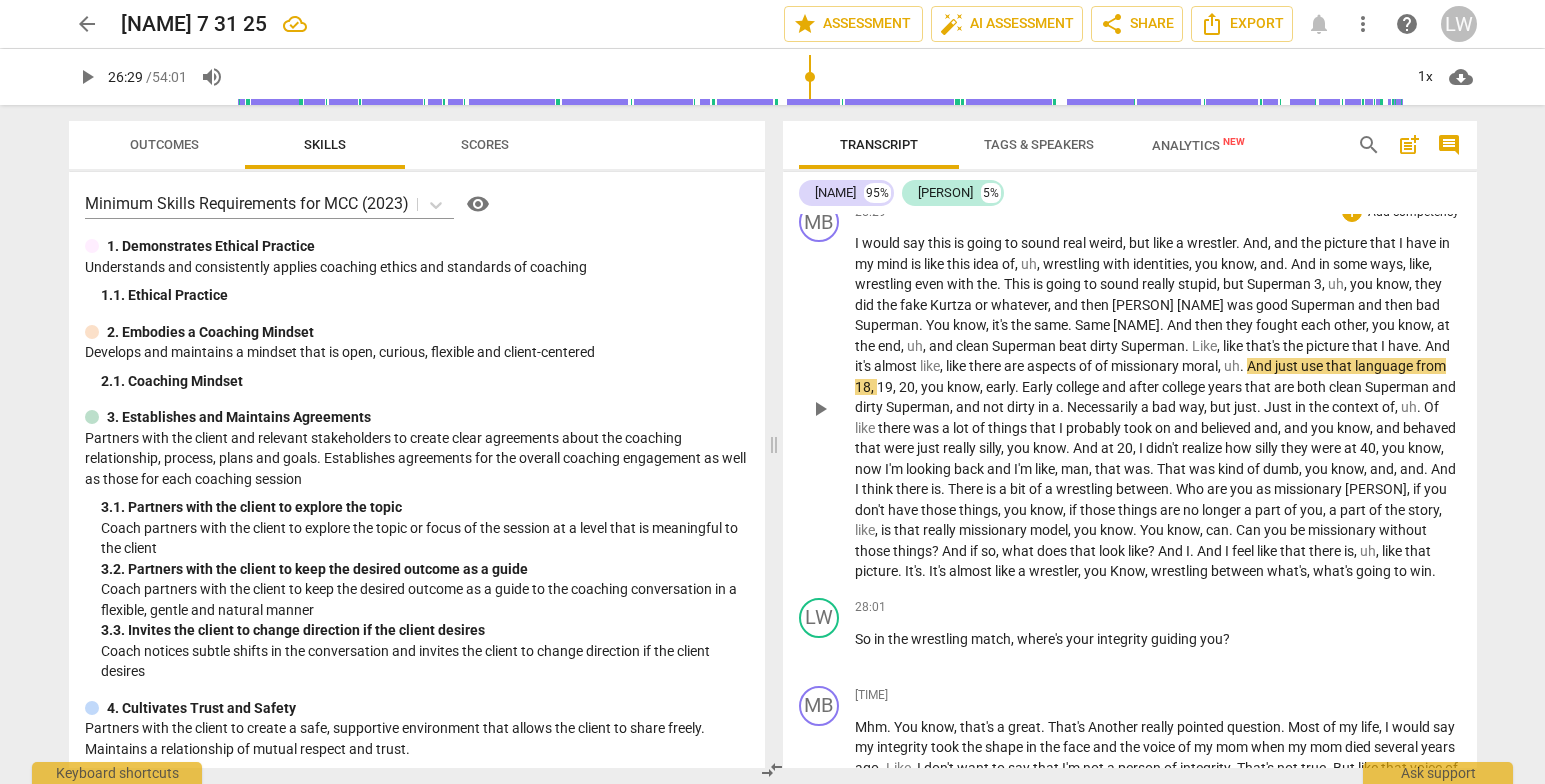 type 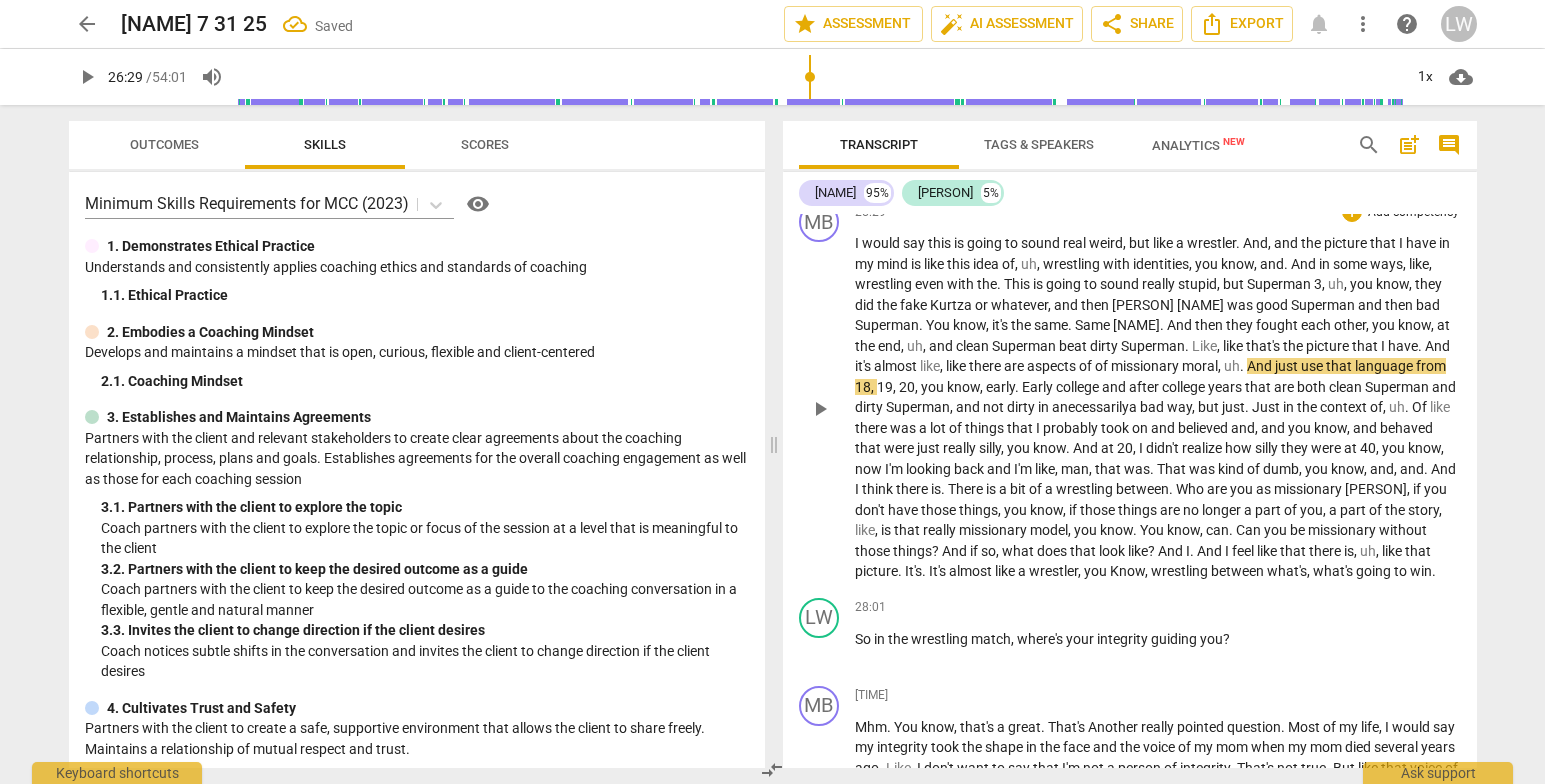 click on "Just" at bounding box center (1267, 407) 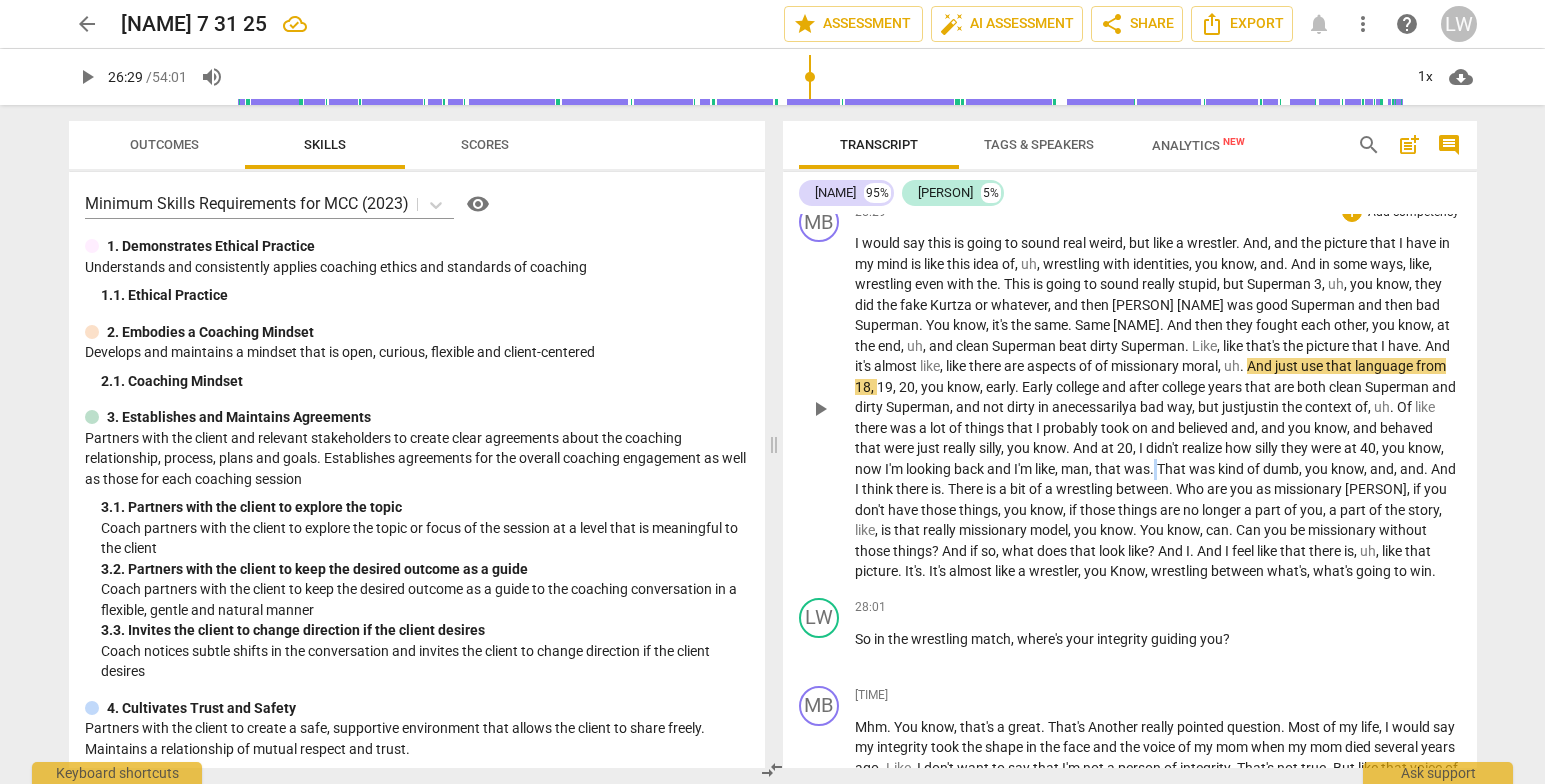 click on "." at bounding box center (1153, 469) 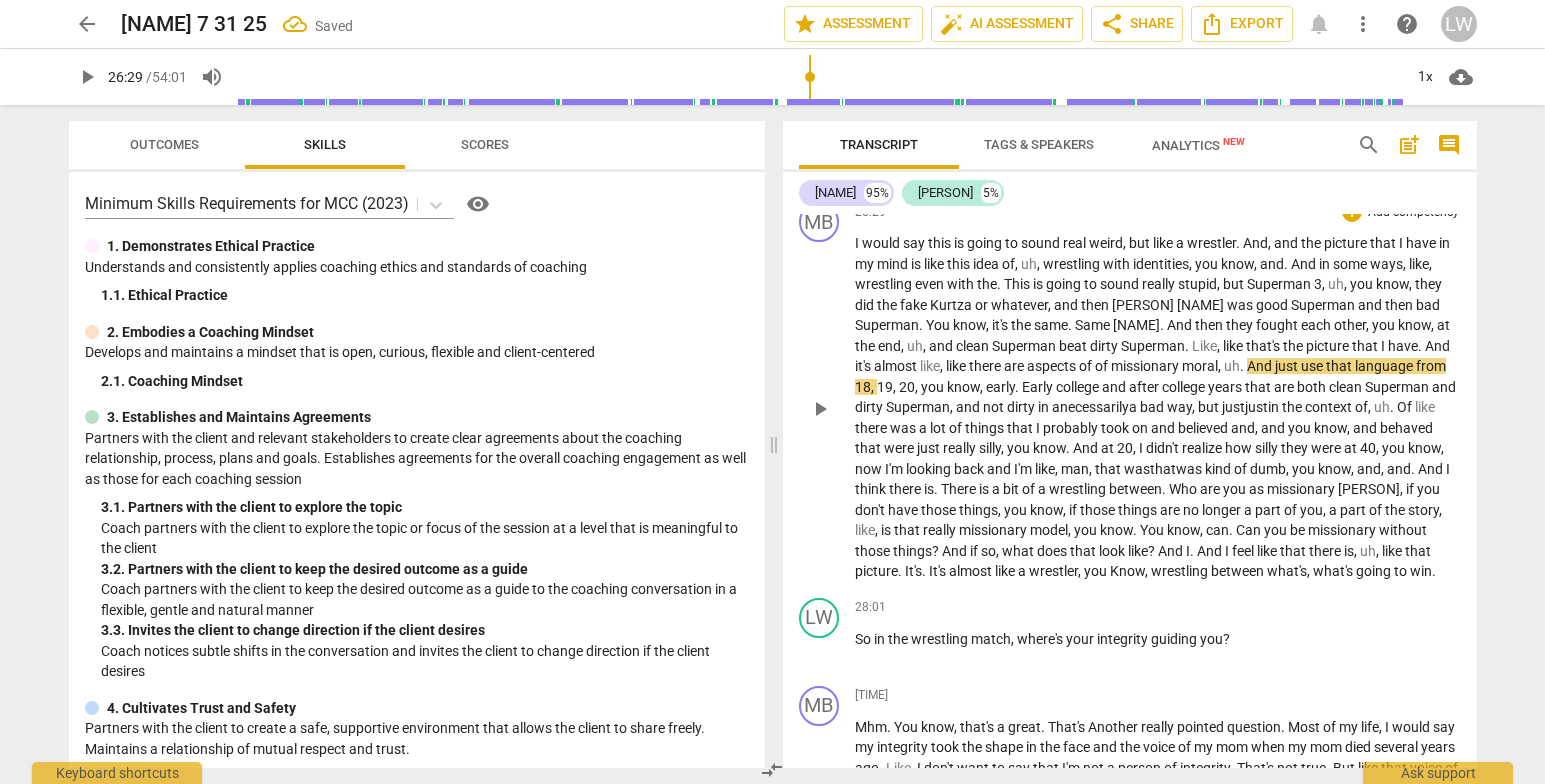 drag, startPoint x: 912, startPoint y: 527, endPoint x: 1010, endPoint y: 562, distance: 104.062485 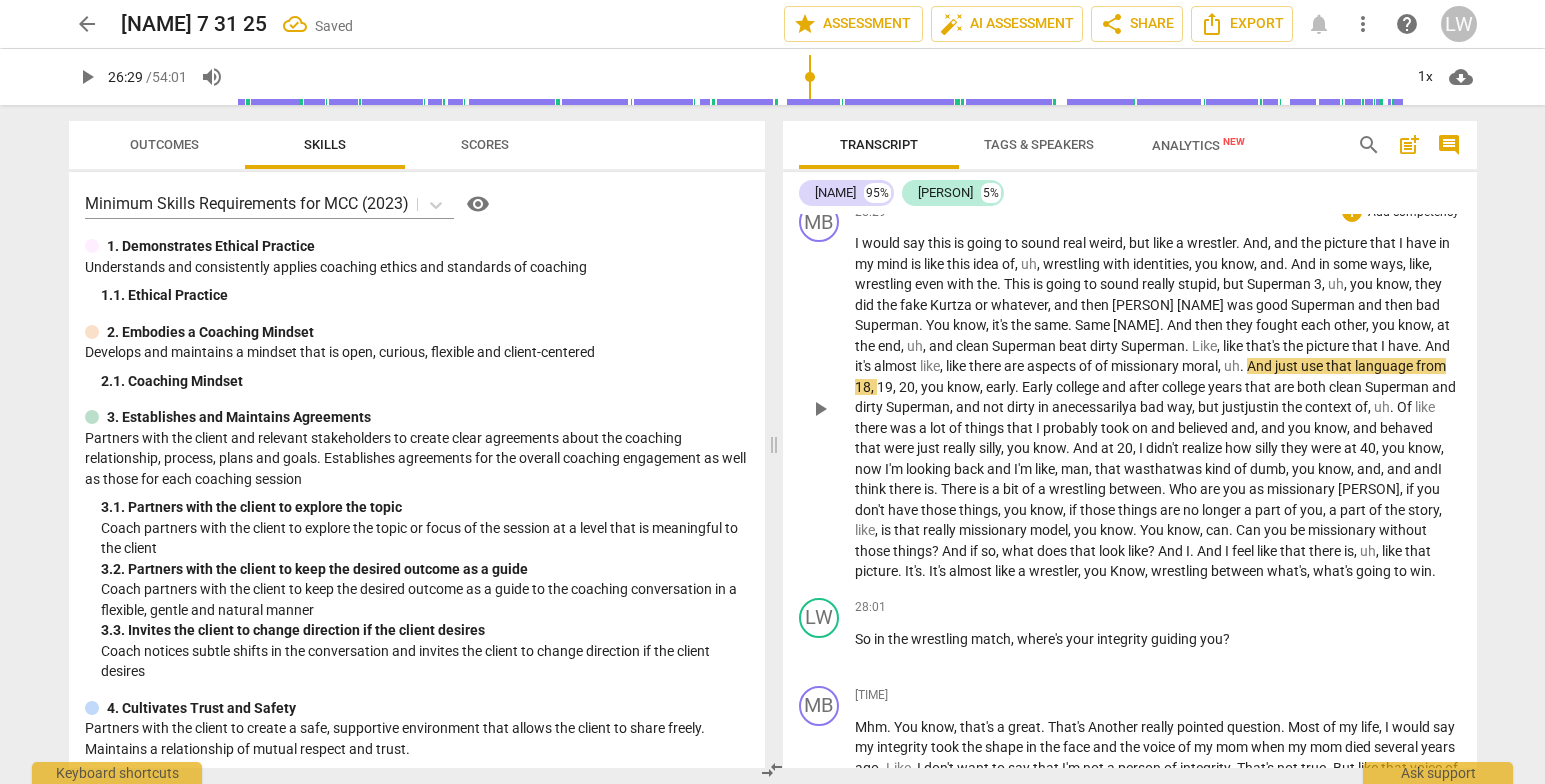 drag, startPoint x: 1263, startPoint y: 529, endPoint x: 1393, endPoint y: 579, distance: 139.28389 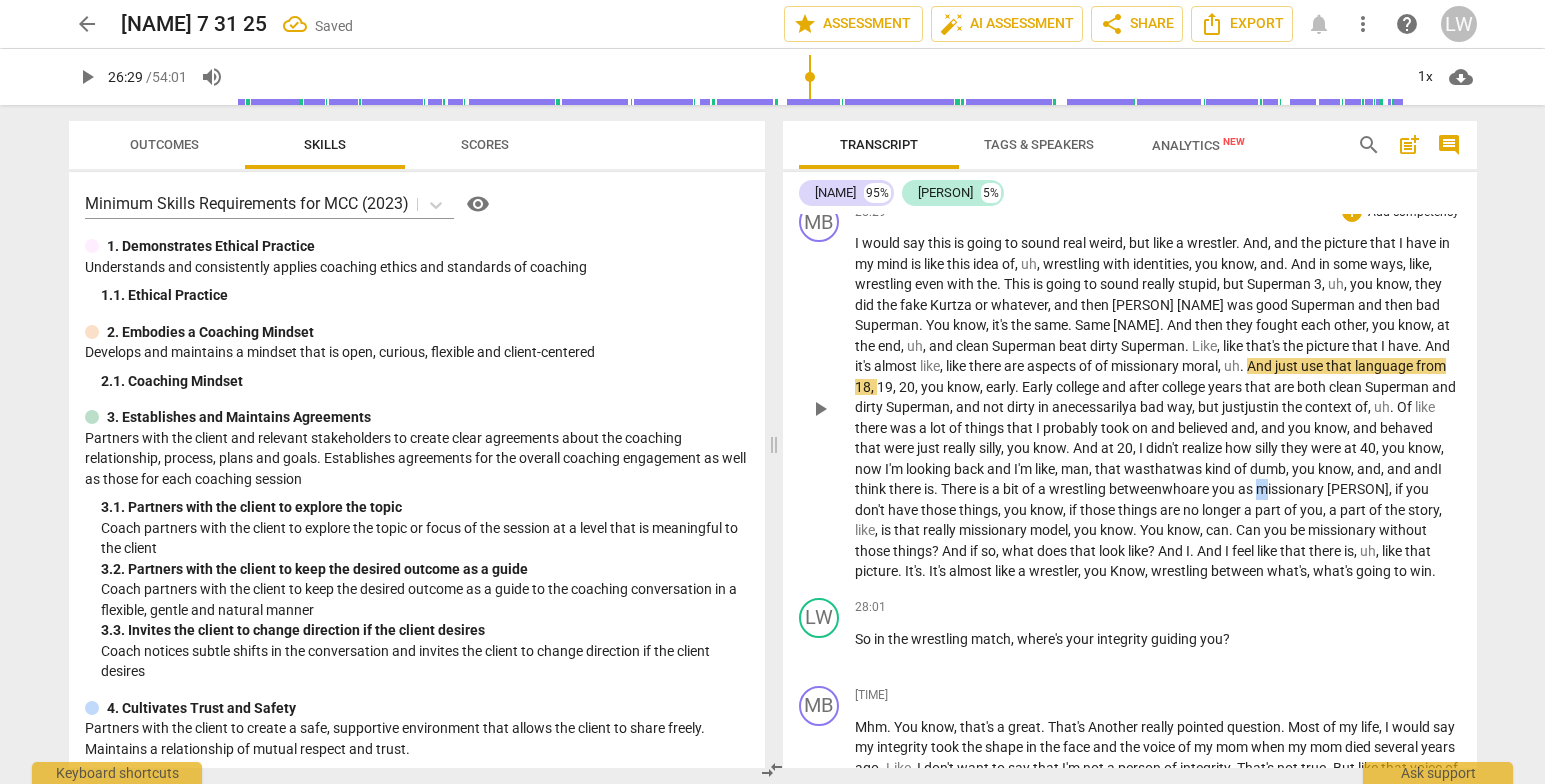 click on "missionary" at bounding box center [1291, 489] 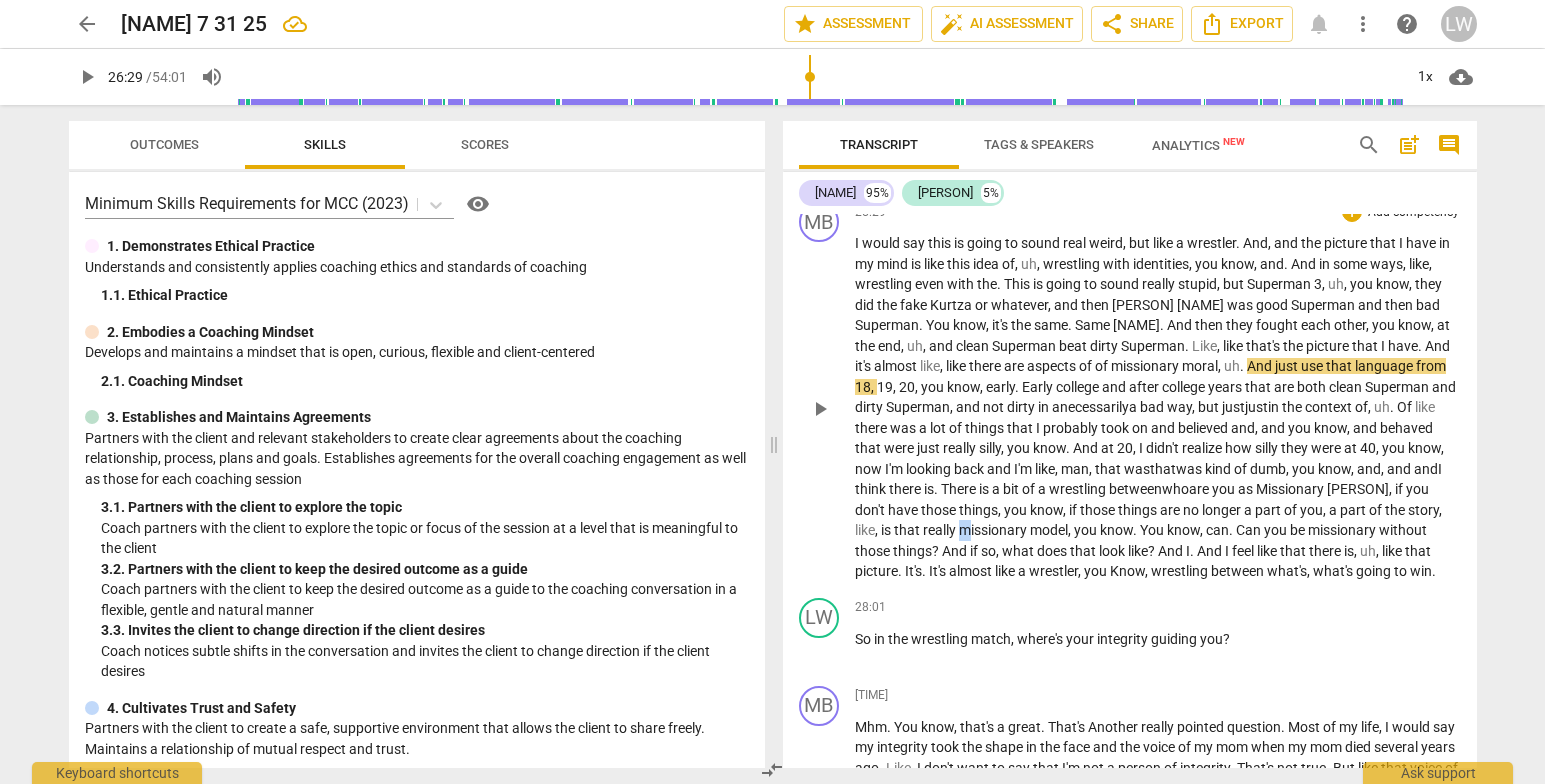 drag, startPoint x: 1037, startPoint y: 568, endPoint x: 1050, endPoint y: 566, distance: 13.152946 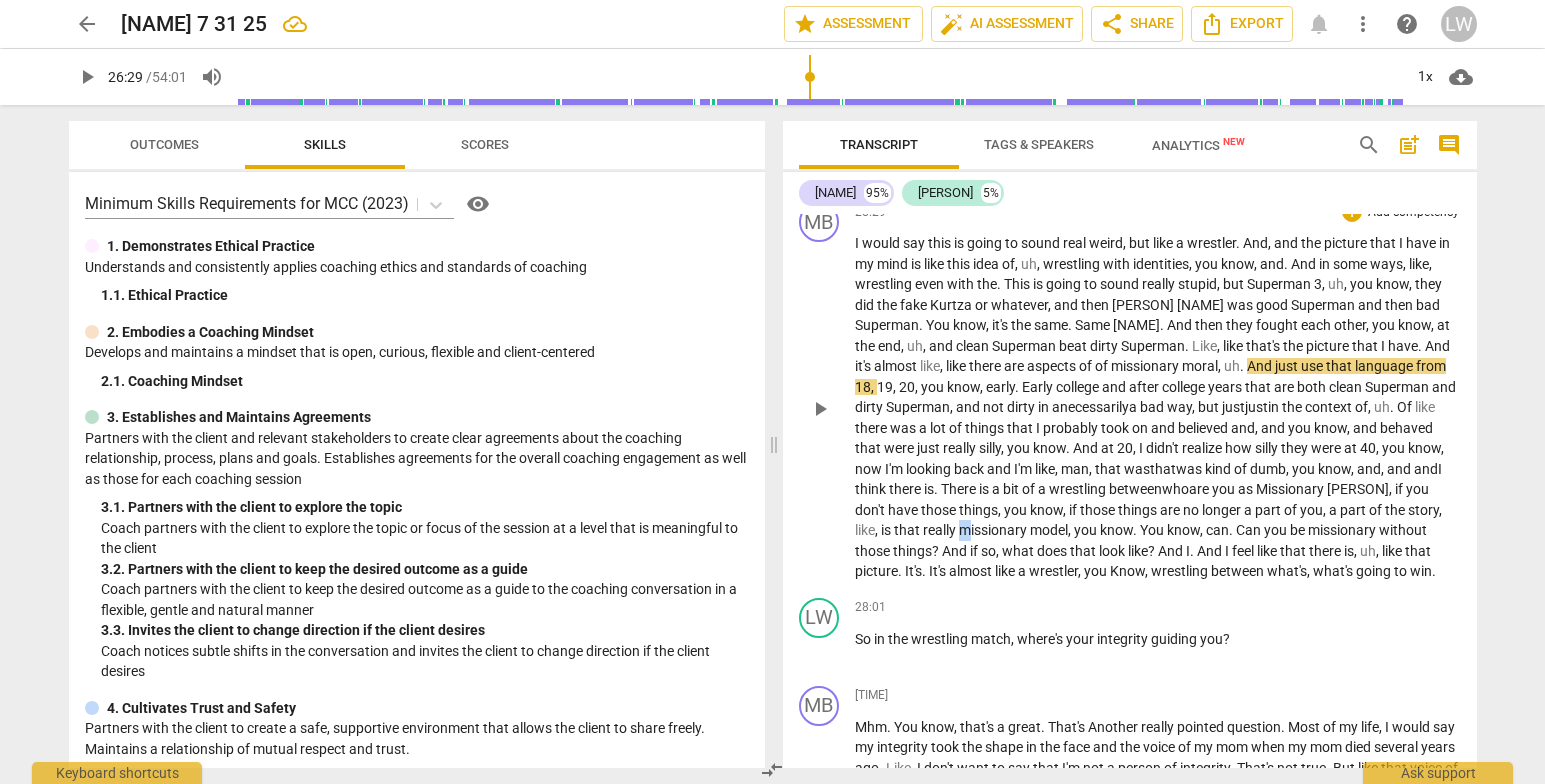 click on "missionary" at bounding box center (994, 530) 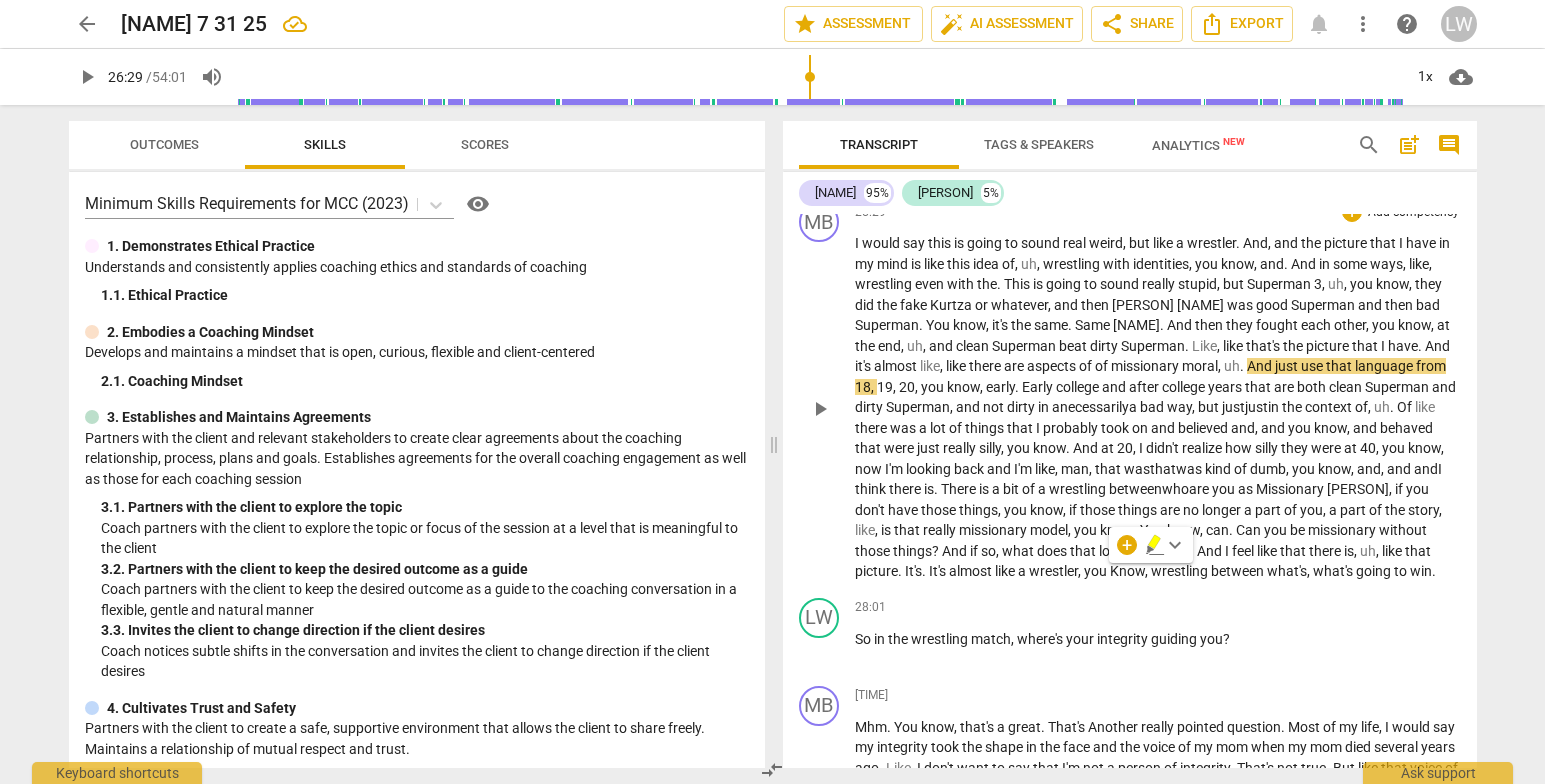 click on "Can" at bounding box center [1250, 530] 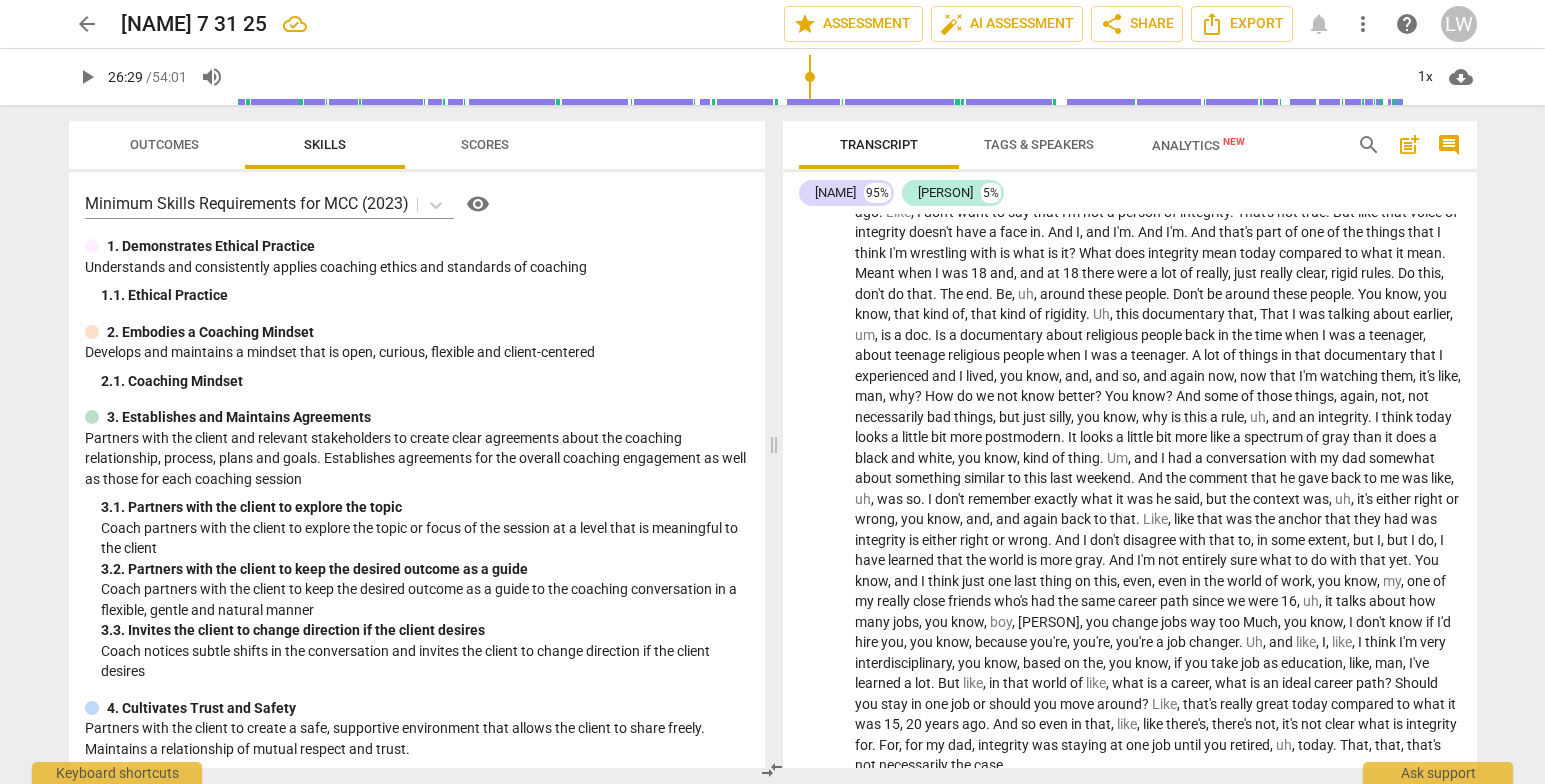 scroll, scrollTop: 5347, scrollLeft: 0, axis: vertical 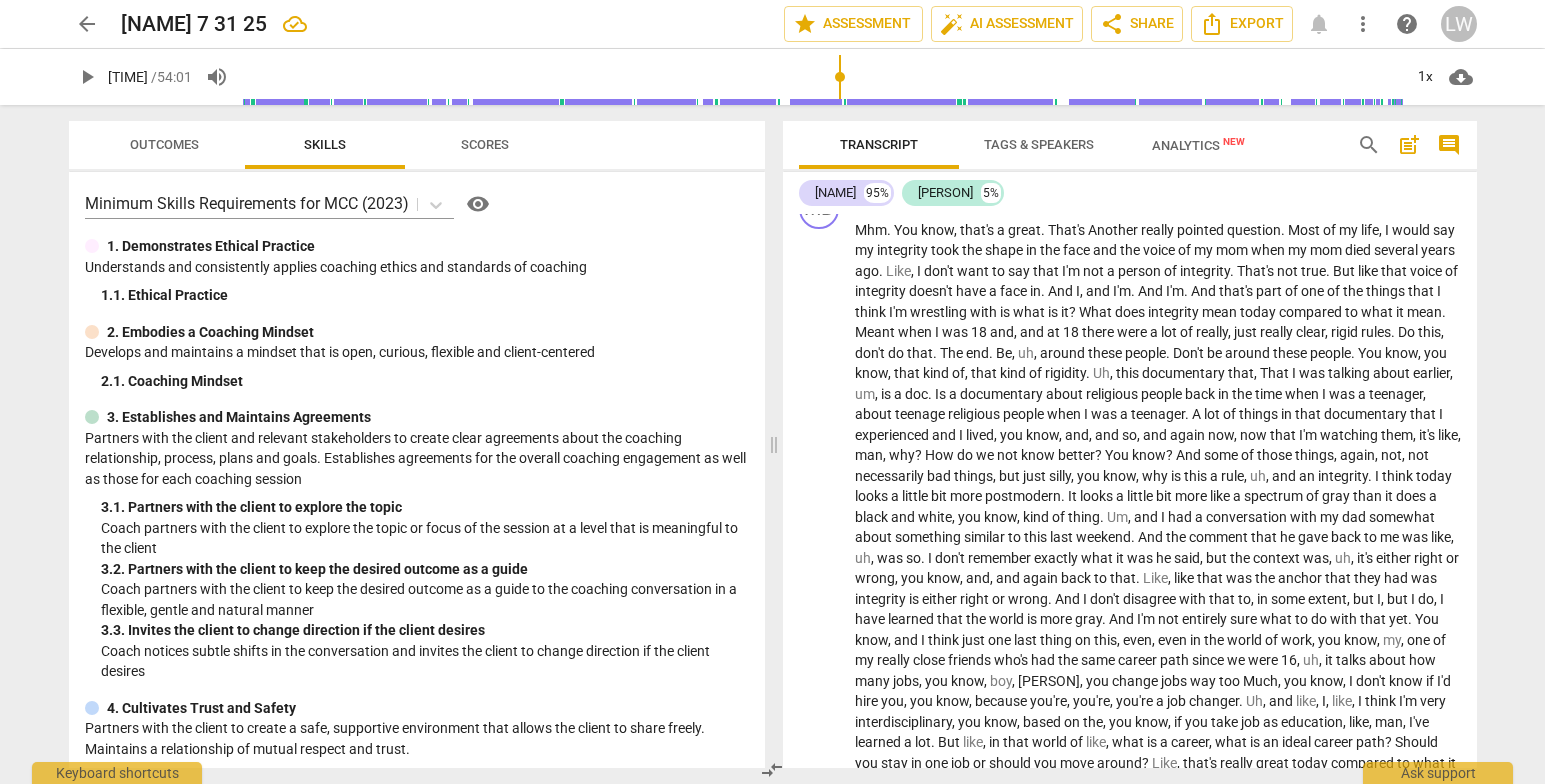 drag, startPoint x: 812, startPoint y: 73, endPoint x: 838, endPoint y: 96, distance: 34.713108 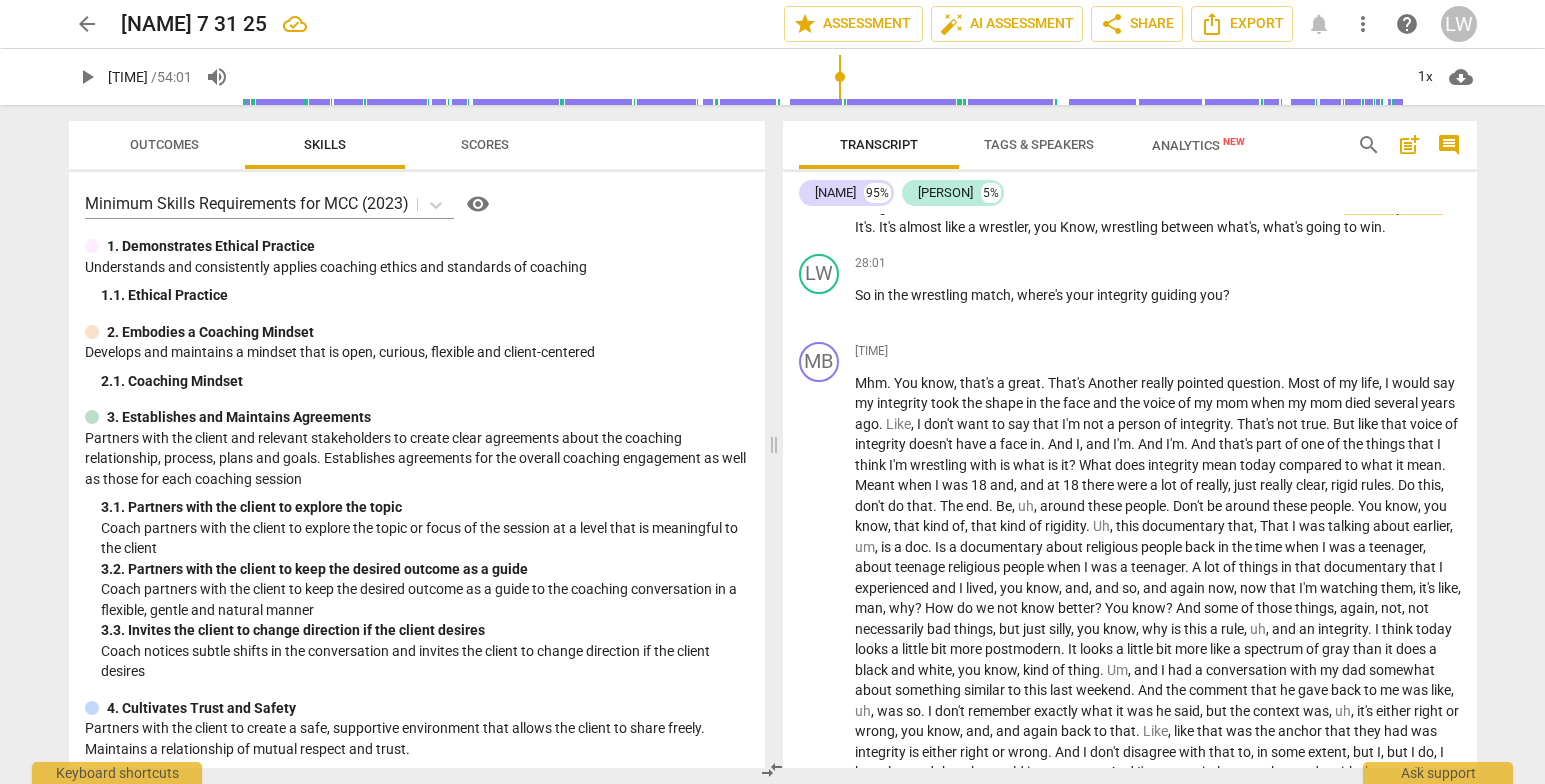 scroll, scrollTop: 5060, scrollLeft: 0, axis: vertical 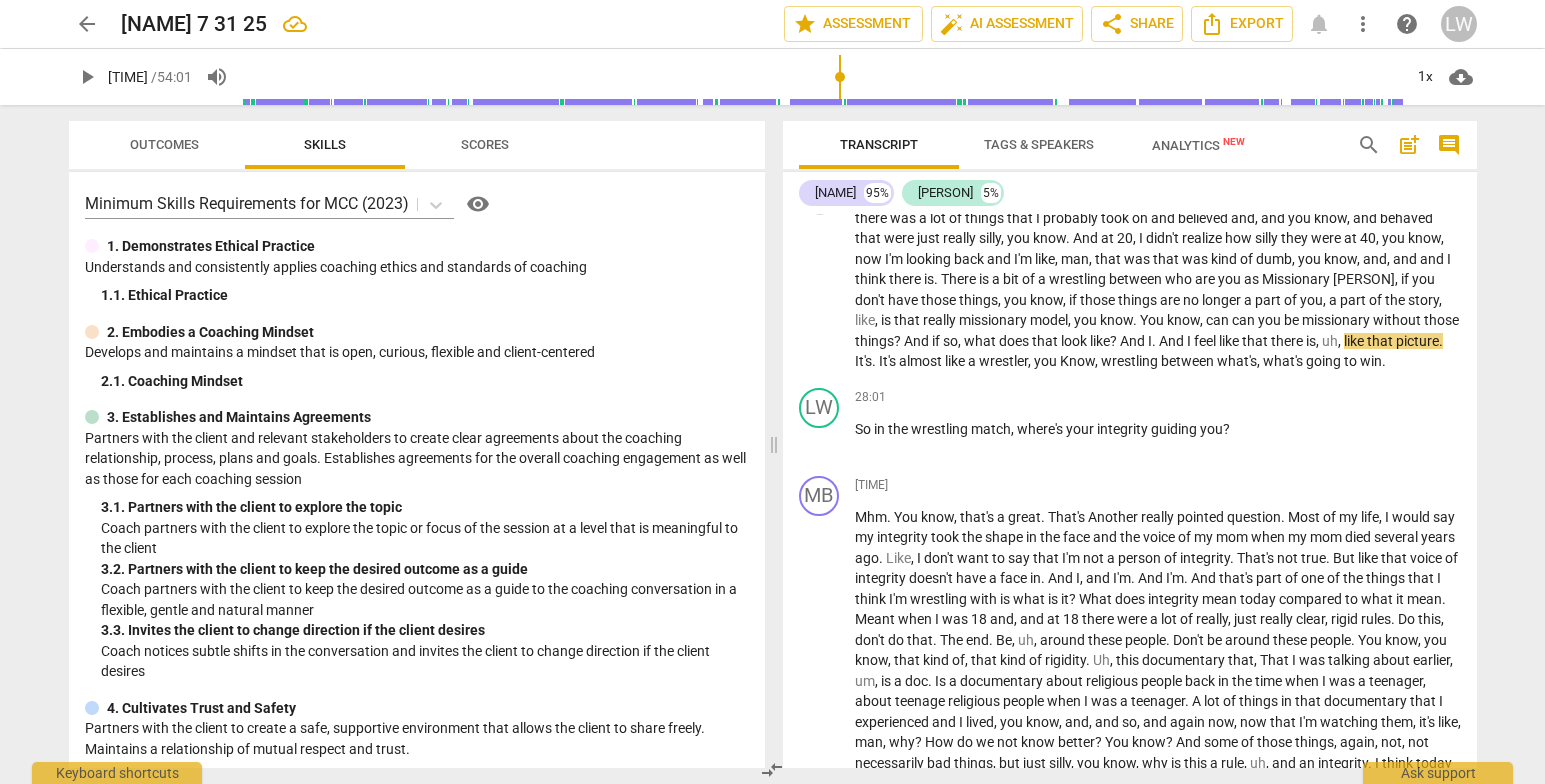 click on "play_arrow" at bounding box center (820, 199) 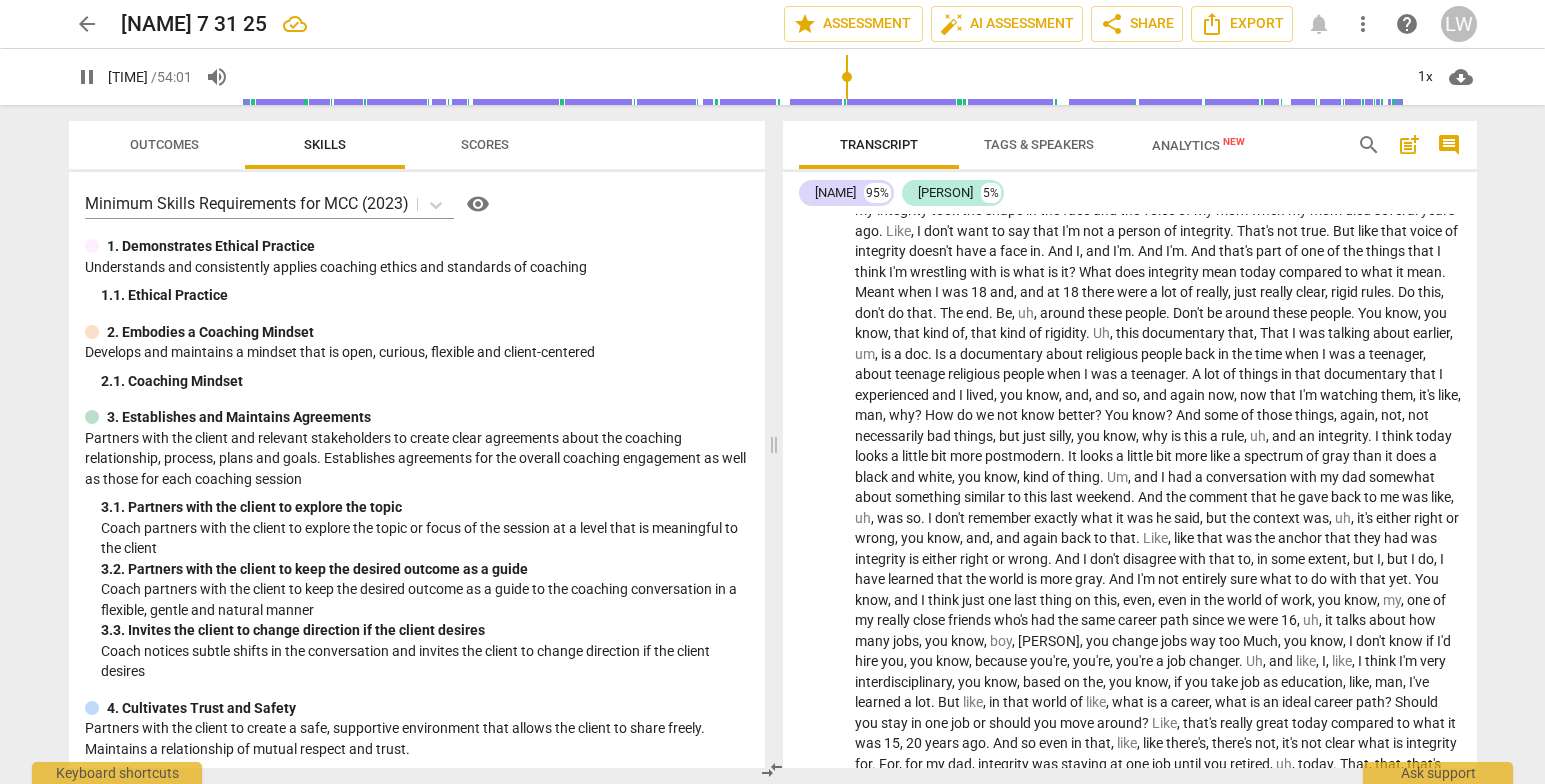 scroll, scrollTop: 5405, scrollLeft: 0, axis: vertical 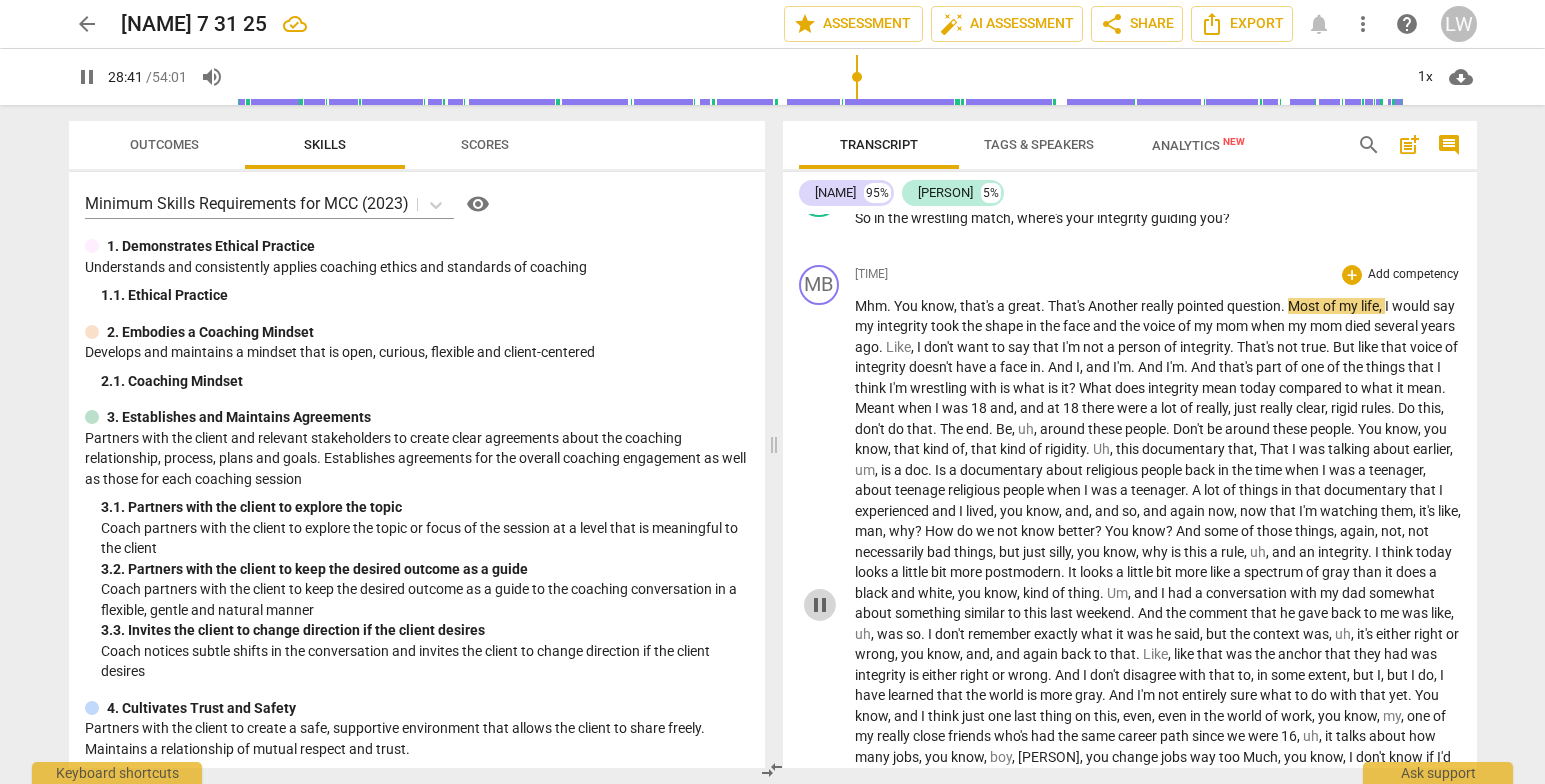 click on "pause" at bounding box center (820, 605) 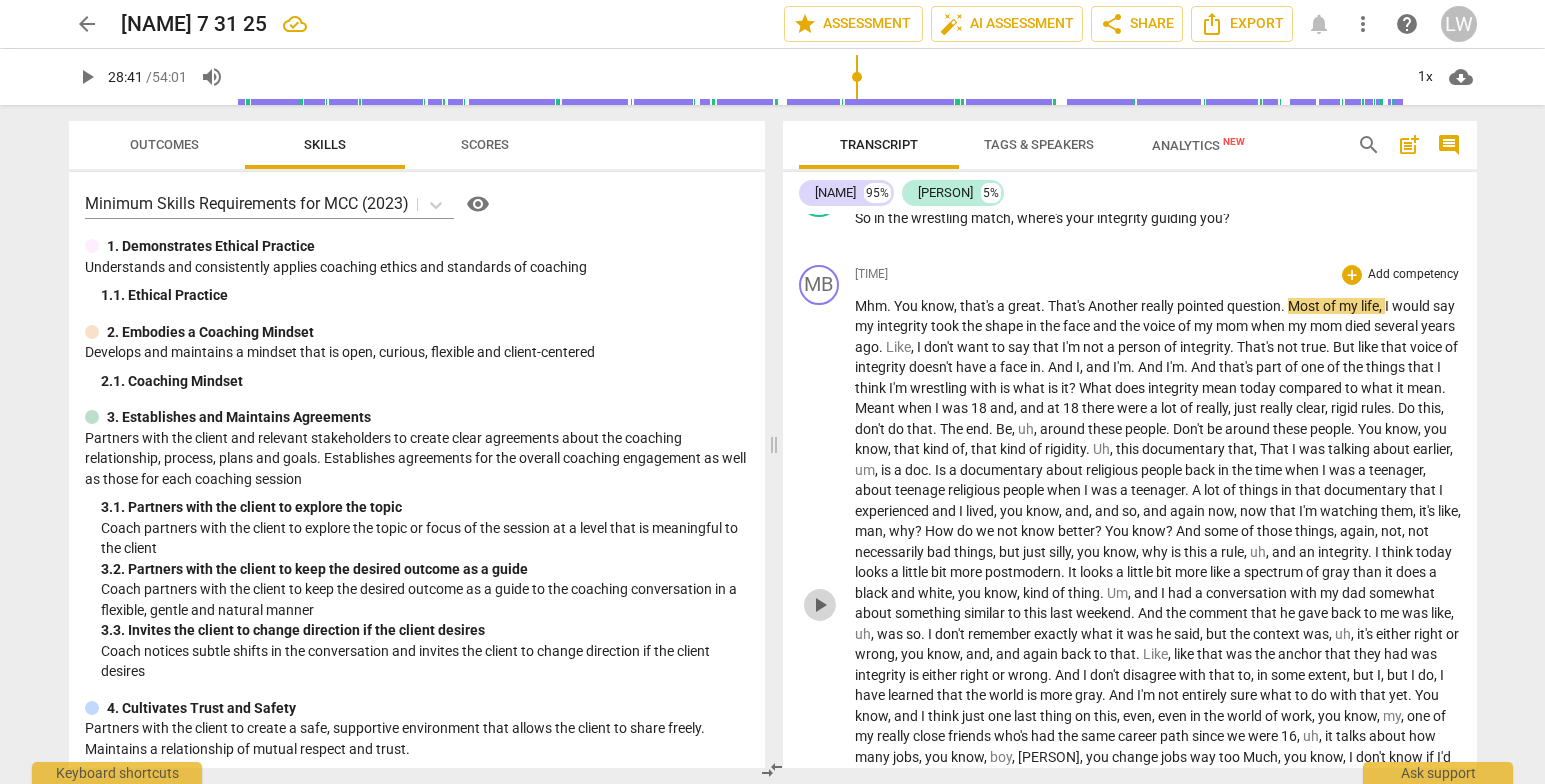 click on "play_arrow" at bounding box center [820, 605] 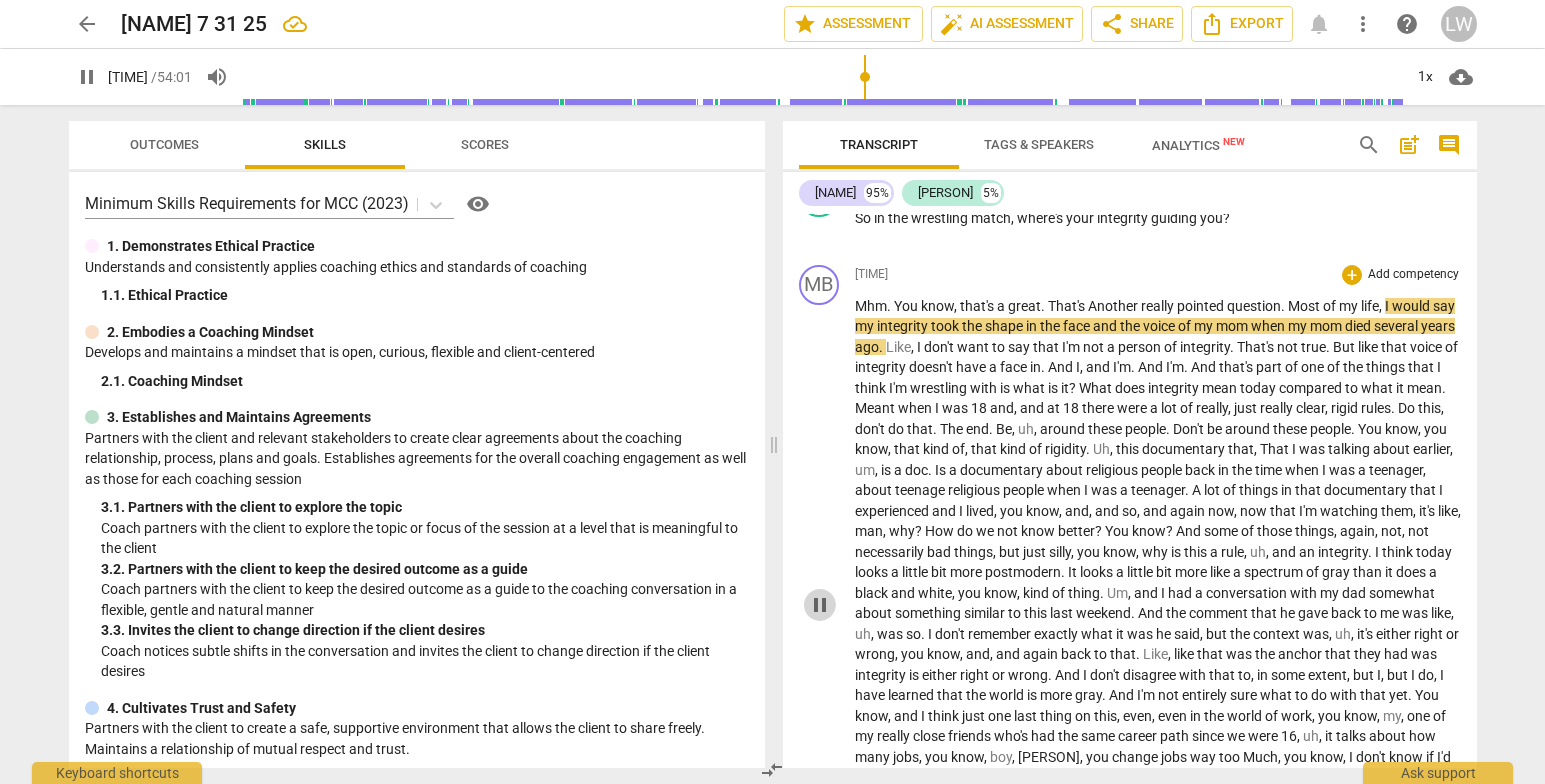 click on "pause" at bounding box center (820, 605) 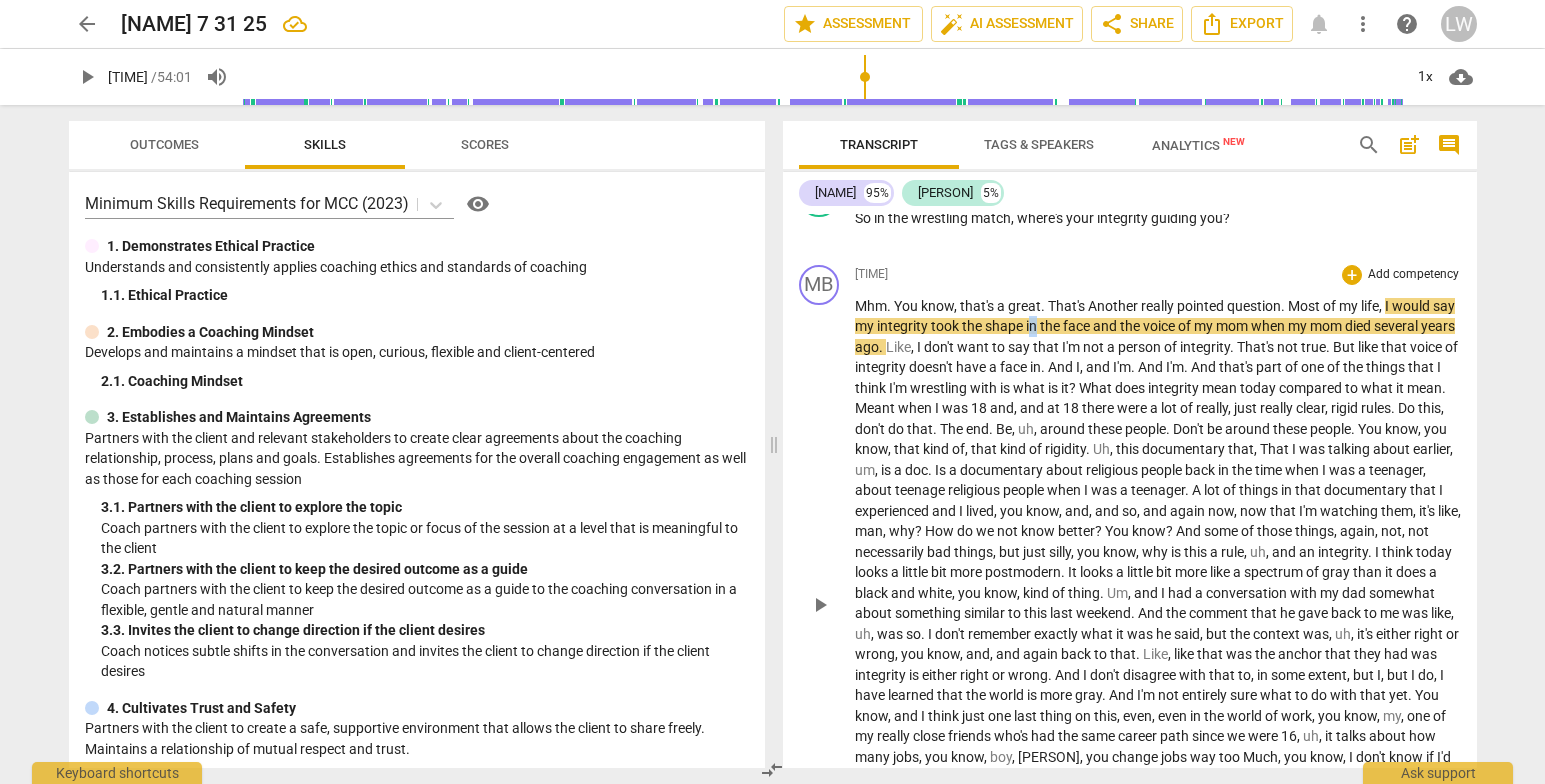 drag, startPoint x: 1053, startPoint y: 386, endPoint x: 1062, endPoint y: 392, distance: 10.816654 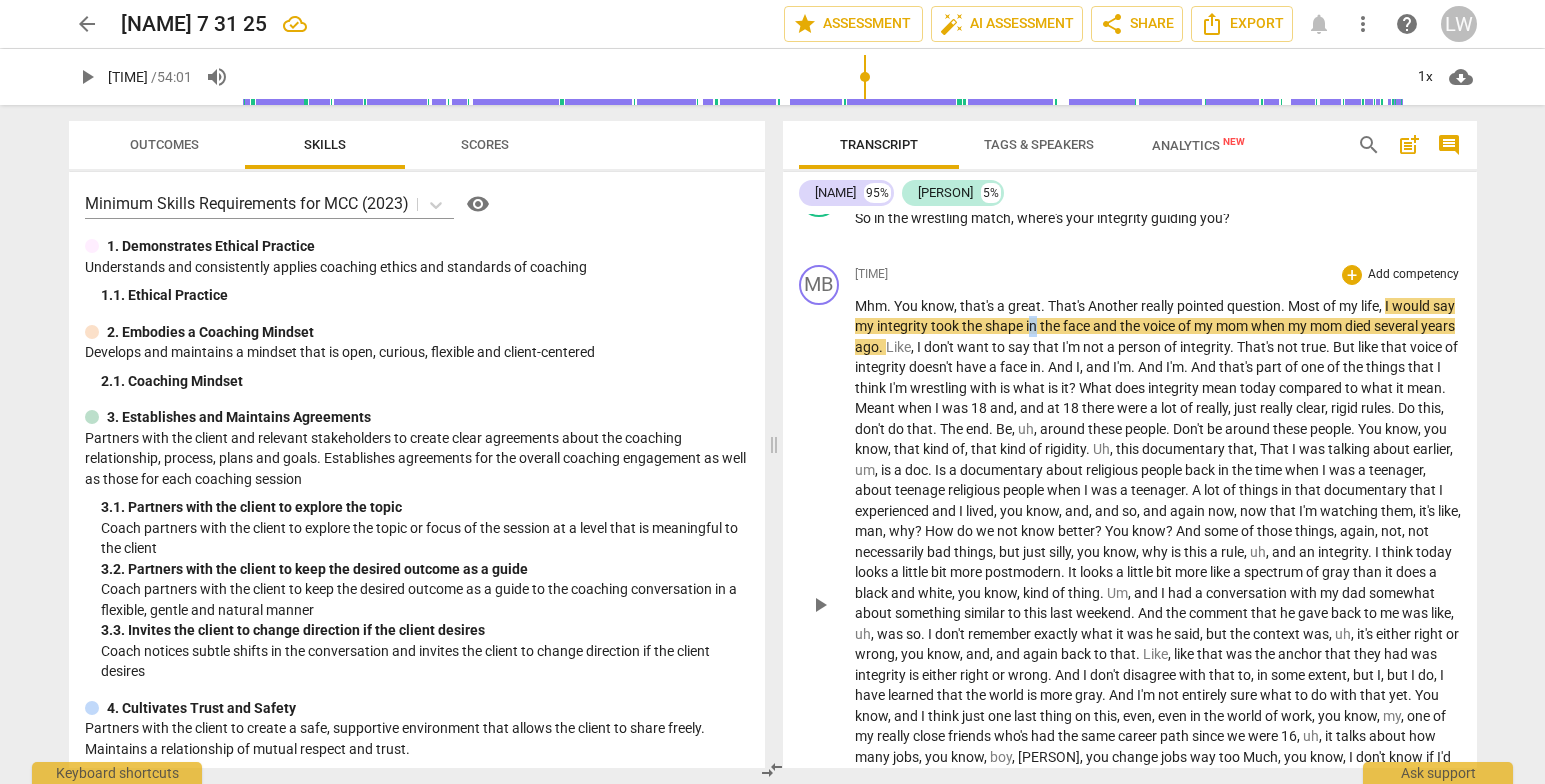 click on "in" at bounding box center [1033, 326] 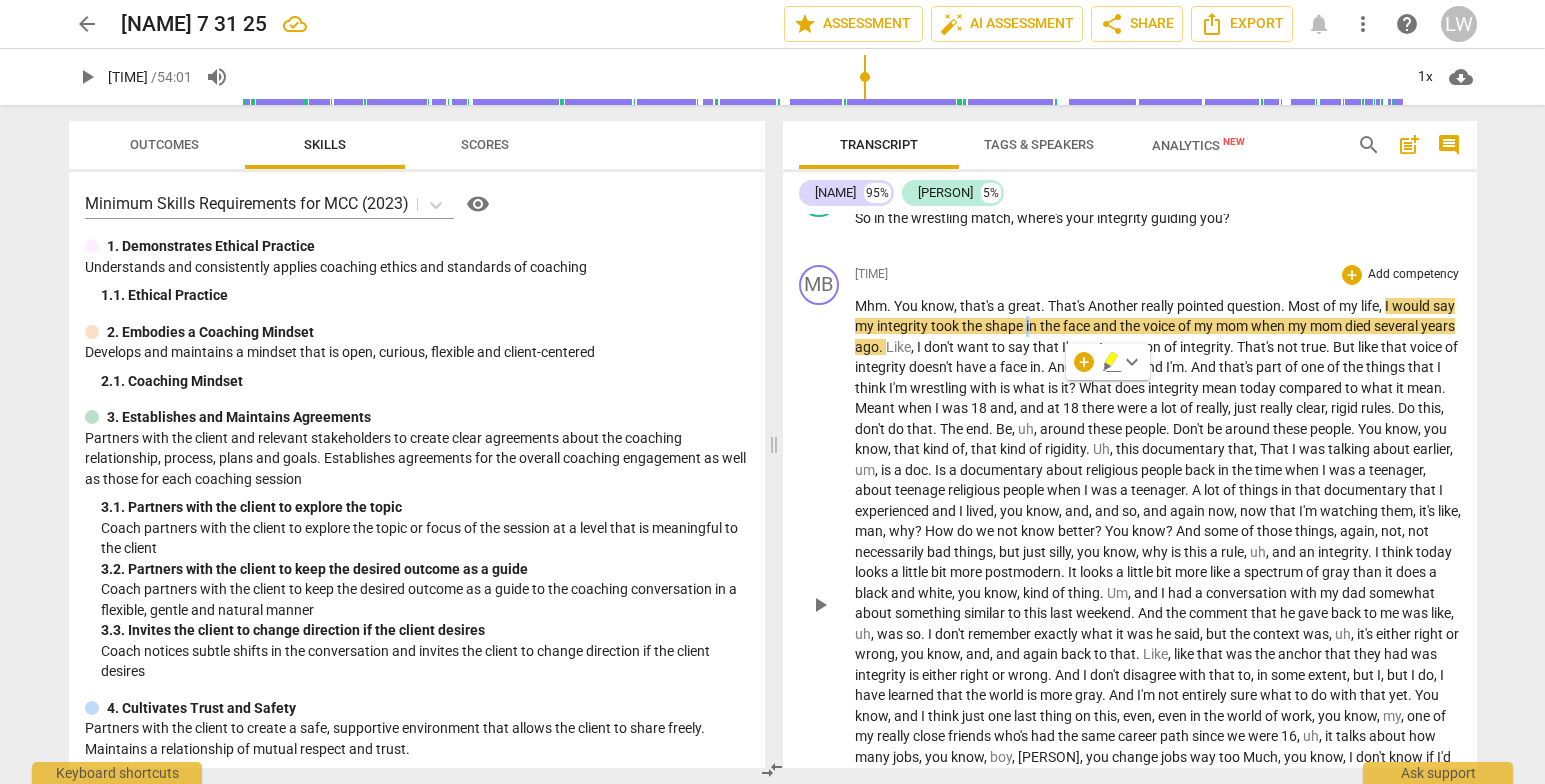 click on "Mhm . You know, that's a great . That's Another really pointed question . Most of my life, I would say my integrity took the shape in the face and the voice of my mom when my mom died several years ago . Like, I don't want to say that I'm not a person of integrity . That's not true . But like that voice of integrity doesn't have a face in . And I, and I'm . And I'm . And that's part of one of the things that I think I'm wrestling with is what is it ? What does integrity mean today compared to what it mean . Meant when I was 18 and, and at 18 there were a lot of really, just really clear, rigid rules . Do this, don't do that . The end . Be, uh, around these people . Don't be around these people . You know, you know, that" at bounding box center (1158, 603) 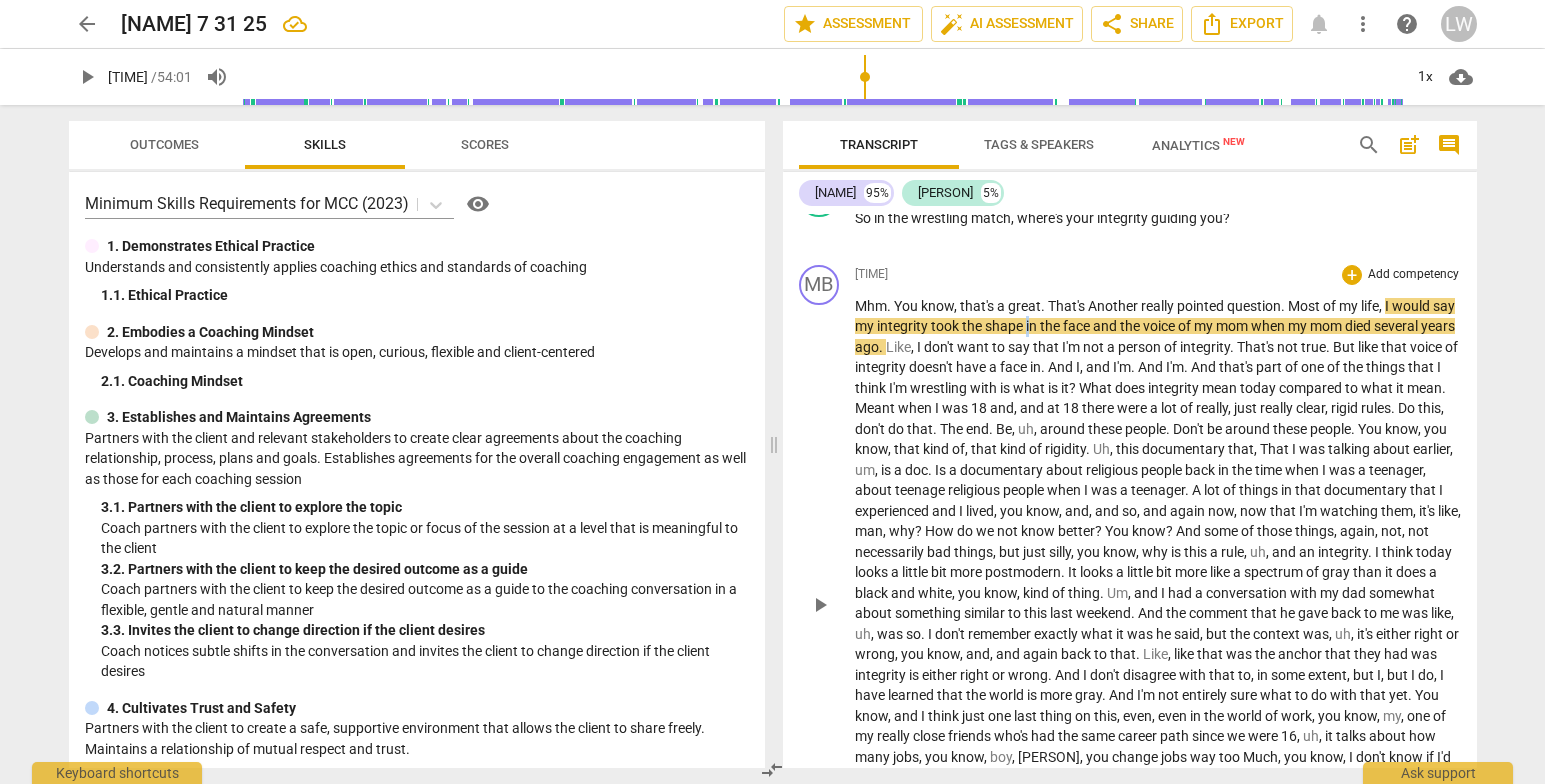 type 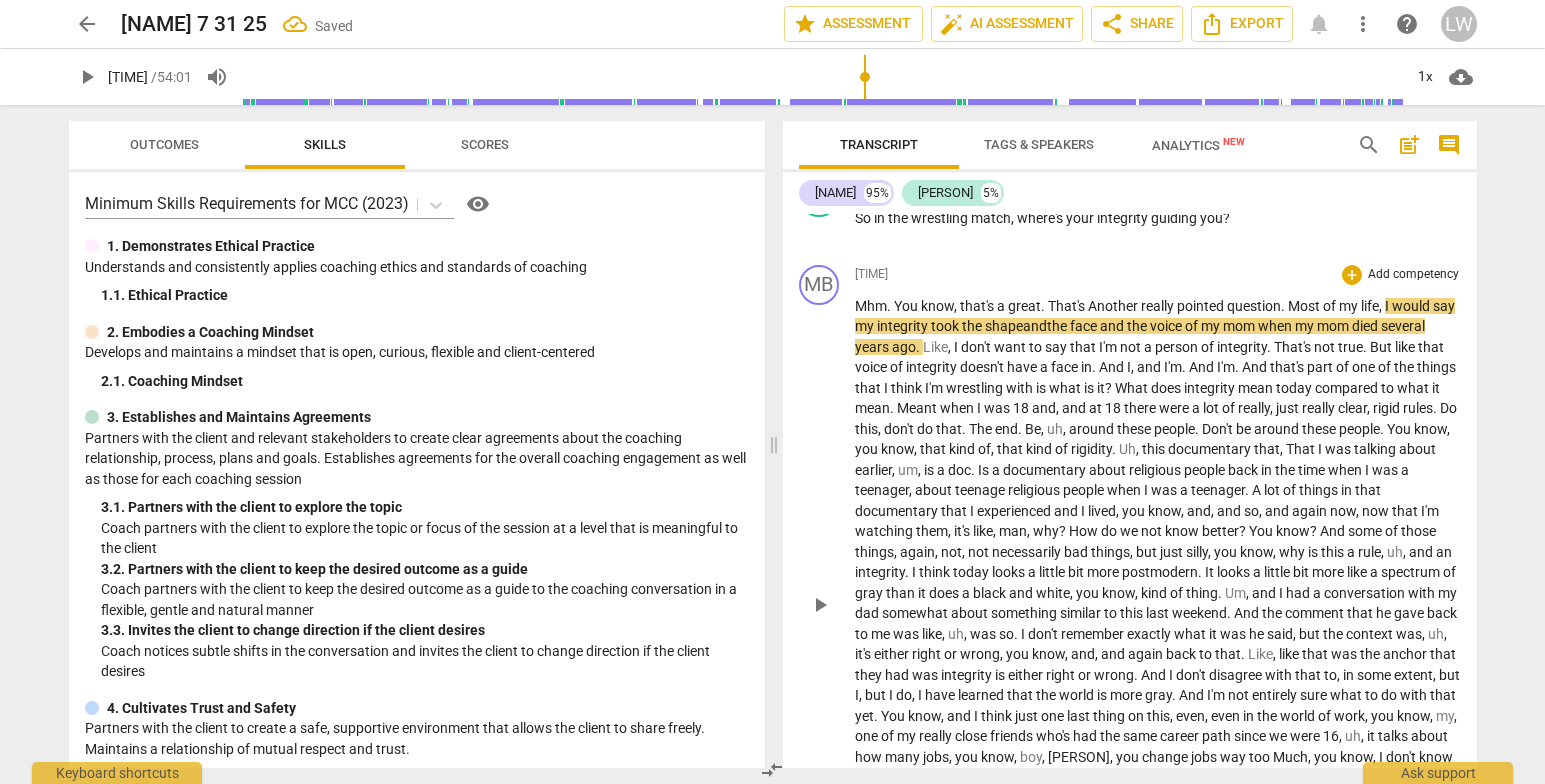 click on "mom" at bounding box center (1240, 326) 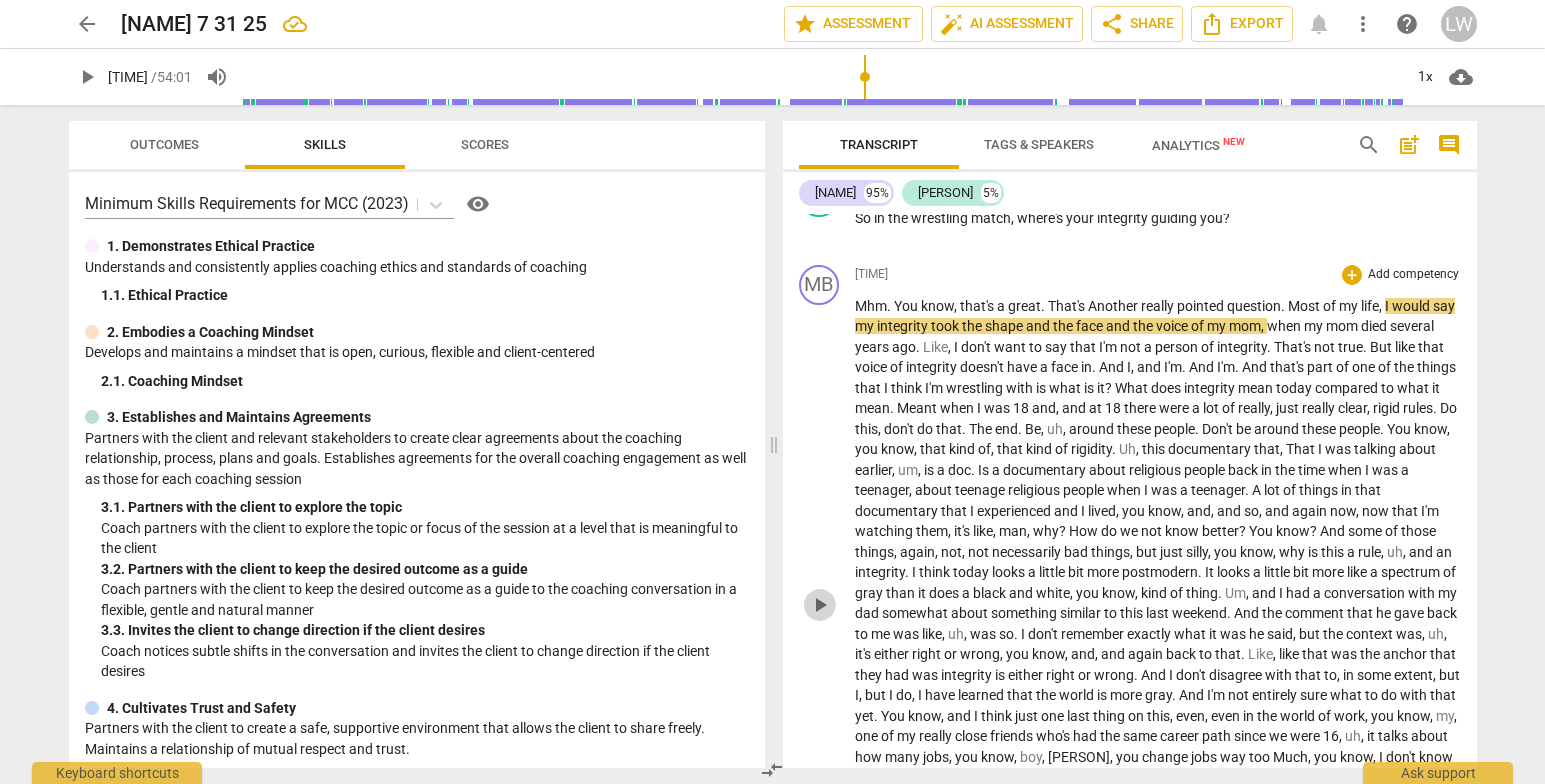 click on "play_arrow" at bounding box center [820, 605] 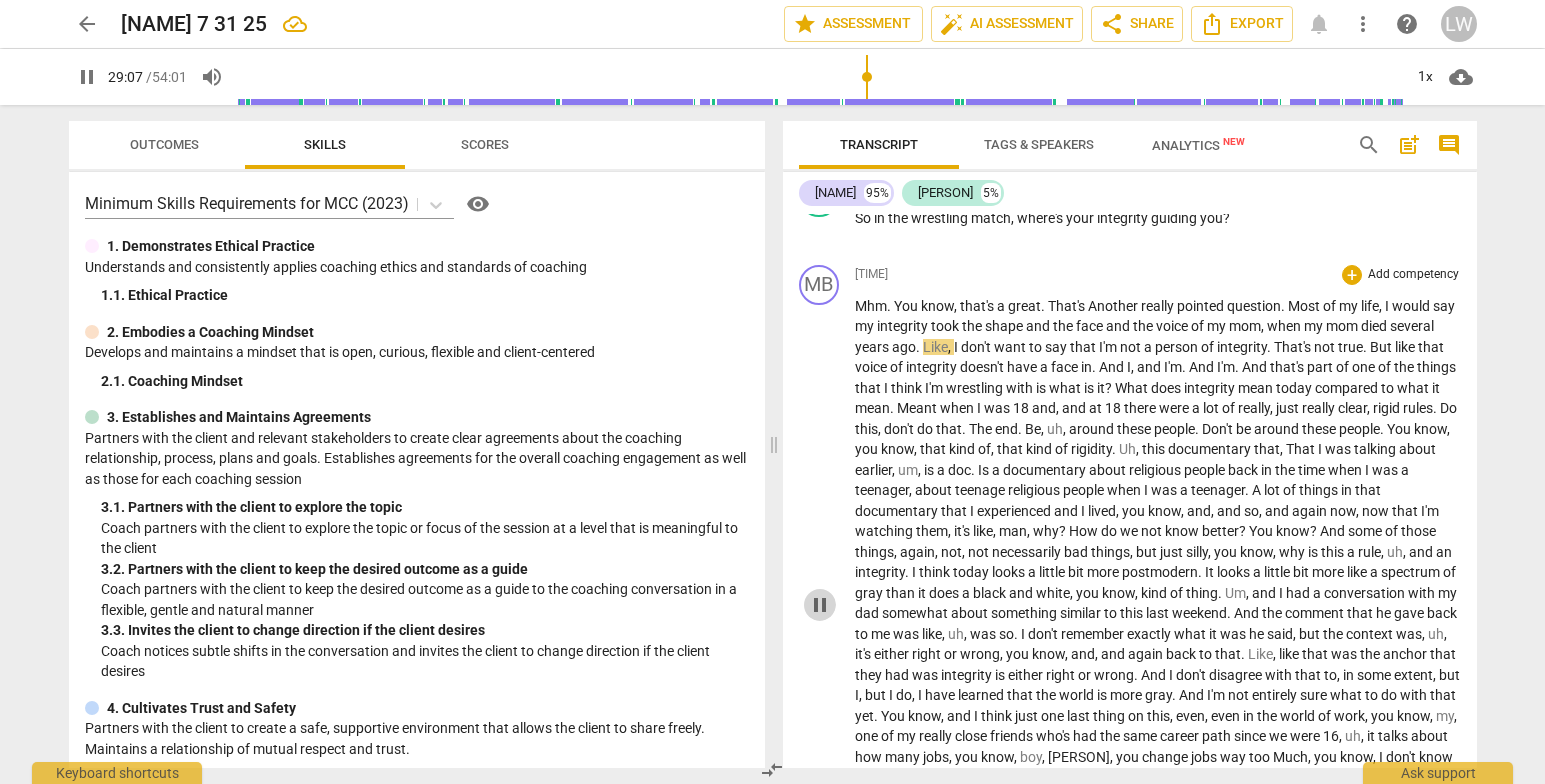 click on "pause" at bounding box center (820, 605) 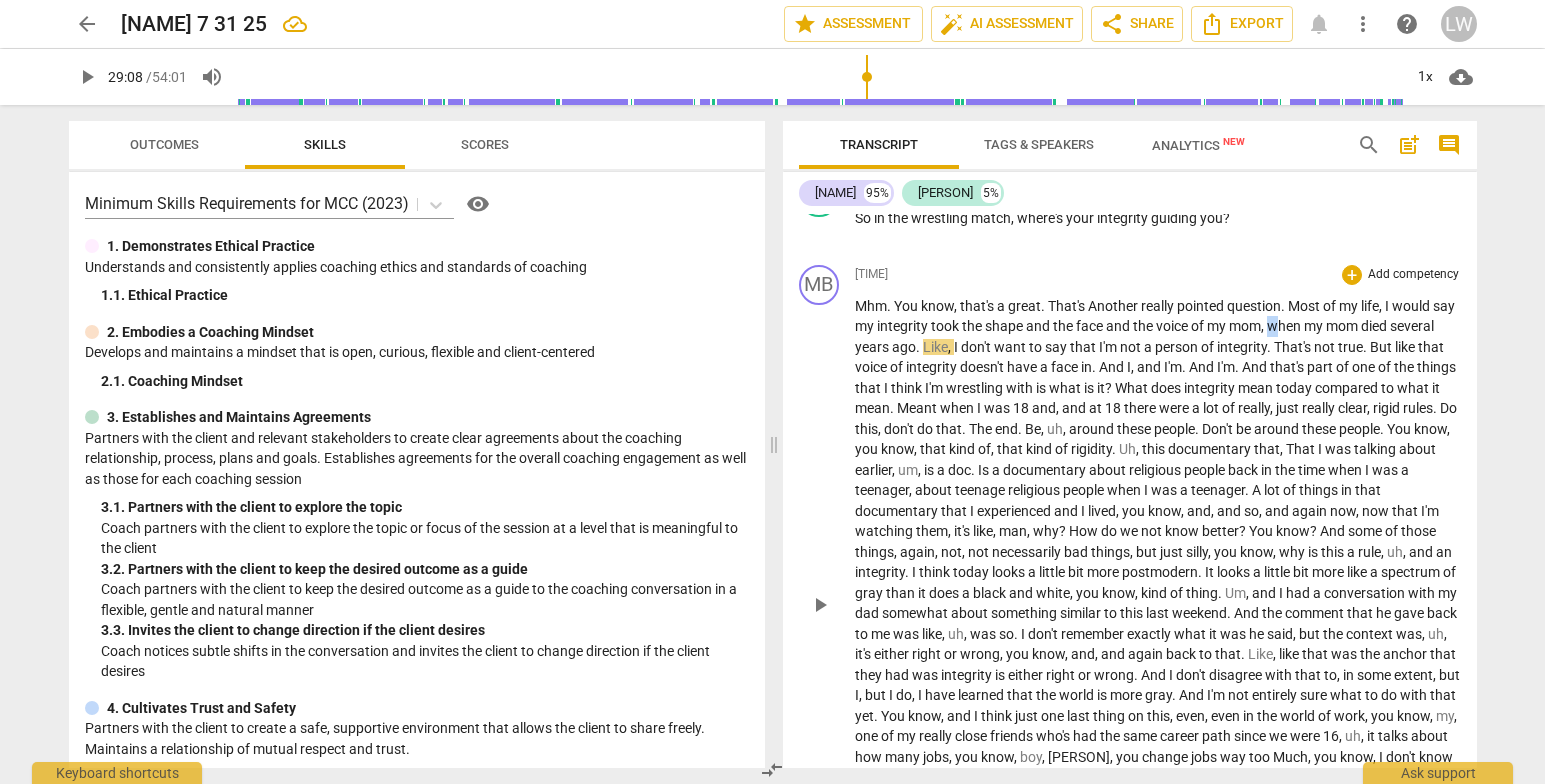 drag, startPoint x: 1298, startPoint y: 380, endPoint x: 1303, endPoint y: 392, distance: 13 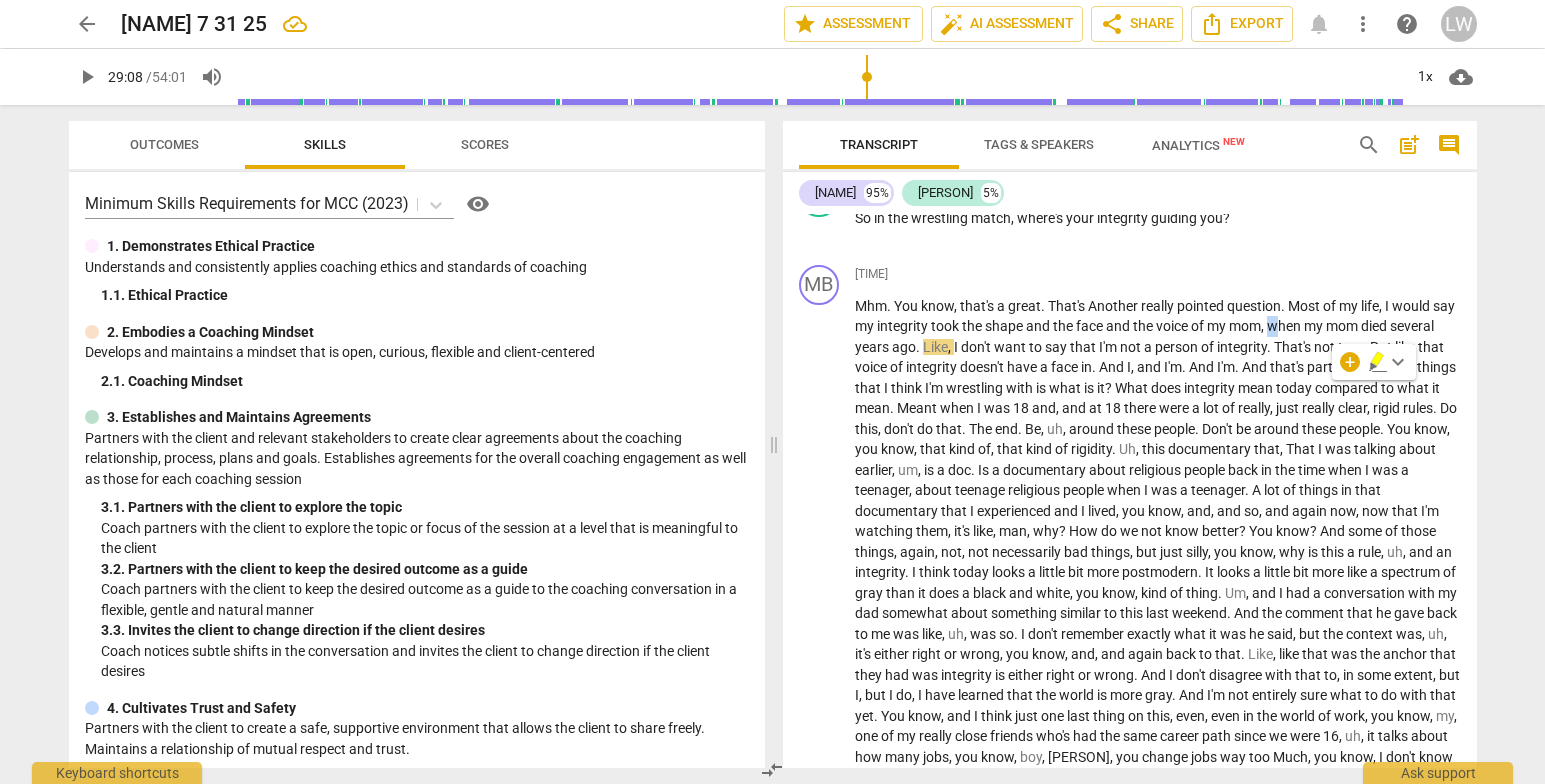 type 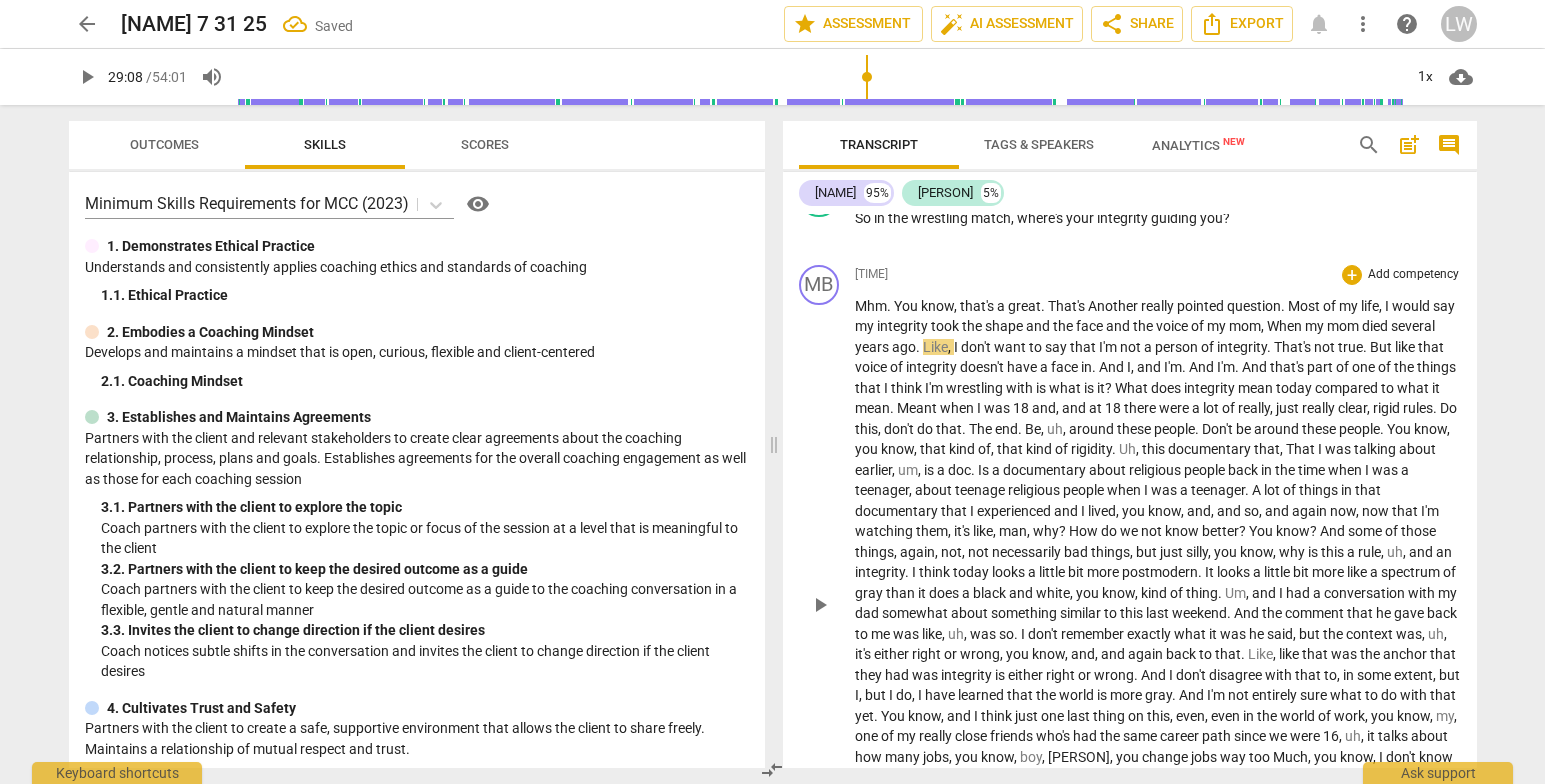 click on "play_arrow" at bounding box center (820, 605) 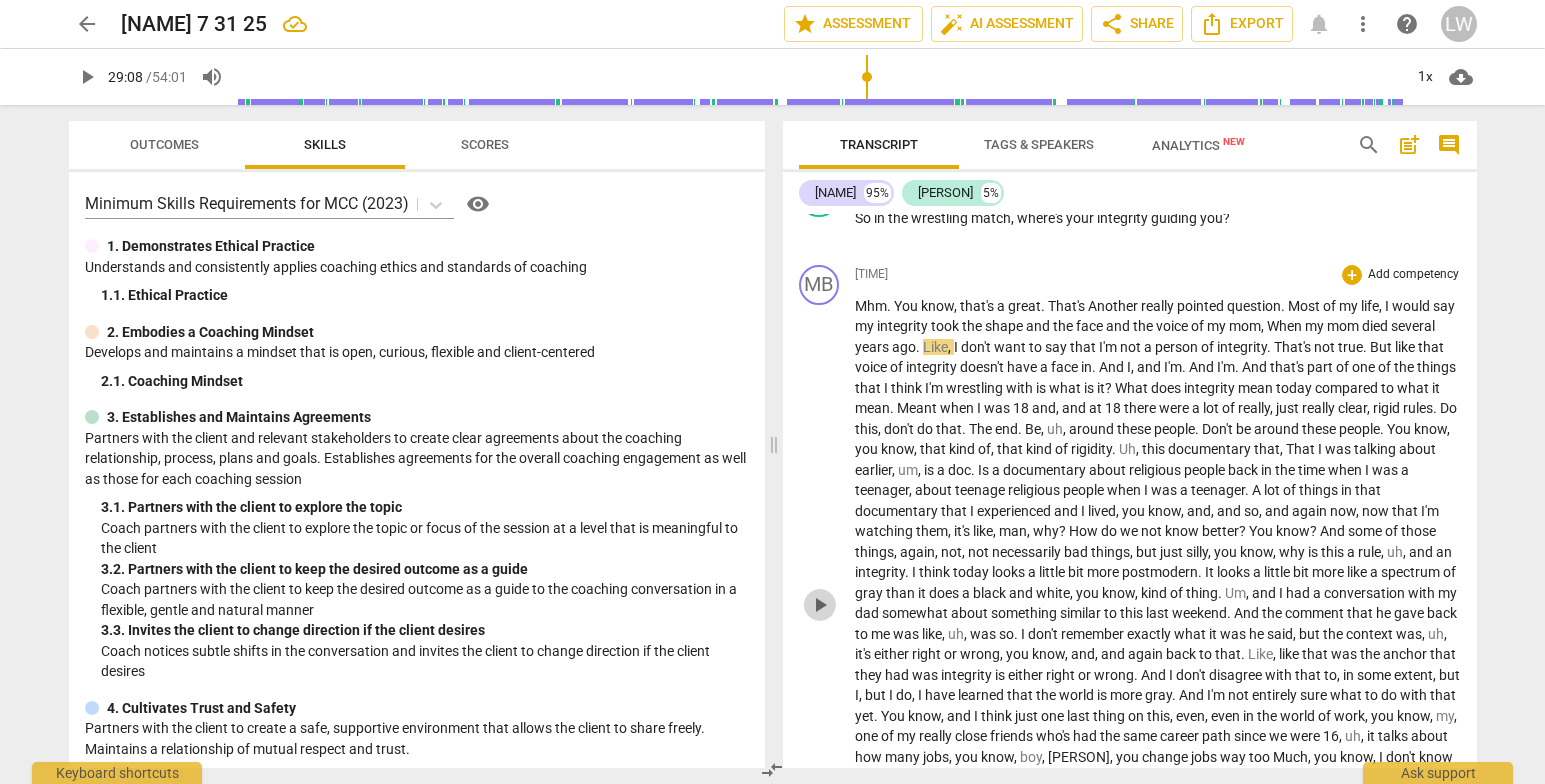 click on "play_arrow" at bounding box center (820, 605) 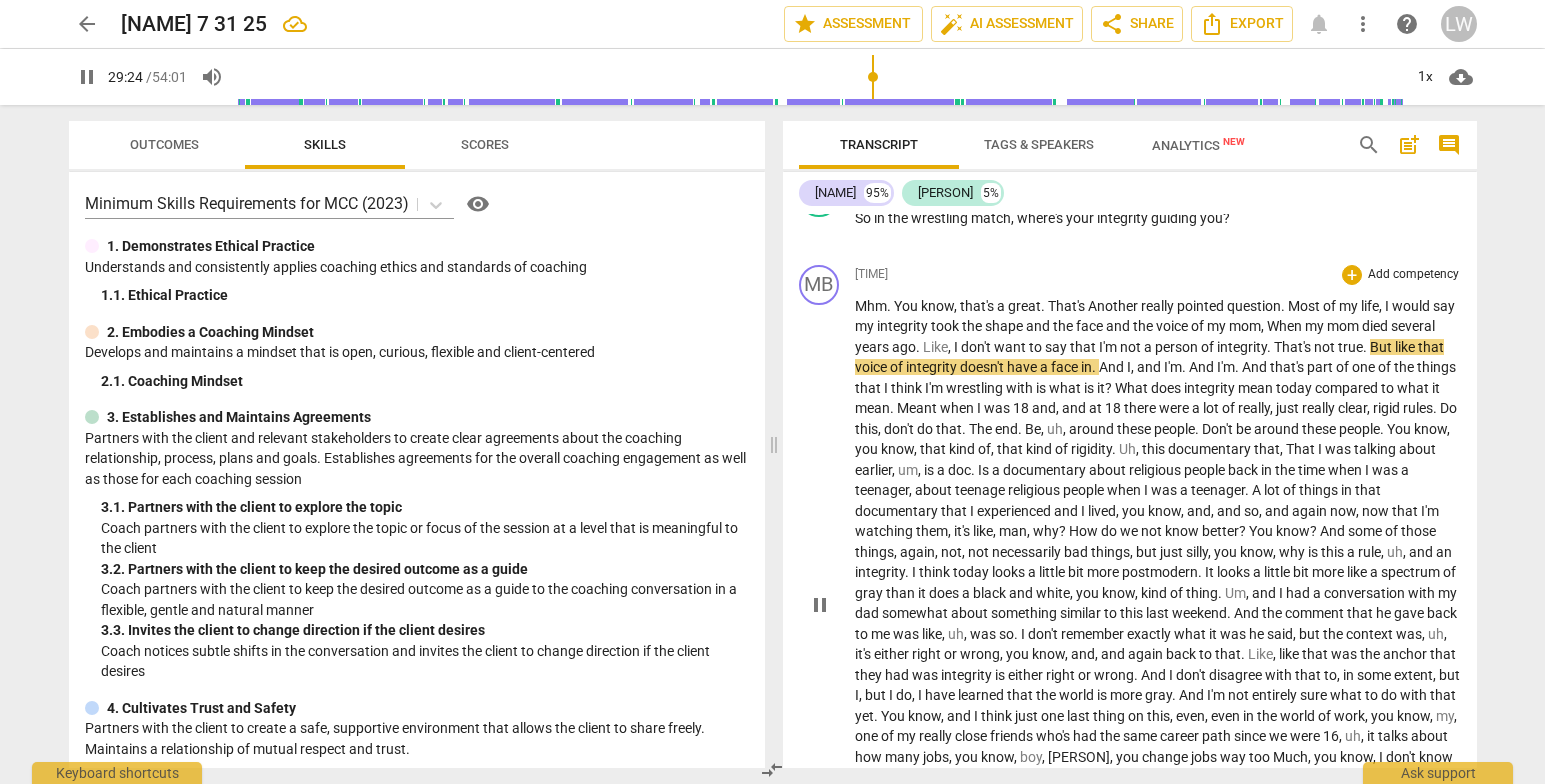 click on "pause" at bounding box center (820, 605) 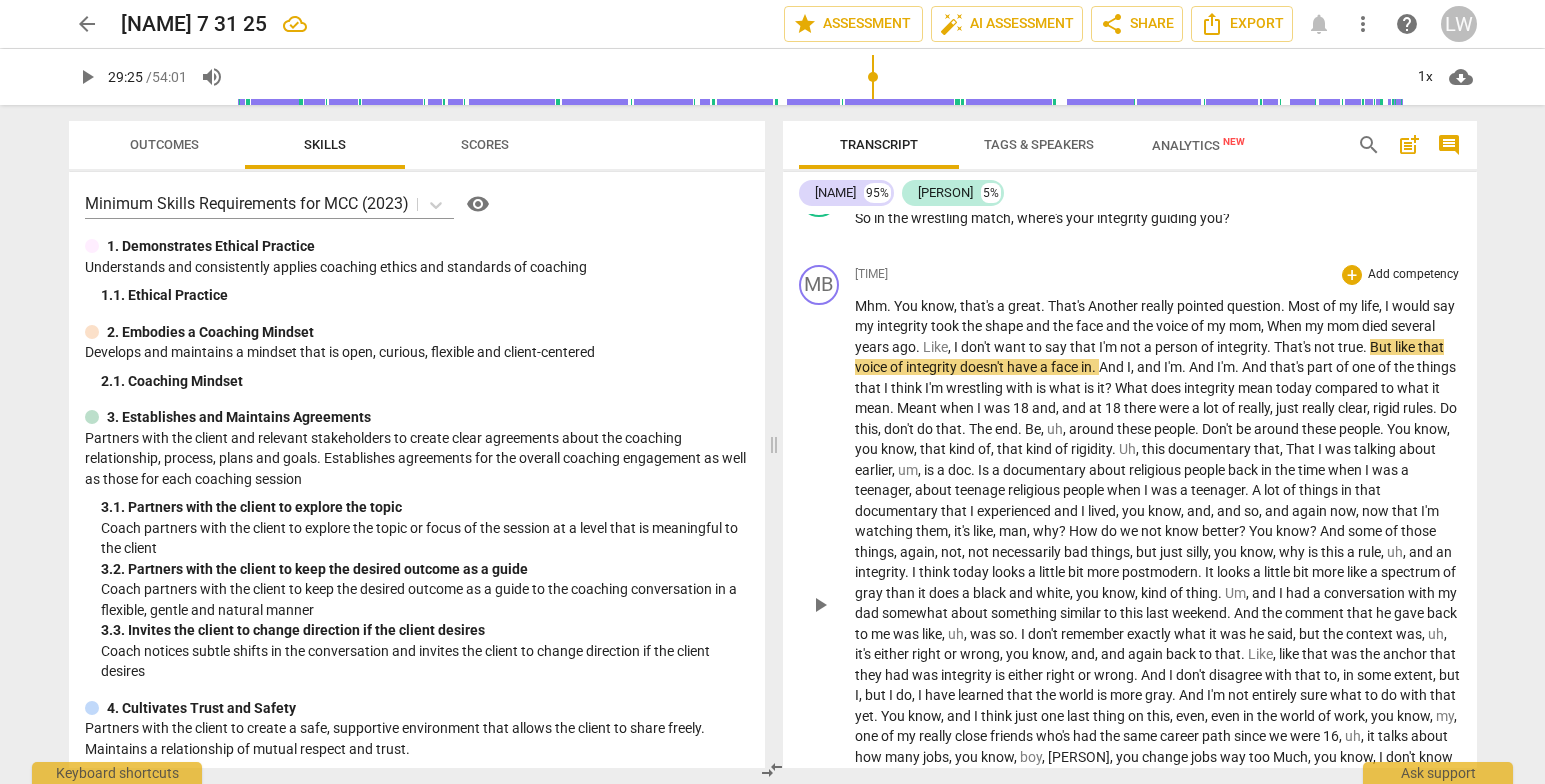 click on "play_arrow" at bounding box center (820, 605) 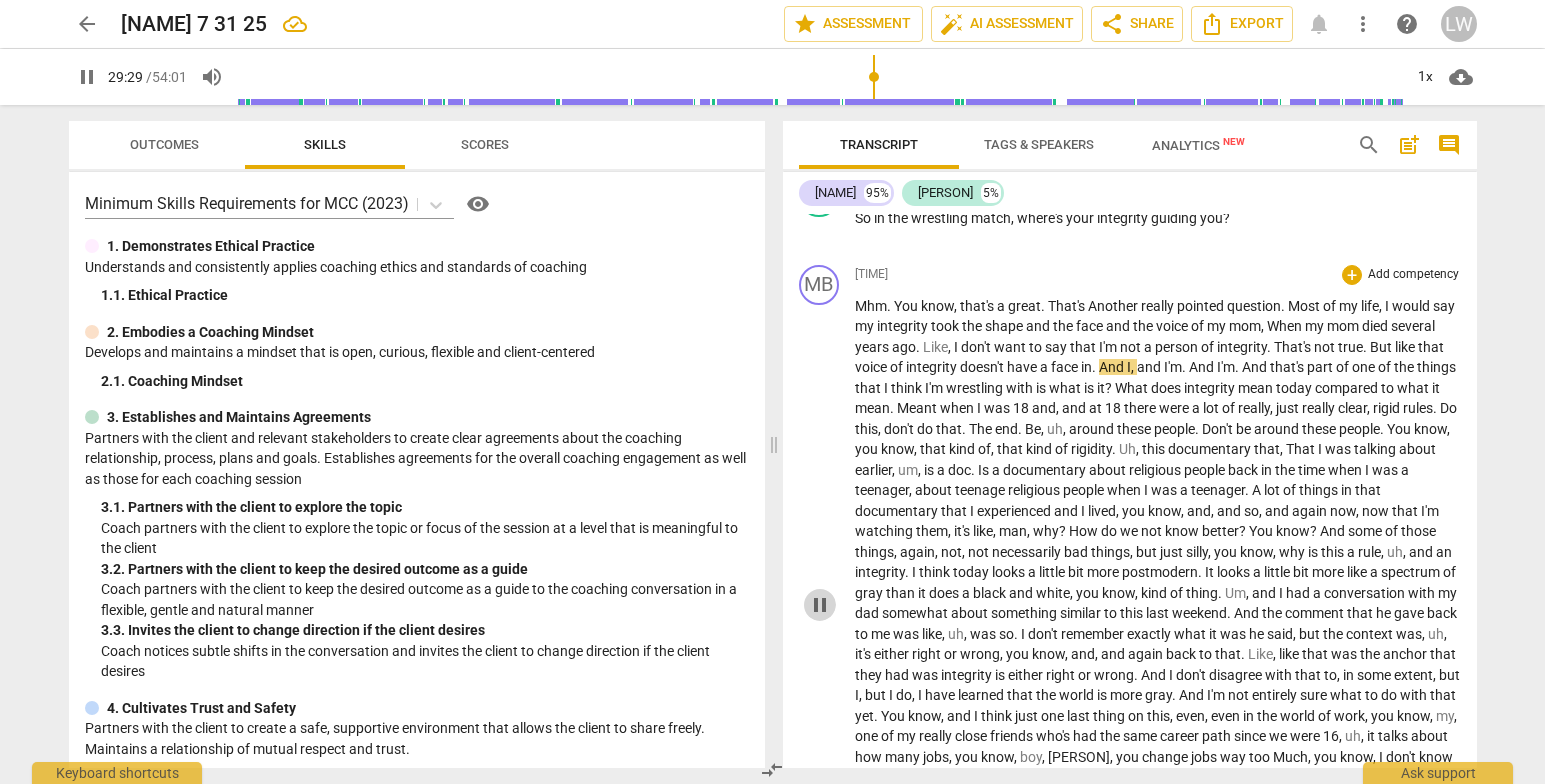 drag, startPoint x: 814, startPoint y: 675, endPoint x: 1193, endPoint y: 409, distance: 463.03024 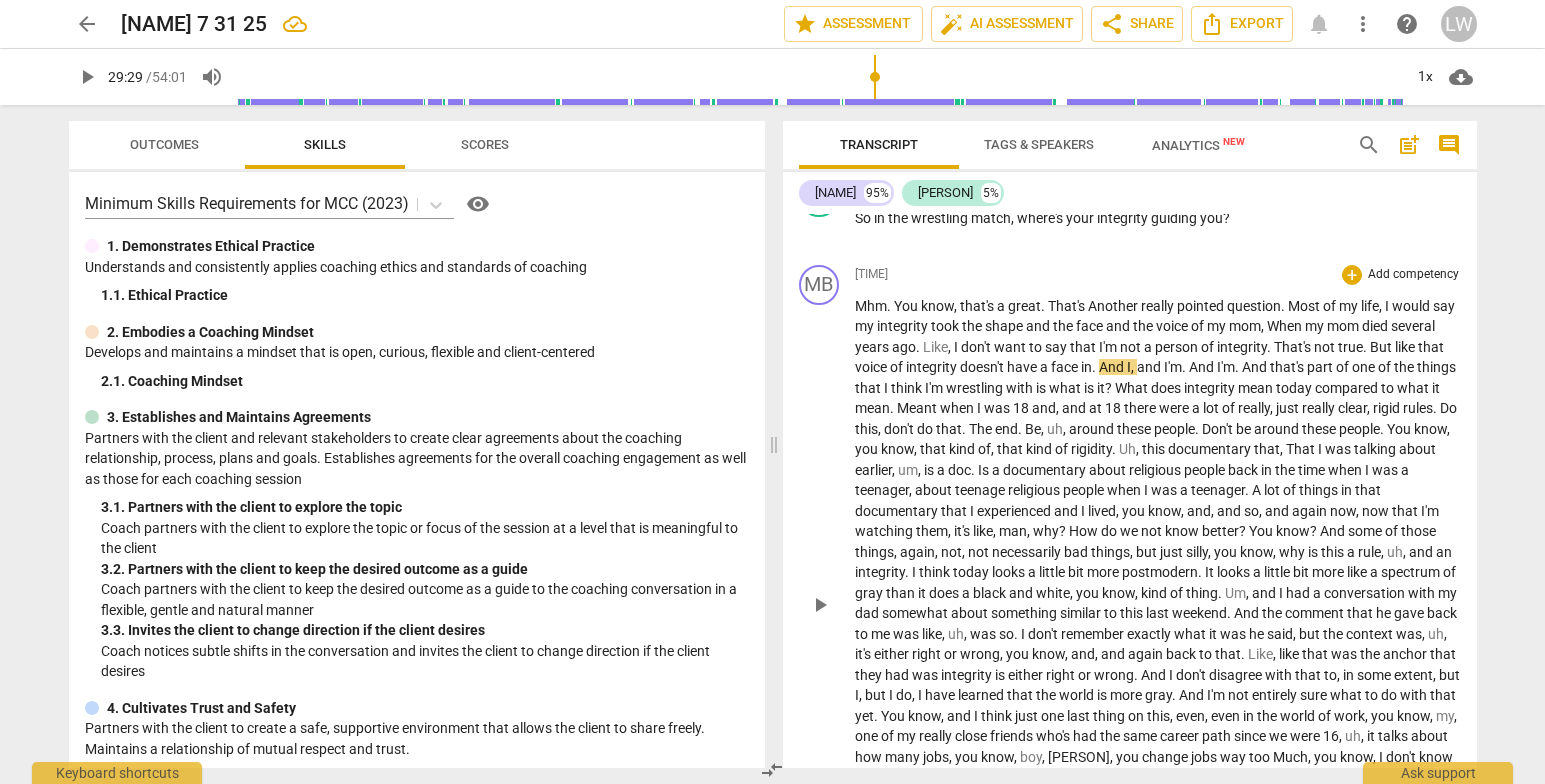 drag, startPoint x: 1146, startPoint y: 431, endPoint x: 1208, endPoint y: 470, distance: 73.24616 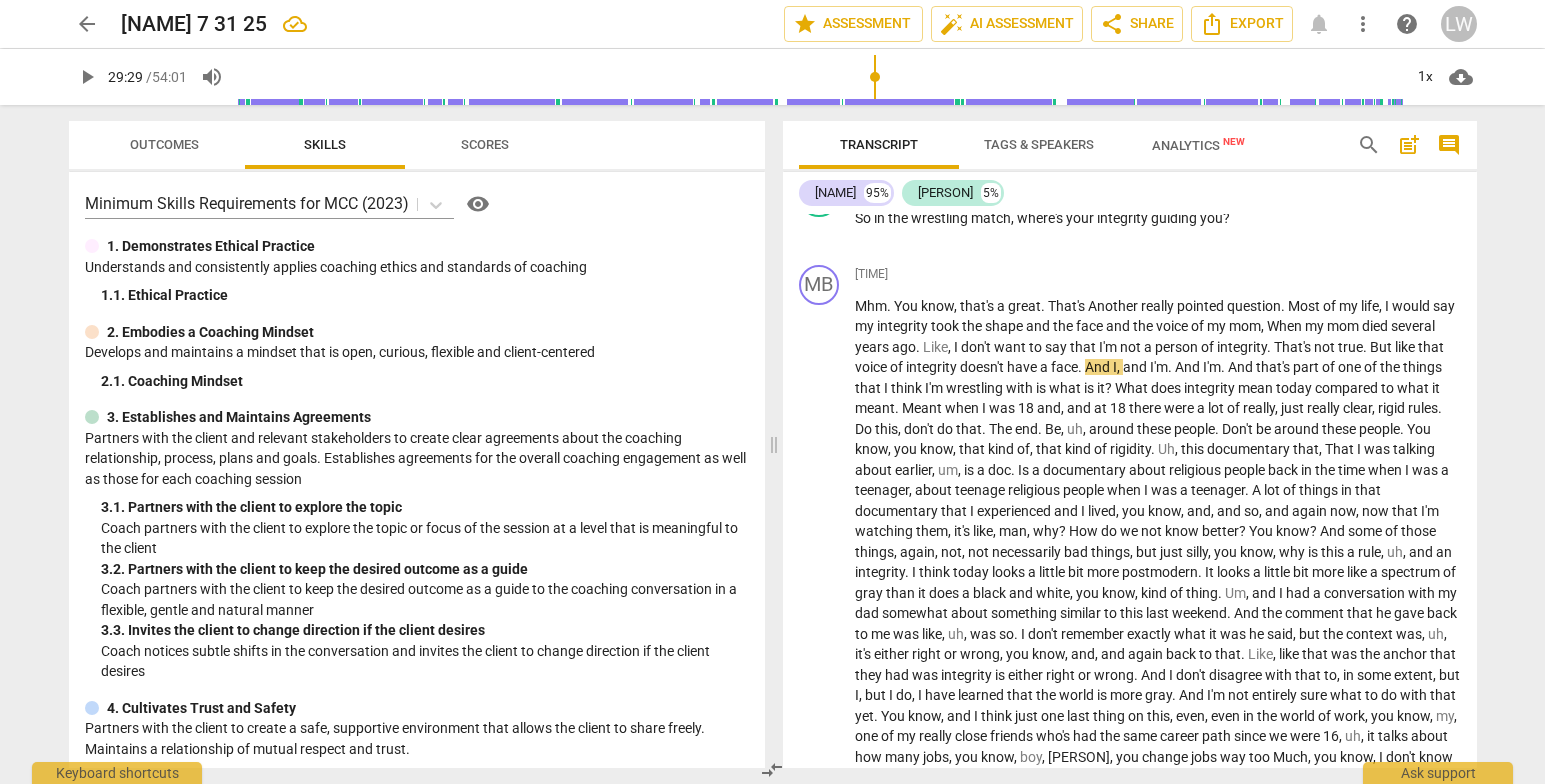 click on "MB play_arrow pause 00:00 + Add competency keyboard_arrow_right All right. LW play_arrow pause 00:03 + Add competency keyboard_arrow_right So Marlin, what did you bring to coaching today? MB play_arrow pause 00:07 + Add competency keyboard_arrow_right Well, Lupe, I feel like I'm at a crossroads with my uh, career. And, and so I'd like for us to really talk about that if we could or kind of really work through that if we're able to today. LW play_arrow pause 00:23 + Add competency keyboard_arrow_right Okay, good. Um, so when you say a career crossroads, what's generating the crossroads about it? MB play_arrow pause 00:36 + Add competency keyboard_arrow_right Well, a couple of things. Like my full time job, um, ended back in April. Uh, so I've been working part time since then, um, which has been fine. Like" at bounding box center [1130, 491] 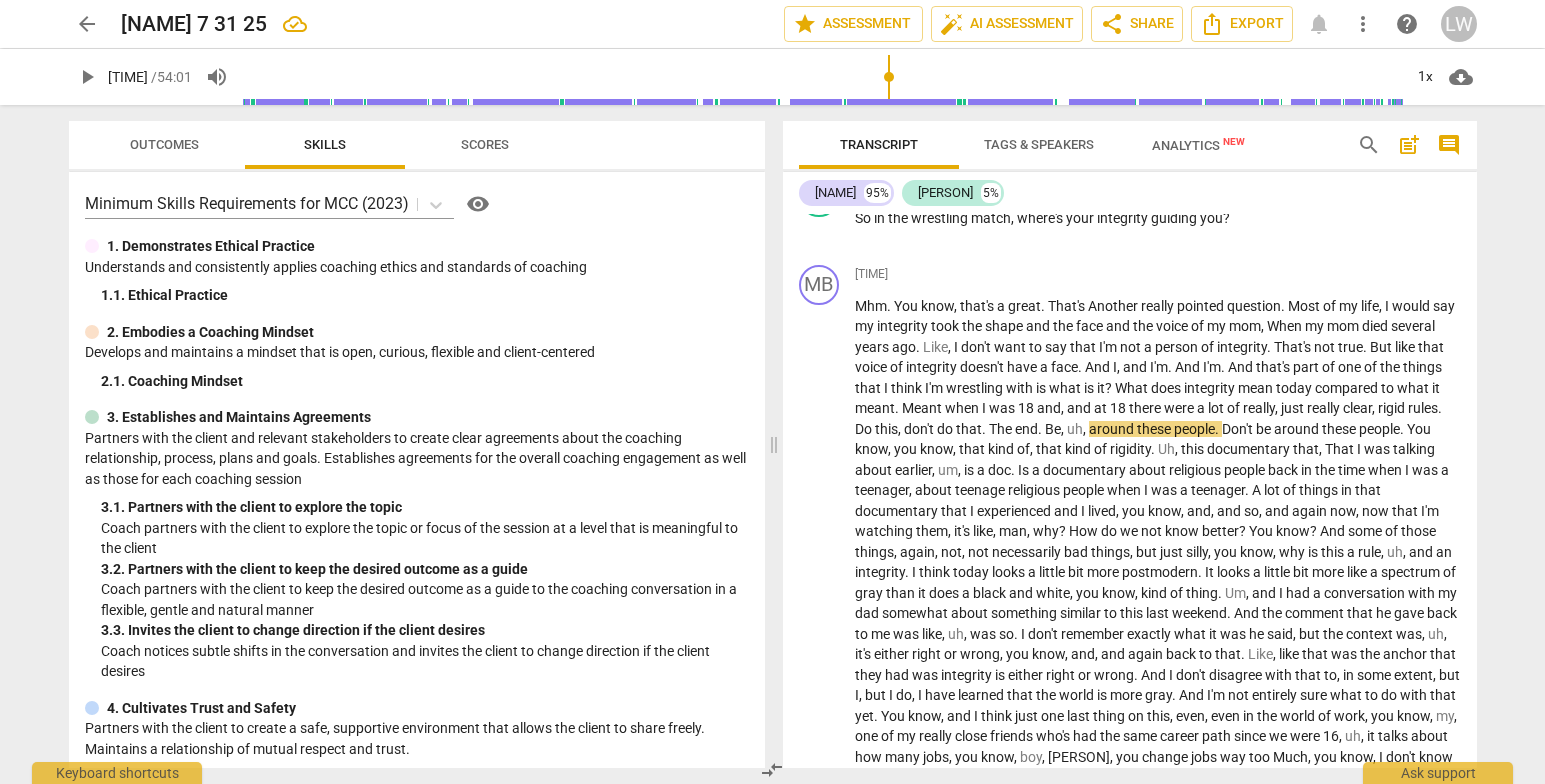 drag, startPoint x: 877, startPoint y: 77, endPoint x: 887, endPoint y: 69, distance: 12.806249 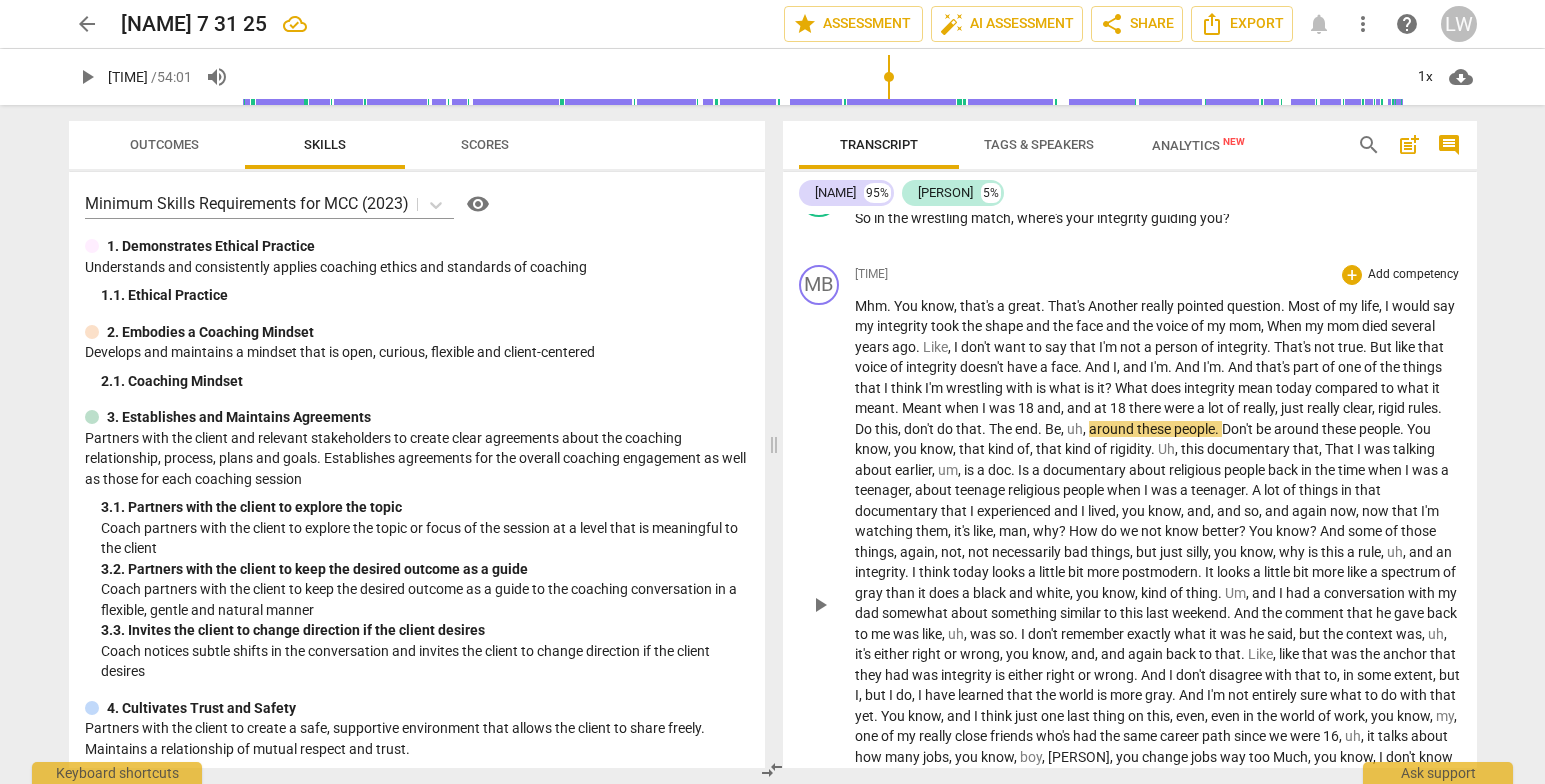 click on "play_arrow" at bounding box center [820, 605] 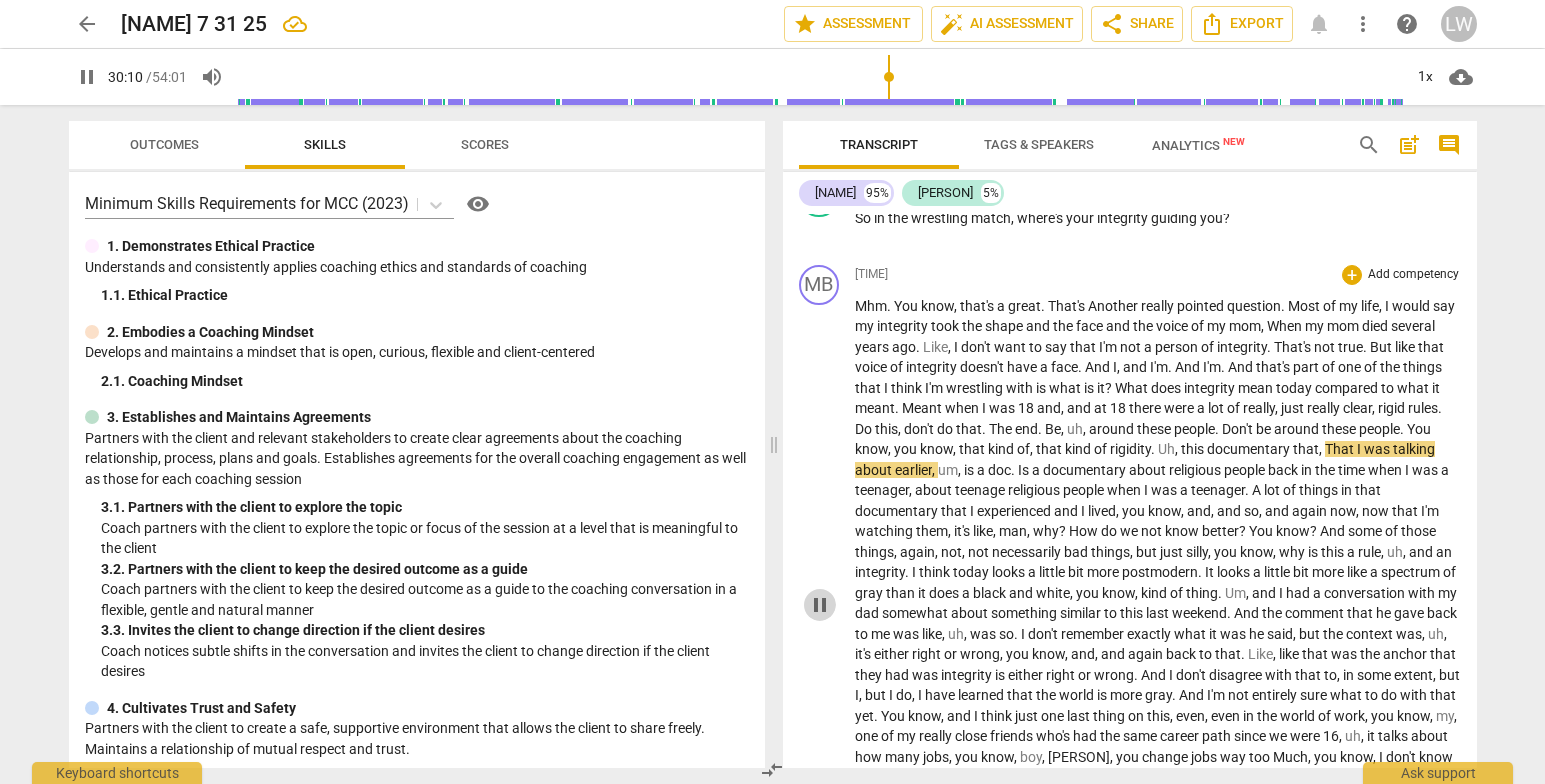 click on "pause" at bounding box center (820, 605) 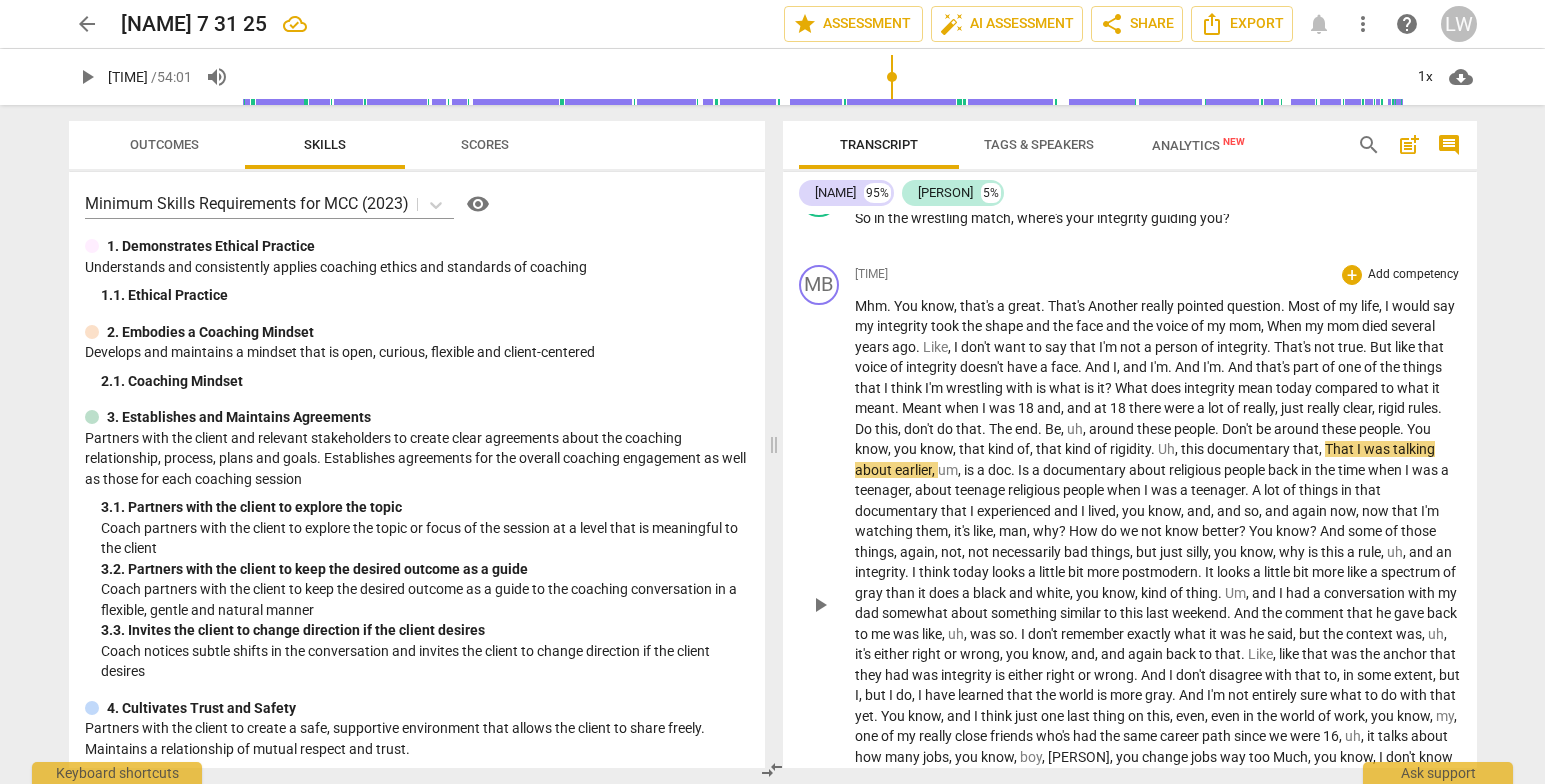 drag, startPoint x: 1397, startPoint y: 506, endPoint x: 1409, endPoint y: 517, distance: 16.27882 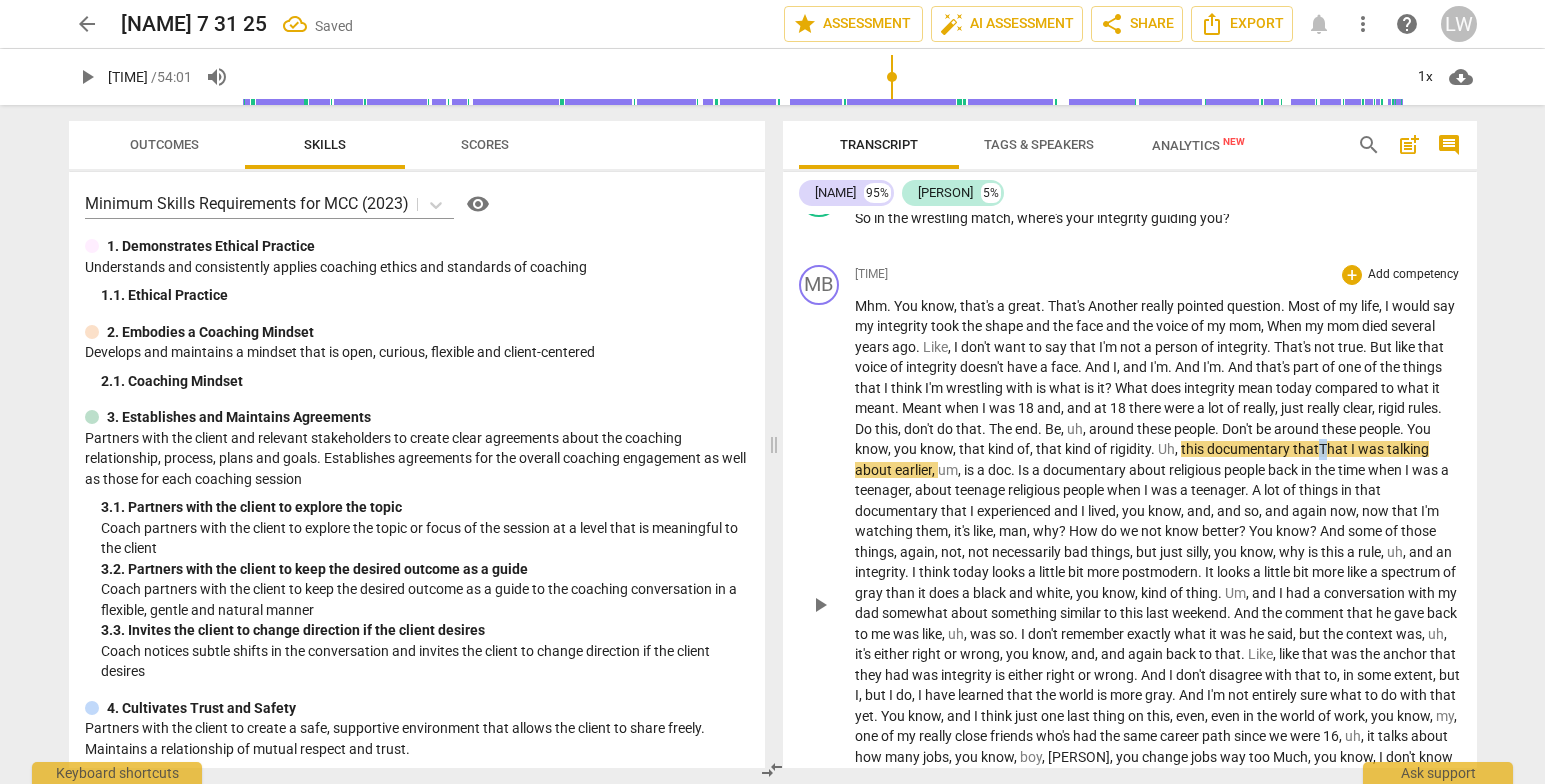 click on "That" at bounding box center (1335, 449) 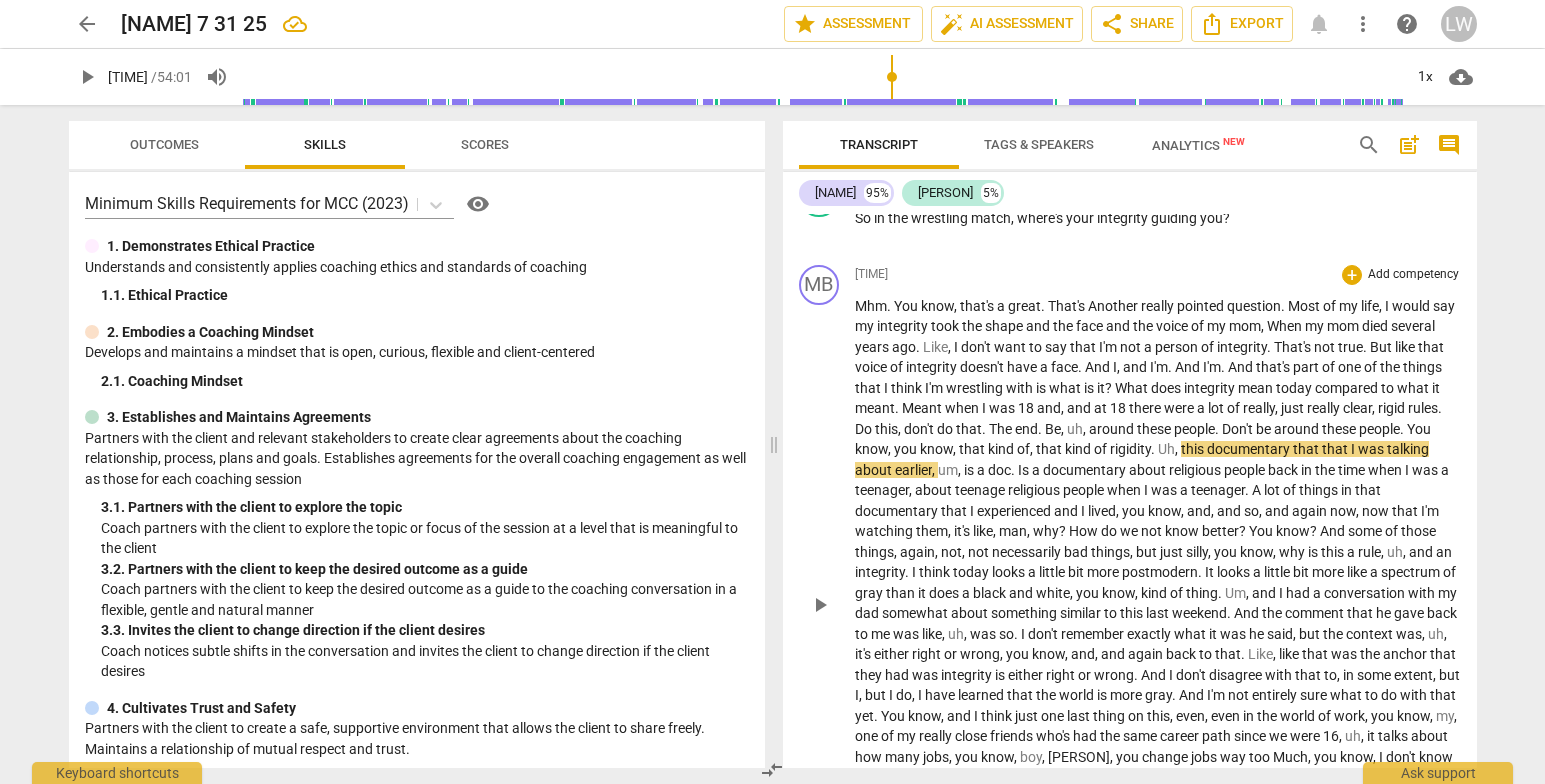 click on "MB play_arrow pause 28:09 + Add competency keyboard_arrow_right Mhm. You know, that's a great. That's Another really pointed question. Most of my life, I would say my integrity took the shape and the face and the voice of my mom, When my mom died several years ago. Like, I don't want to say that I'm not a person of integrity. That's not true. But like that voice of integrity doesn't have a face. And I, and I'm. And I'm. And that's part of one of the things that I think I'm wrestling with is what is it? What does integrity mean today compared to what it meant. Meant when I was 18 and, and at 18 there were a lot of really, just really clear, rigid rules. Do this, don't do that. The end. Be, uh, around these people. Don't be" at bounding box center [1130, 588] 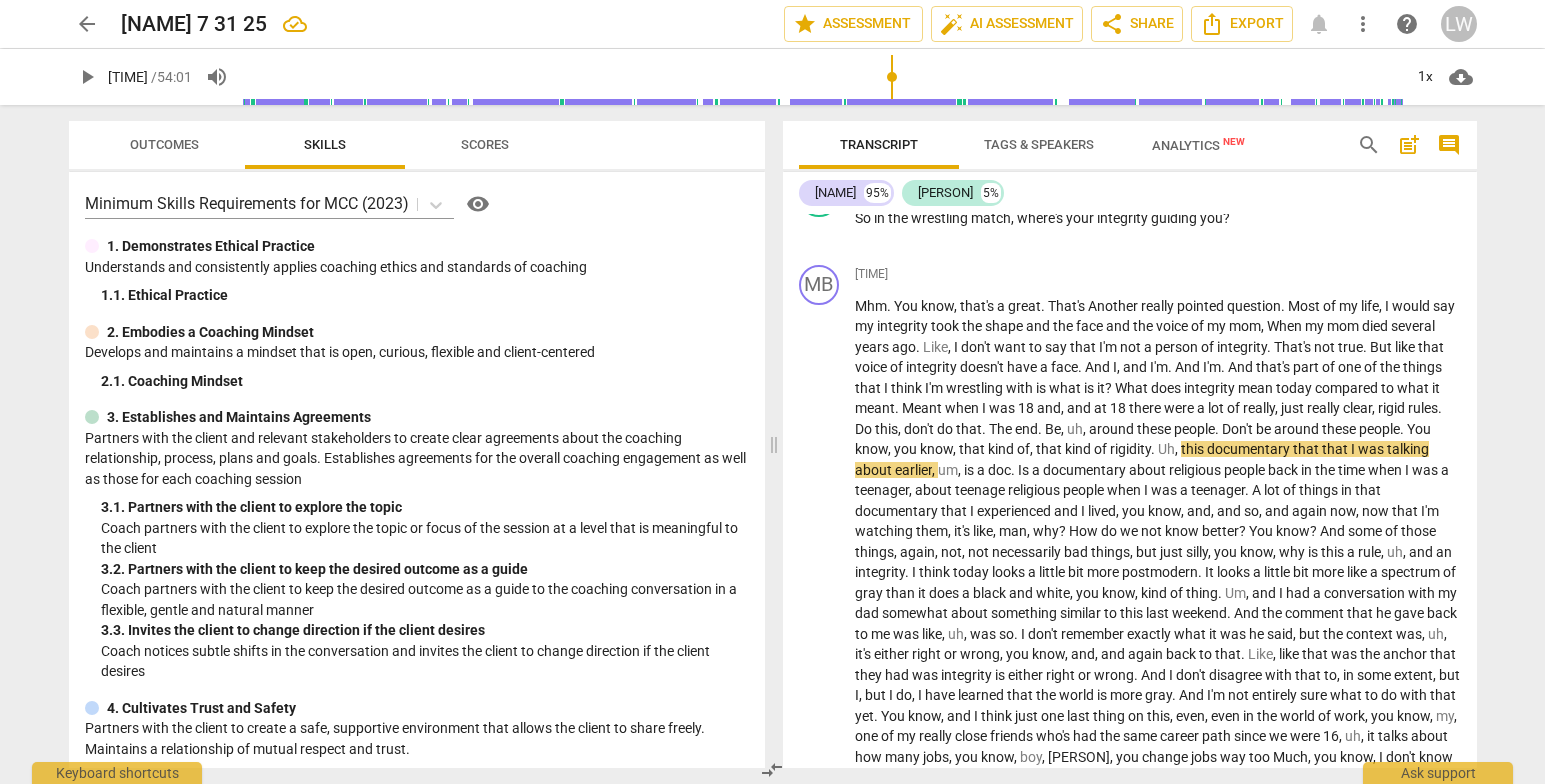 drag, startPoint x: 1482, startPoint y: 501, endPoint x: 1485, endPoint y: 512, distance: 11.401754 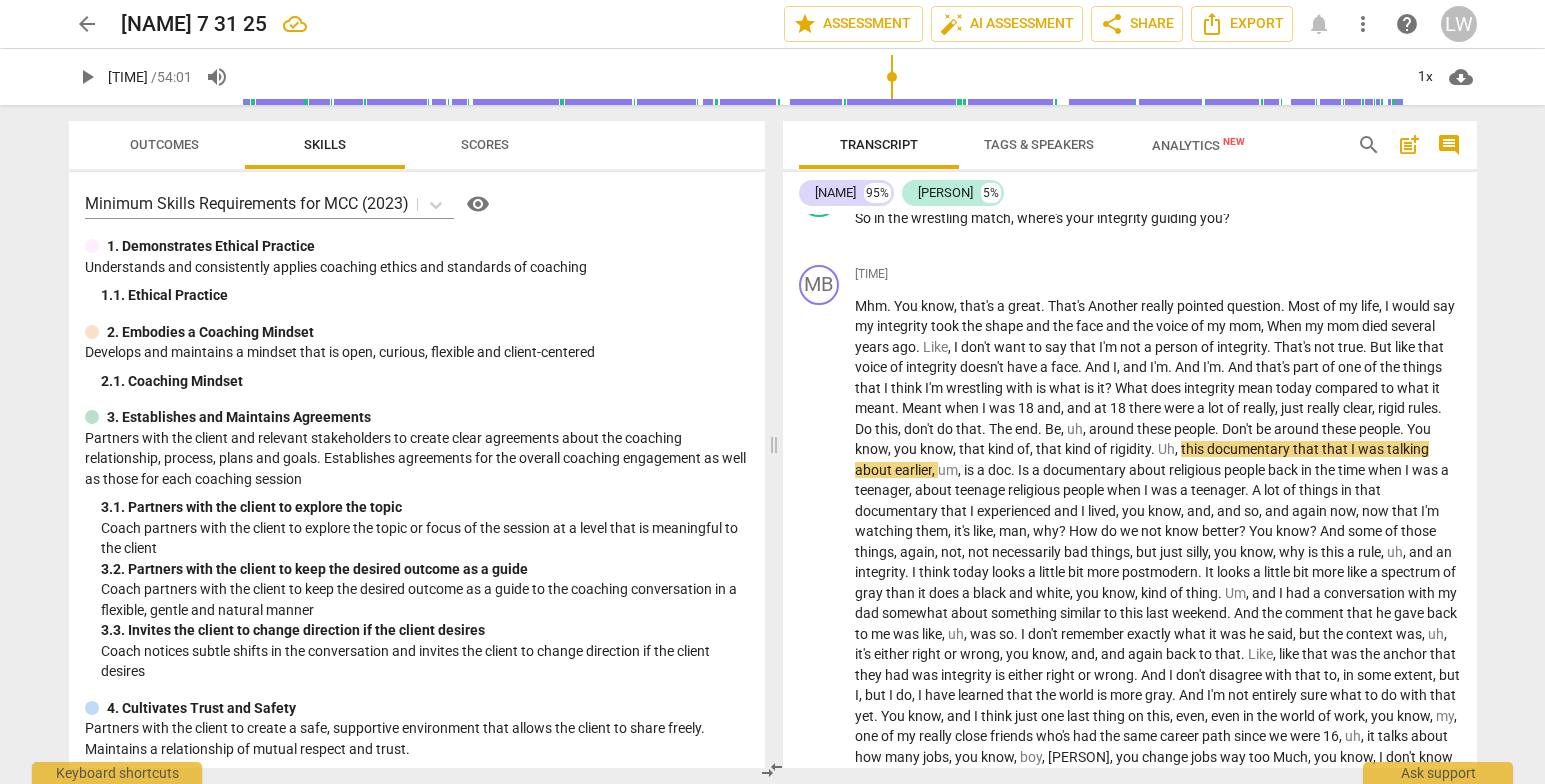 click on "Transcript Tags & Speakers Analytics New search post_add comment Marlin B. 95% Lupe Wood 5% MB play_arrow pause 00:00 + Add competency keyboard_arrow_right All right . LW play_arrow pause 00:03 + Add competency keyboard_arrow_right So Marlin , what did you bring to coaching today ? MB play_arrow pause 00:07 + Add competency keyboard_arrow_right Well , Lupe , I feel like I'm at a crossroads with my uh , career . And , and so I'd like for us to really talk about that if we could or kind of really work through that if we're able to today . LW play_arrow pause 00:23 + Add competency keyboard_arrow_right Okay , good . Um , so when you say a career crossroads , what's generating the crossroads about it ? MB play_arrow pause 00:36 + Add competency keyboard_arrow_right Well , a couple of things . Like my full time job , um , ended back in April . Uh , so" at bounding box center [1134, 444] 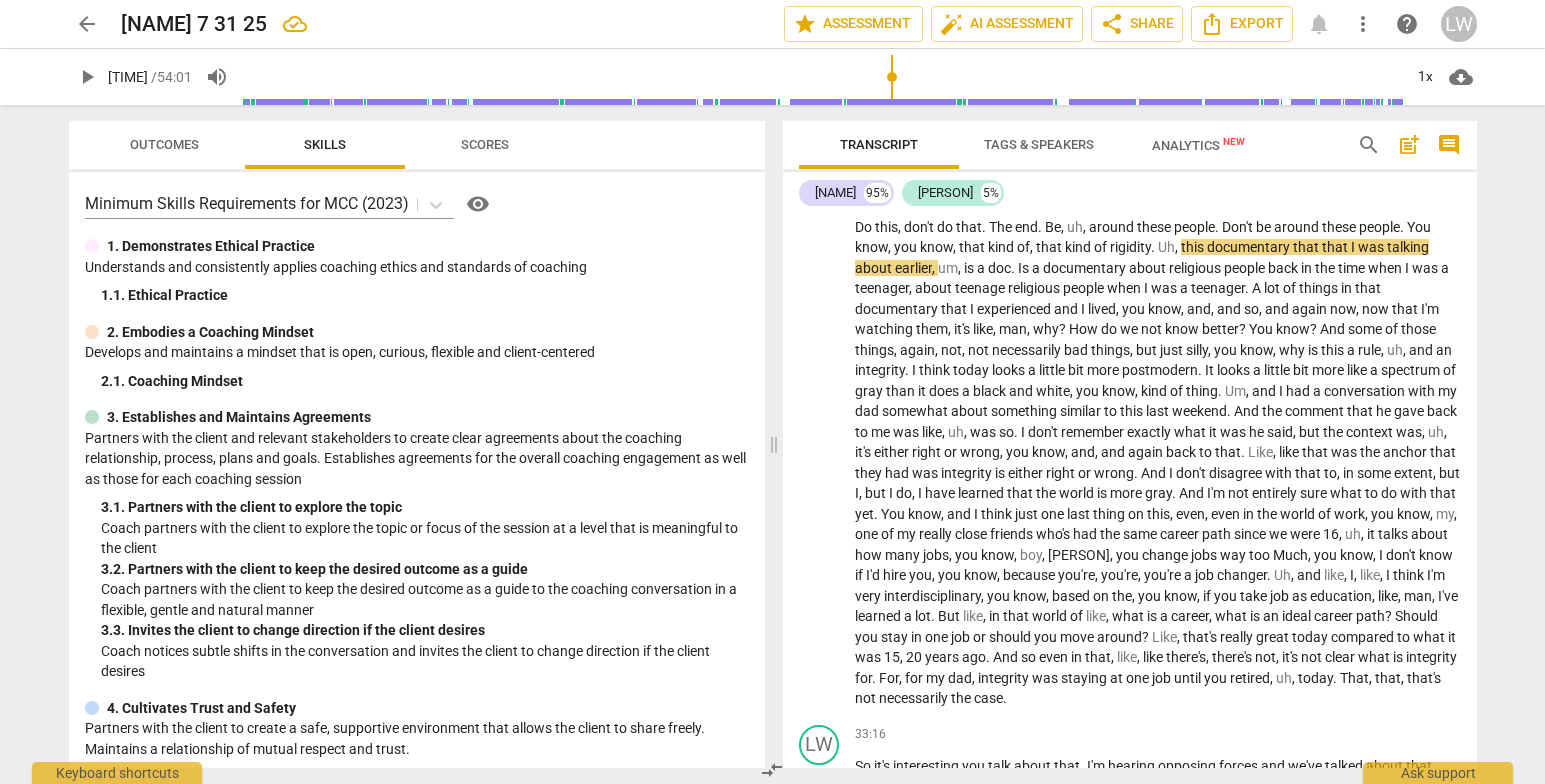 scroll, scrollTop: 5512, scrollLeft: 0, axis: vertical 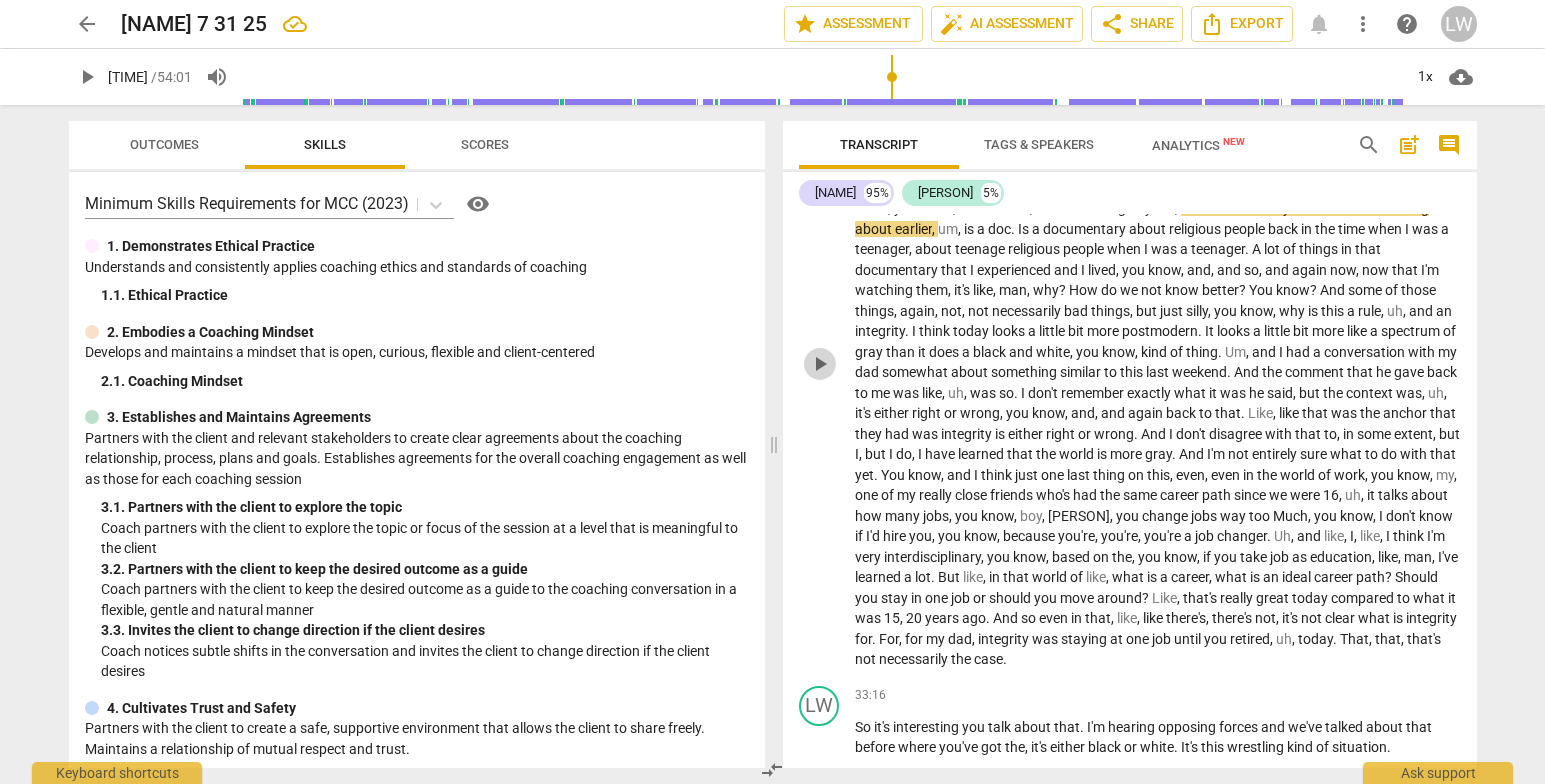 click on "play_arrow" at bounding box center (820, 364) 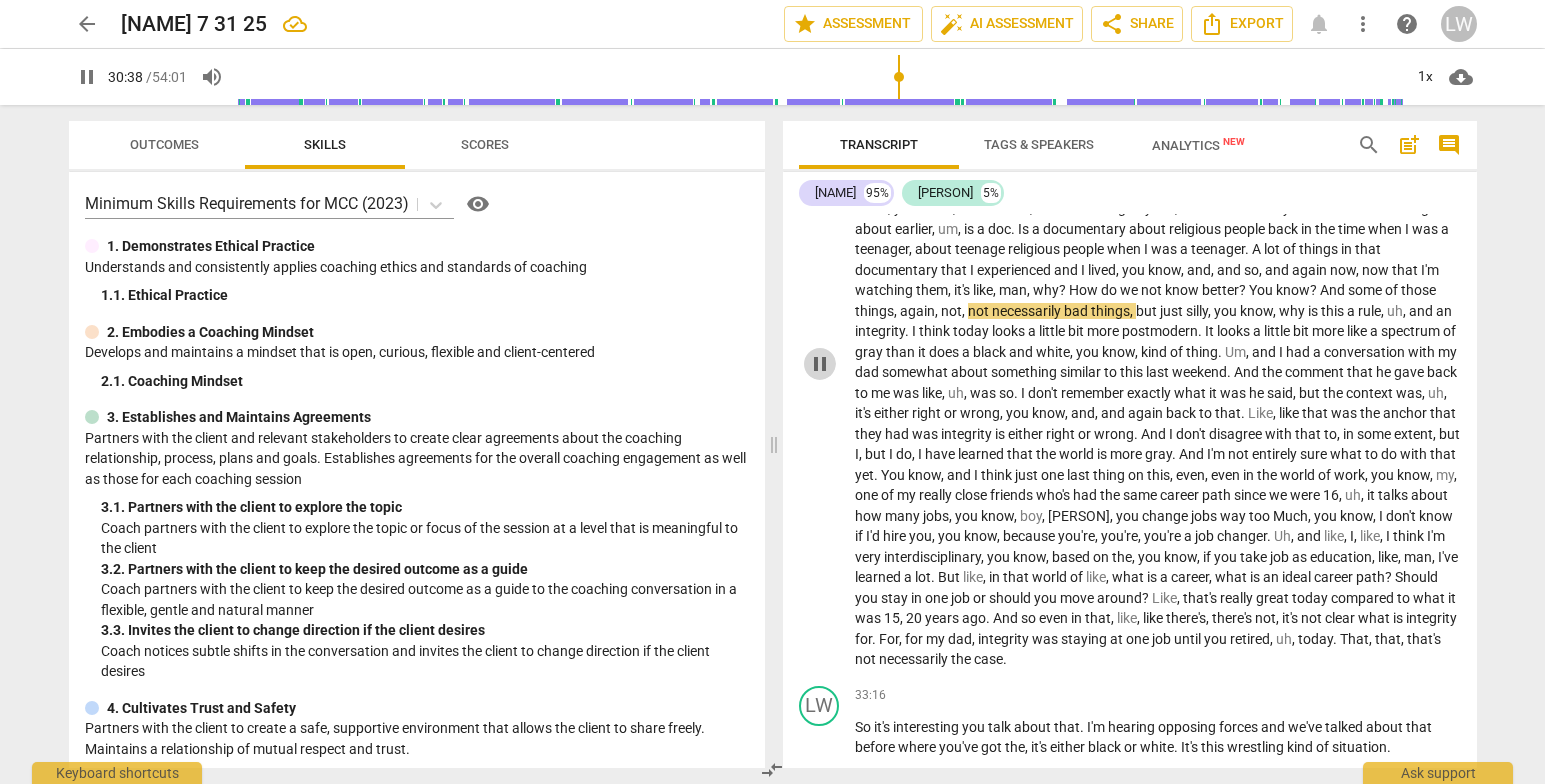 click on "pause" at bounding box center [820, 364] 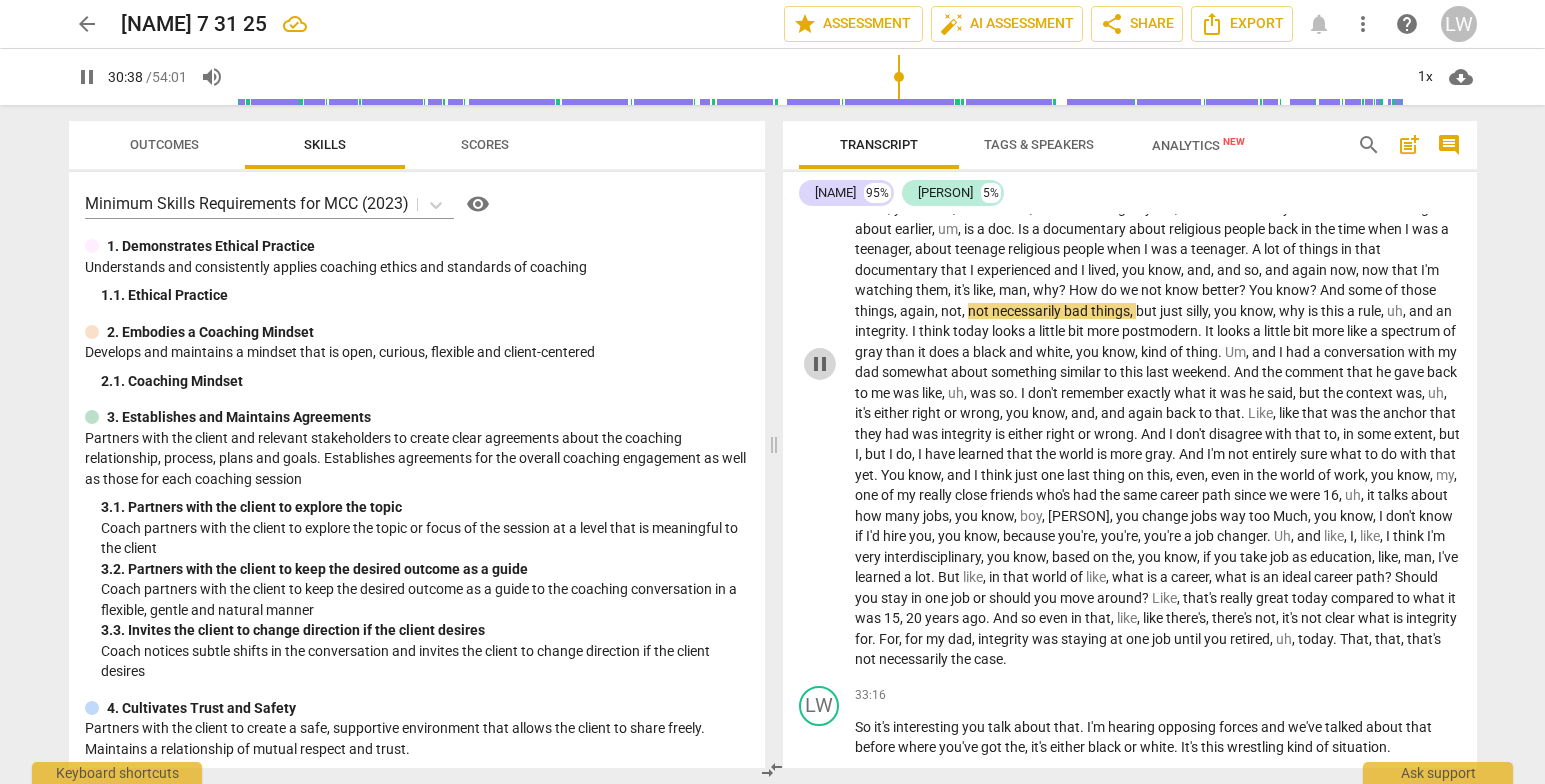 type on "1839" 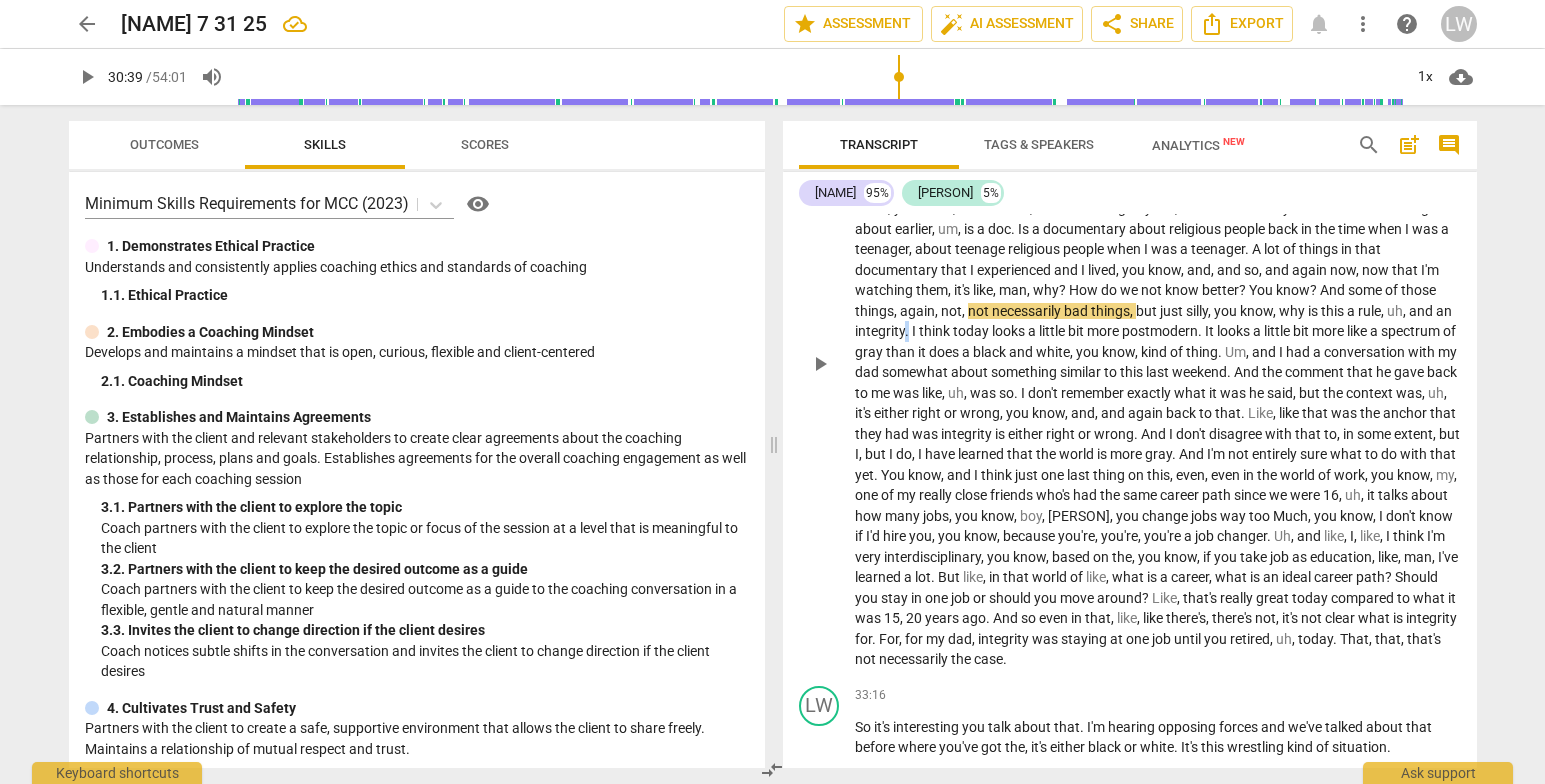 click on "." at bounding box center (908, 331) 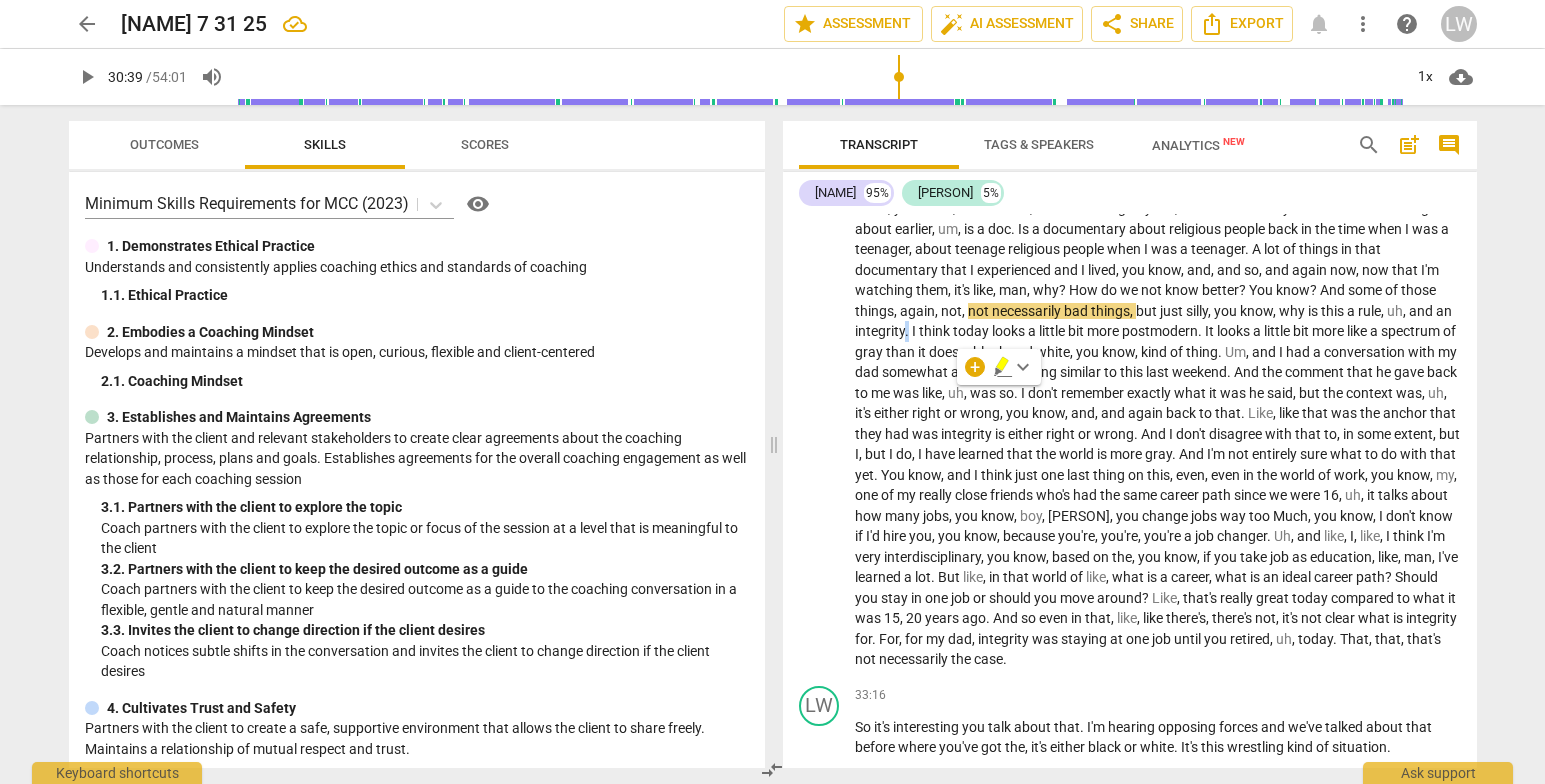 click on "Marlin 7 31 25 edit star Assessment auto_fix_high AI Assessment share Share Export notifications more_vert help LW play_arrow 30:39 / 54:01 volume_up 1x cloud_download Outcomes Skills Scores Minimum Skills Requirements for MCC (2023) visibility 1. Demonstrates Ethical Practice Understands and consistently applies coaching ethics and standards of coaching 1. 1. Ethical Practice 2. Embodies a Coaching Mindset Develops and maintains a mindset that is open, curious, flexible and client-centered 2. 1. Coaching Mindset 3. Establishes and Maintains Agreements Partners with the client and relevant stakeholders to create clear agreements about the coaching relationship, process, plans and goals. Establishes agreements for the overall coaching engagement as well as those for each coaching session 3. 1. Partners with the client to explore the topic Coach partners with the client to explore the topic or focus of the session at a level that is meaningful to the client 3. 3. 4. 4. 4." at bounding box center [772, 392] 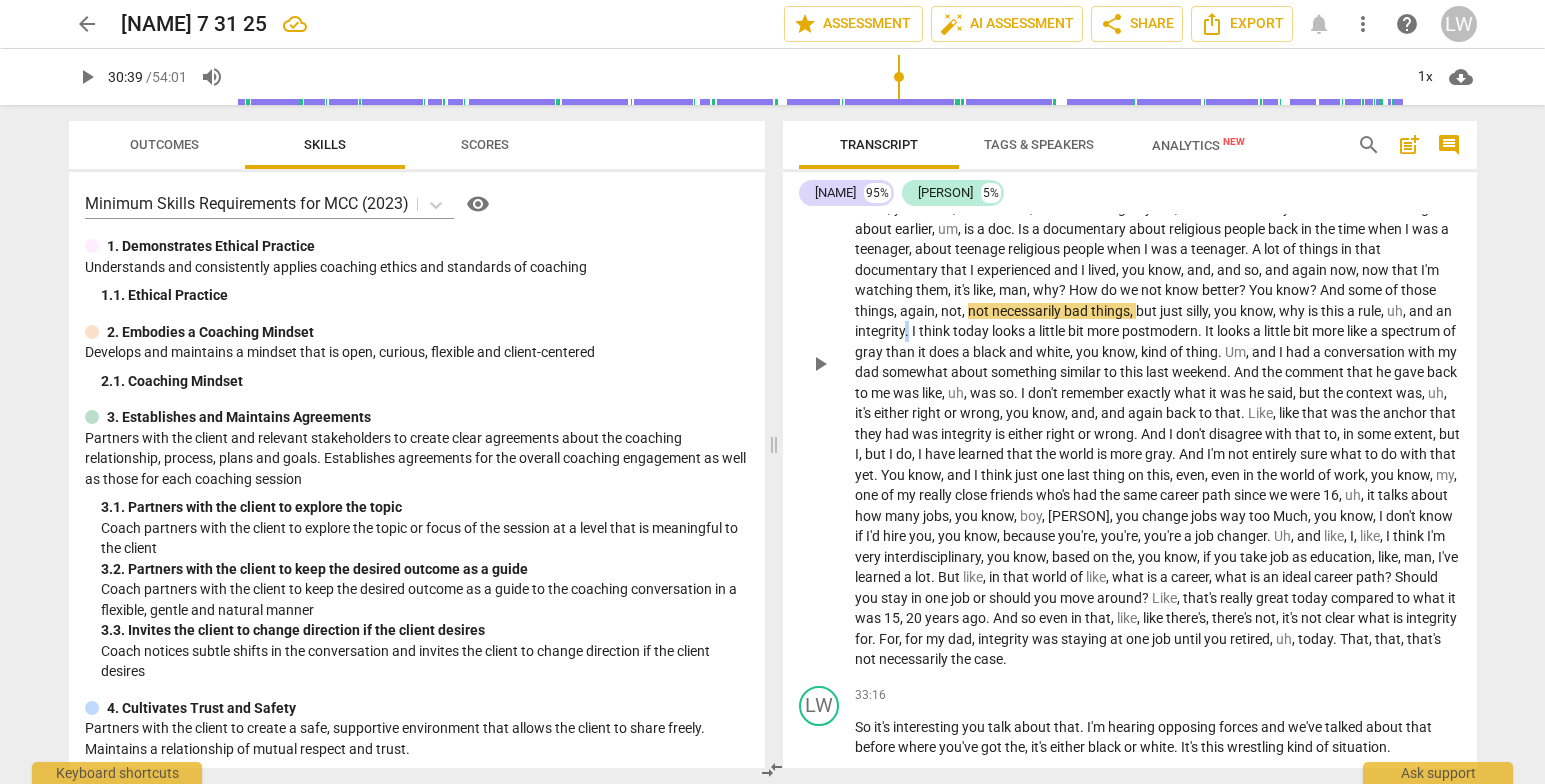 click on "." at bounding box center [908, 331] 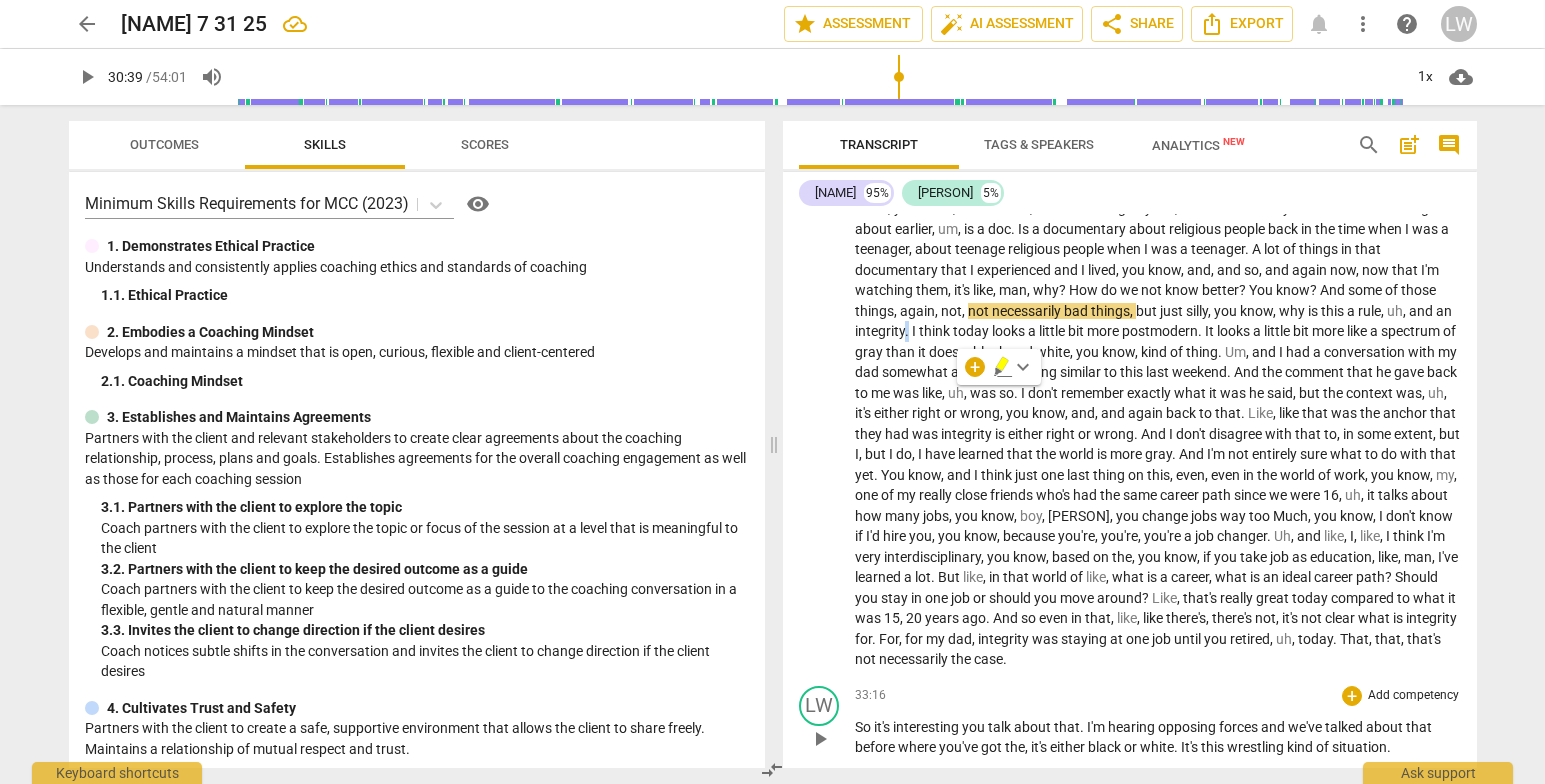 type 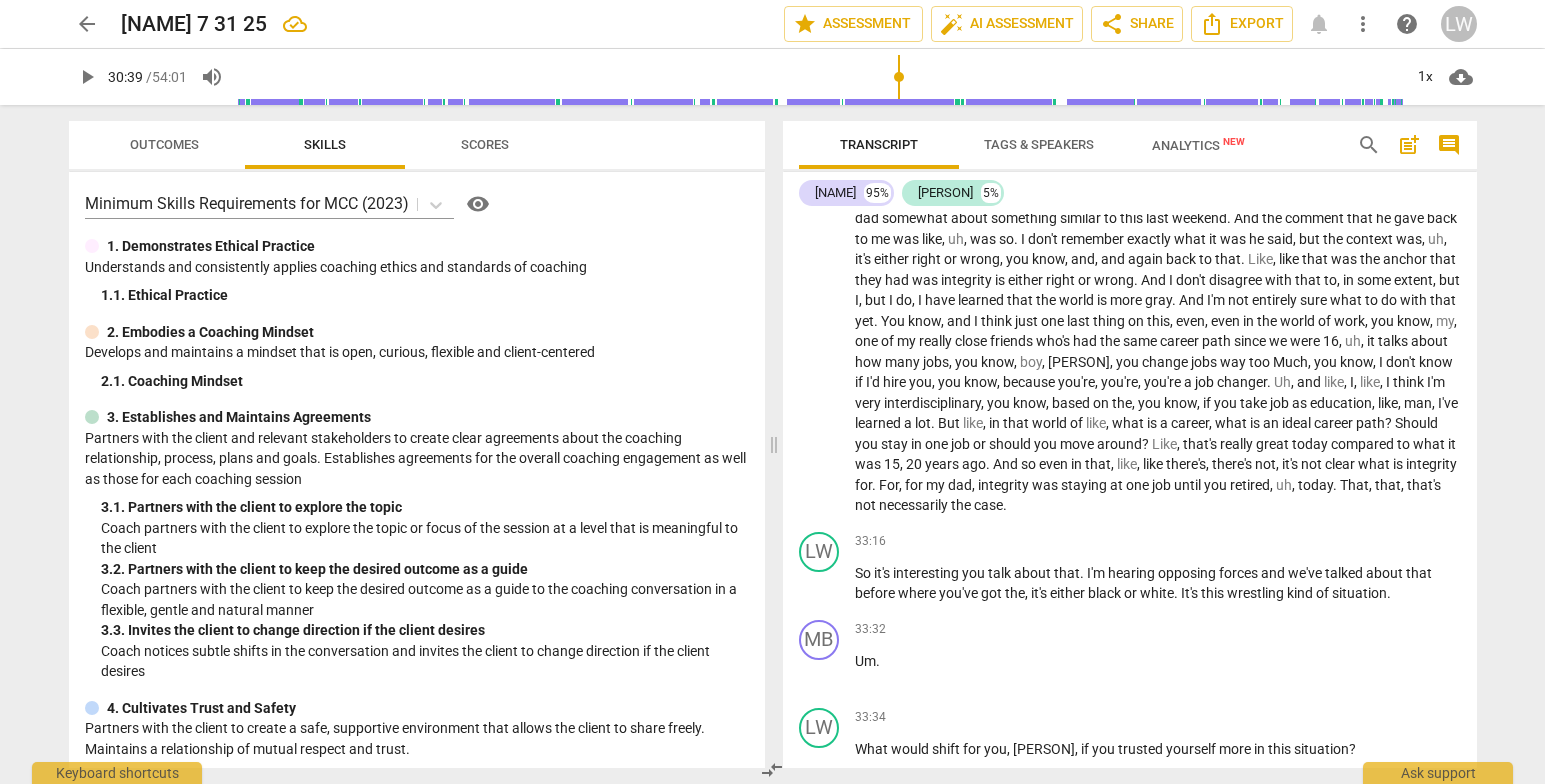 scroll, scrollTop: 5704, scrollLeft: 0, axis: vertical 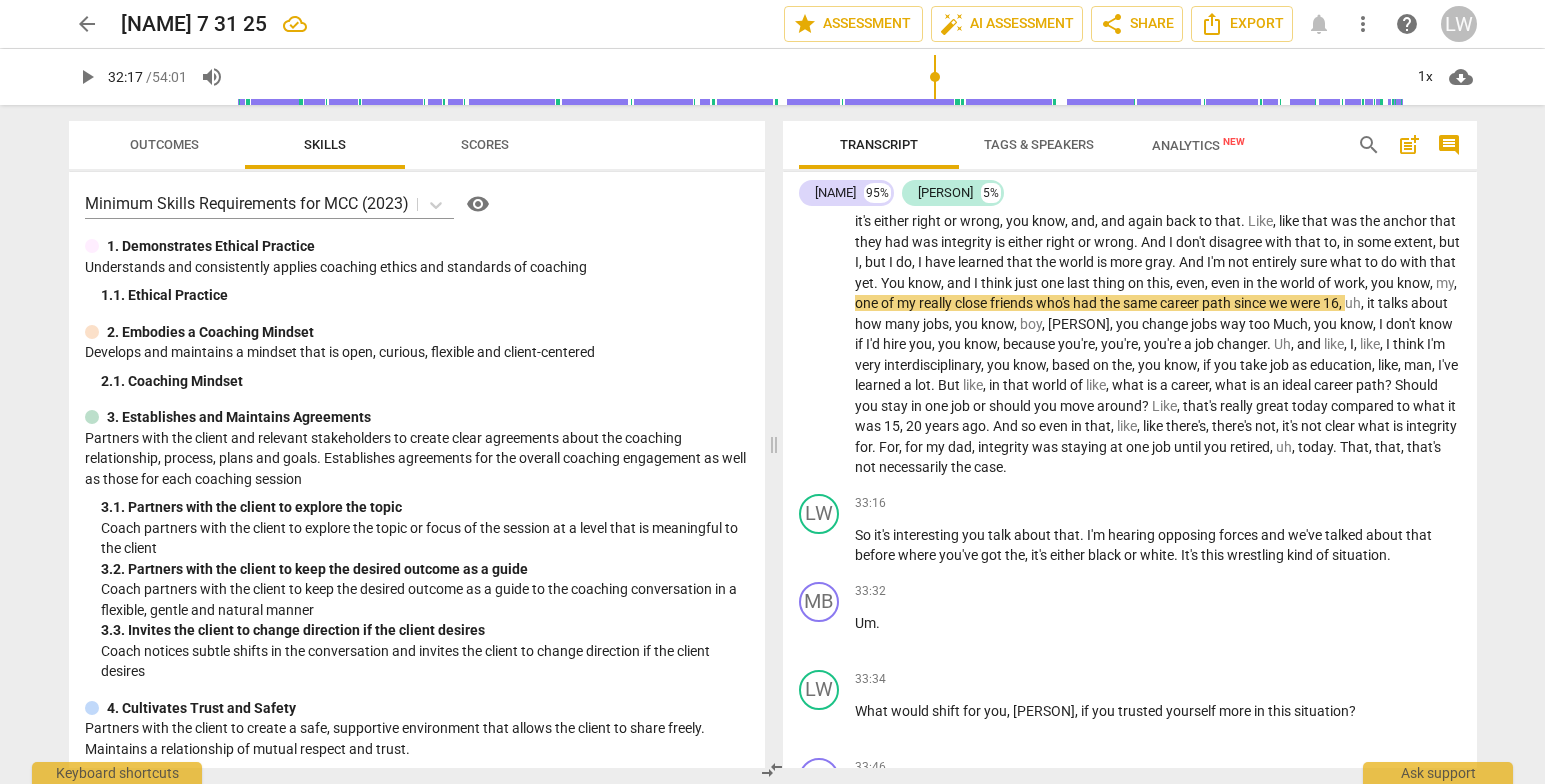 drag, startPoint x: 901, startPoint y: 73, endPoint x: 935, endPoint y: 75, distance: 34.058773 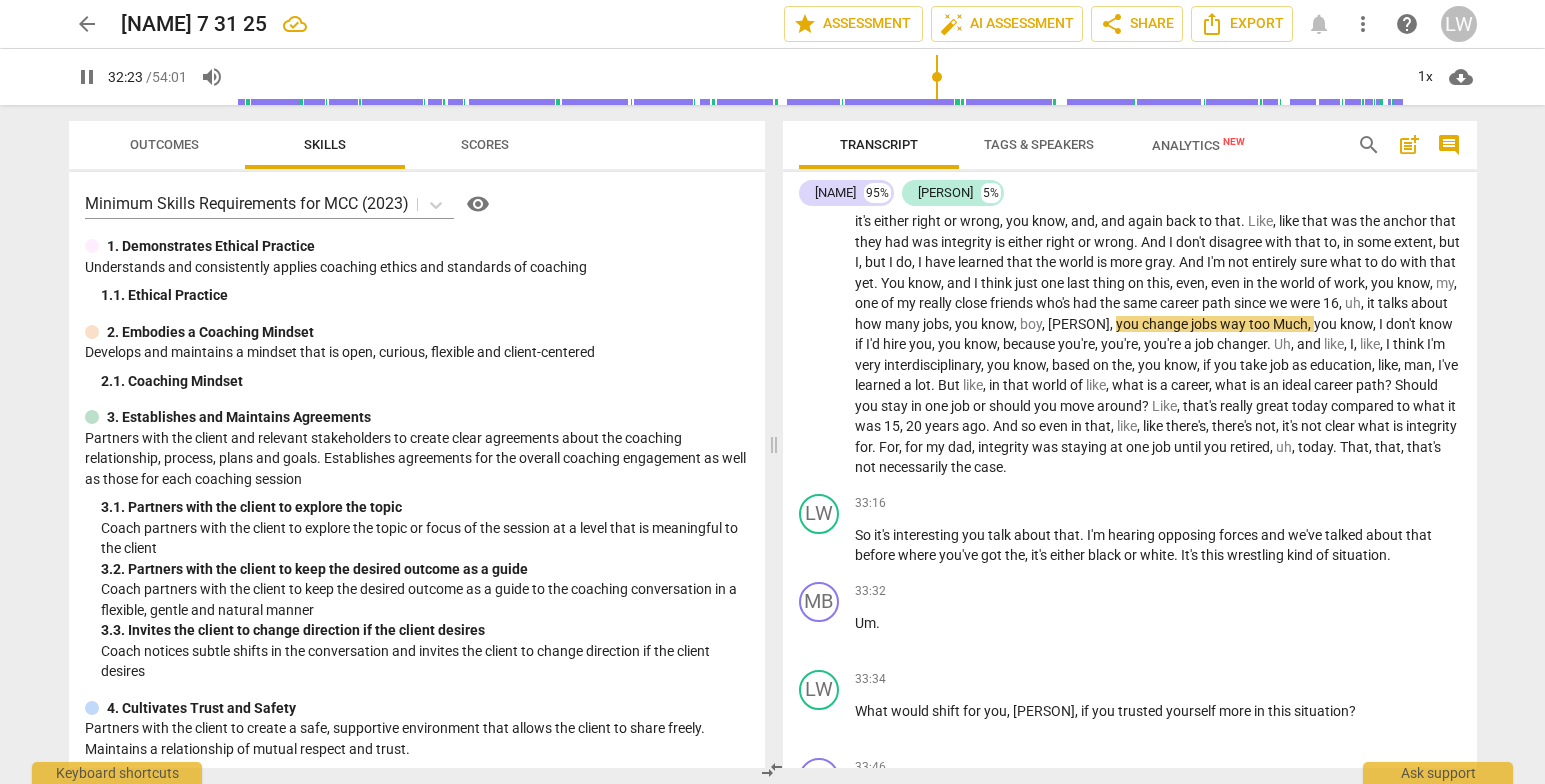 click on "pause" at bounding box center (820, 172) 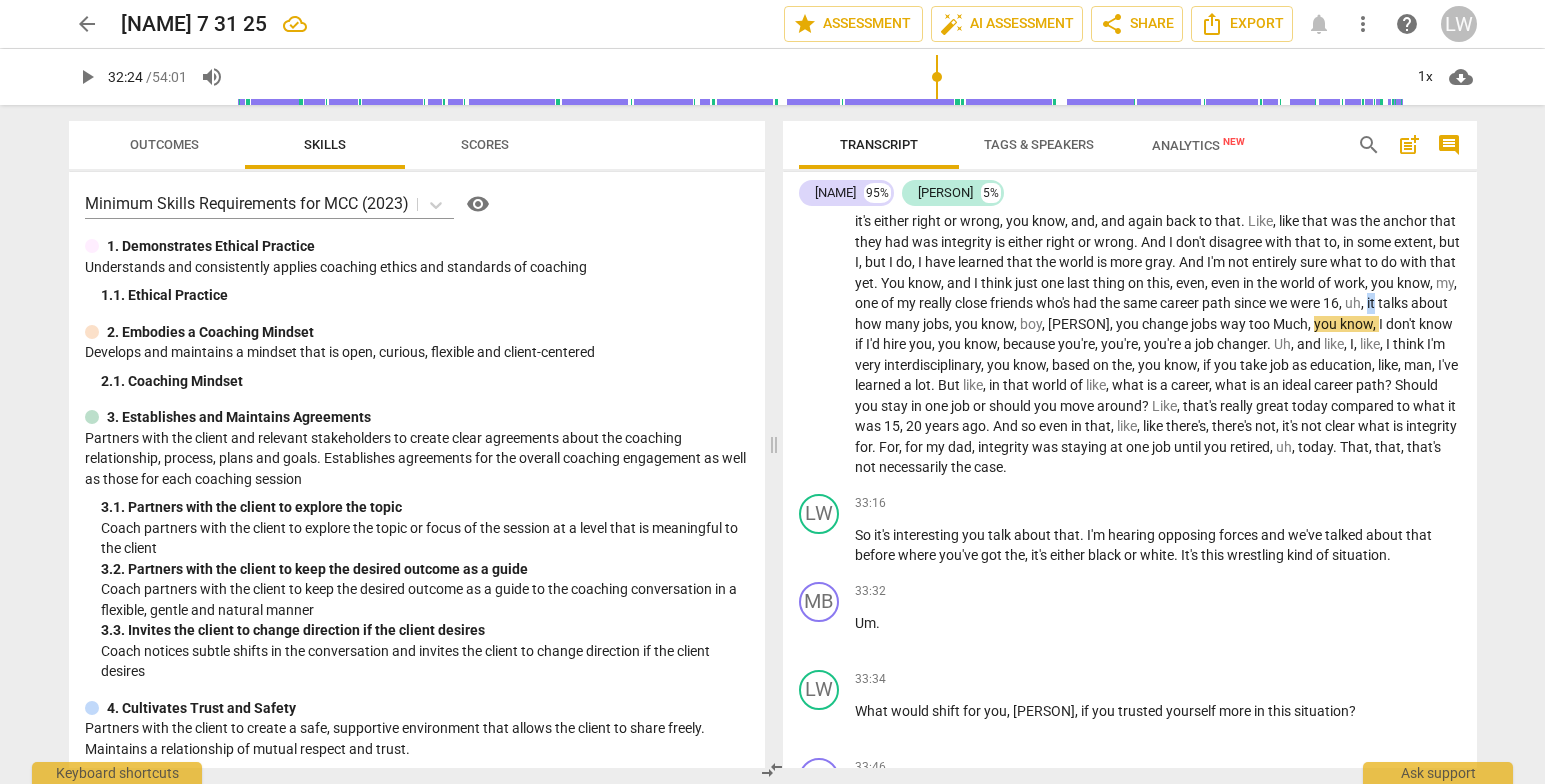 drag, startPoint x: 1073, startPoint y: 381, endPoint x: 1063, endPoint y: 376, distance: 11.18034 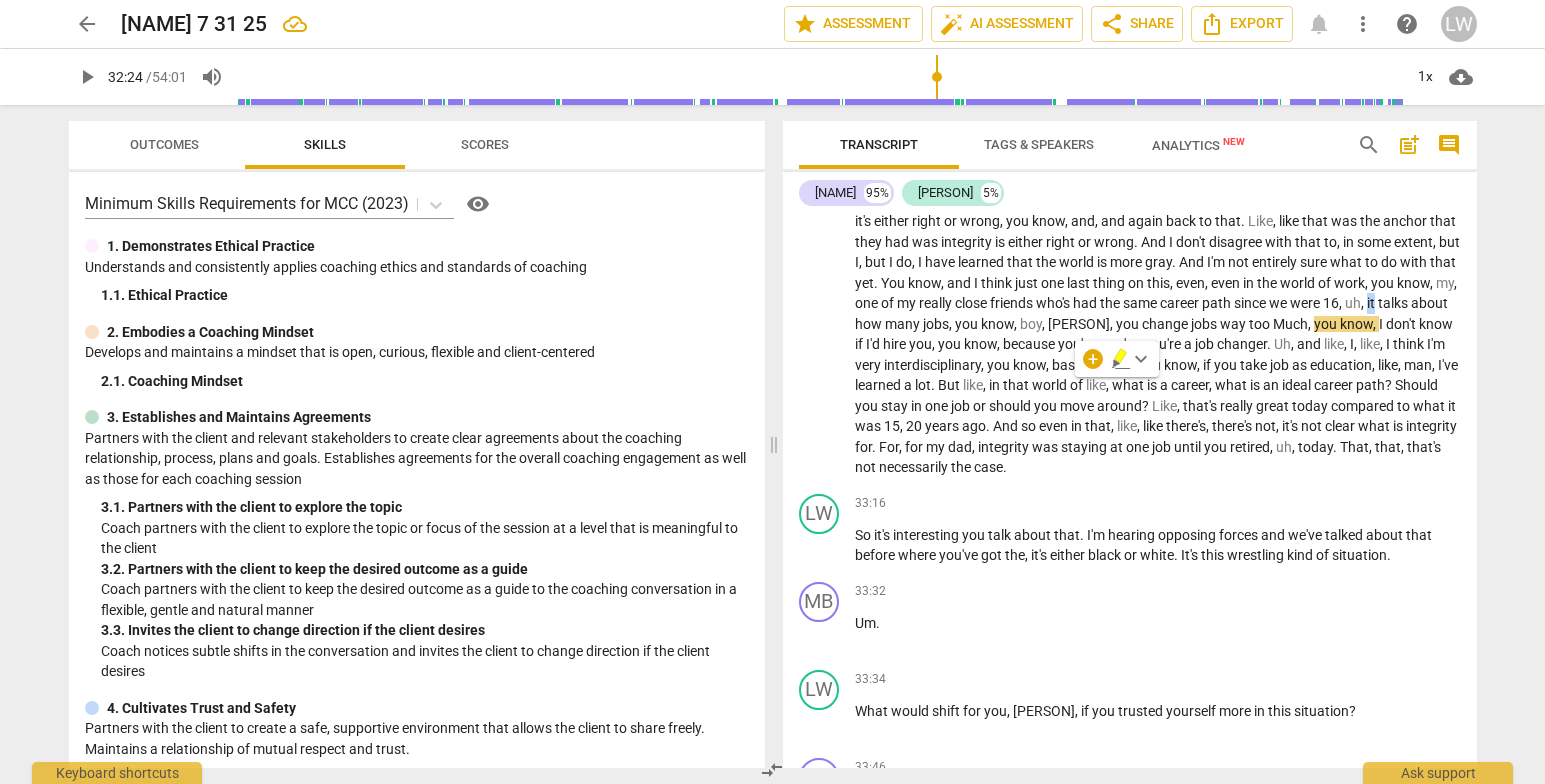 type 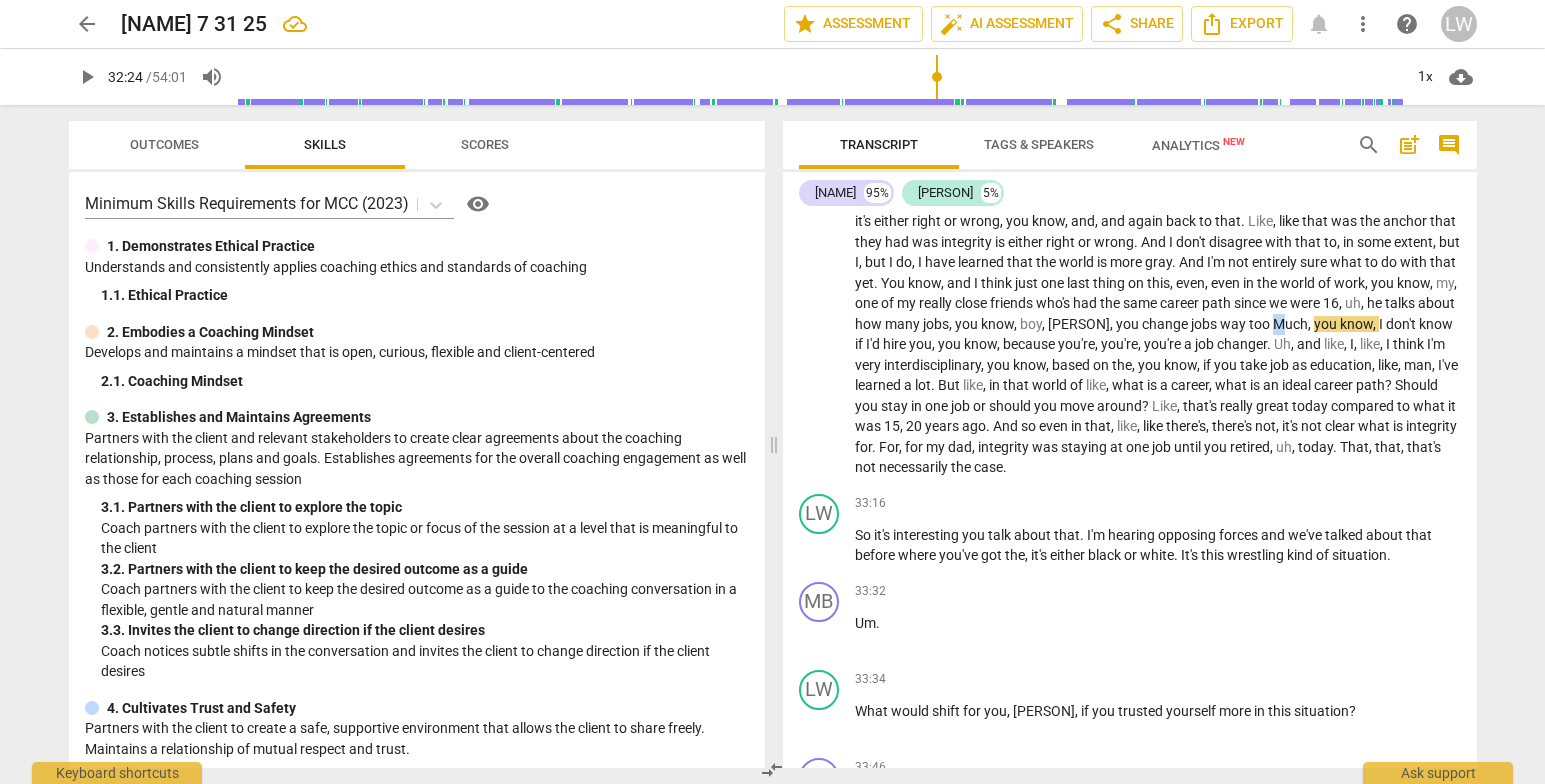 drag, startPoint x: 986, startPoint y: 402, endPoint x: 1000, endPoint y: 434, distance: 34.928497 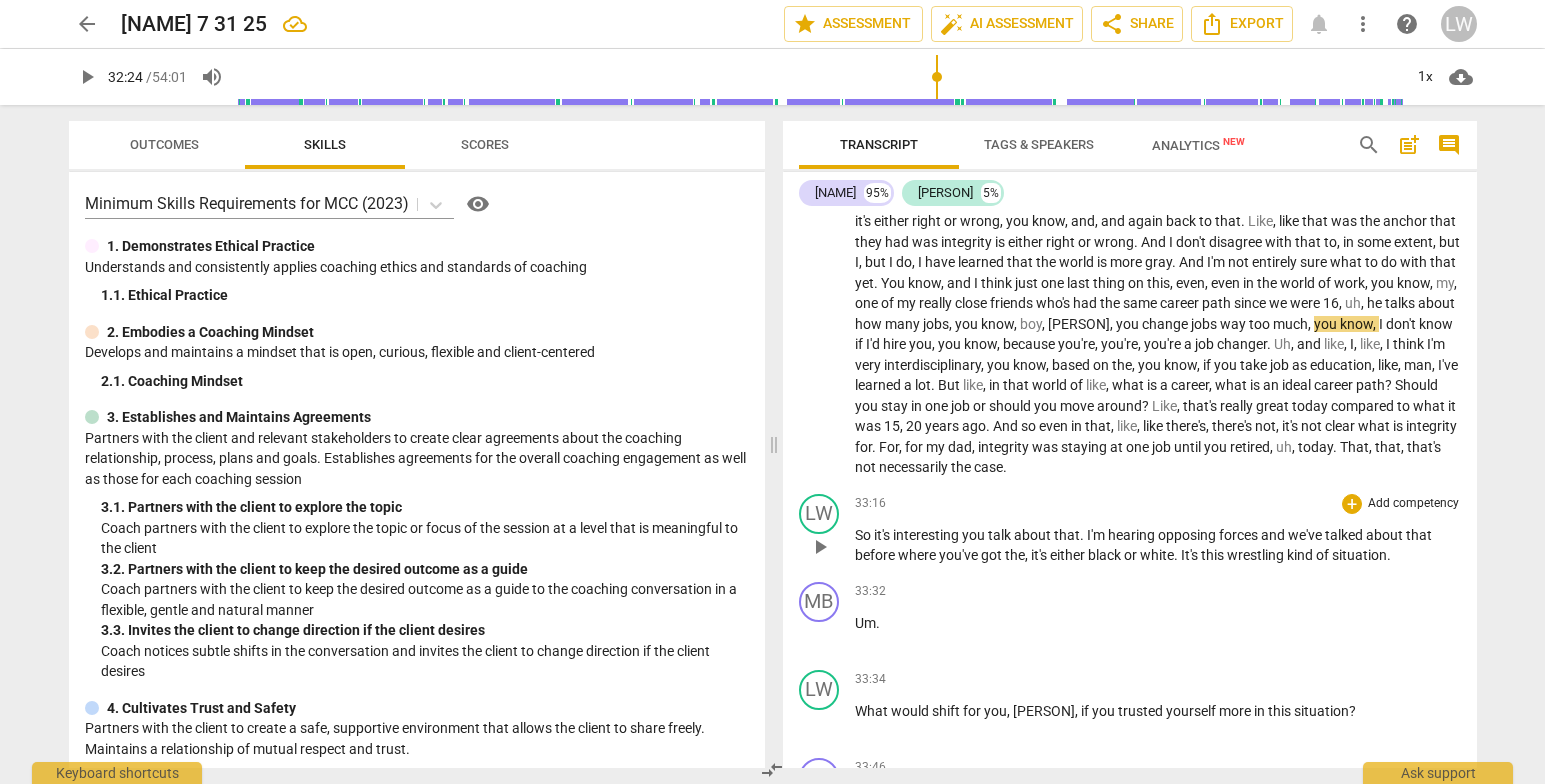 click on "before" at bounding box center (876, 555) 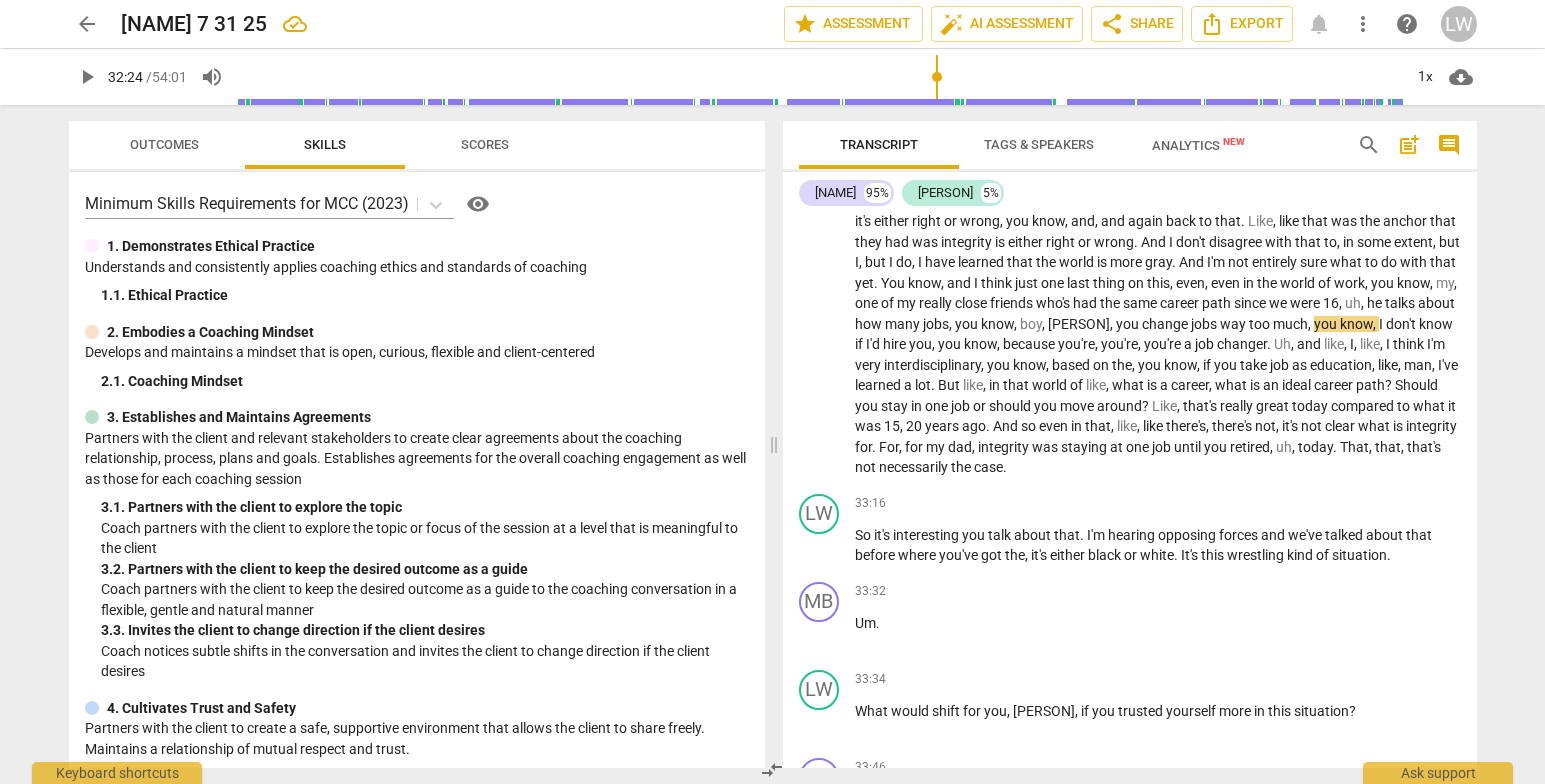 type 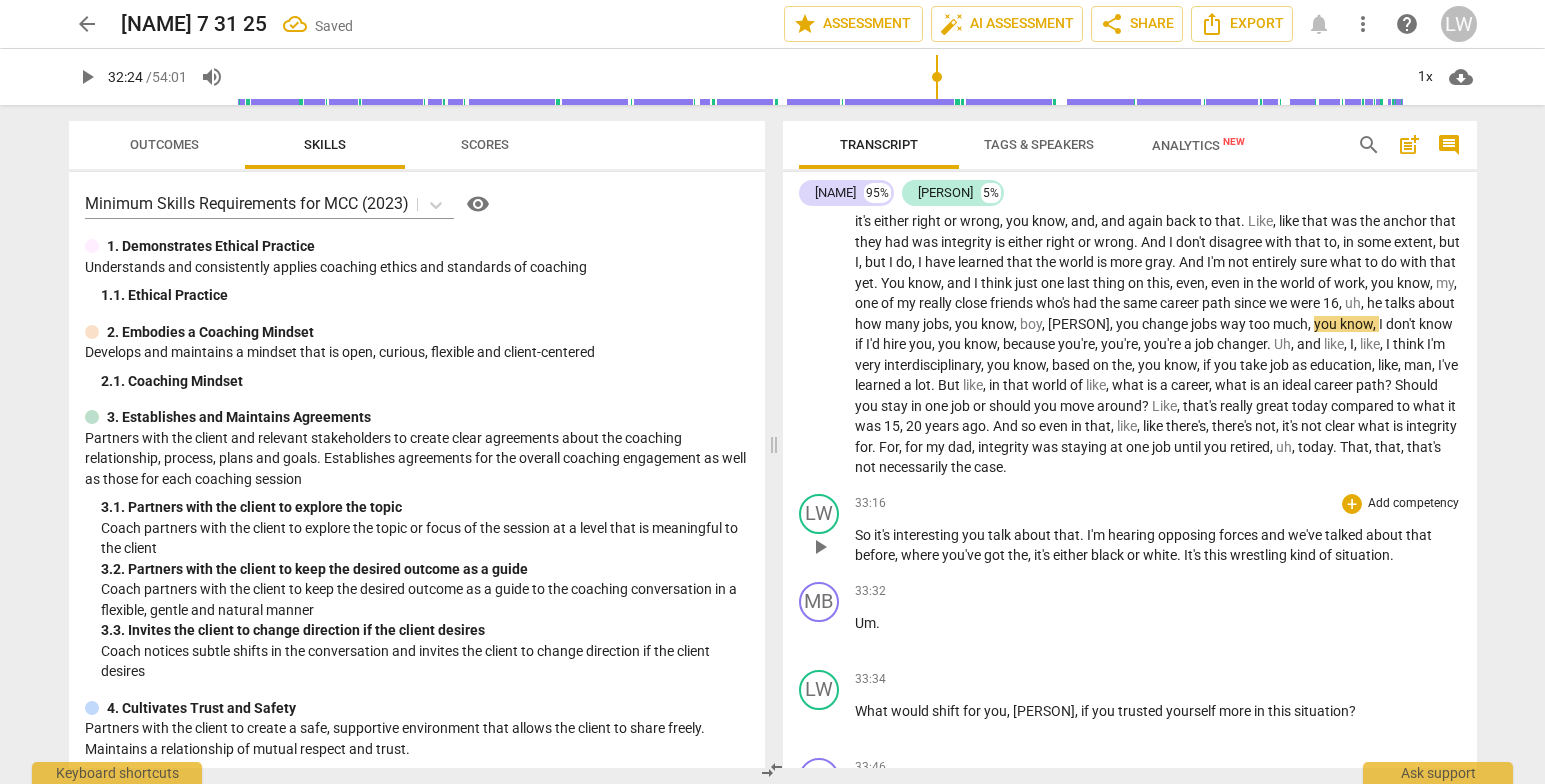 click on "," at bounding box center (1031, 555) 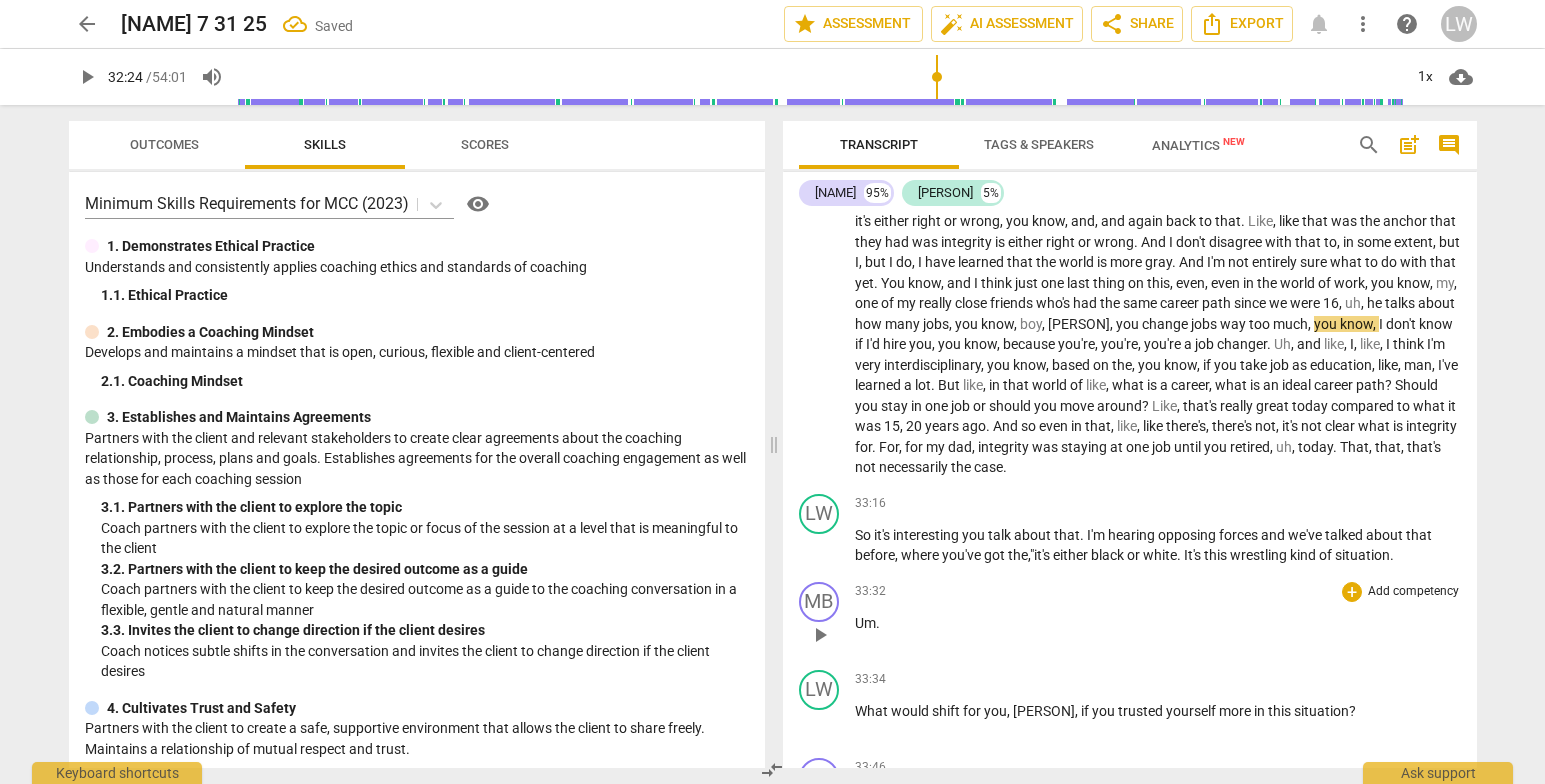 drag, startPoint x: 1186, startPoint y: 634, endPoint x: 1194, endPoint y: 655, distance: 22.472204 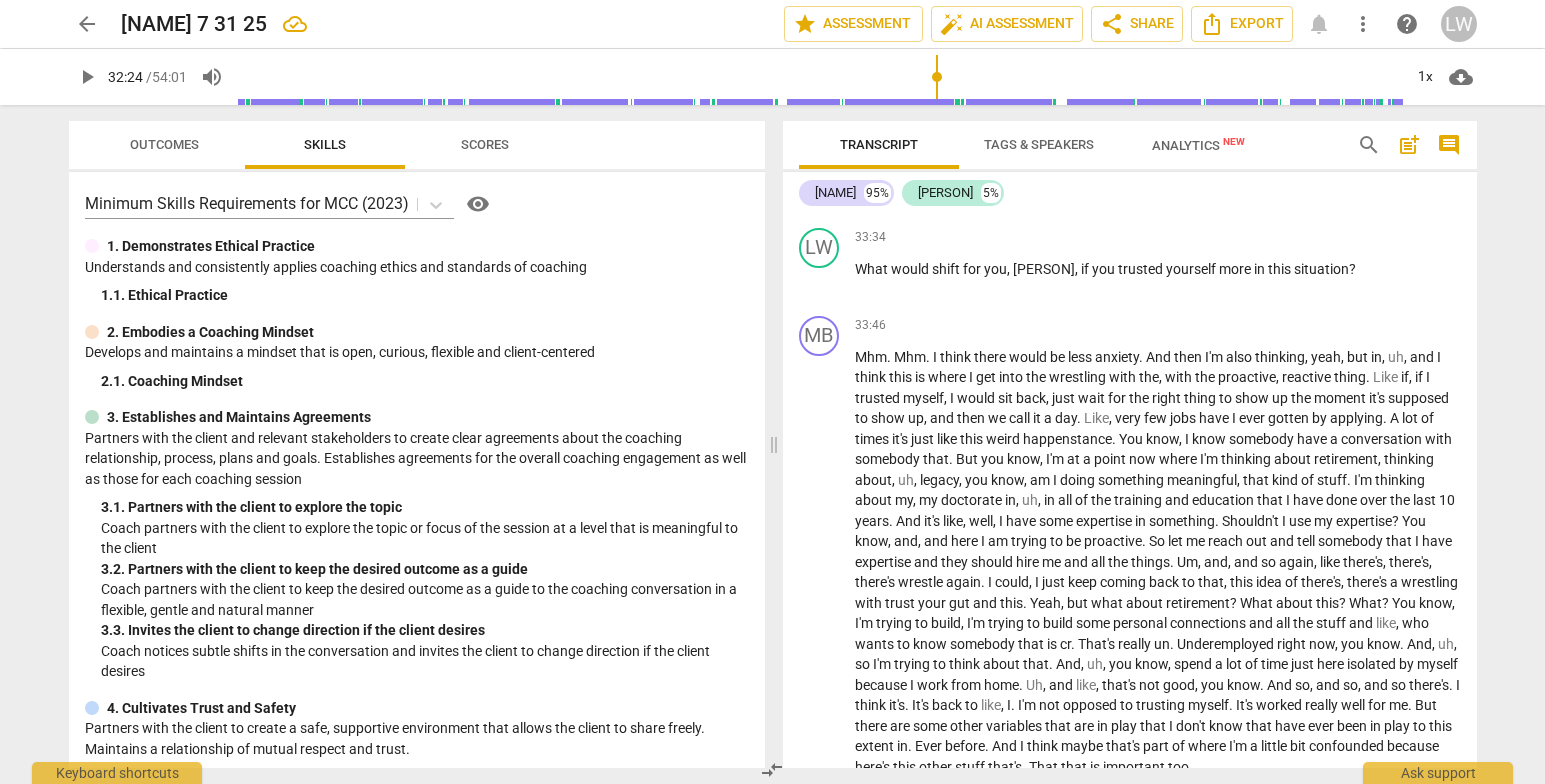 scroll, scrollTop: 6319, scrollLeft: 0, axis: vertical 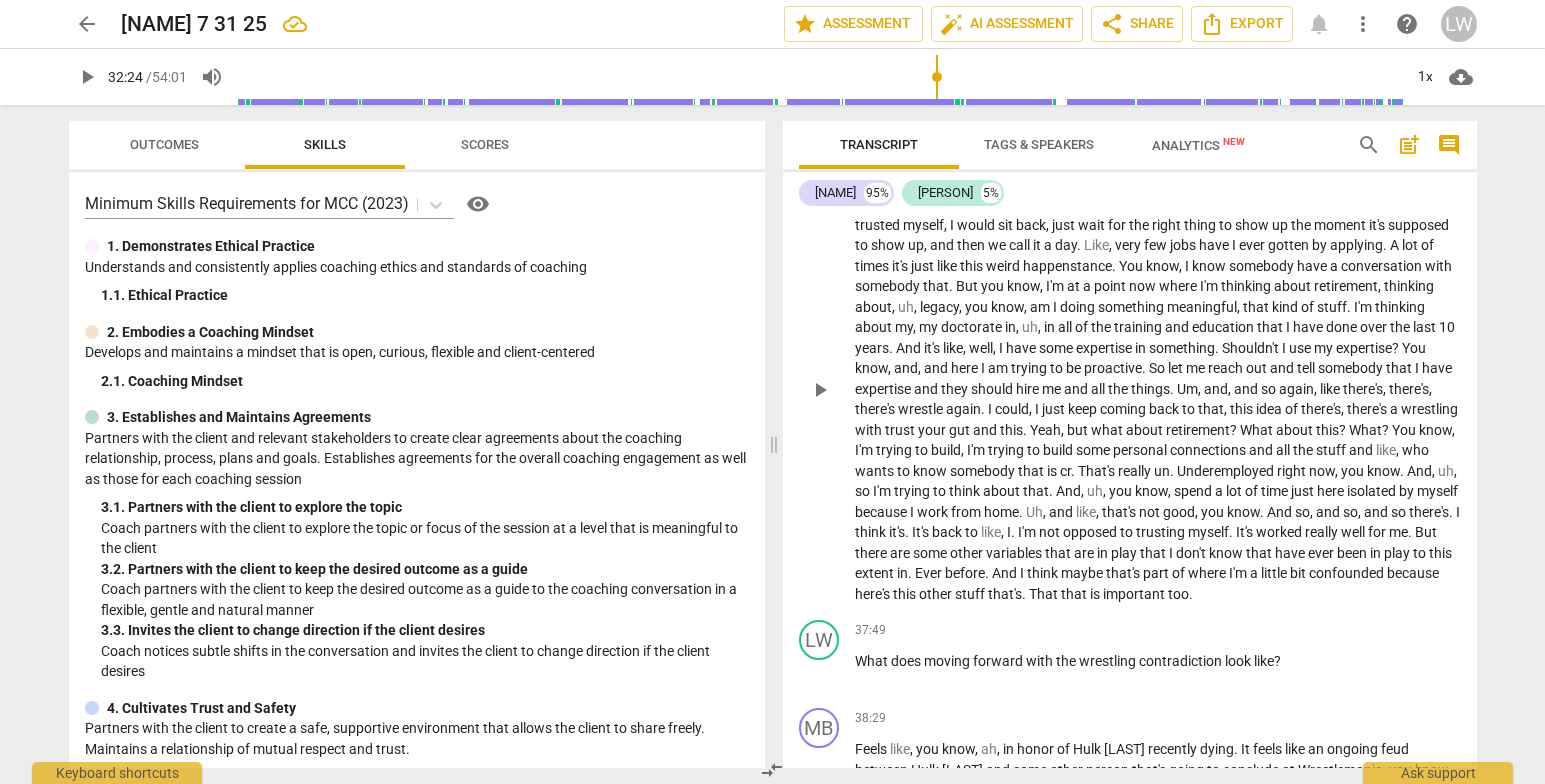 click on "somebody" at bounding box center [1263, 266] 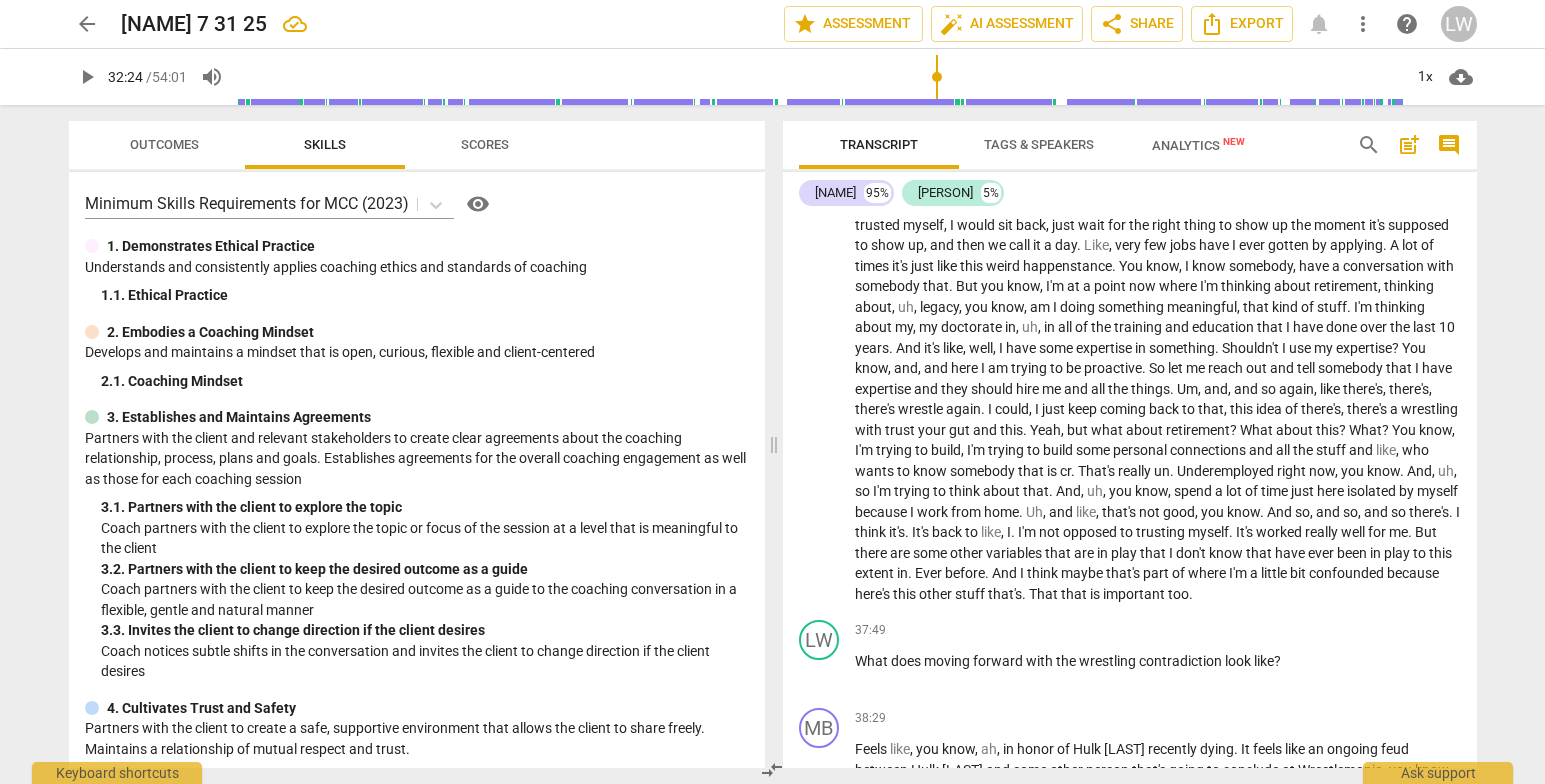 click on "Transcript Tags & Speakers Analytics New search post_add comment Marlin B. 95% Lupe Wood 5% MB play_arrow pause 00:00 + Add competency keyboard_arrow_right All right . LW play_arrow pause 00:03 + Add competency keyboard_arrow_right So Marlin , what did you bring to coaching today ? MB play_arrow pause 00:07 + Add competency keyboard_arrow_right Well , Lupe , I feel like I'm at a crossroads with my uh , career . And , and so I'd like for us to really talk about that if we could or kind of really work through that if we're able to today . LW play_arrow pause 00:23 + Add competency keyboard_arrow_right Okay , good . Um , so when you say a career crossroads , what's generating the crossroads about it ? MB play_arrow pause 00:36 + Add competency keyboard_arrow_right Well , a couple of things . Like my full time job , um , ended back in April . Uh , so" at bounding box center [1134, 444] 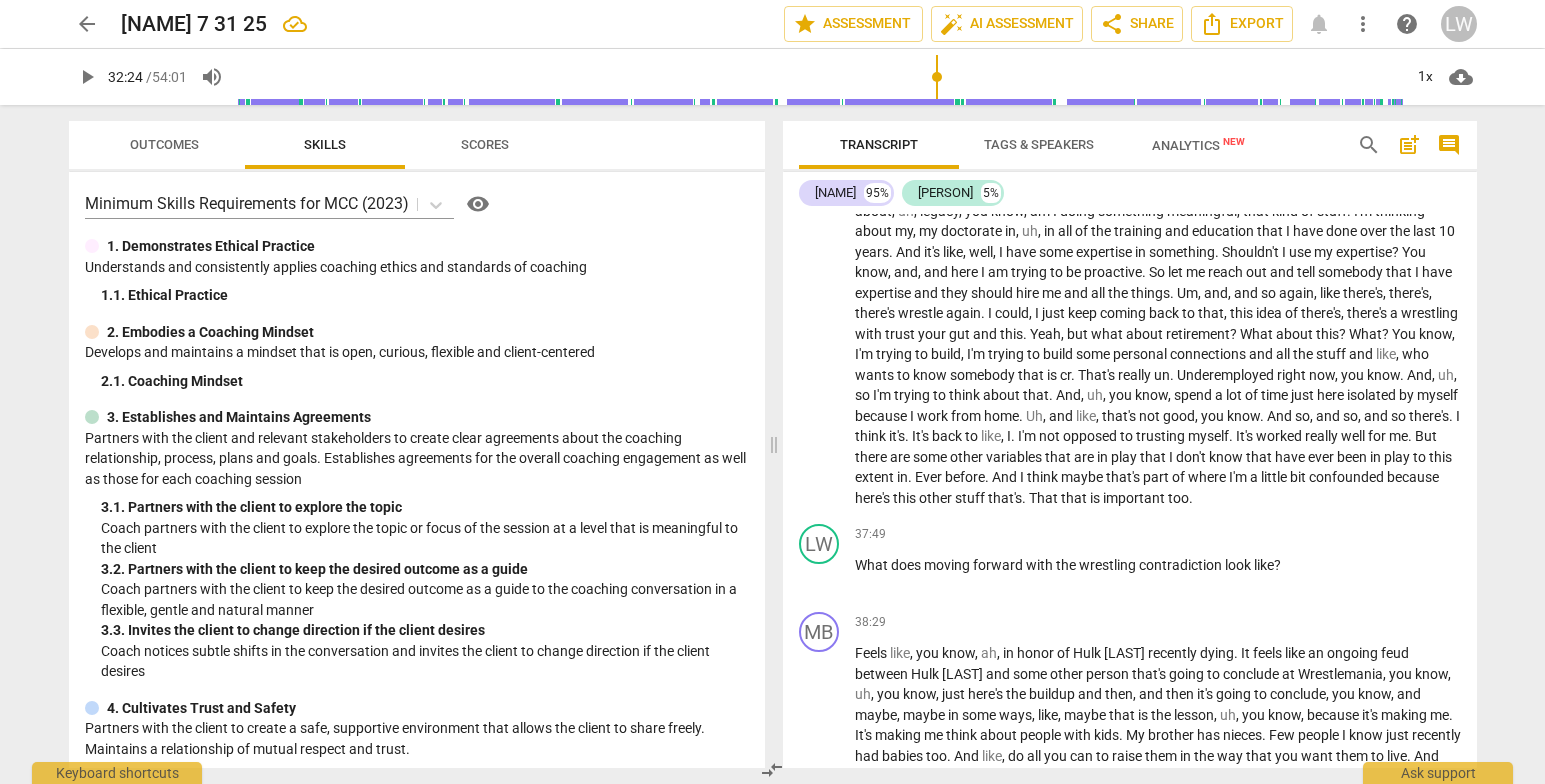scroll, scrollTop: 6453, scrollLeft: 0, axis: vertical 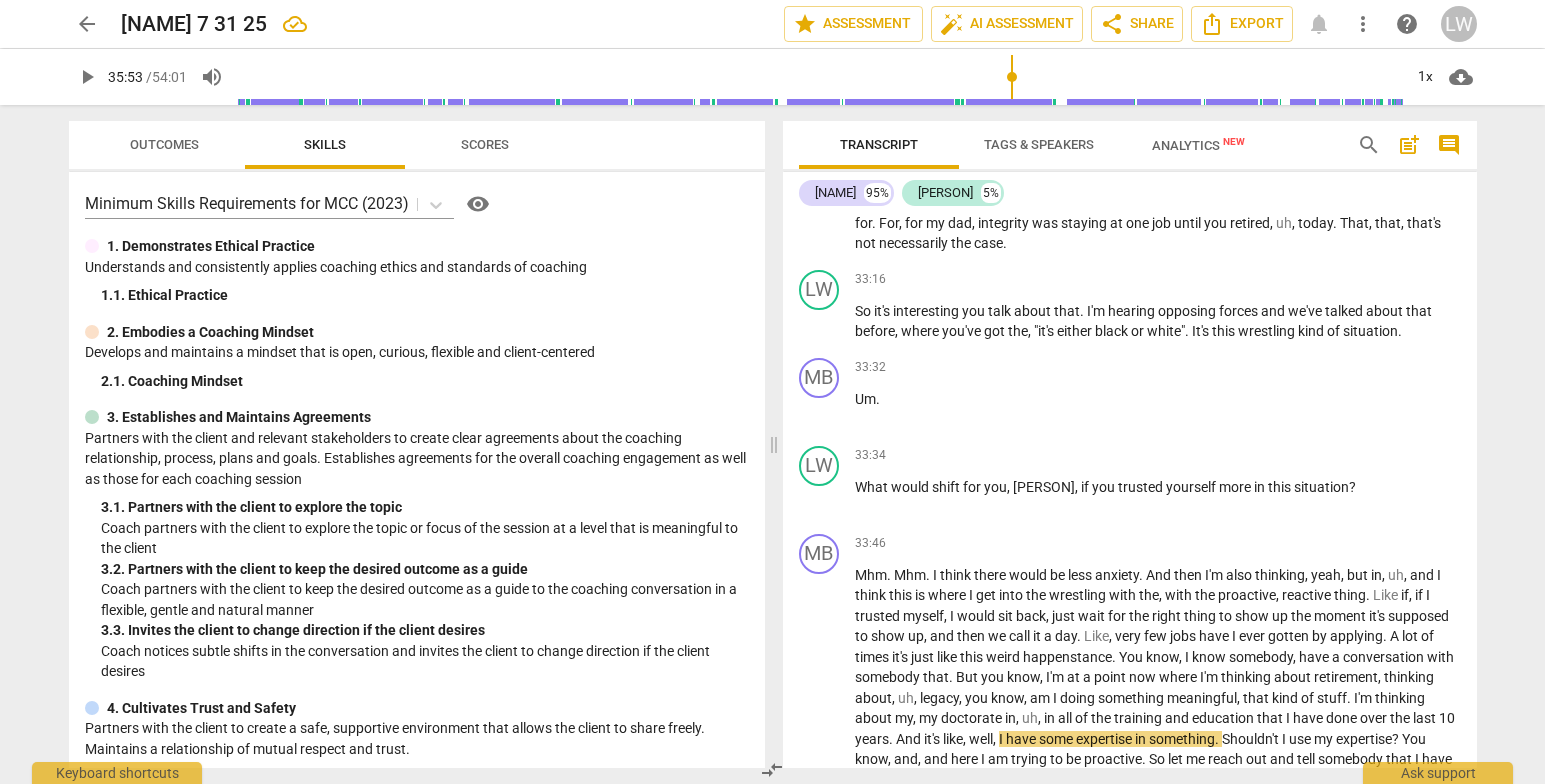 drag, startPoint x: 942, startPoint y: 76, endPoint x: 1012, endPoint y: 146, distance: 98.99495 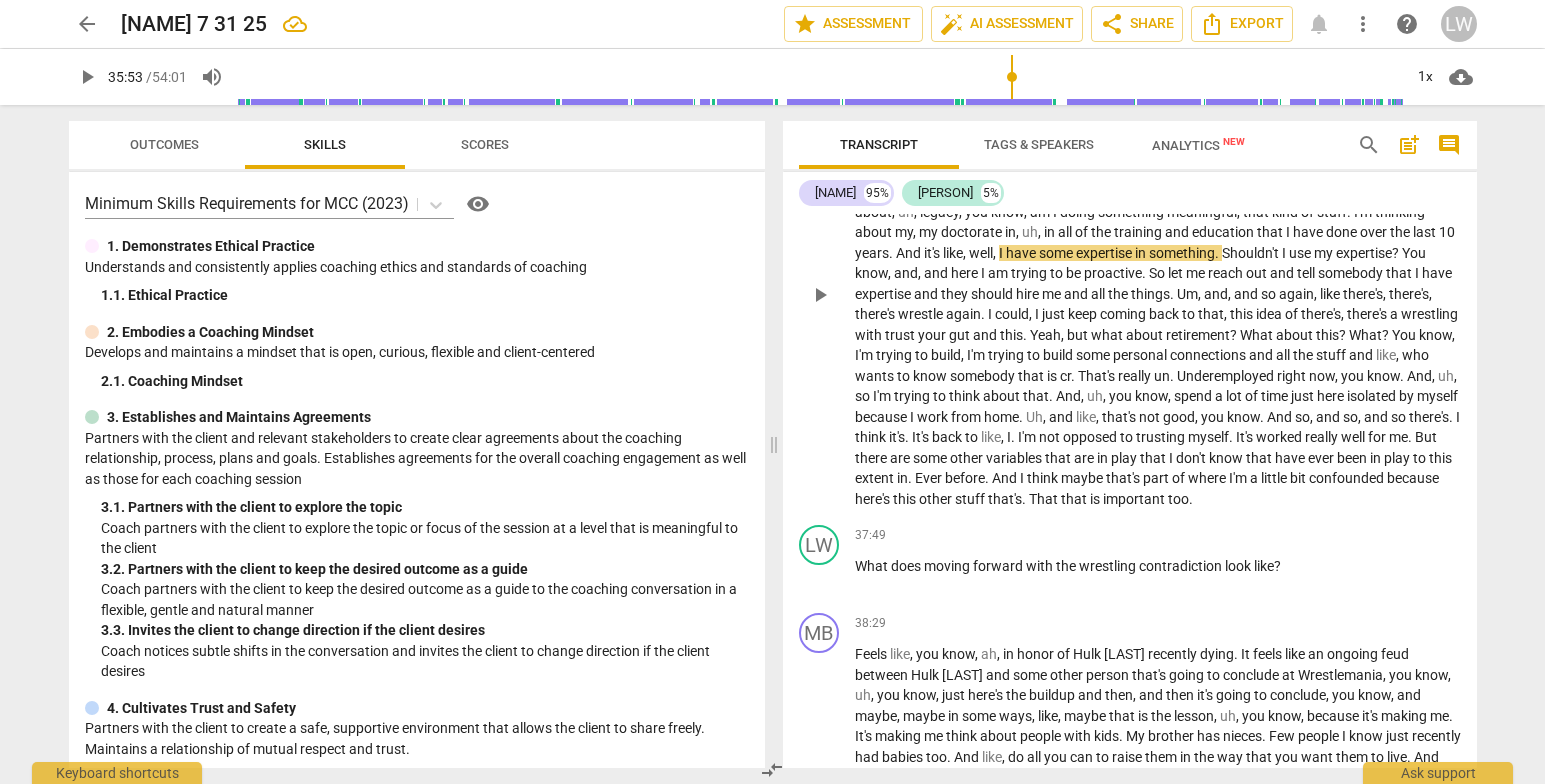 scroll, scrollTop: 6434, scrollLeft: 0, axis: vertical 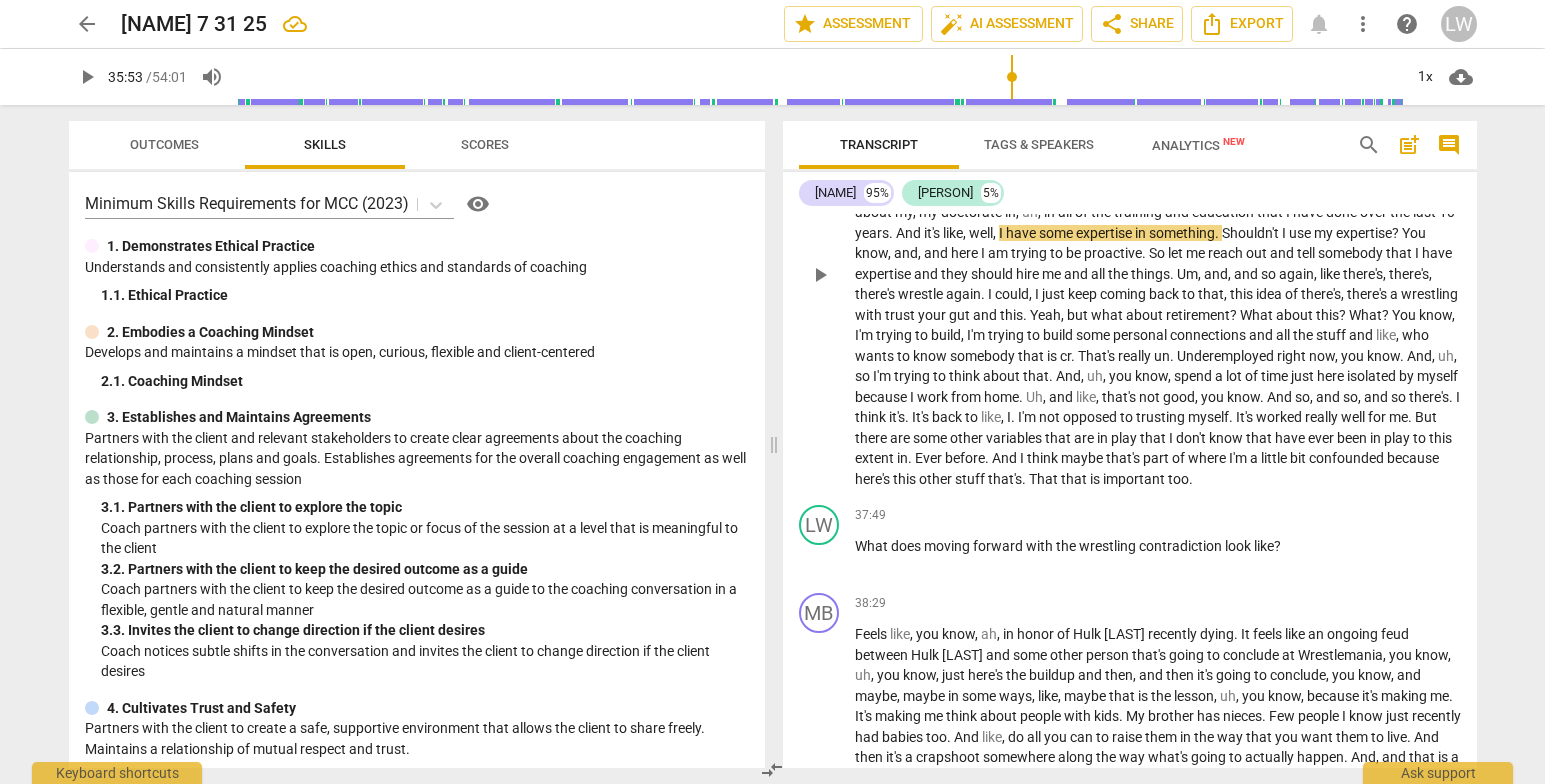 click on "play_arrow" at bounding box center [820, 275] 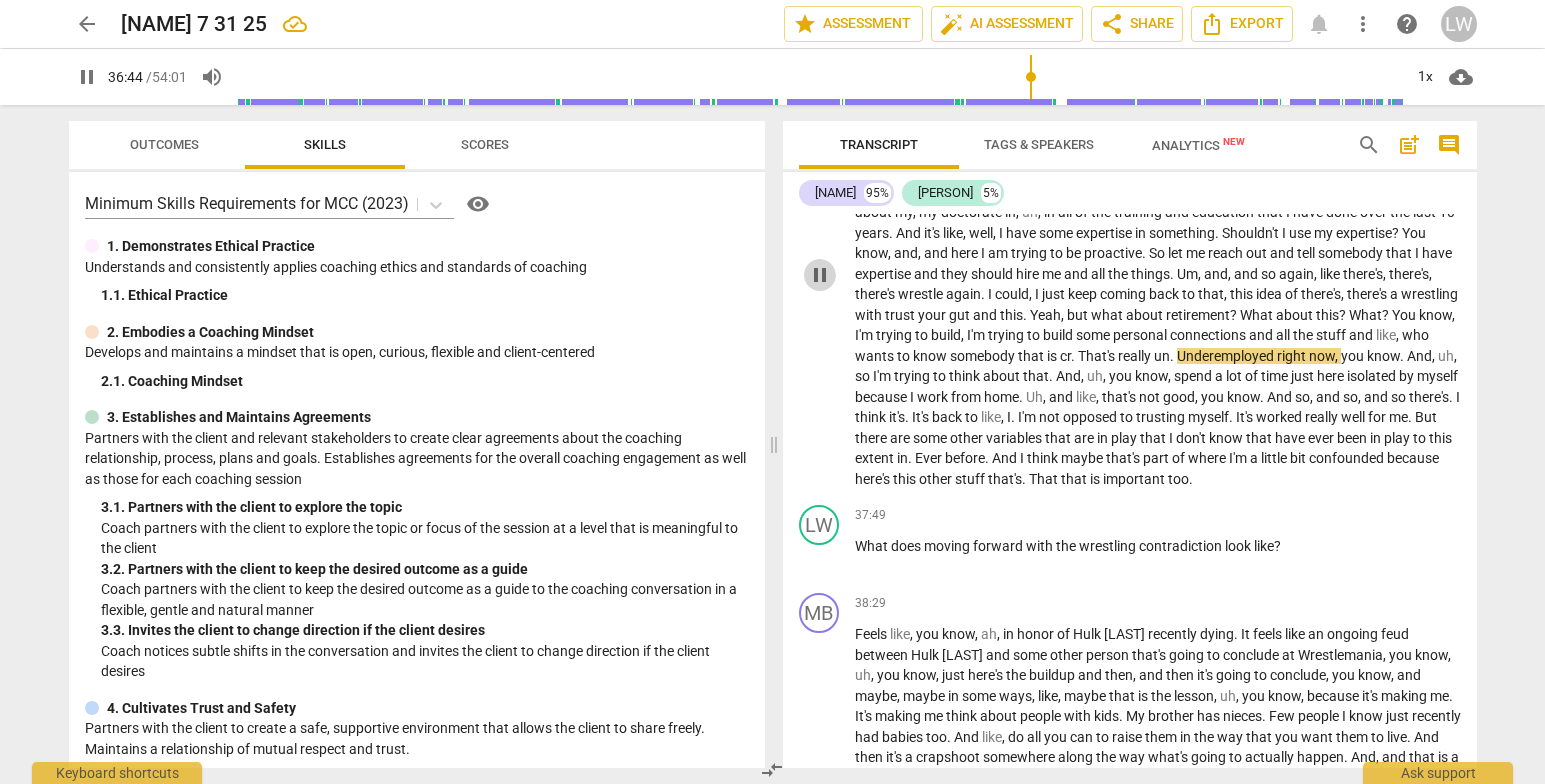 click on "pause" at bounding box center [820, 275] 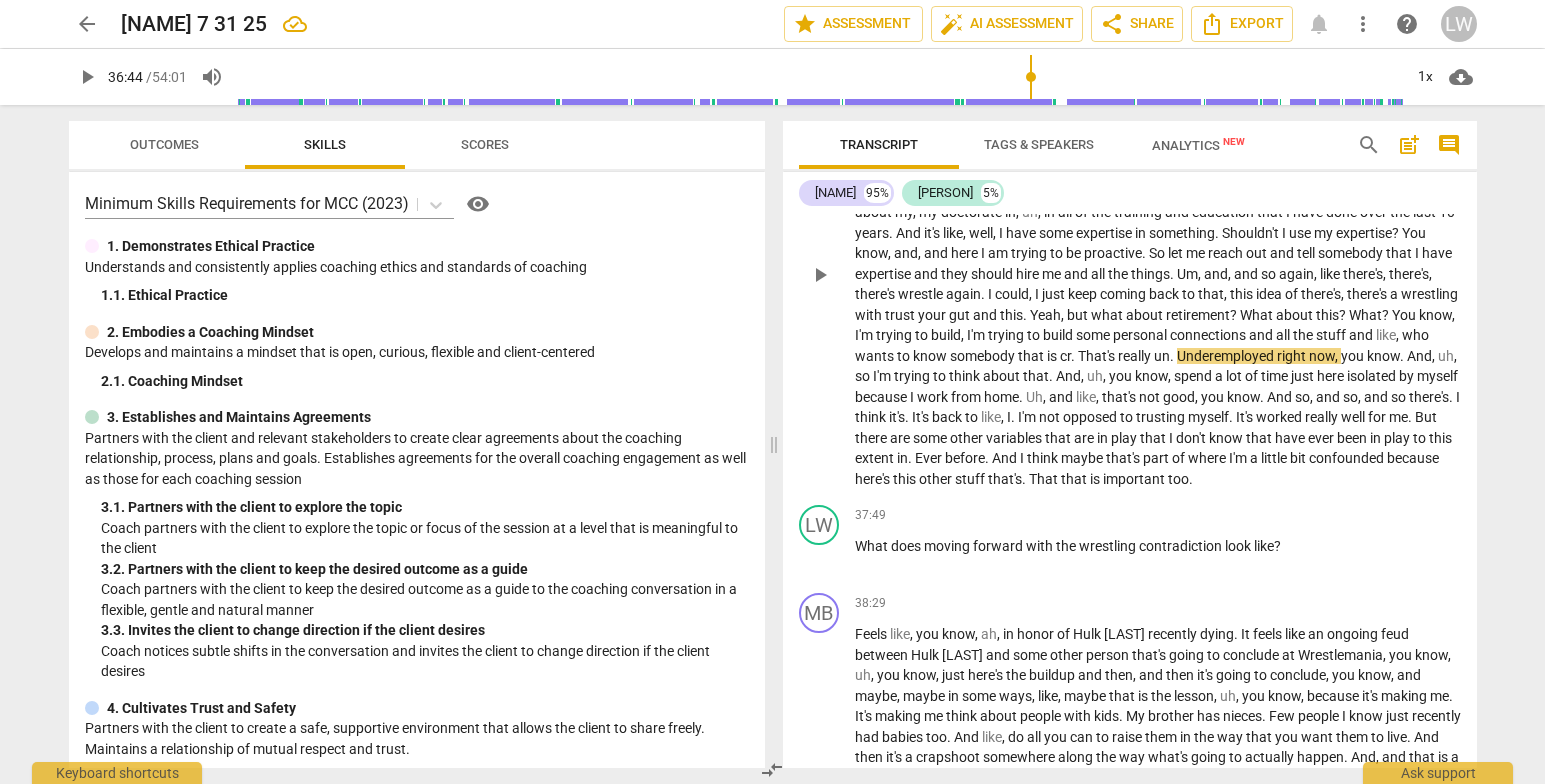 click on "cr" at bounding box center [1065, 356] 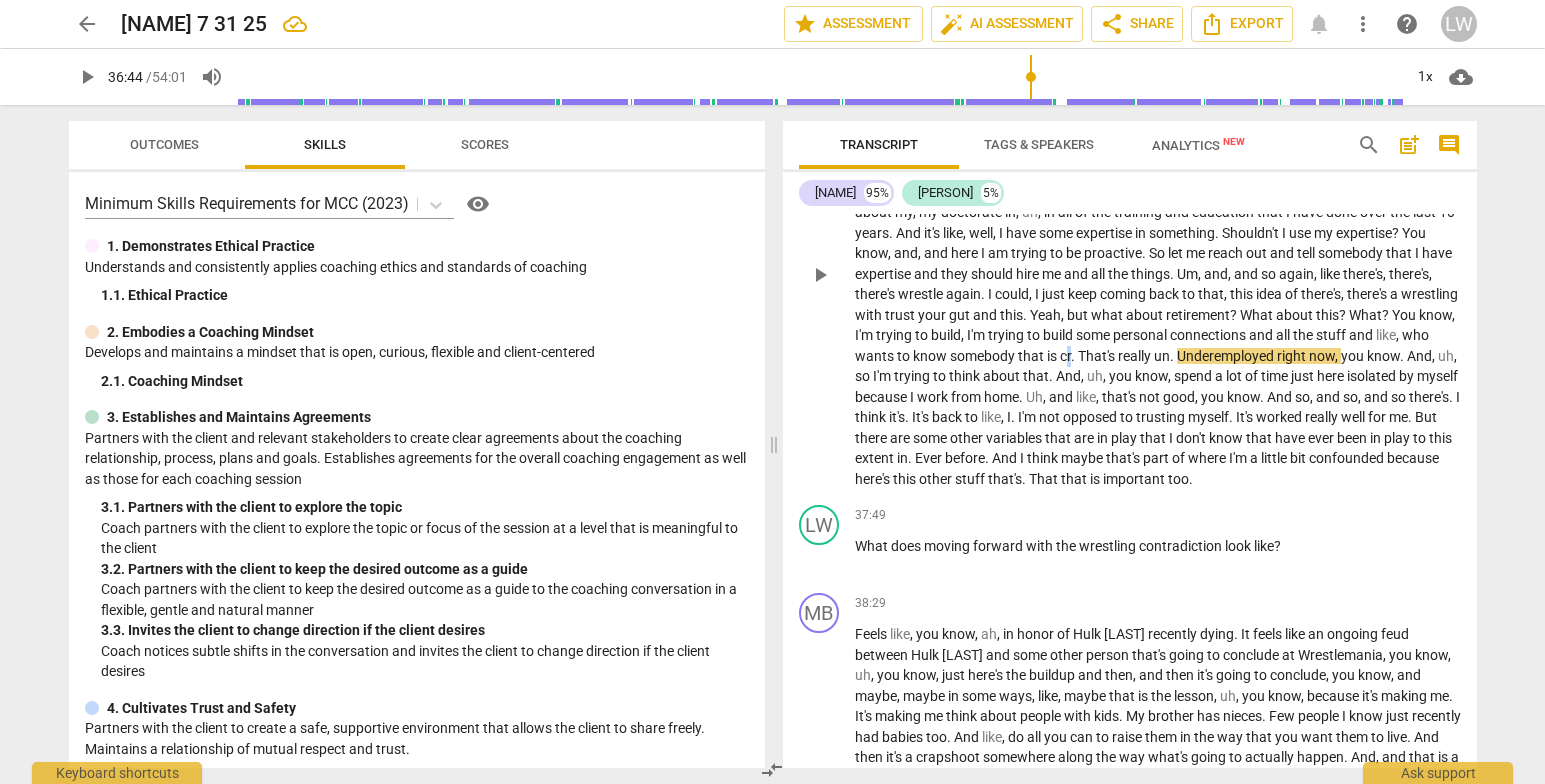 click on "Mhm. Mhm. I think there would be less anxiety. And then I'm also thinking, yeah, but in, uh, and I think this is where I get into the wrestling with the, with the proactive, reactive thing. Like if, if I trusted myself, I would sit back, just wait for the right thing to show up the moment it's supposed to show up, and then we call it a day. Like, very few jobs have I ever gotten by applying. A lot of times it's just like this weird happenstance. You know, I know somebody, have a conversation with somebody that. But you know, I'm at a point now where I'm thinking about retirement, thinking about, uh, legacy, you know, am I doing something meaningful, that kind of stuff. I'm thinking about my, my doctorate in, uh," at bounding box center [1158, 274] 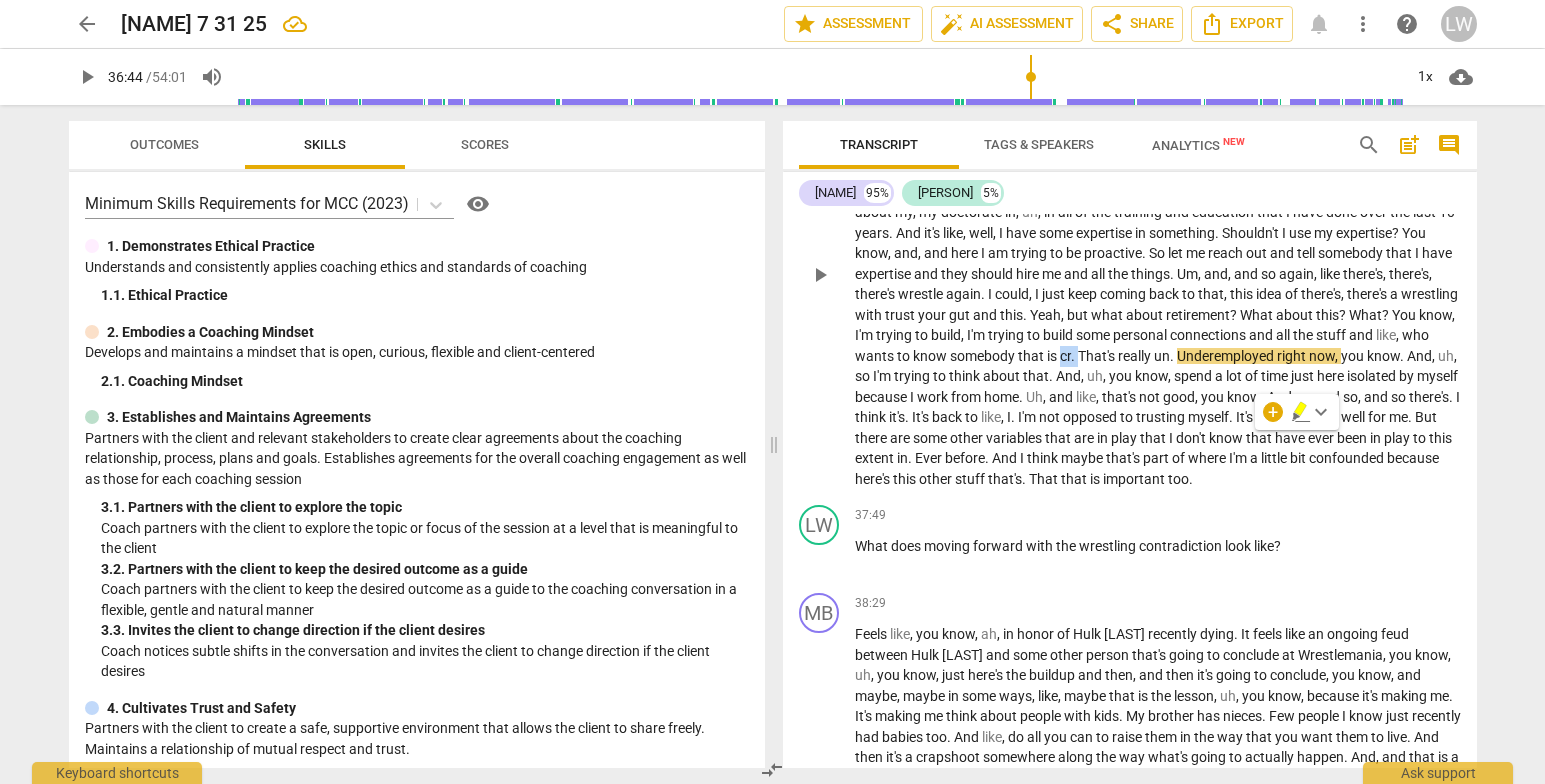 drag, startPoint x: 1262, startPoint y: 436, endPoint x: 1244, endPoint y: 449, distance: 22.203604 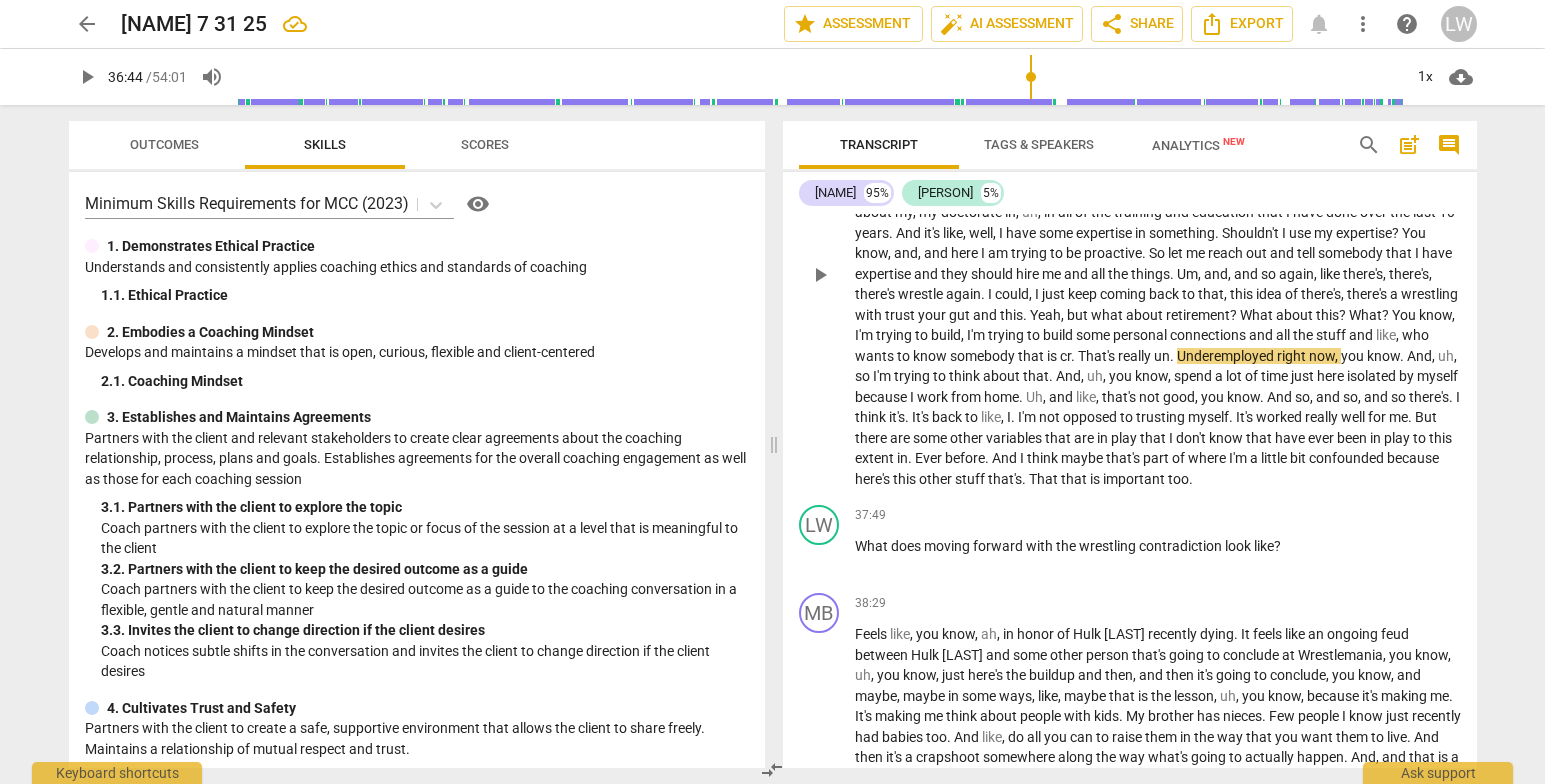 click on "Mhm . Mhm . I think there would be less anxiety . And then I'm also thinking , yeah , but in , uh , and I think this is where I get into the wrestling with the , with the proactive , reactive thing . Like if , if I trusted myself , I would sit back , just wait for the right thing to show up the moment it's supposed to show up , and then we call it a day . Like , very few jobs have I ever gotten by applying . A lot of times it's just like this weird happenstance . You know , I know somebody , have a conversation with somebody that . But you know , I'm at a point now where I'm thinking about retirement , thinking about , uh , legacy , you know , am I doing something meaningful , that kind of stuff ." at bounding box center (1130, 259) 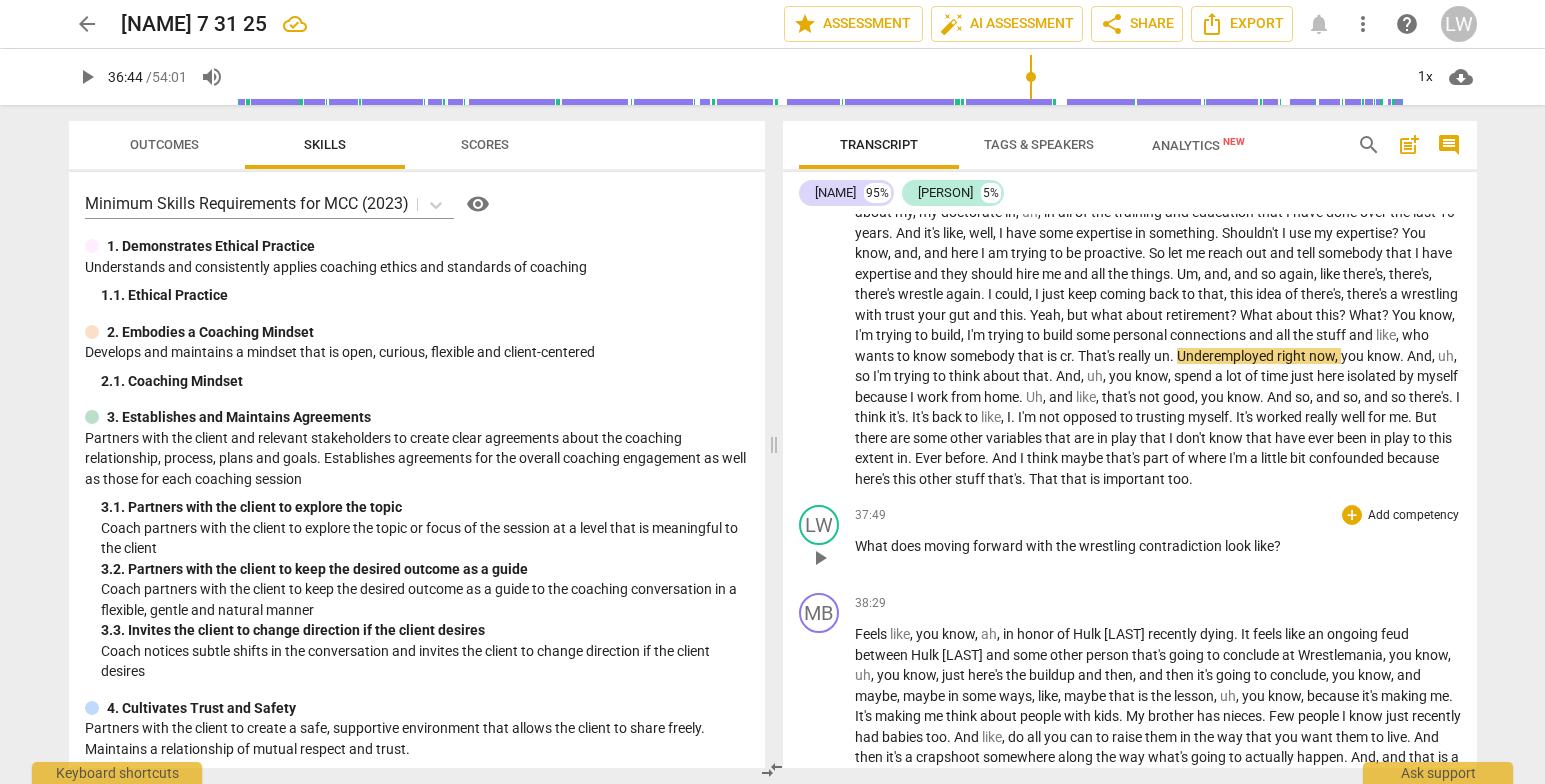 click on "LW play_arrow pause 37:49 + Add competency keyboard_arrow_right What   does   moving   forward   with   the   wrestling   contradiction   look   like ?" at bounding box center [1130, 541] 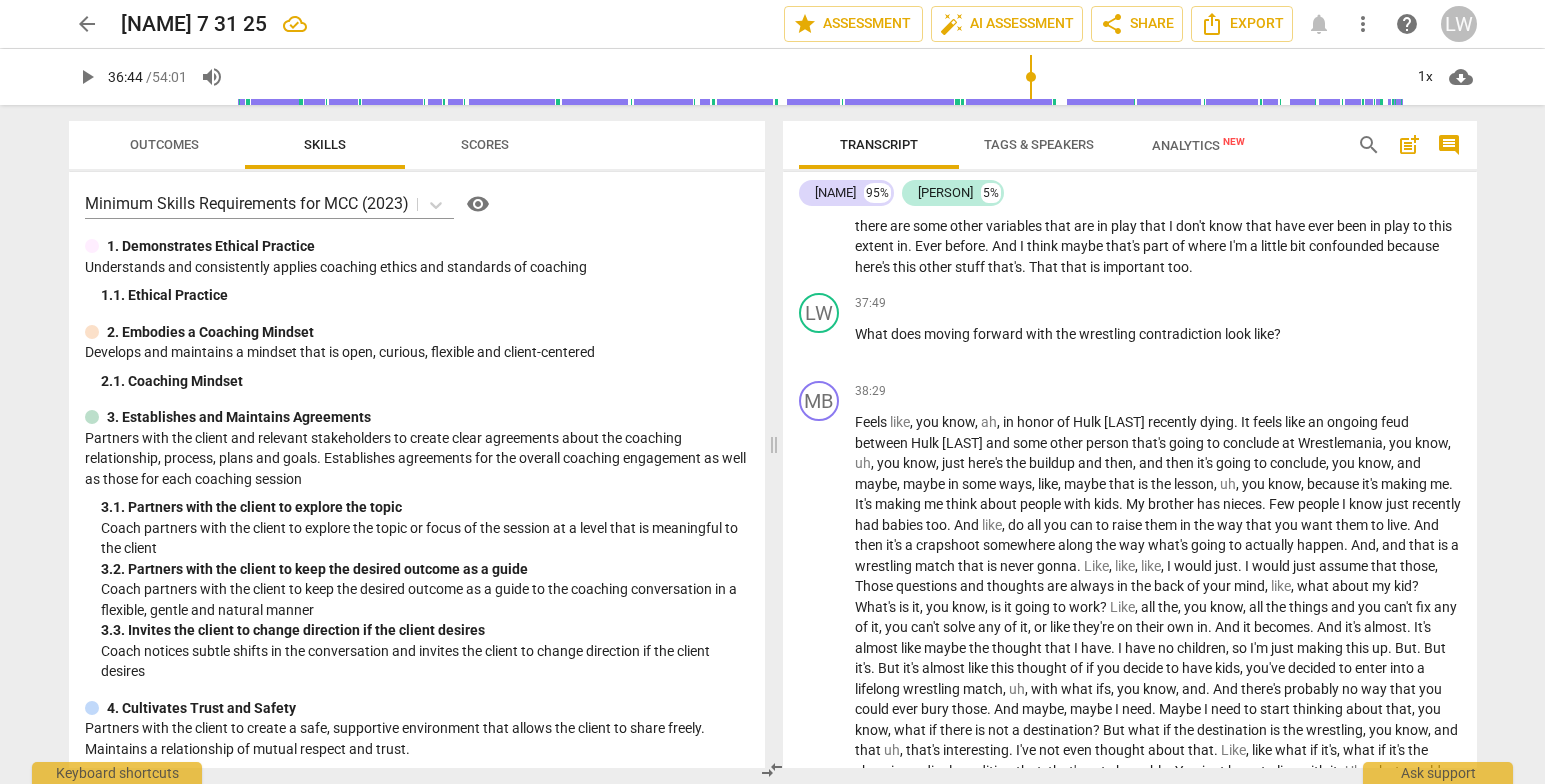 scroll, scrollTop: 6664, scrollLeft: 0, axis: vertical 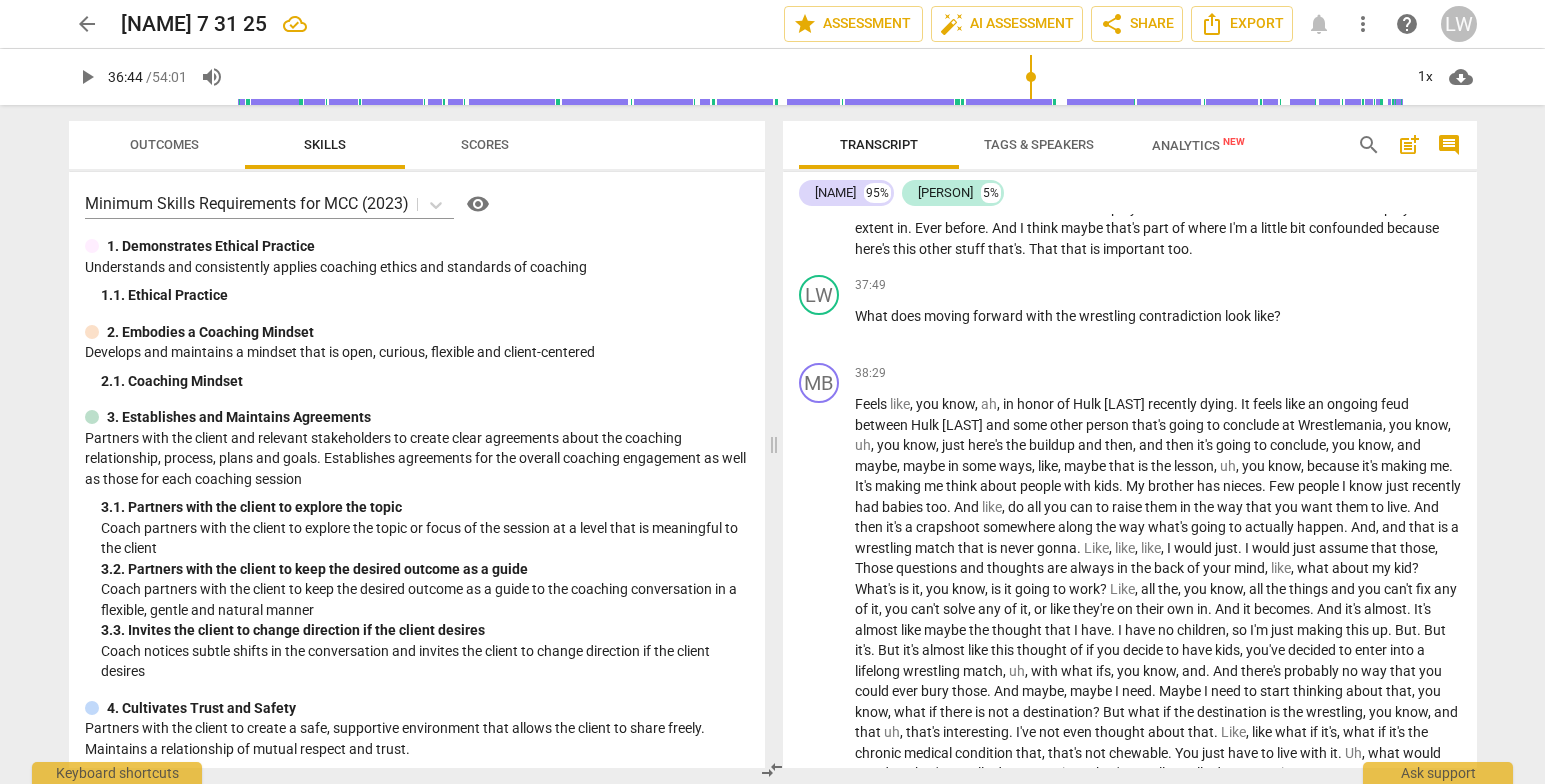 drag, startPoint x: 1168, startPoint y: 270, endPoint x: 1247, endPoint y: 296, distance: 83.1685 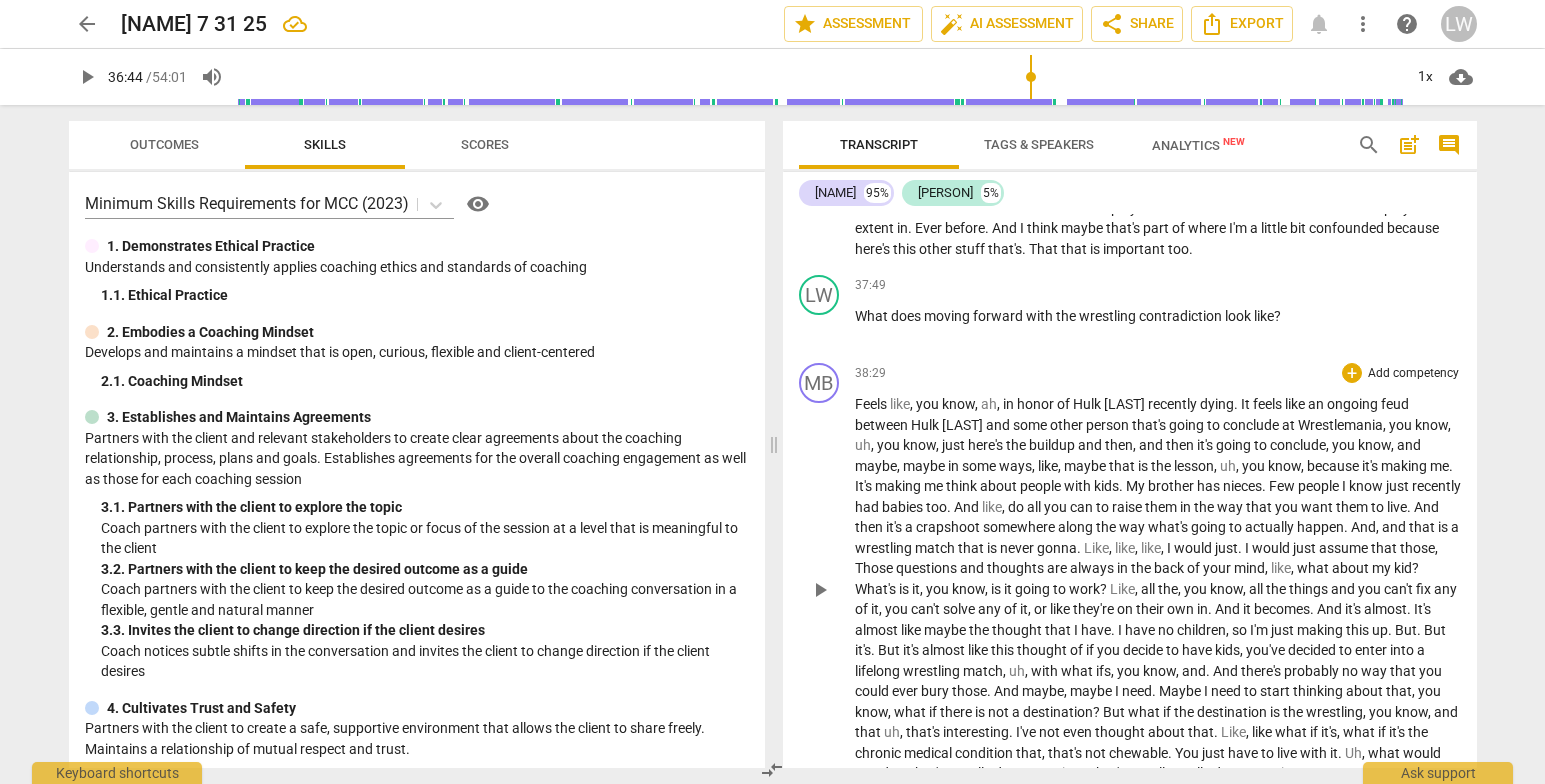 type 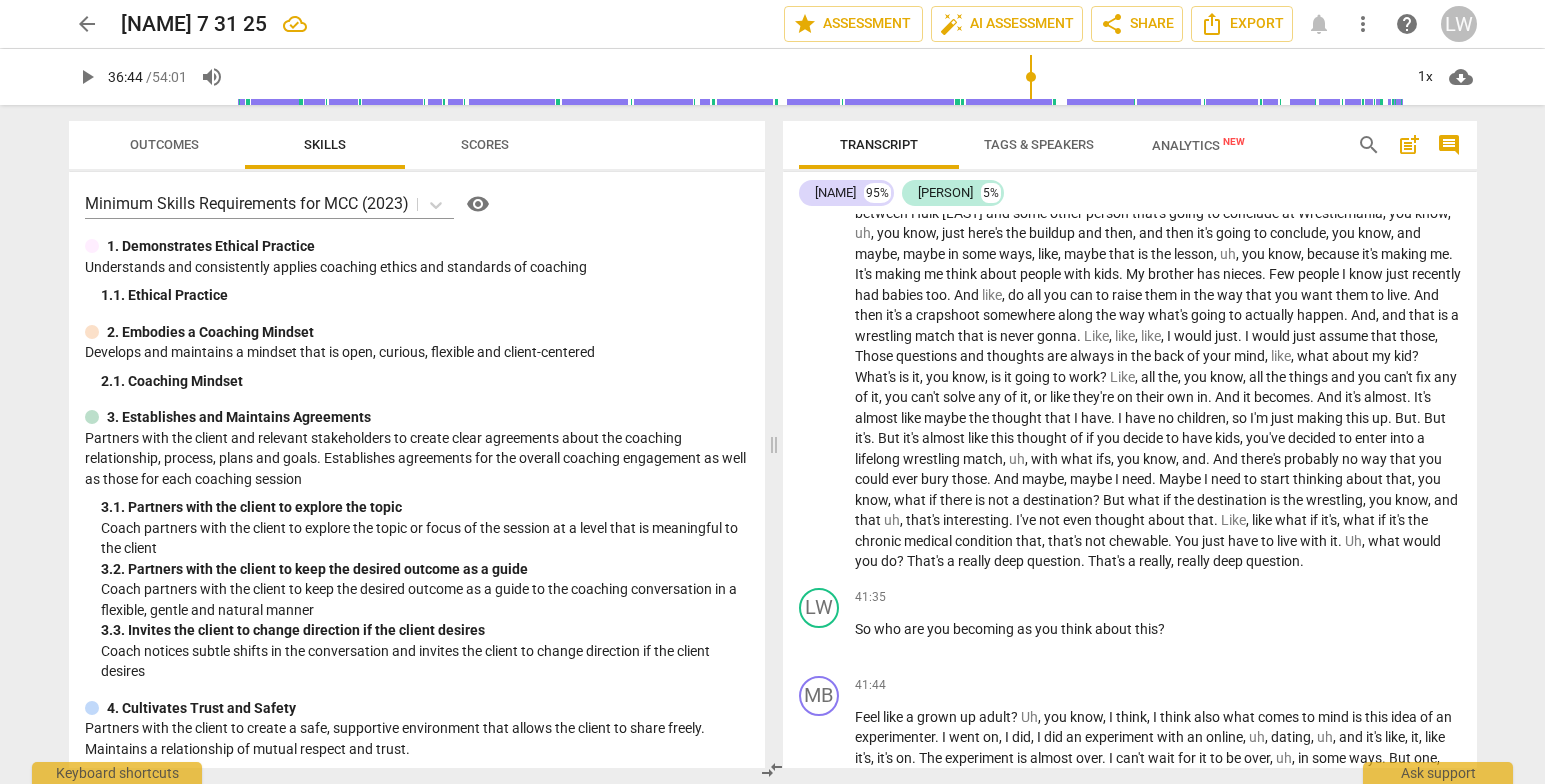 scroll, scrollTop: 6933, scrollLeft: 0, axis: vertical 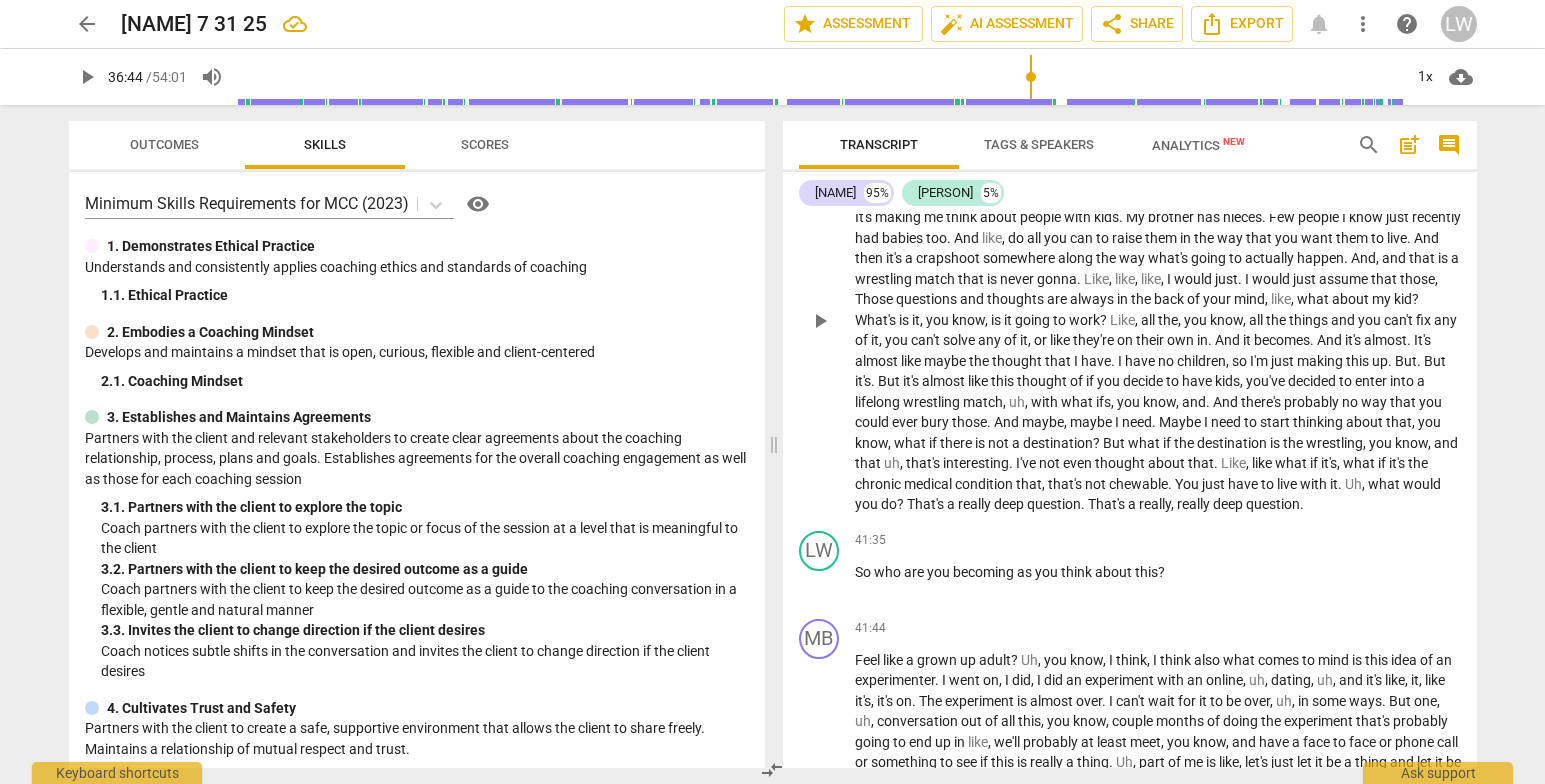 click on "." at bounding box center (1451, 197) 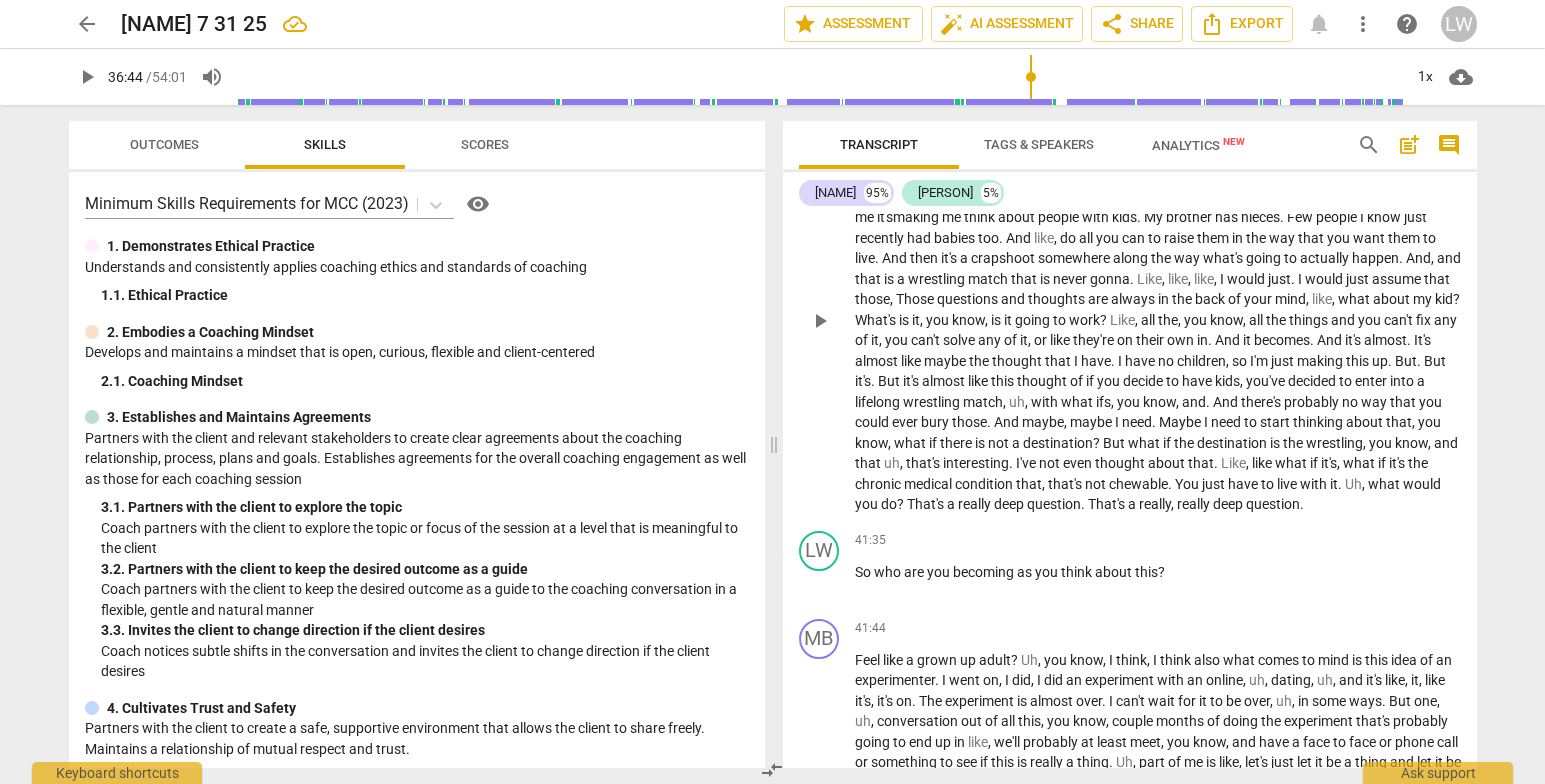 click on "," at bounding box center (893, 299) 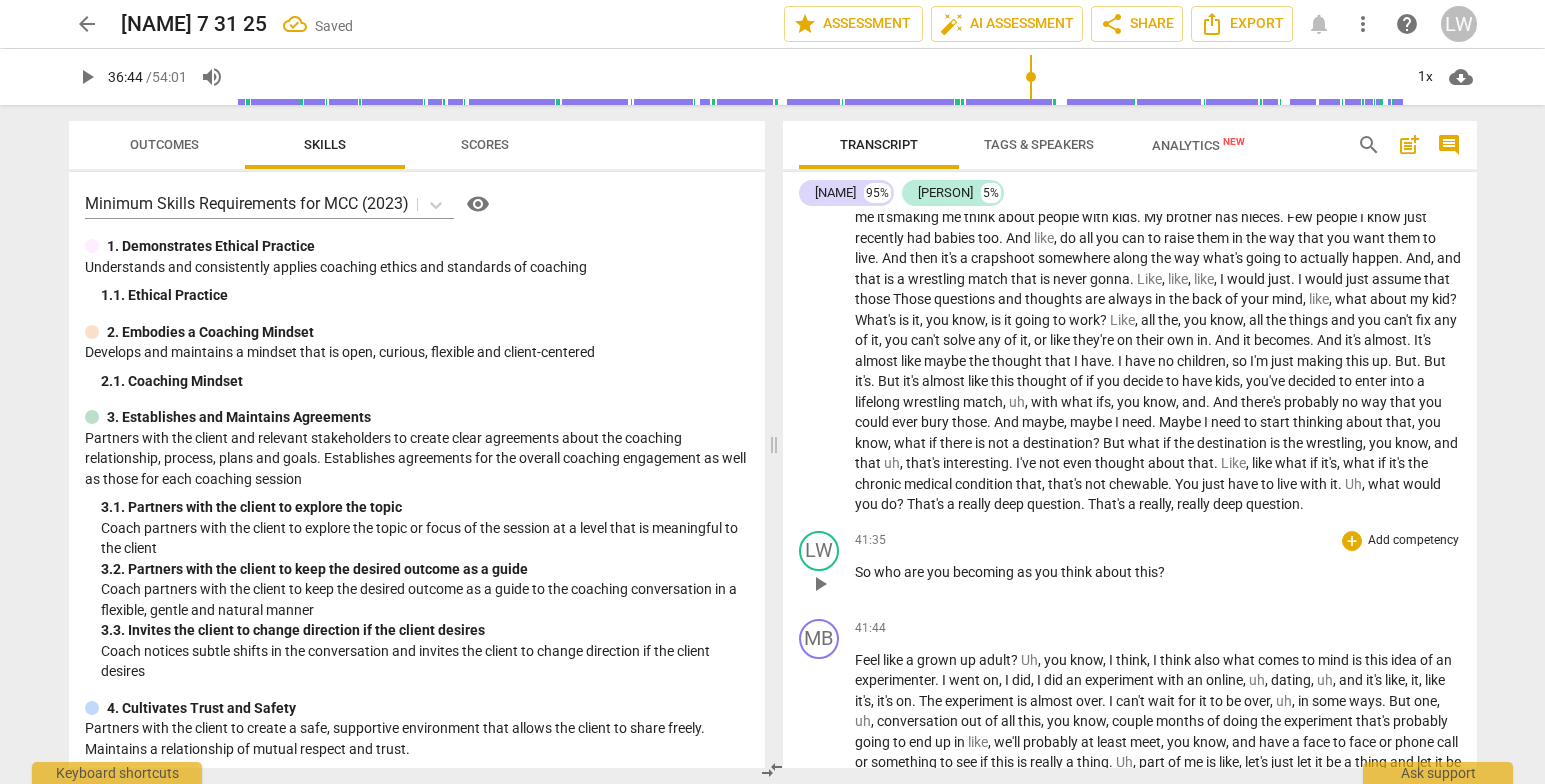click on "41:35 + Add competency keyboard_arrow_right" at bounding box center [1158, 541] 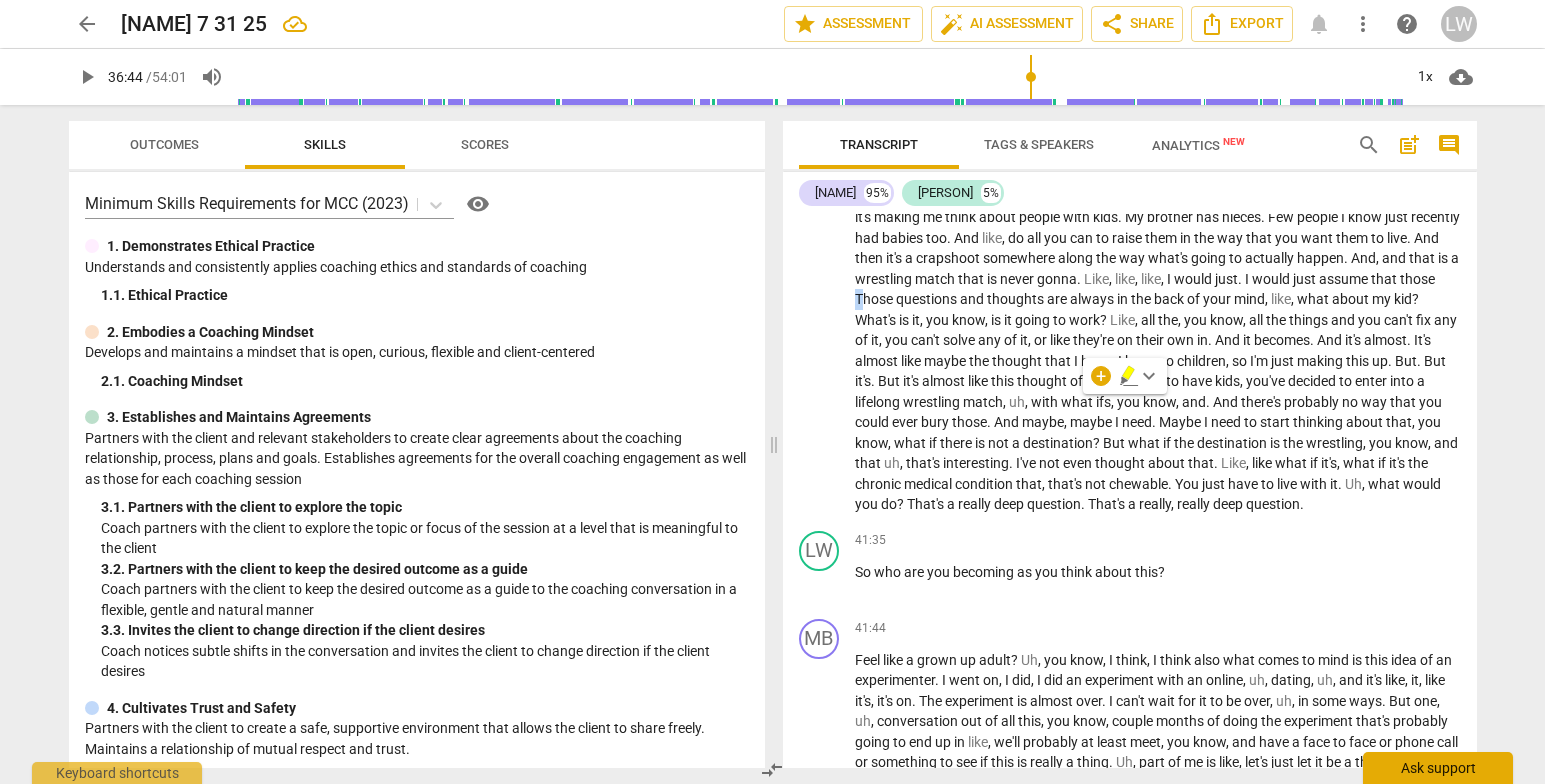 type 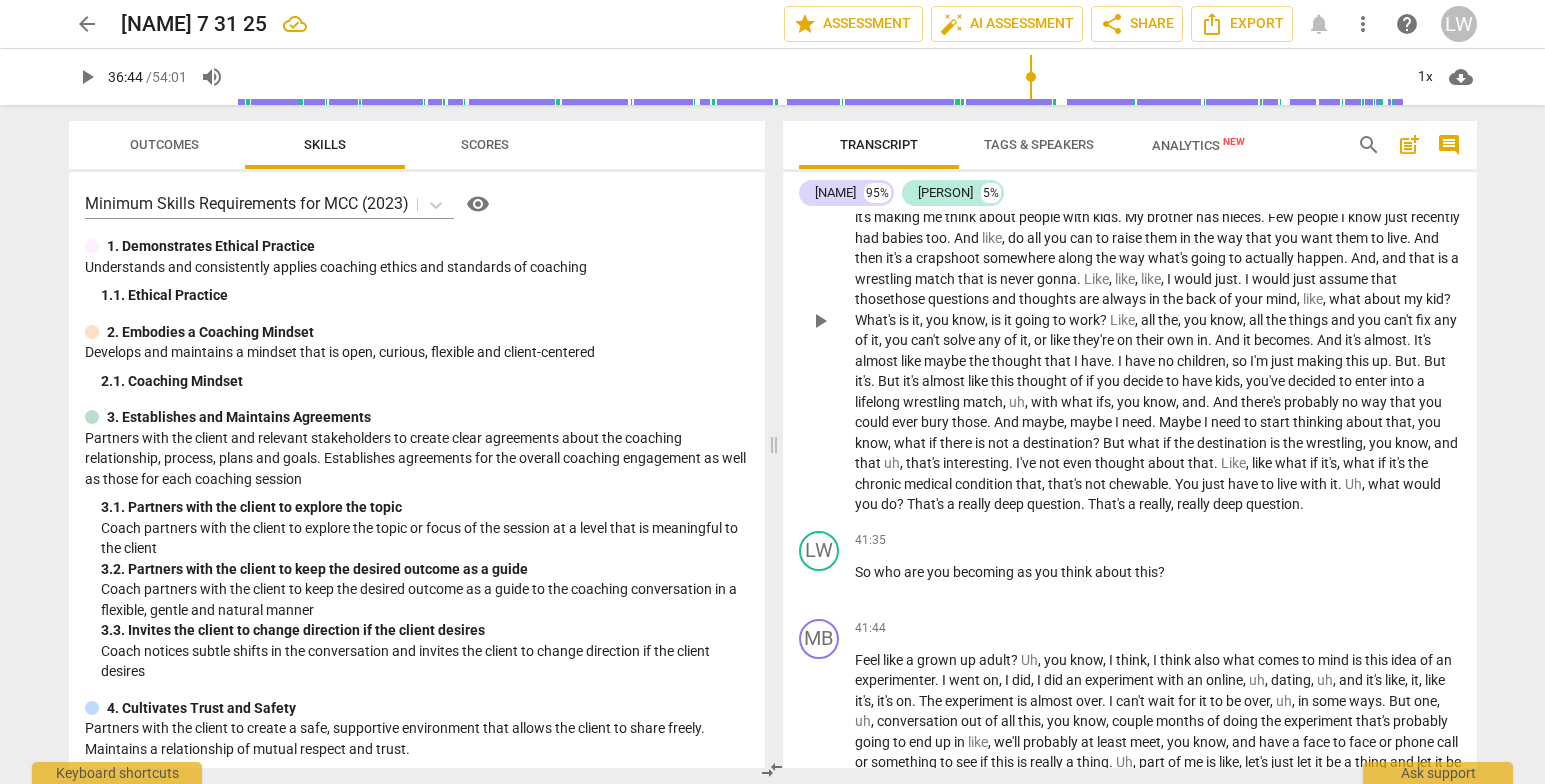 drag, startPoint x: 1245, startPoint y: 505, endPoint x: 1252, endPoint y: 528, distance: 24.04163 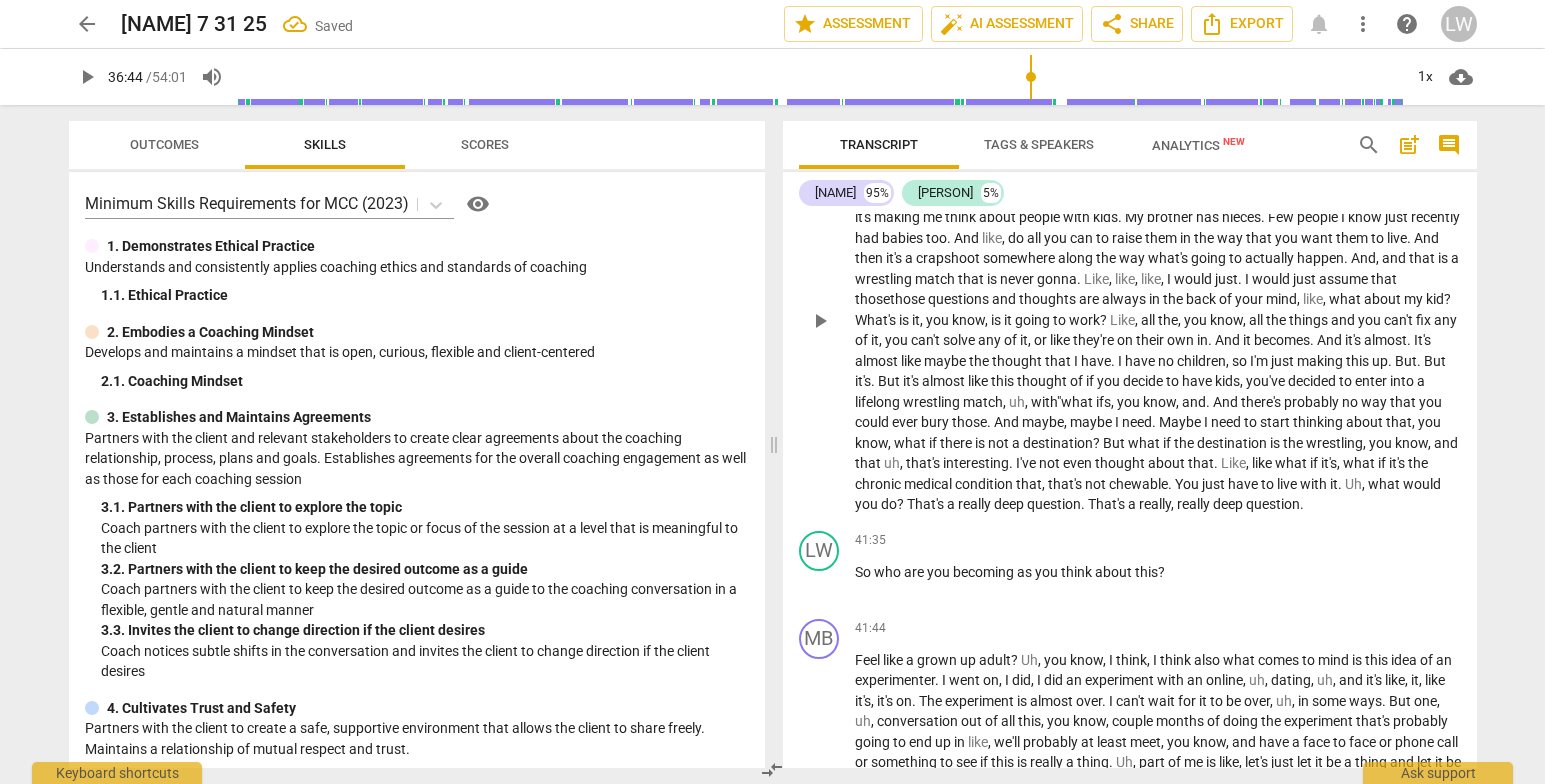 drag, startPoint x: 1302, startPoint y: 500, endPoint x: 1421, endPoint y: 593, distance: 151.0298 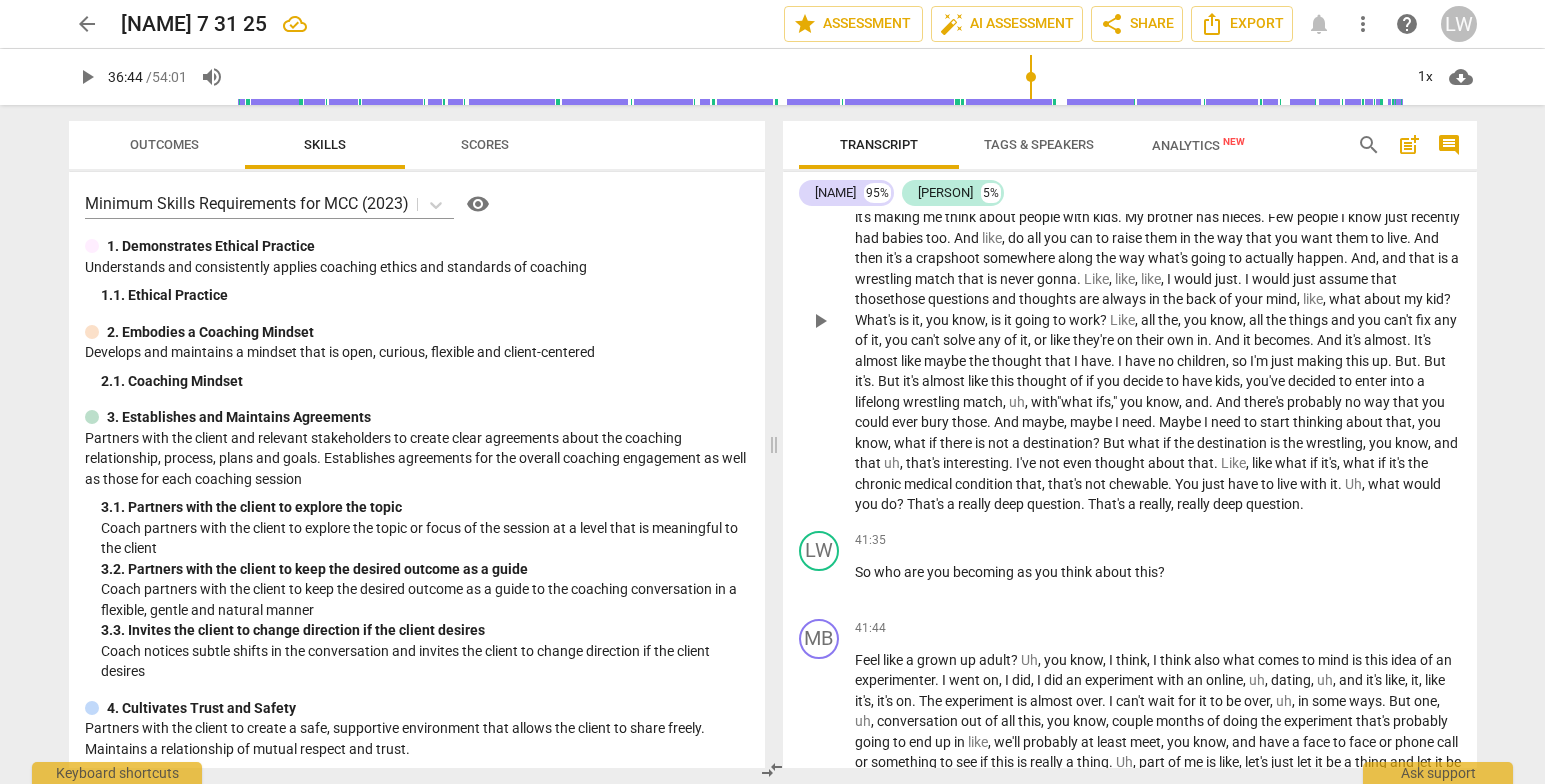 click on "." at bounding box center [1212, 402] 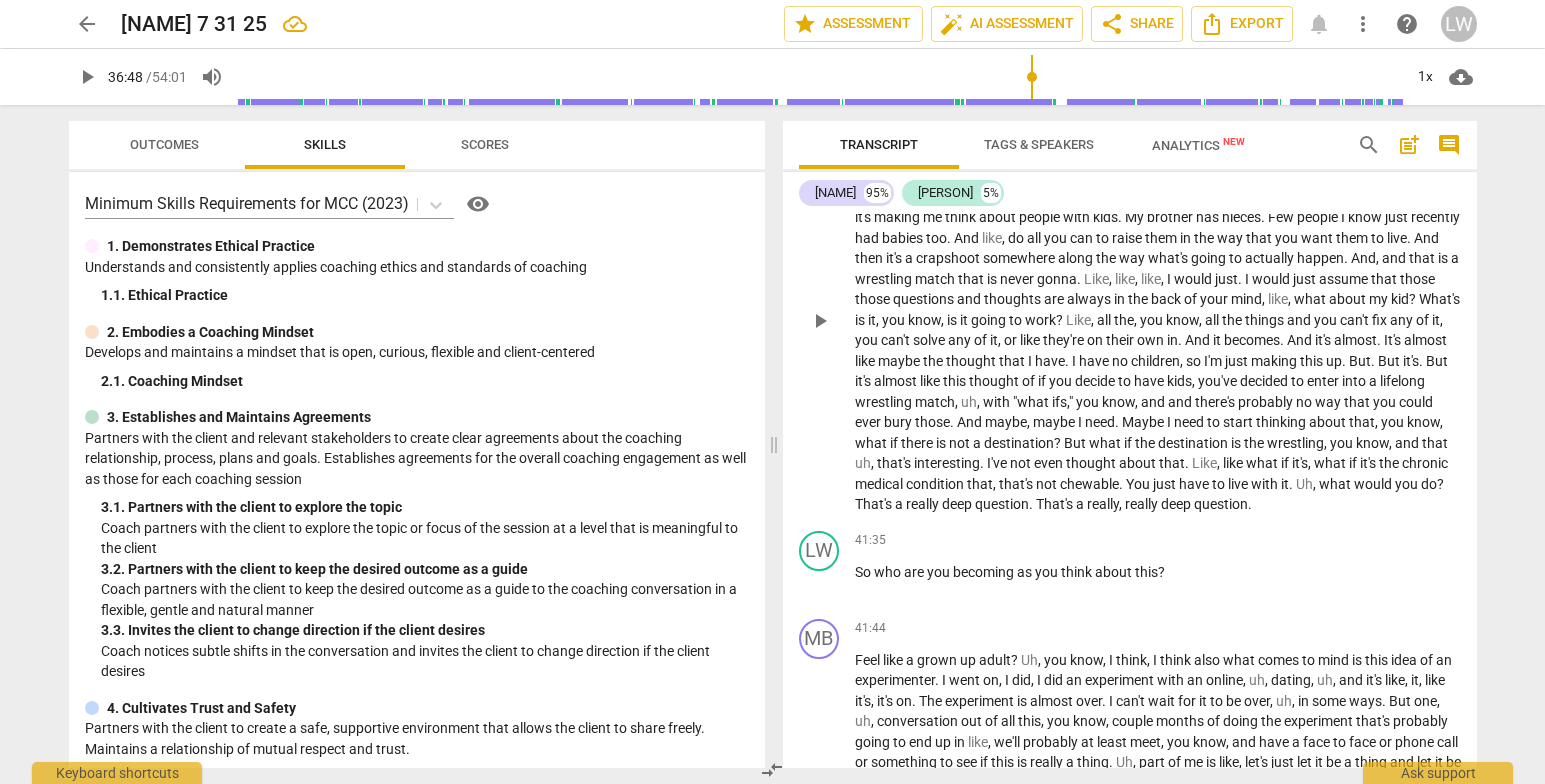 scroll, scrollTop: 6669, scrollLeft: 0, axis: vertical 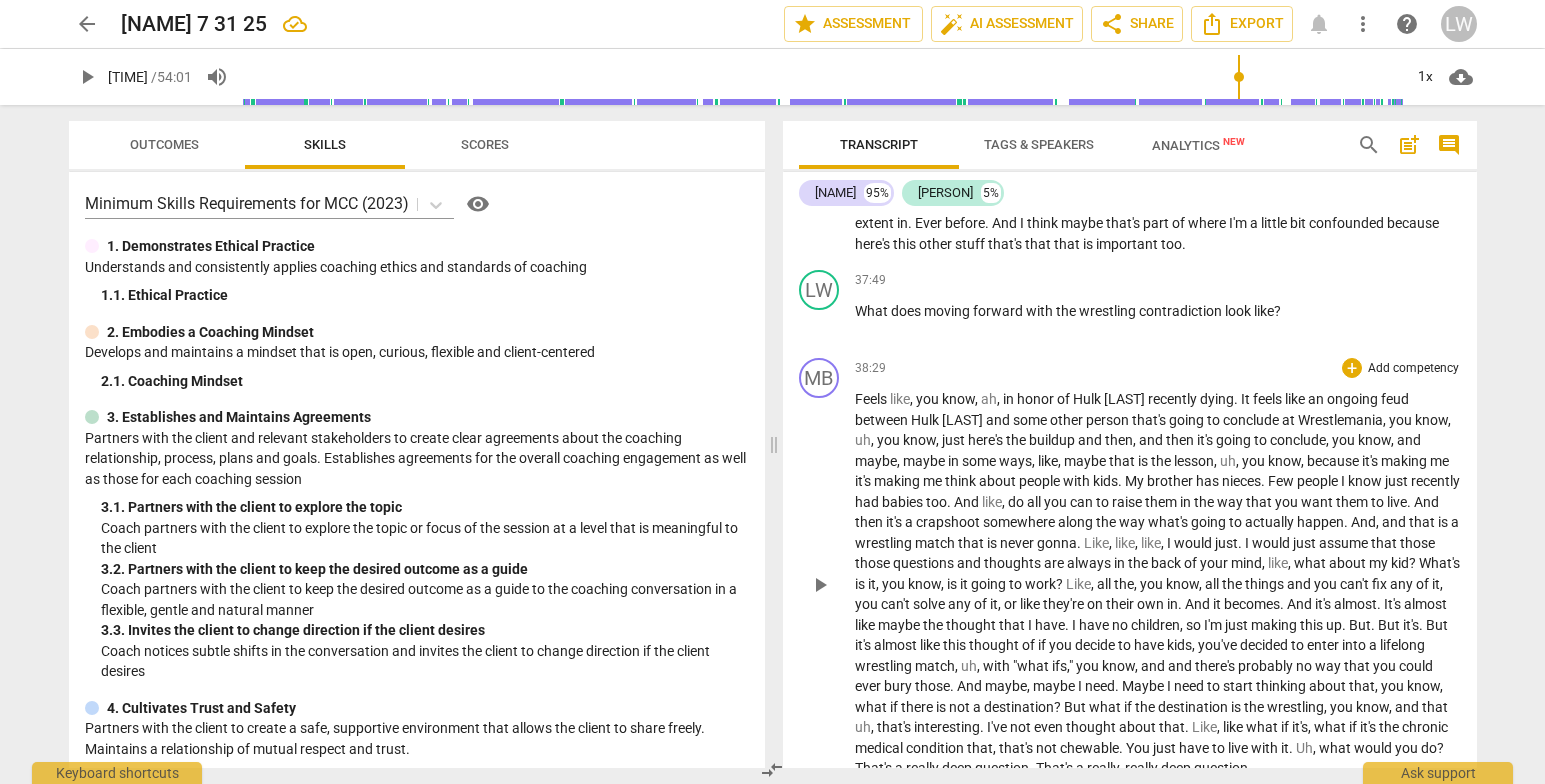 drag, startPoint x: 1032, startPoint y: 75, endPoint x: 1237, endPoint y: 93, distance: 205.78873 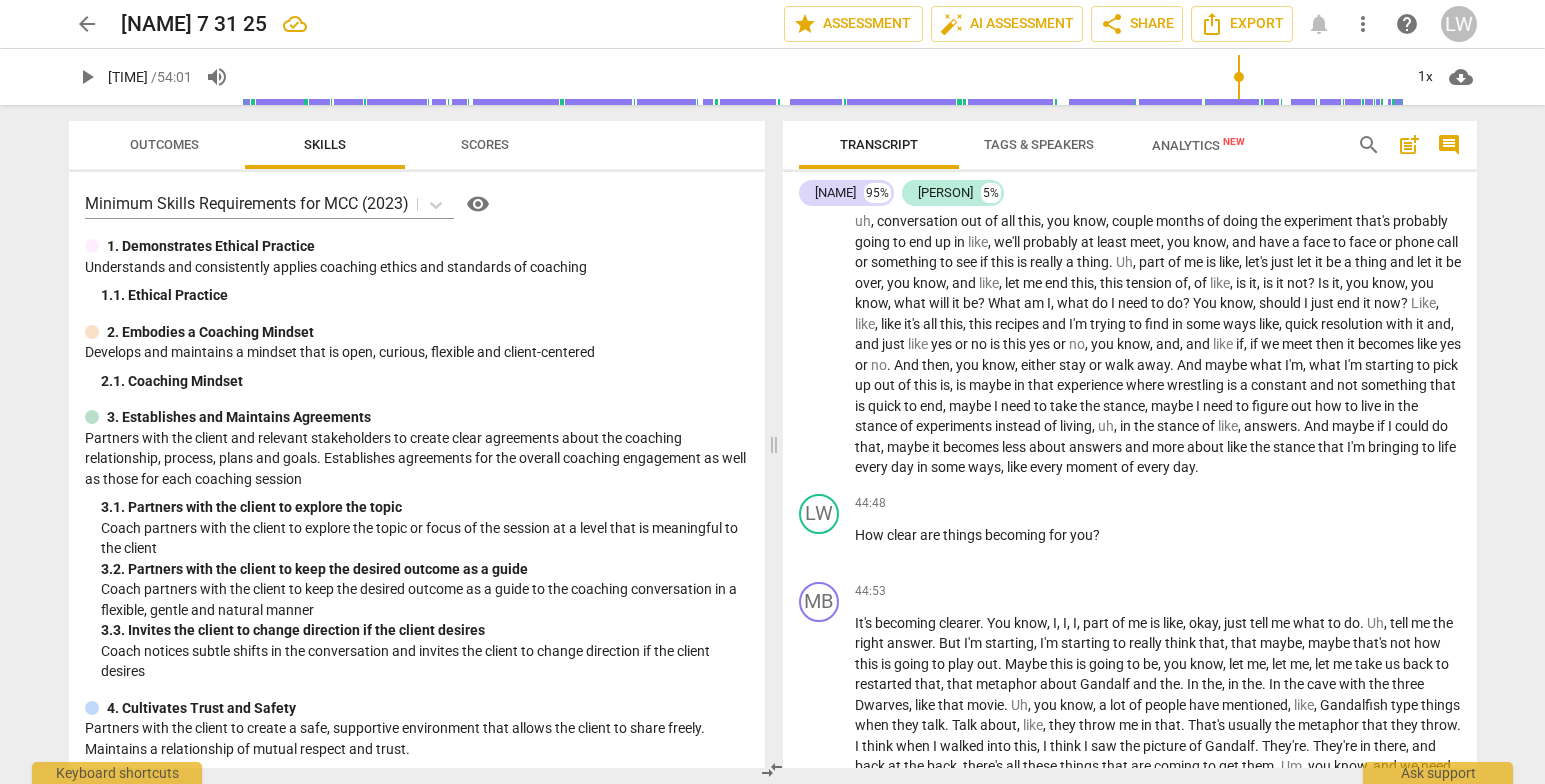 scroll, scrollTop: 7451, scrollLeft: 0, axis: vertical 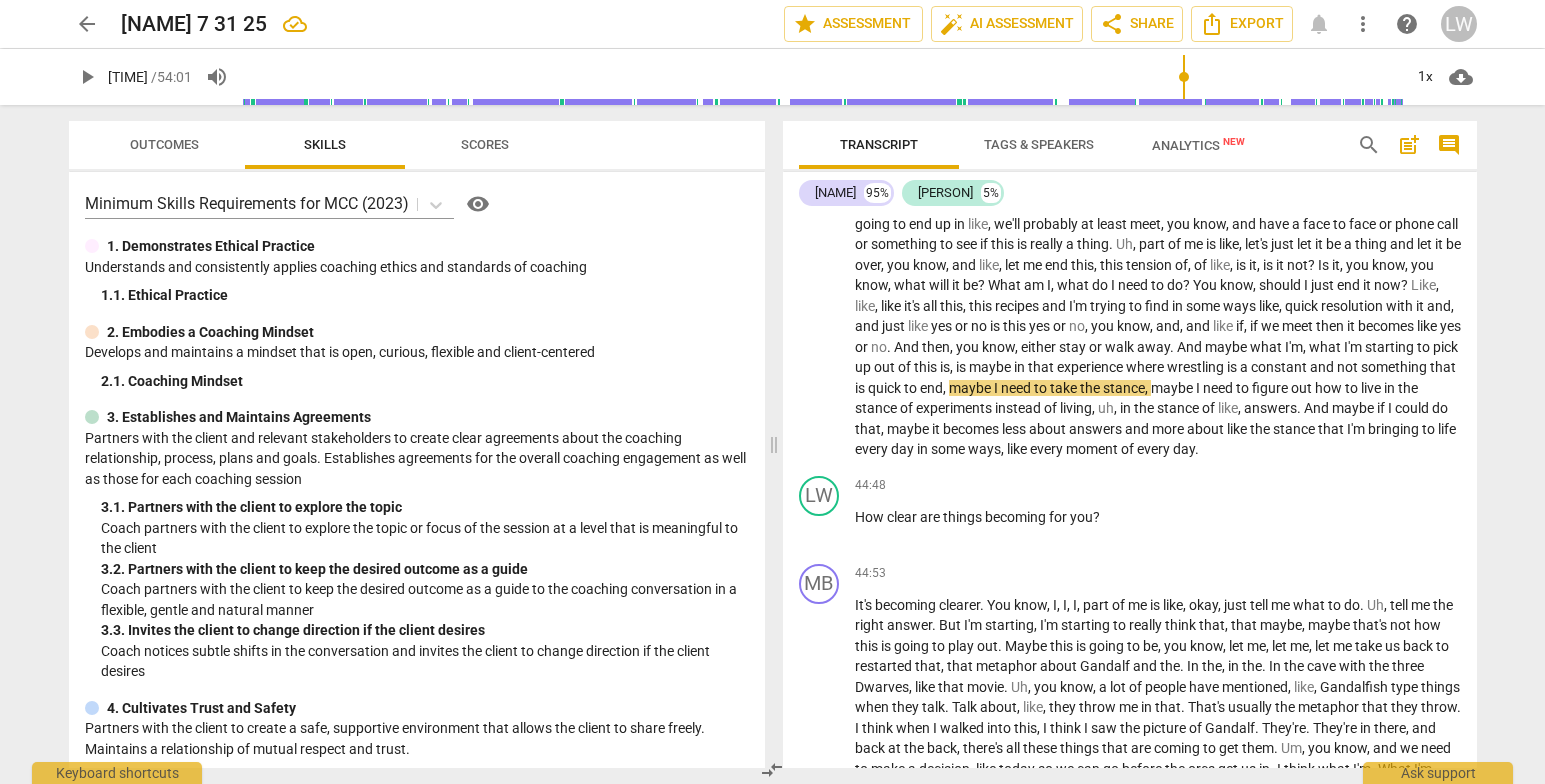 drag, startPoint x: 1237, startPoint y: 70, endPoint x: 1182, endPoint y: 95, distance: 60.41523 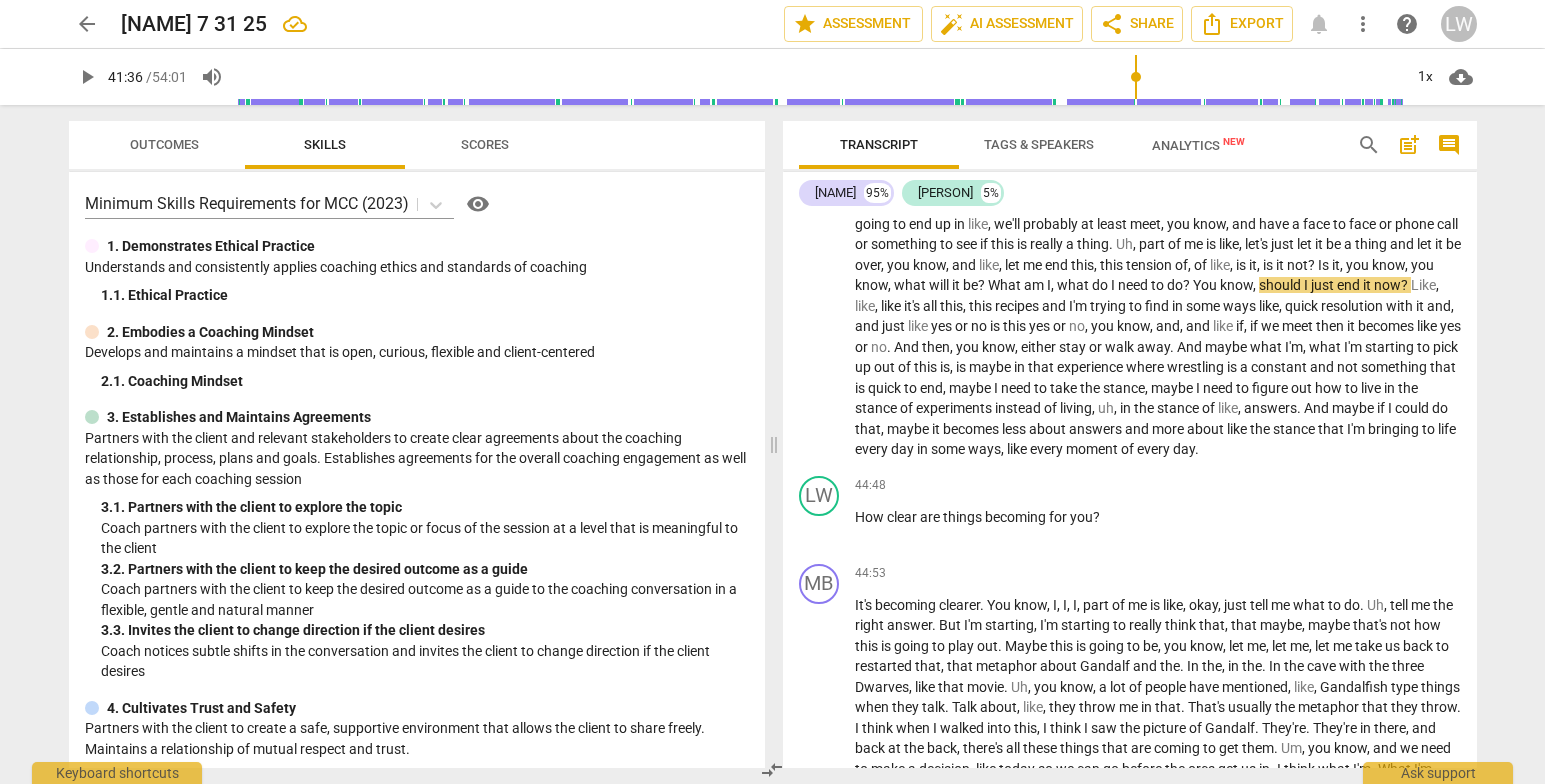 drag, startPoint x: 1183, startPoint y: 79, endPoint x: 1119, endPoint y: 72, distance: 64.381676 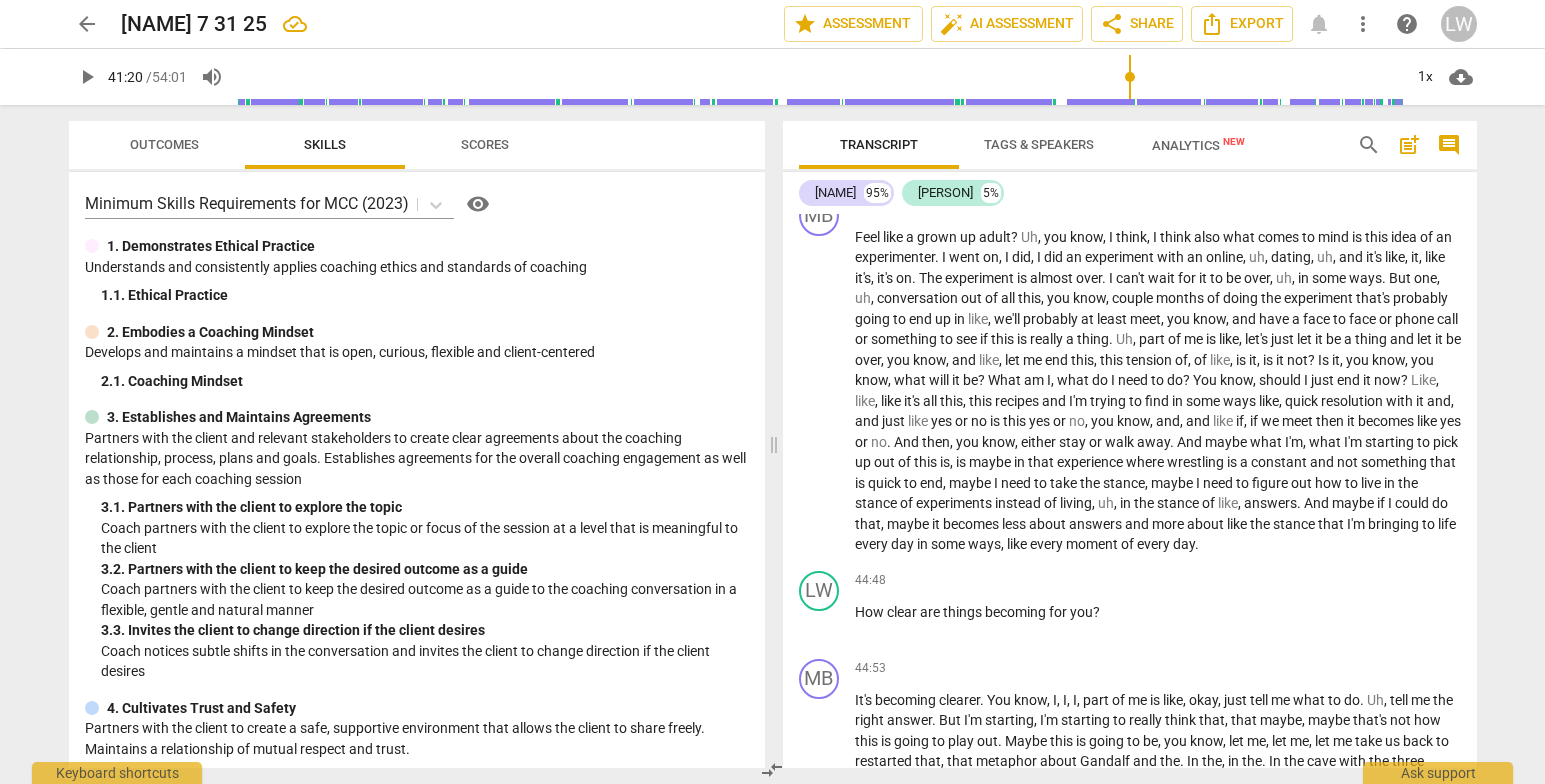 scroll, scrollTop: 7221, scrollLeft: 0, axis: vertical 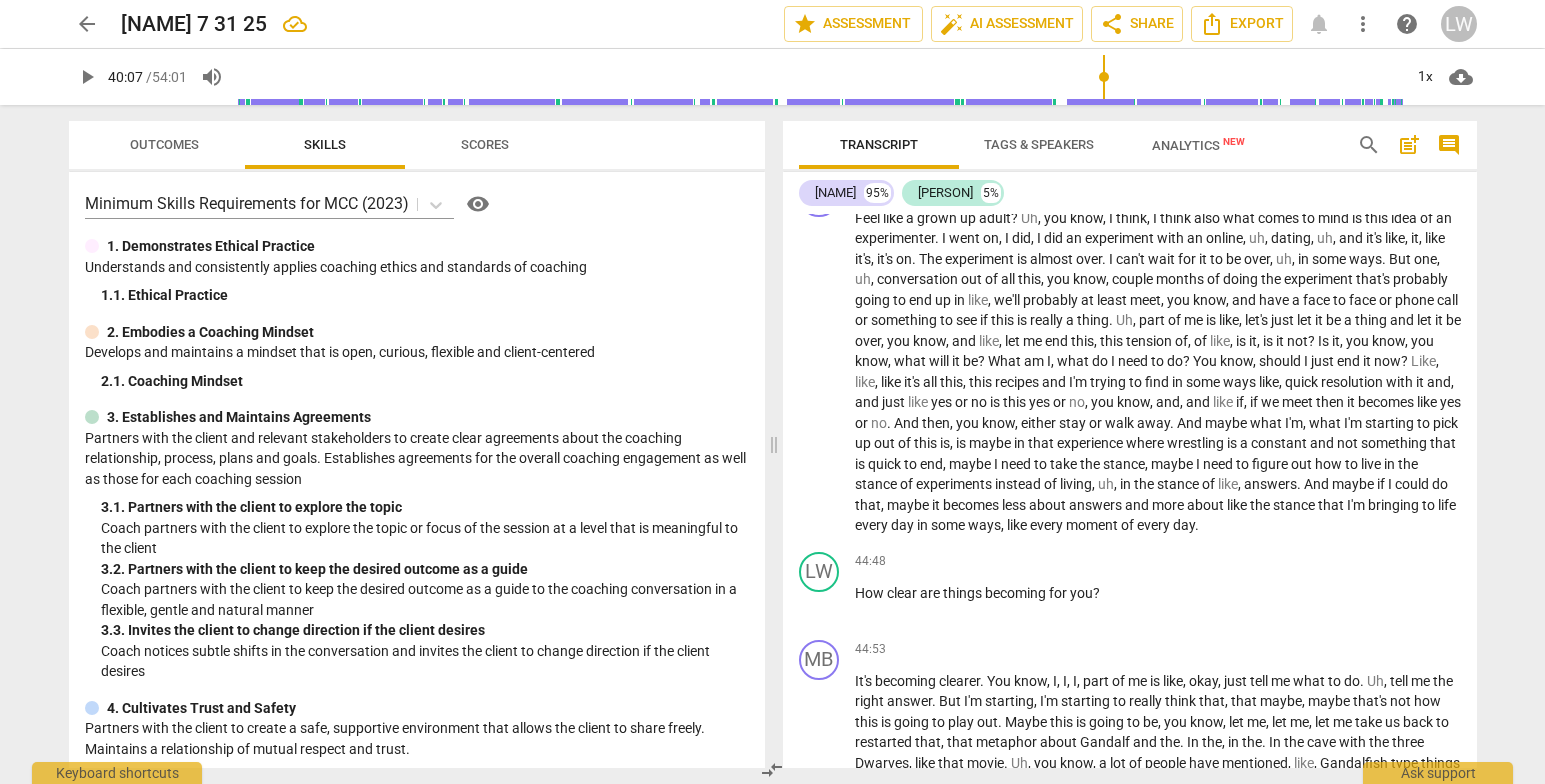 drag, startPoint x: 1133, startPoint y: 79, endPoint x: 1088, endPoint y: 87, distance: 45.705578 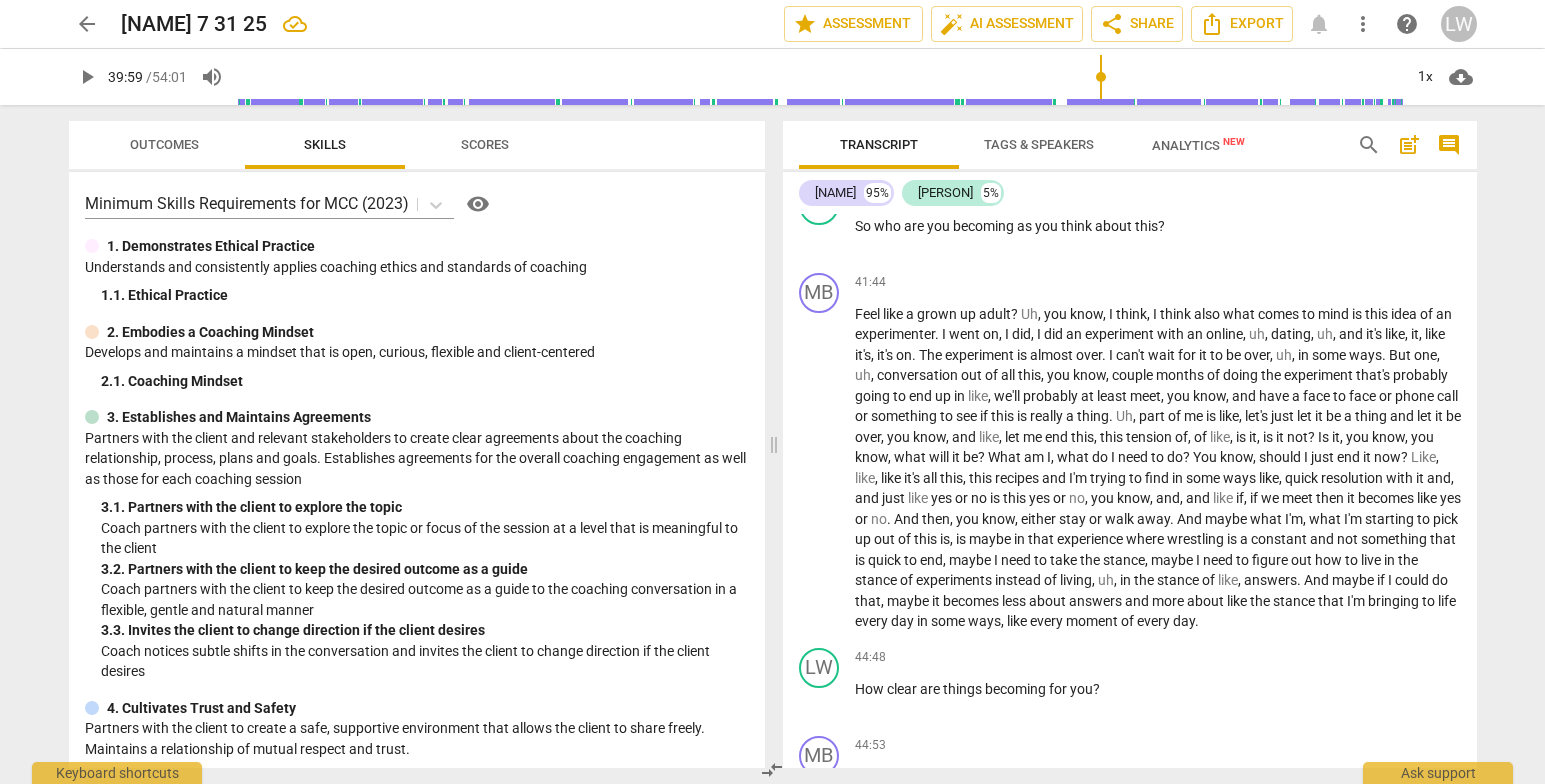 scroll, scrollTop: 7318, scrollLeft: 0, axis: vertical 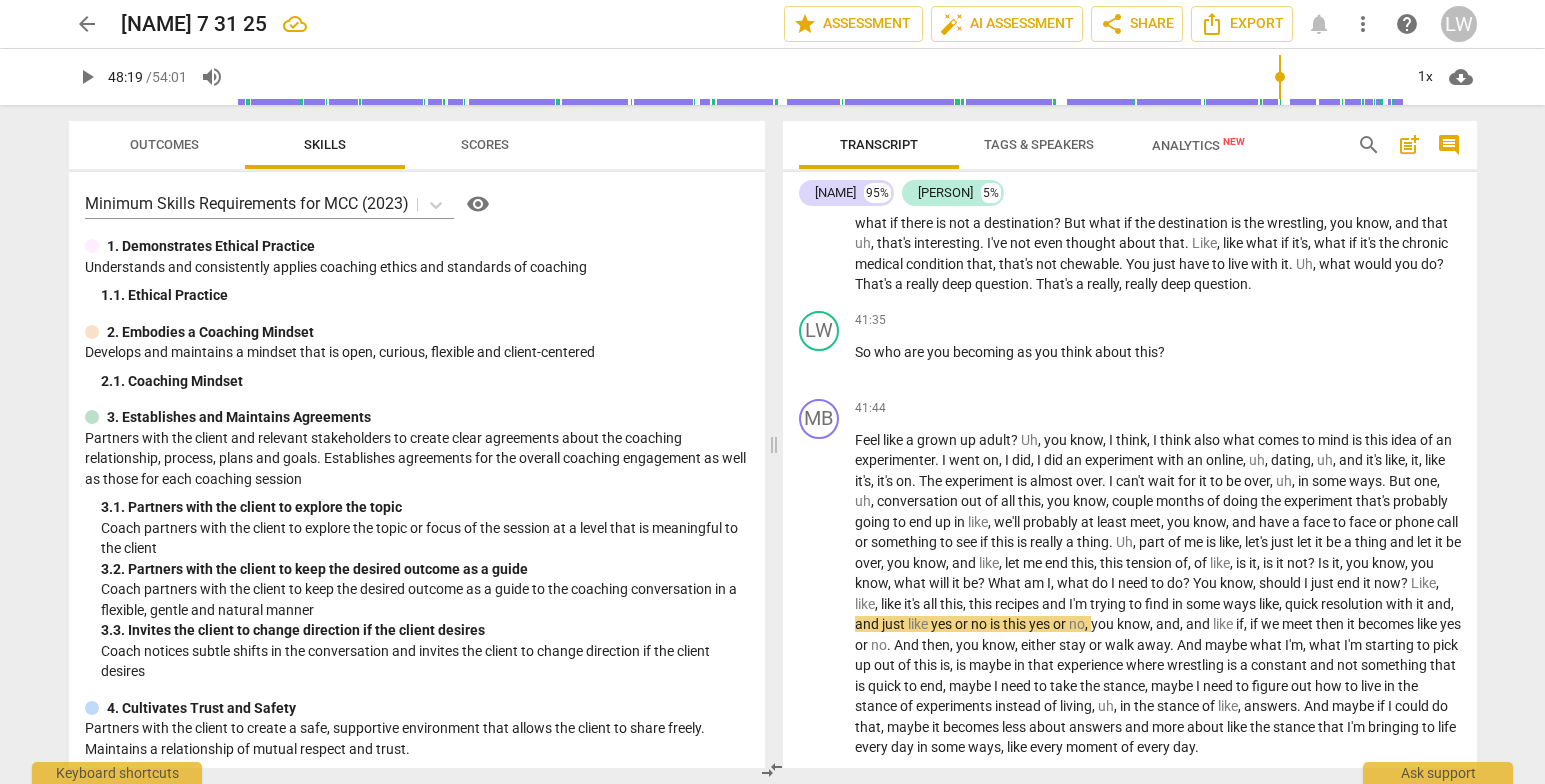 drag, startPoint x: 1101, startPoint y: 76, endPoint x: 1279, endPoint y: 89, distance: 178.47409 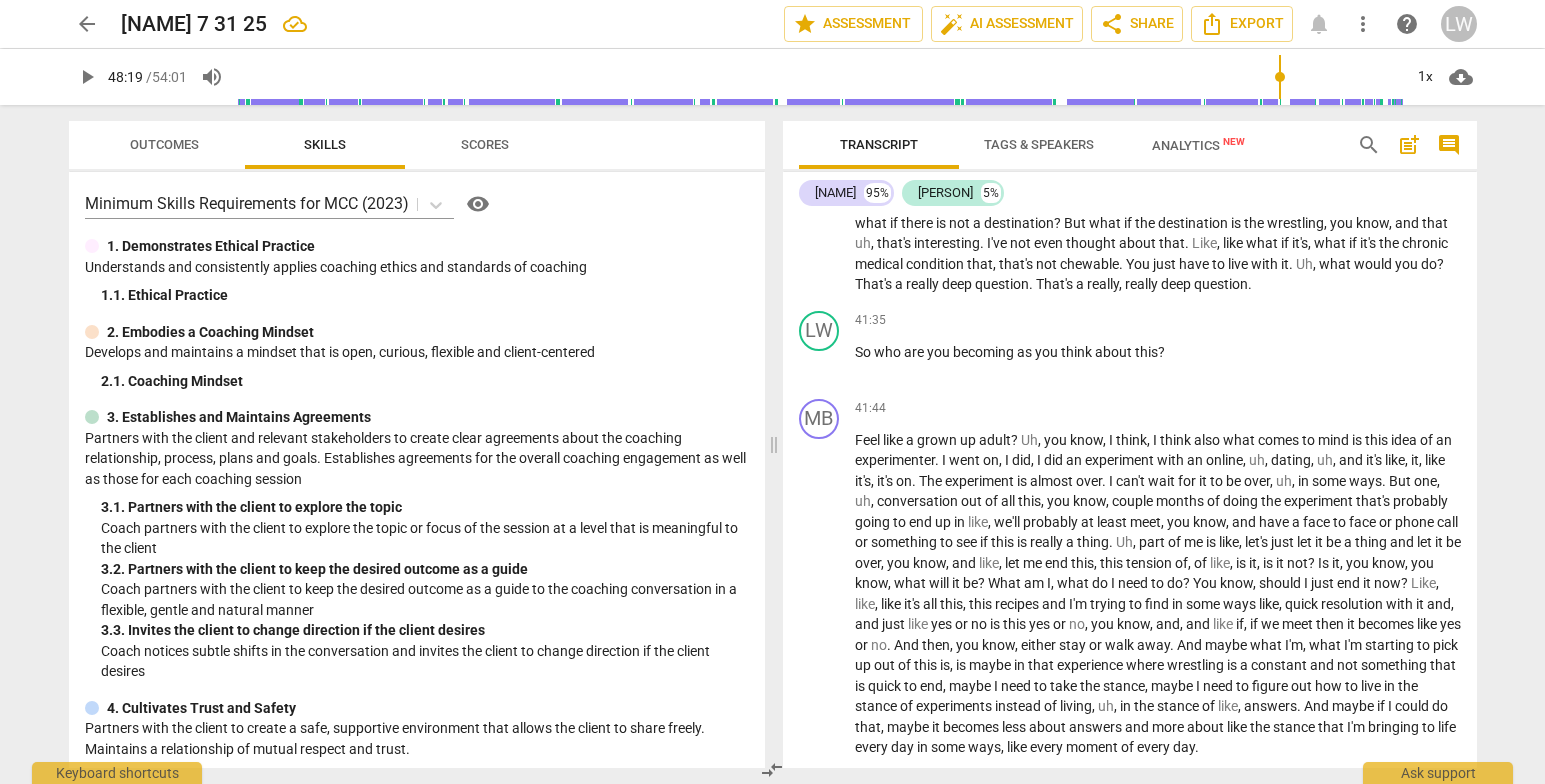 drag, startPoint x: 1476, startPoint y: 595, endPoint x: 1475, endPoint y: 614, distance: 19.026299 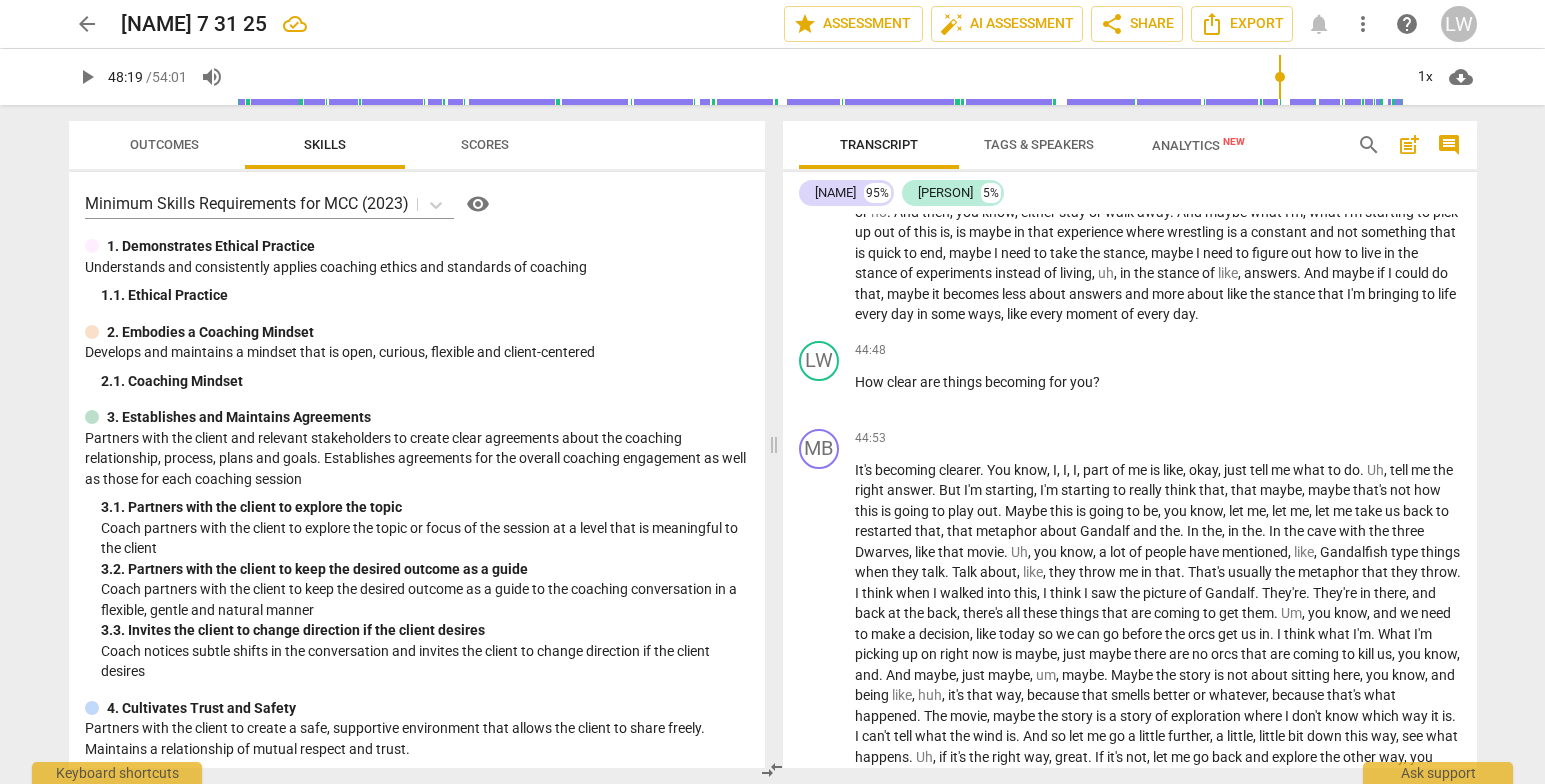 scroll, scrollTop: 7625, scrollLeft: 0, axis: vertical 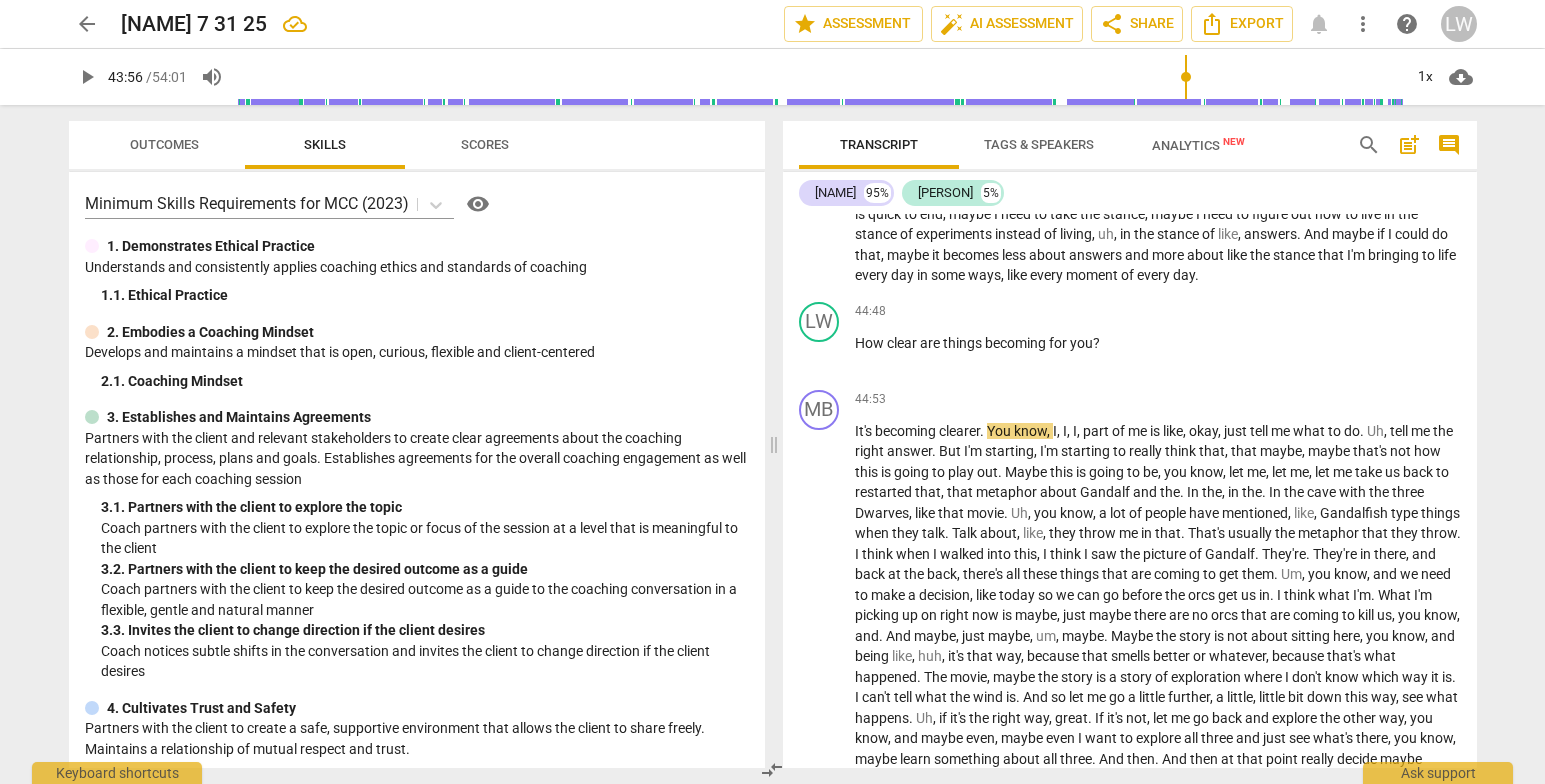 drag, startPoint x: 1279, startPoint y: 80, endPoint x: 1185, endPoint y: 91, distance: 94.641426 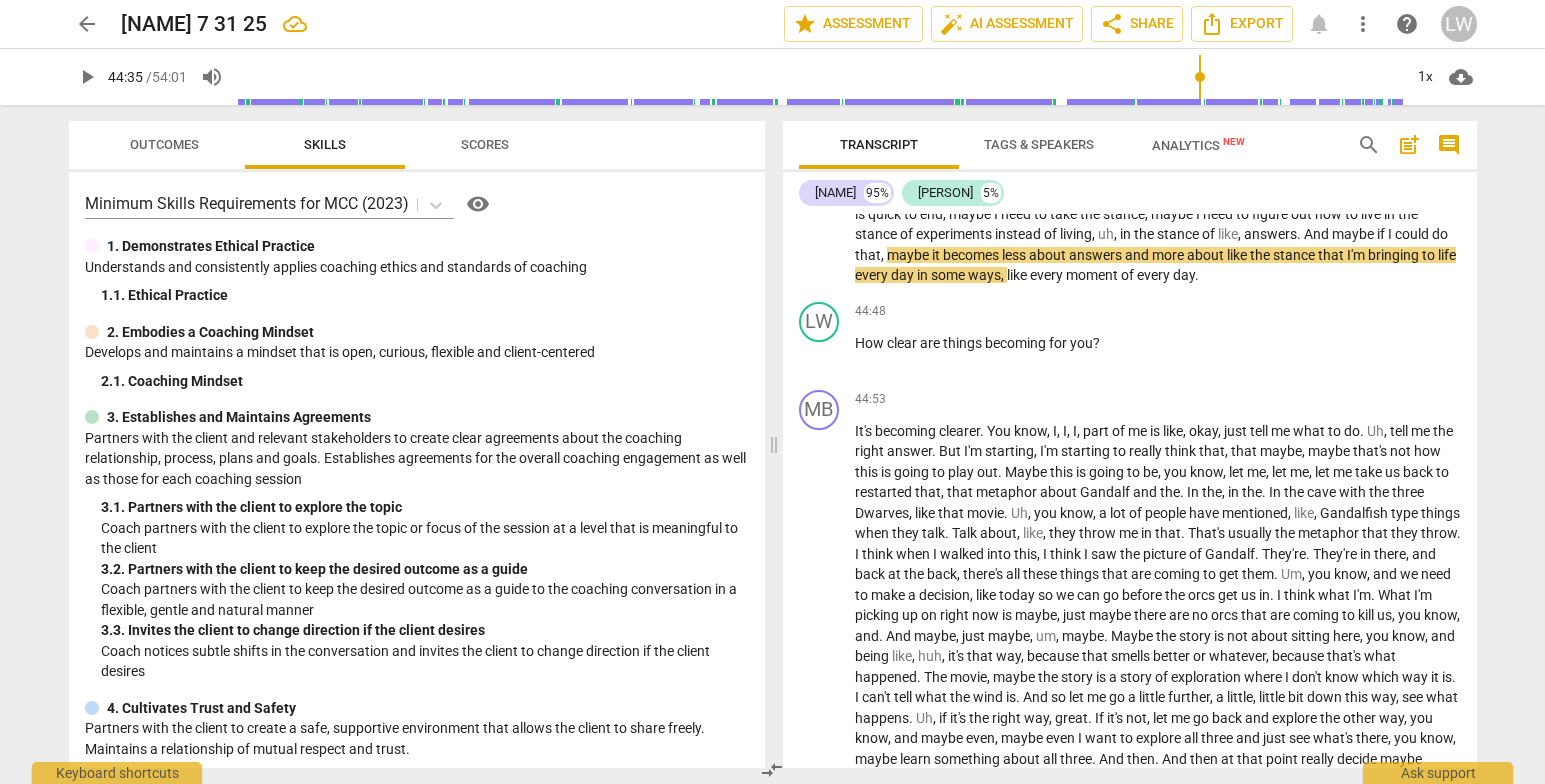 drag, startPoint x: 1186, startPoint y: 75, endPoint x: 1199, endPoint y: 87, distance: 17.691807 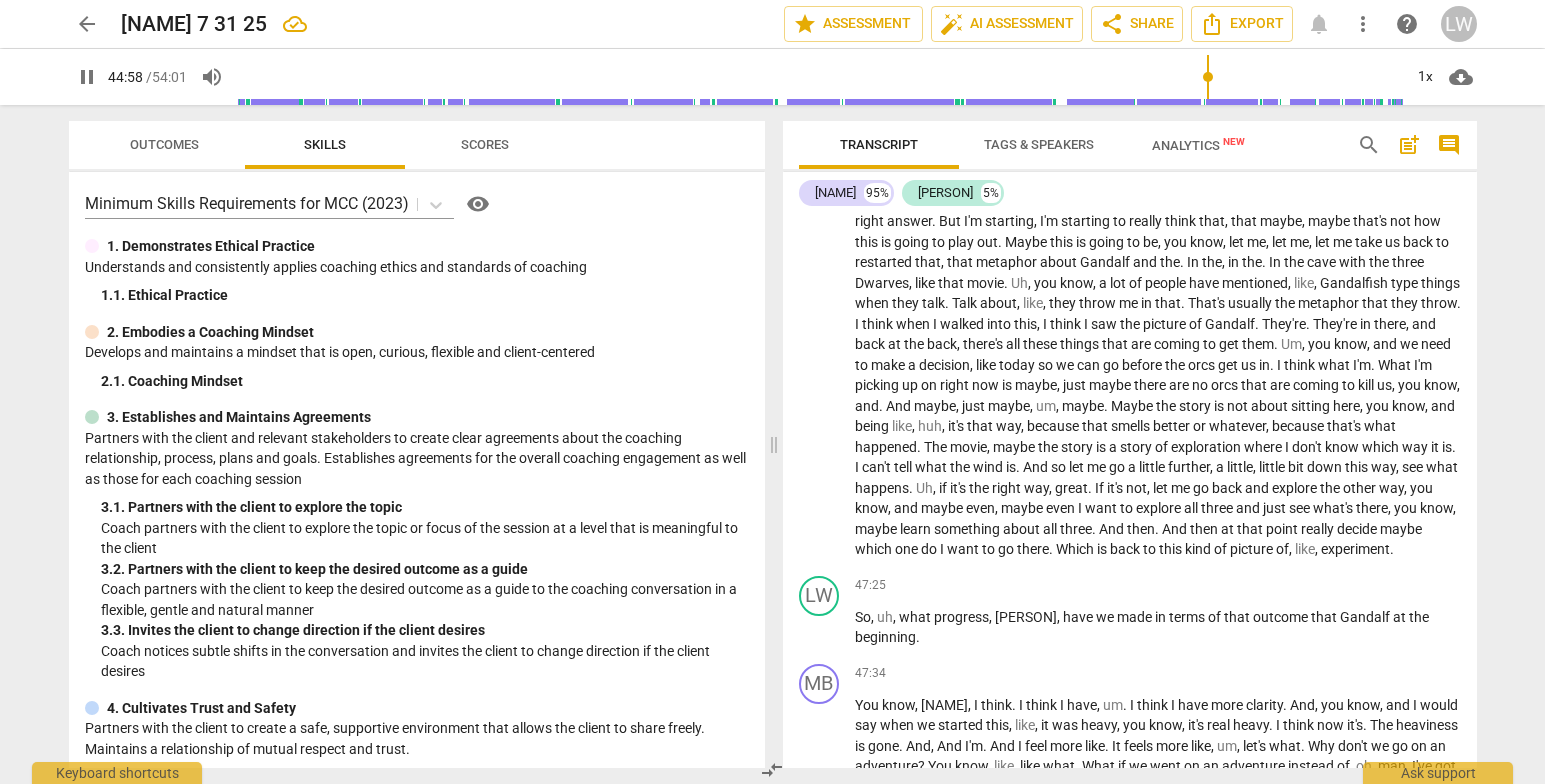 scroll, scrollTop: 7856, scrollLeft: 0, axis: vertical 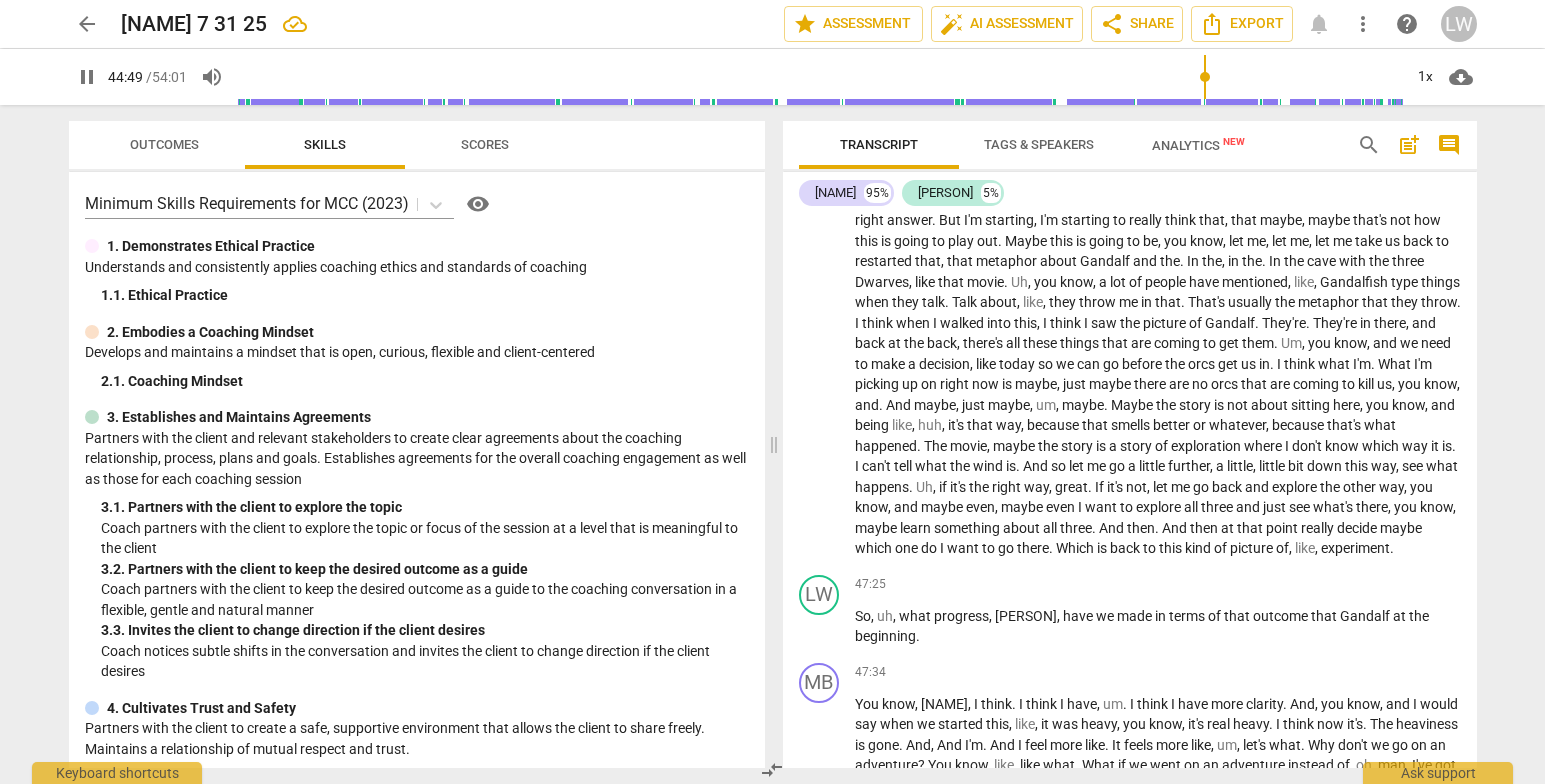 click at bounding box center (820, 77) 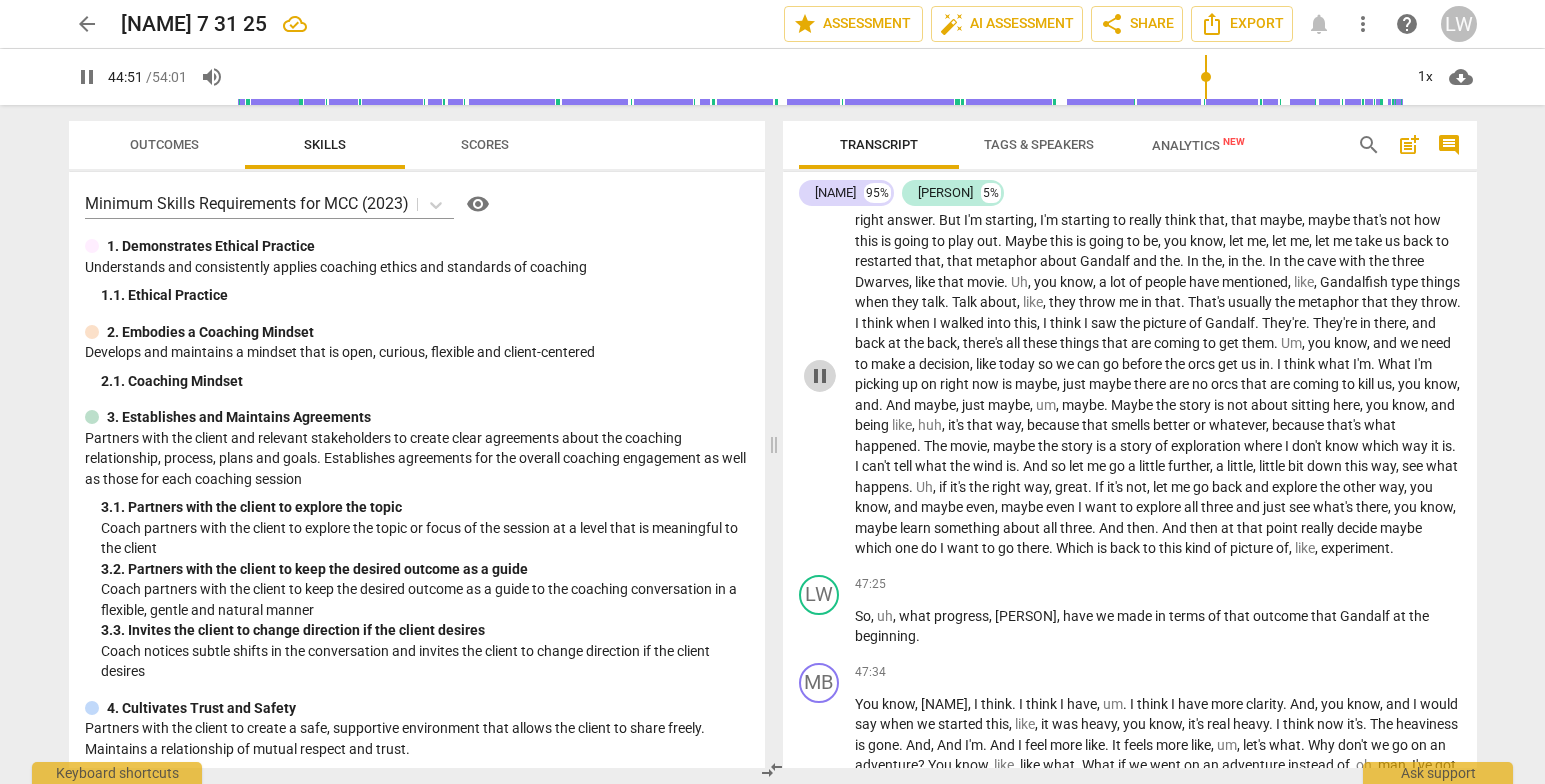 click on "pause" at bounding box center [820, 376] 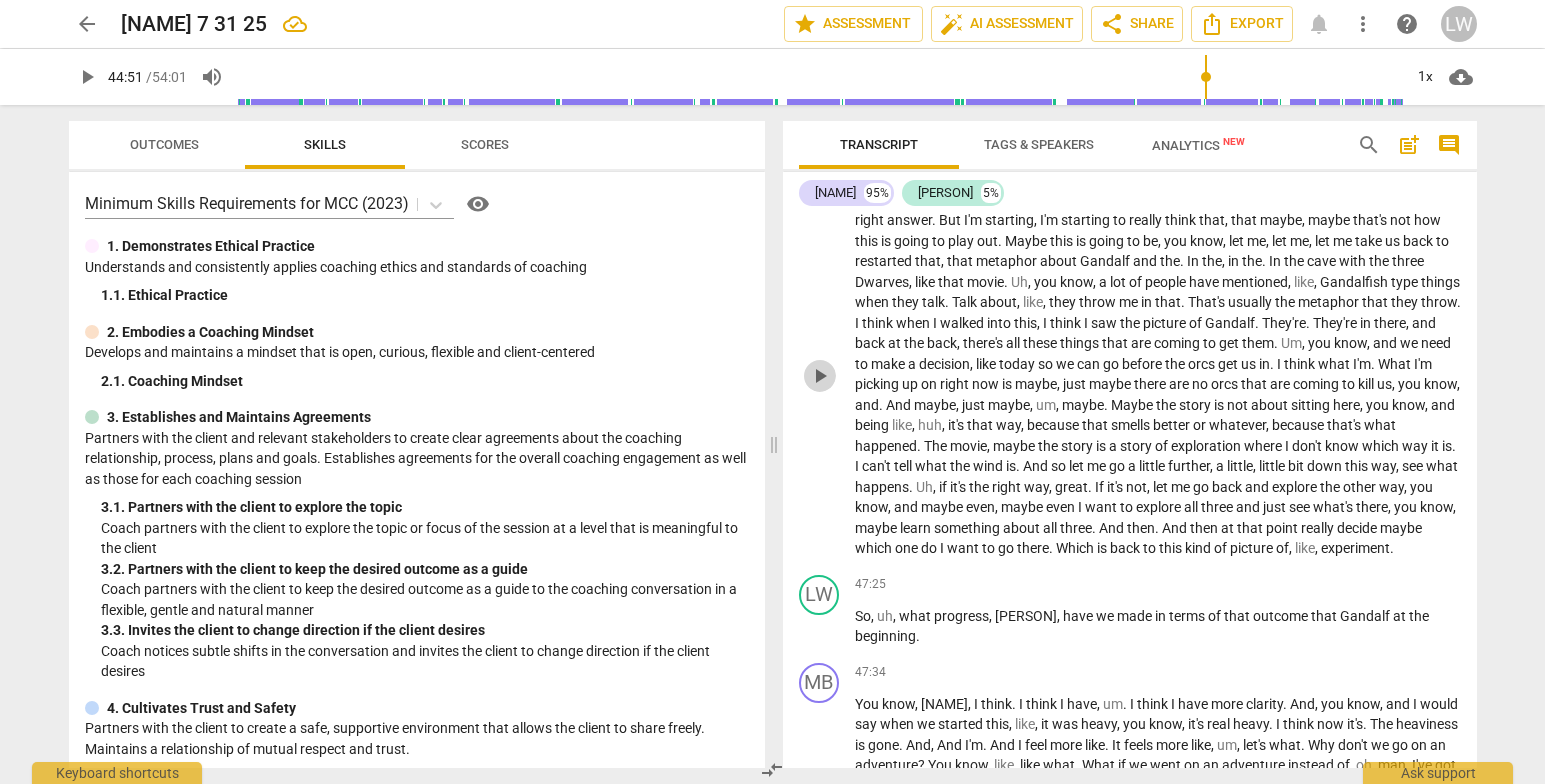 click on "play_arrow" at bounding box center [820, 376] 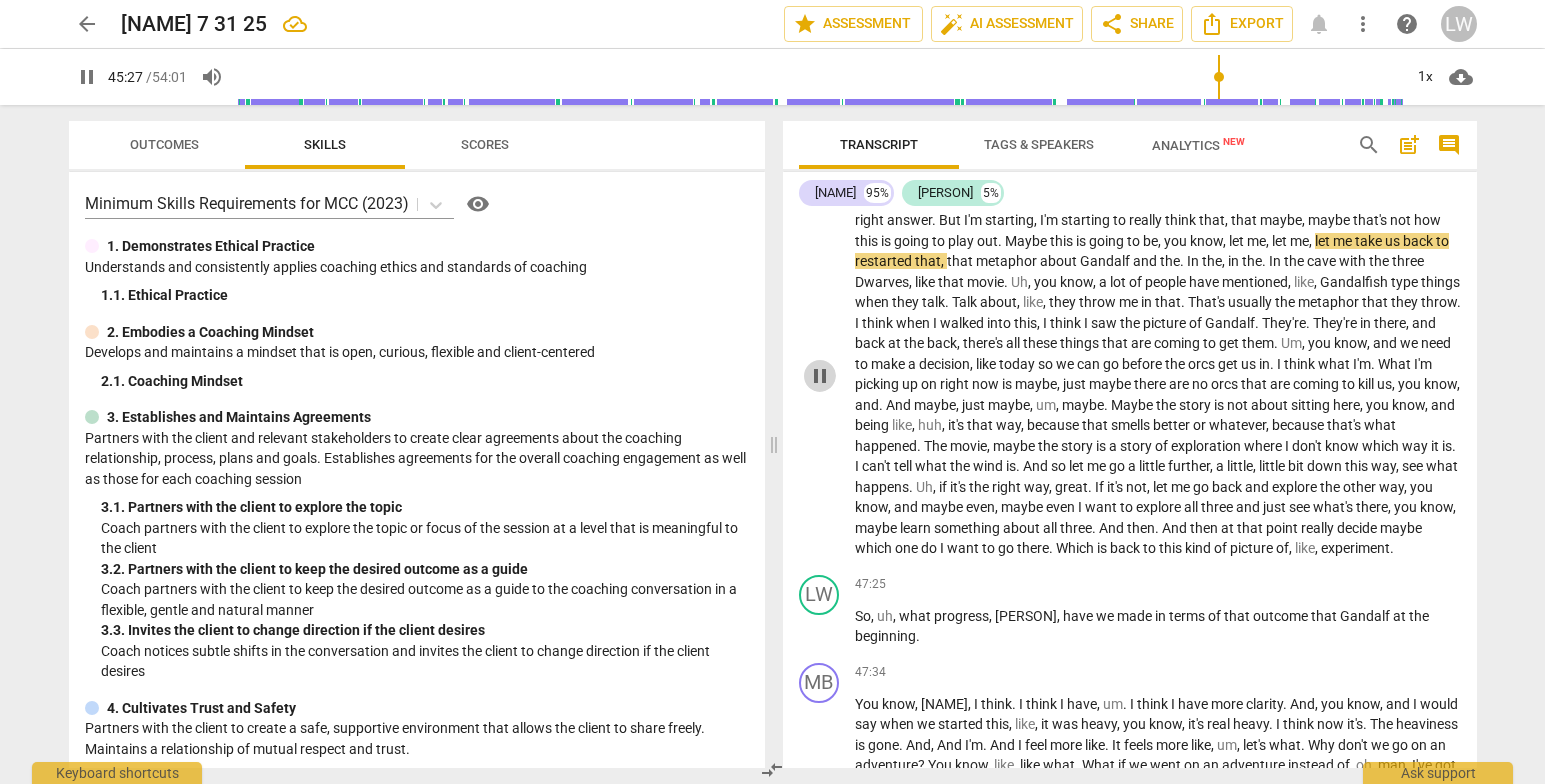 click on "pause" at bounding box center [820, 376] 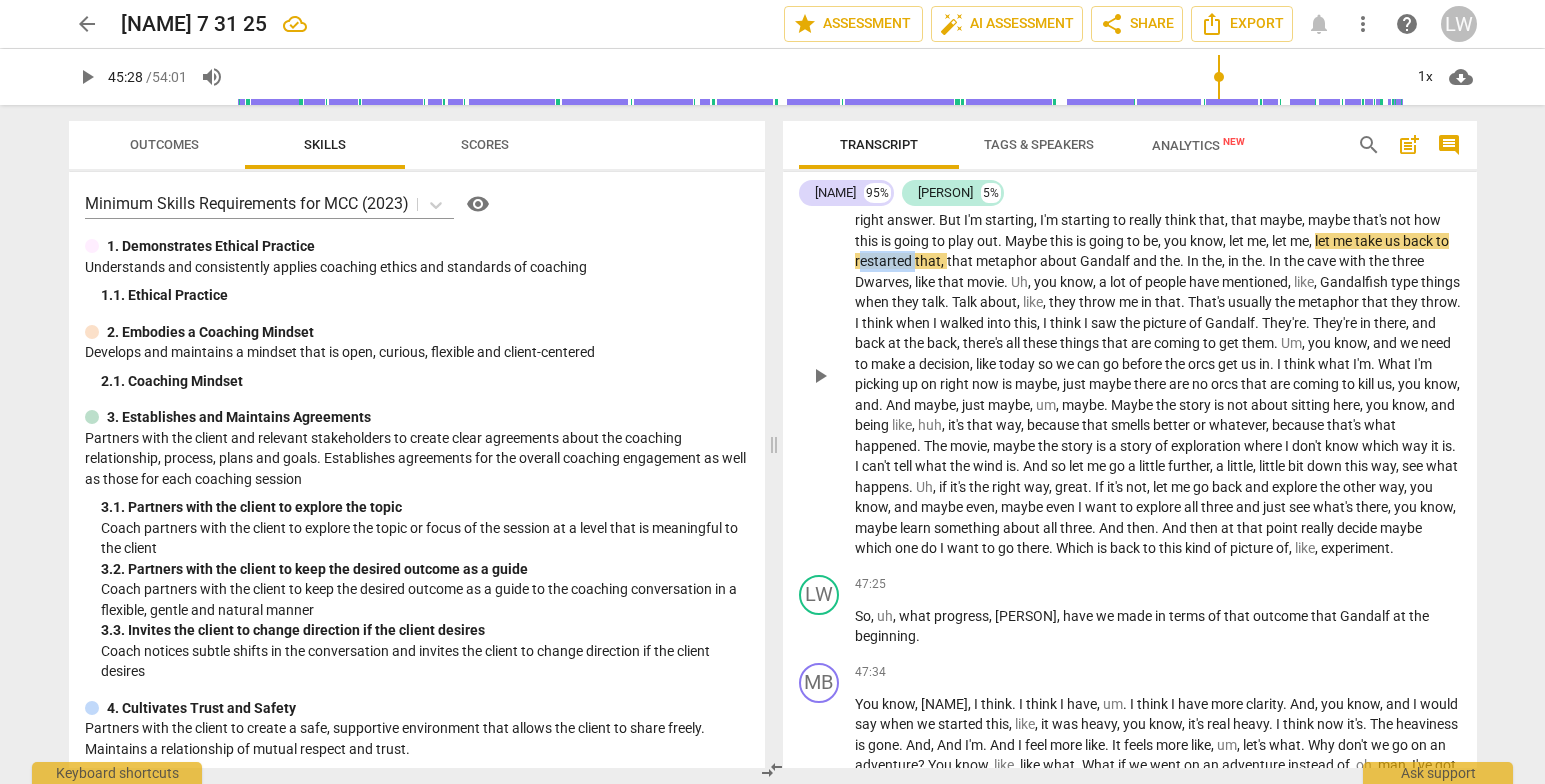 drag, startPoint x: 907, startPoint y: 397, endPoint x: 964, endPoint y: 403, distance: 57.31492 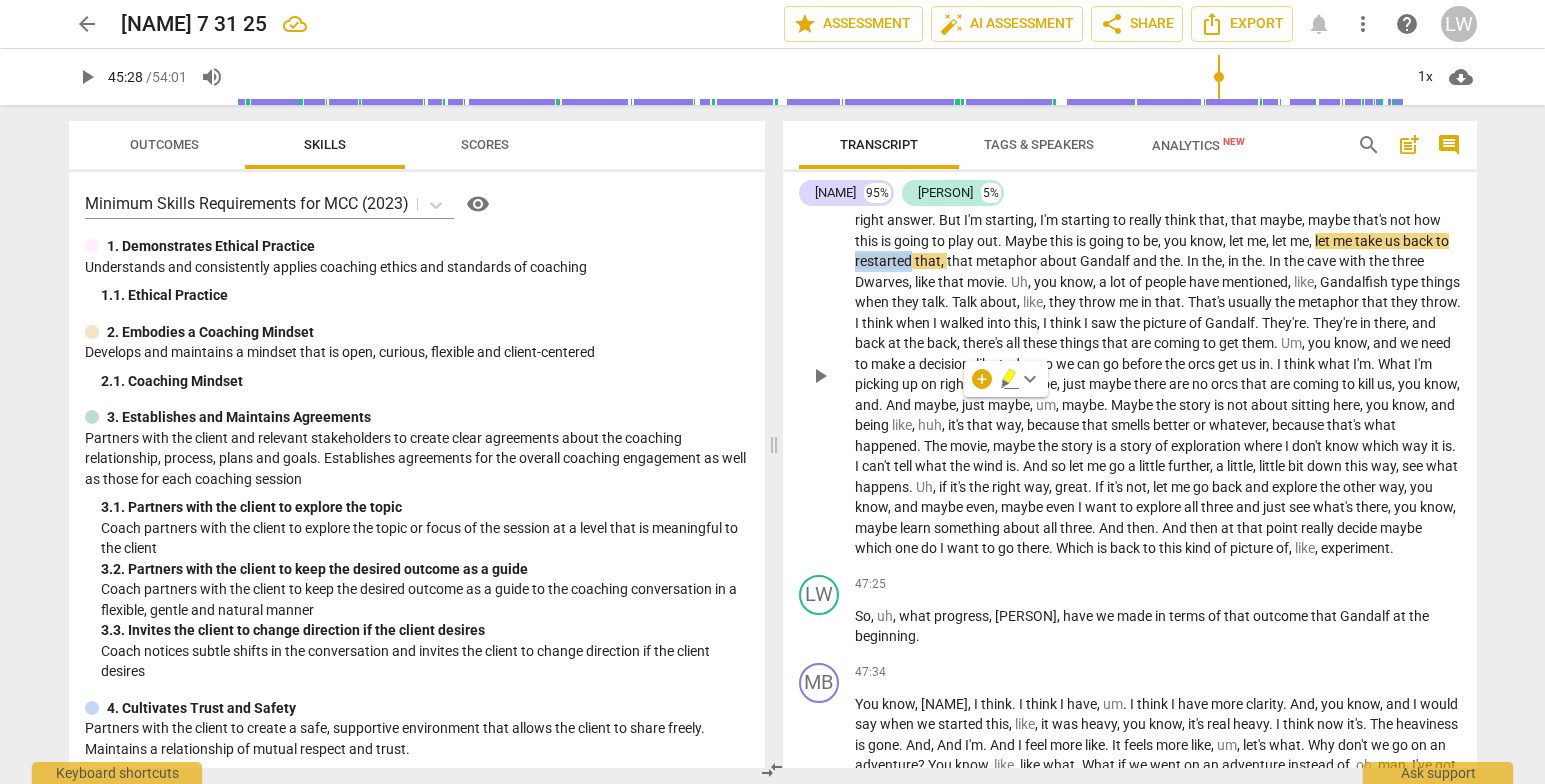drag, startPoint x: 905, startPoint y: 408, endPoint x: 961, endPoint y: 406, distance: 56.0357 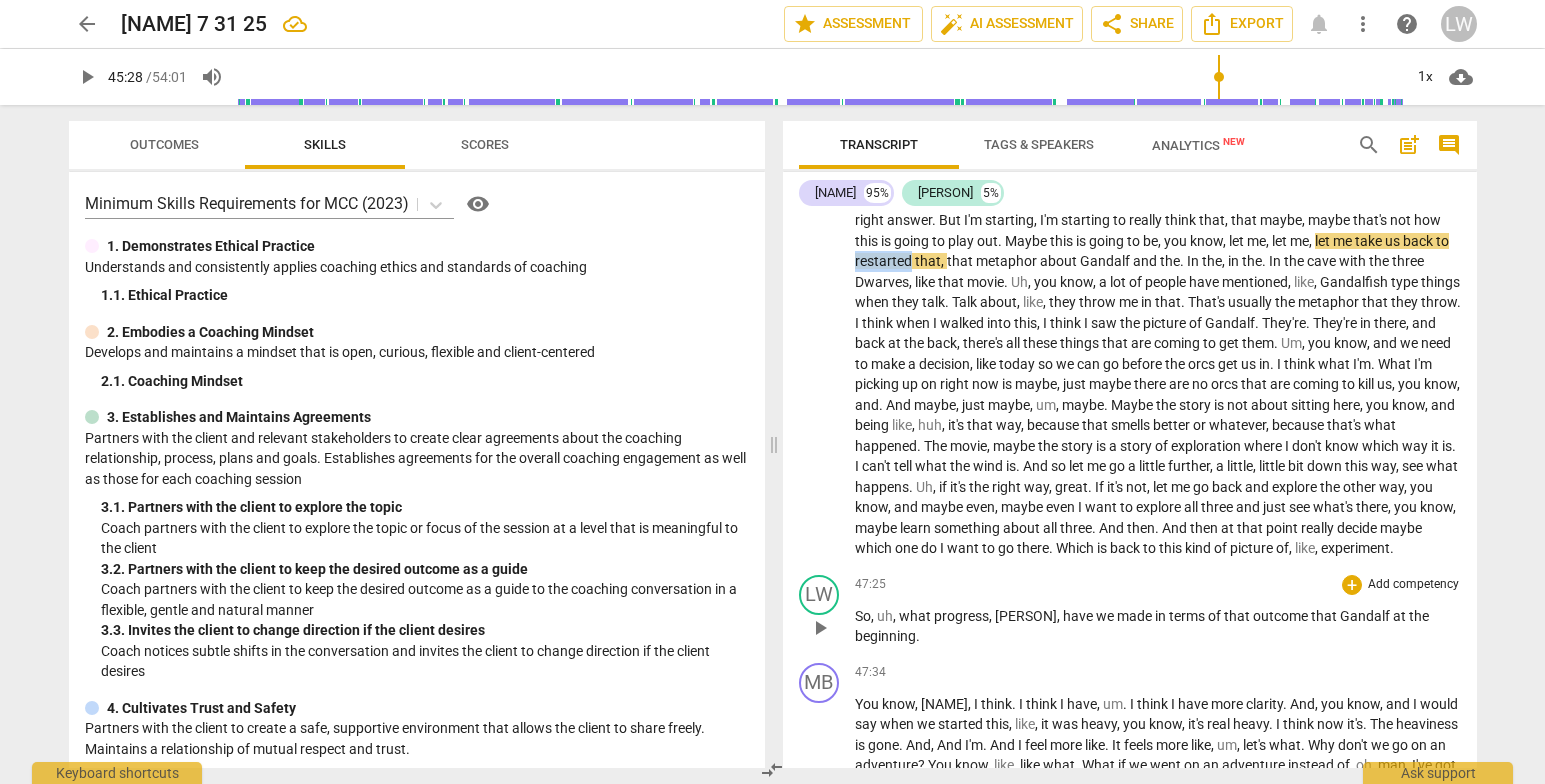 type 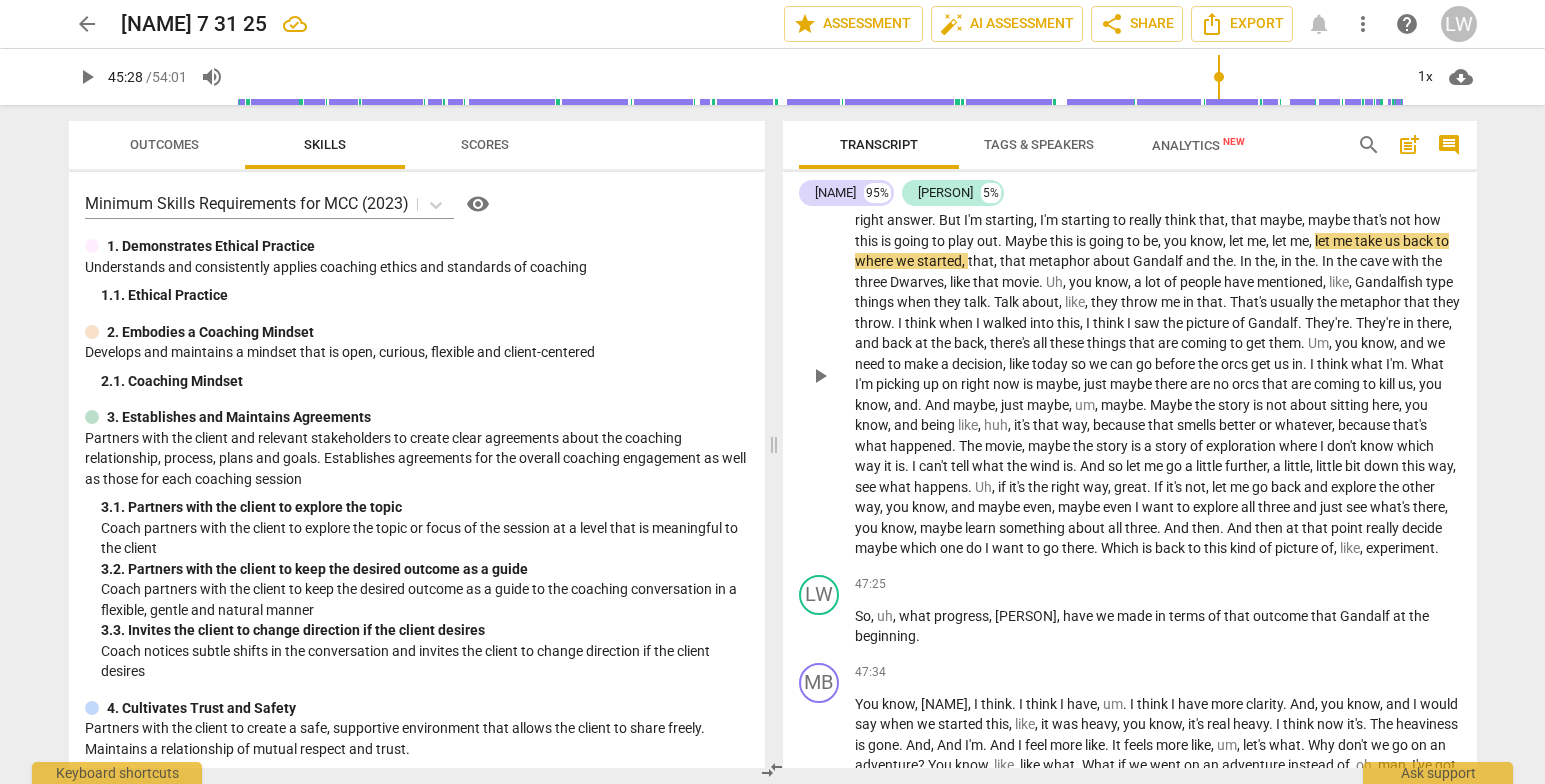click on "." at bounding box center [1236, 261] 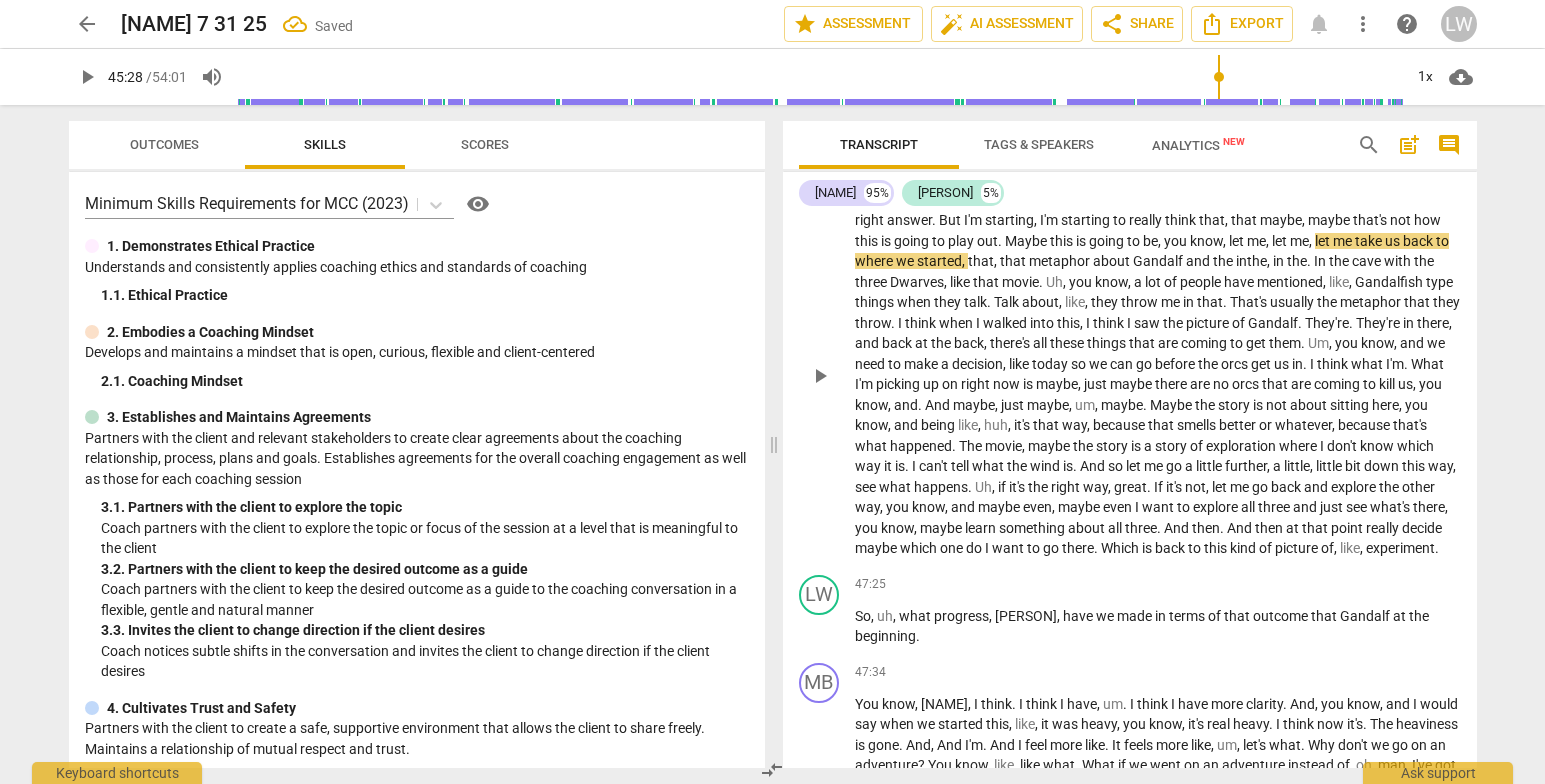 click on "." at bounding box center [1310, 261] 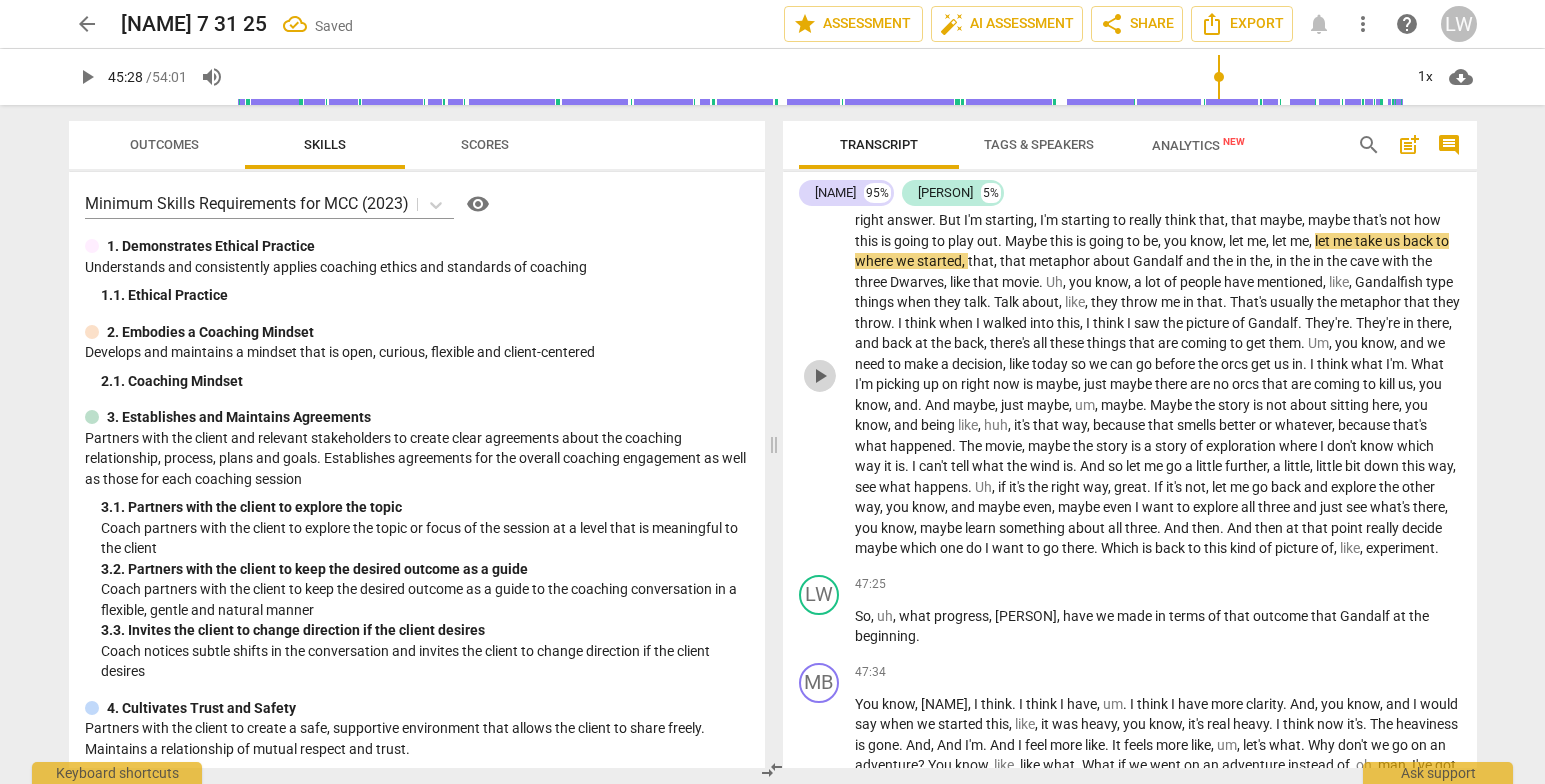 click on "play_arrow" at bounding box center (820, 376) 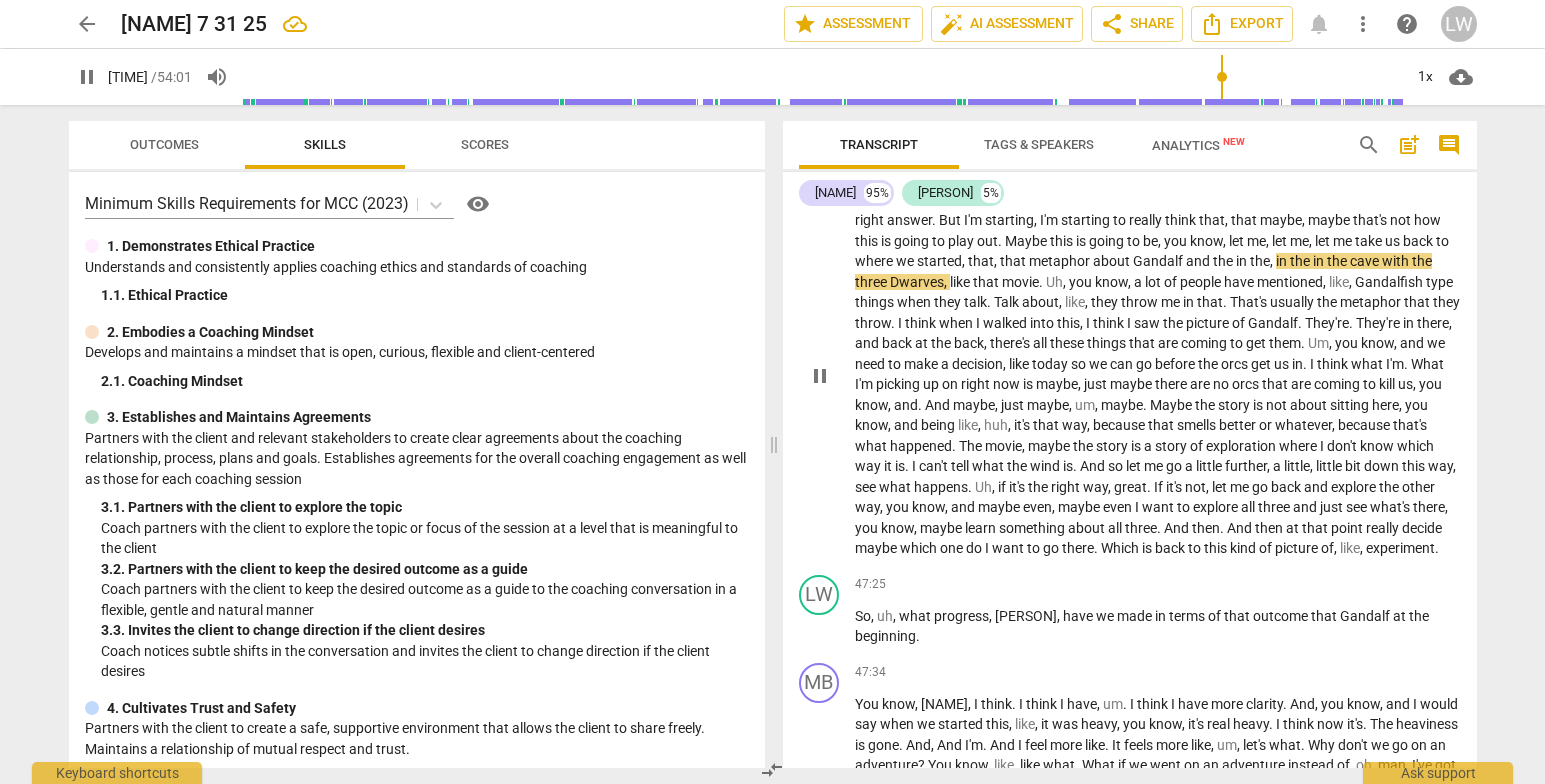 click on "pause" at bounding box center (820, 376) 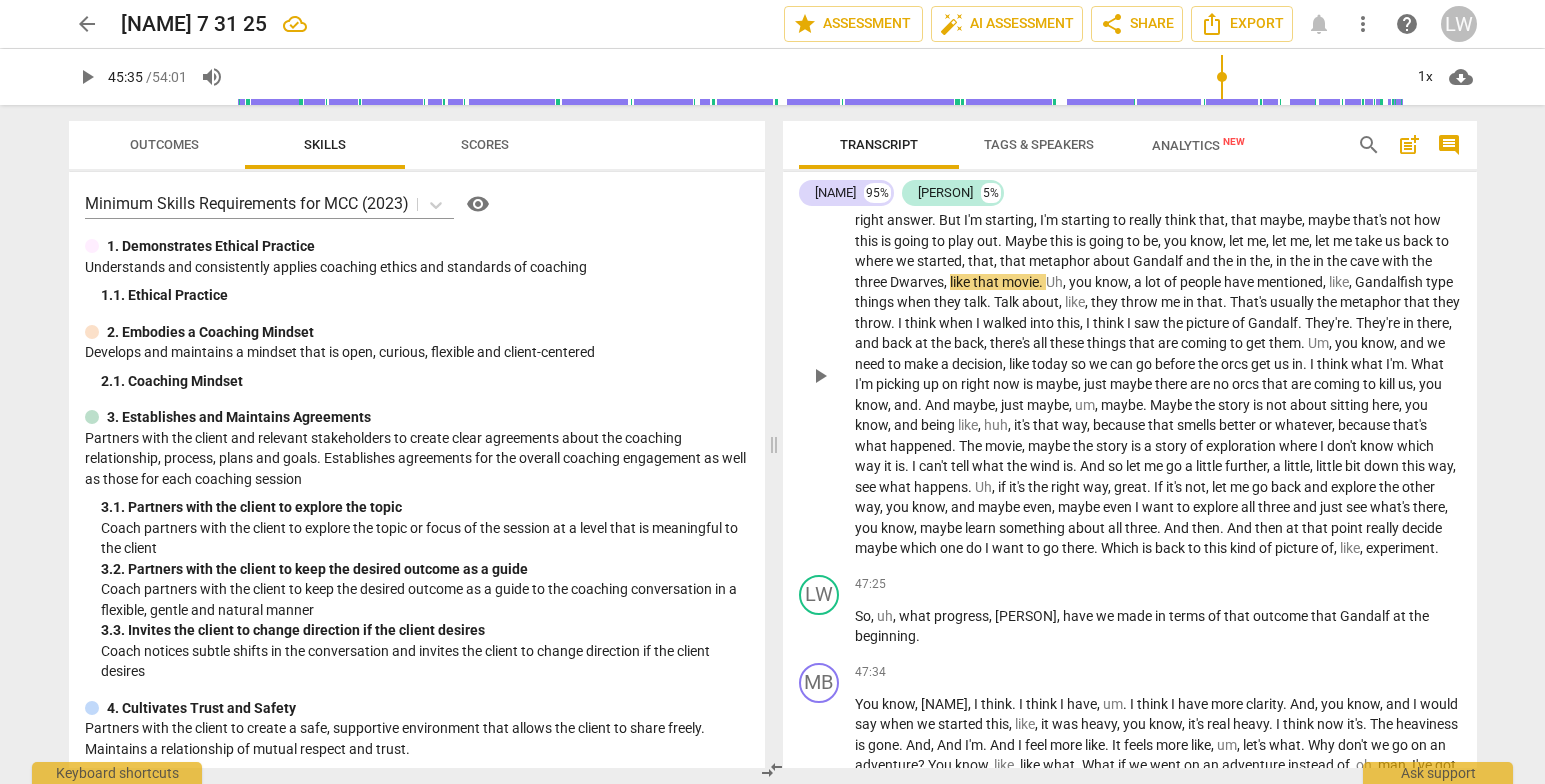 type on "2735" 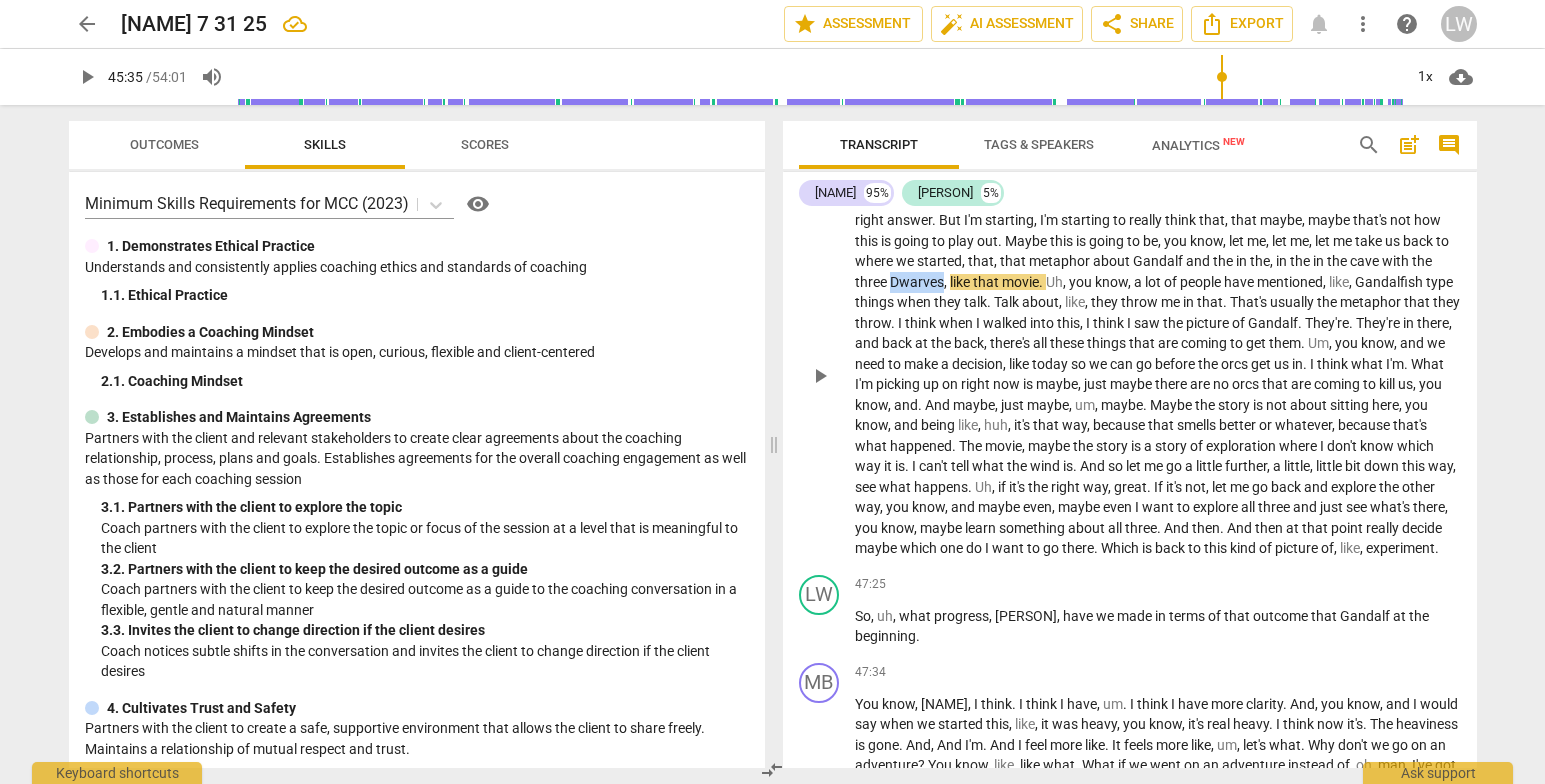 drag, startPoint x: 943, startPoint y: 422, endPoint x: 993, endPoint y: 431, distance: 50.803543 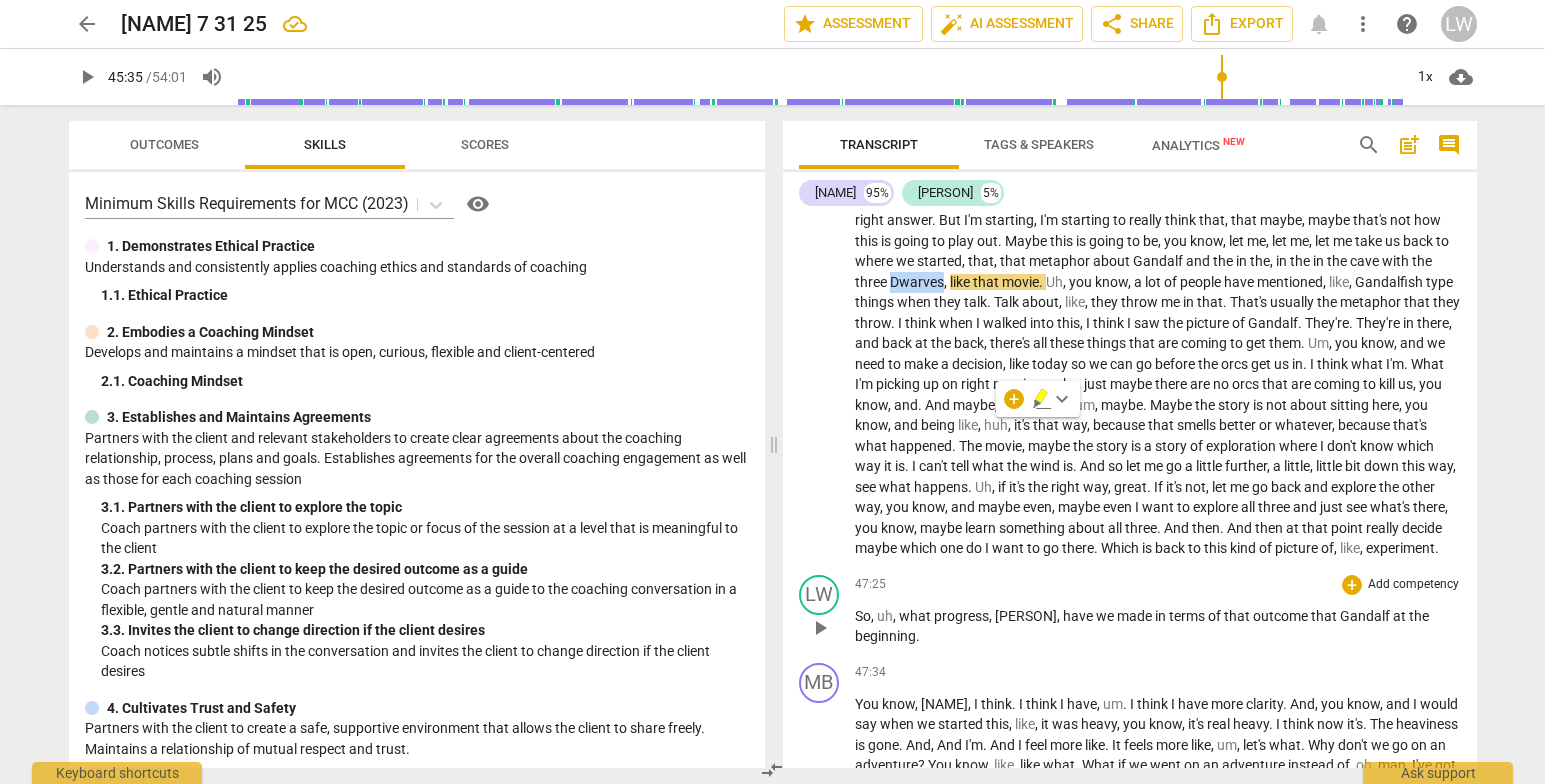 type 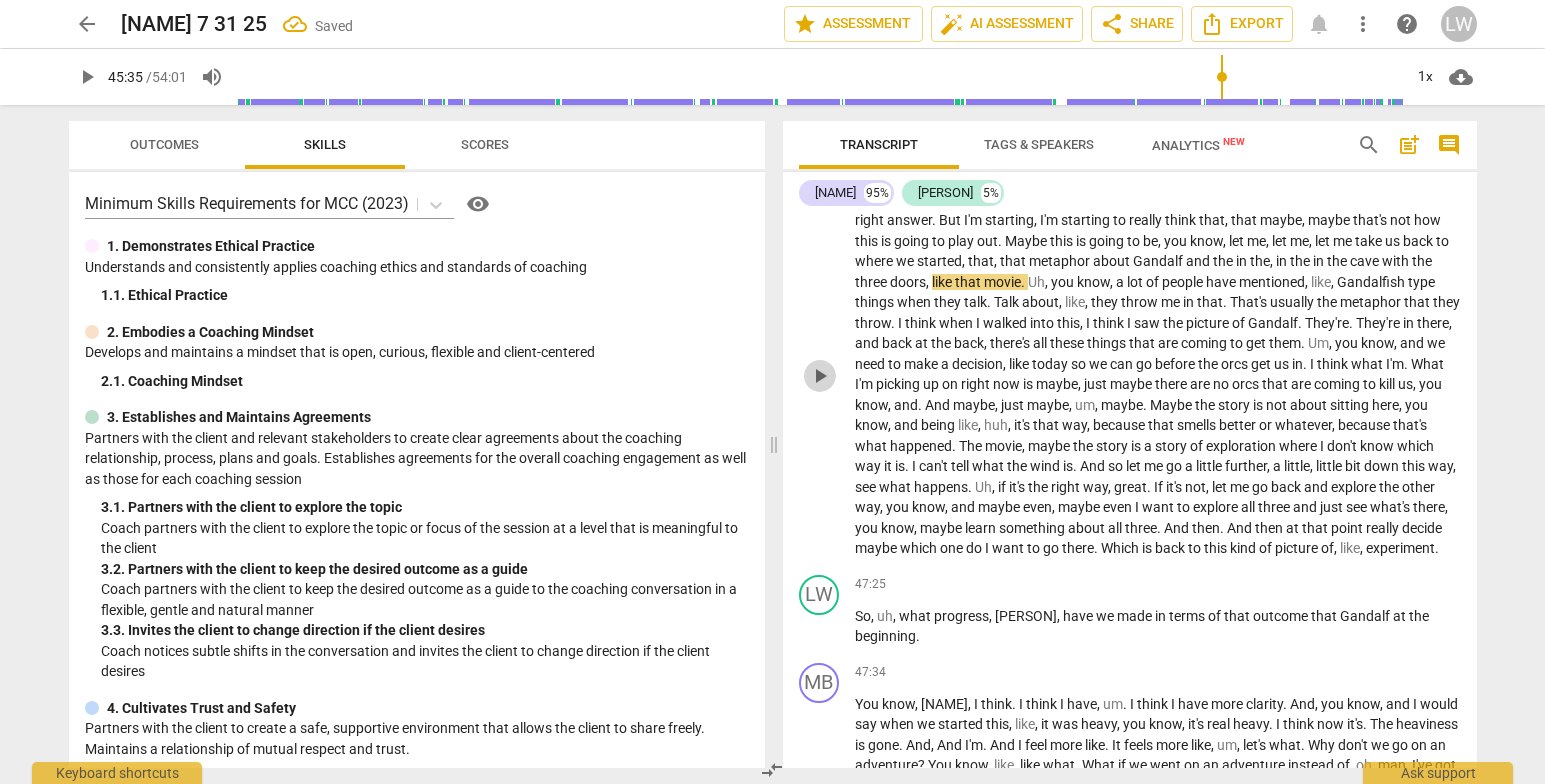 click on "play_arrow" at bounding box center (820, 376) 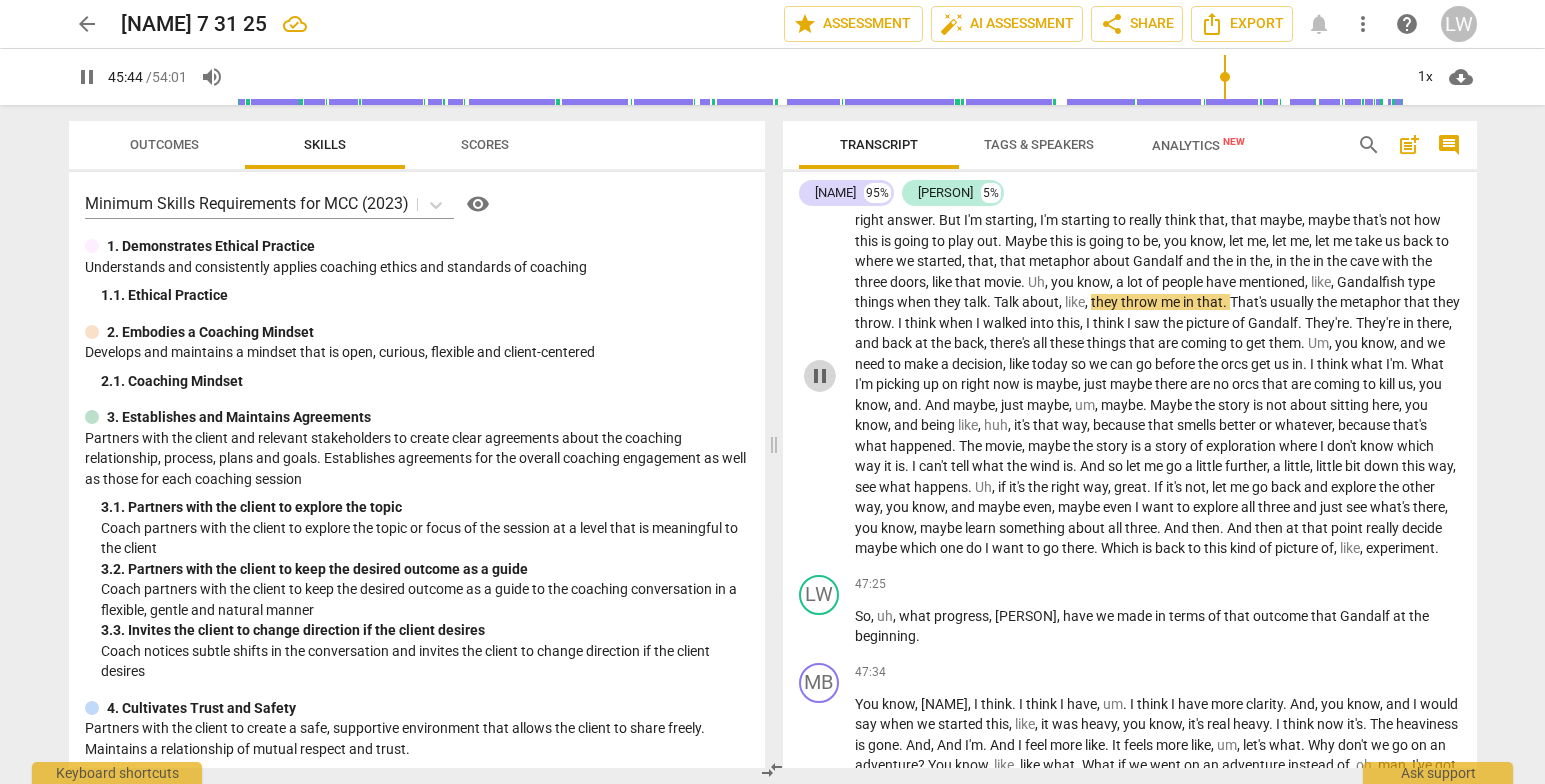 click on "pause" at bounding box center (820, 376) 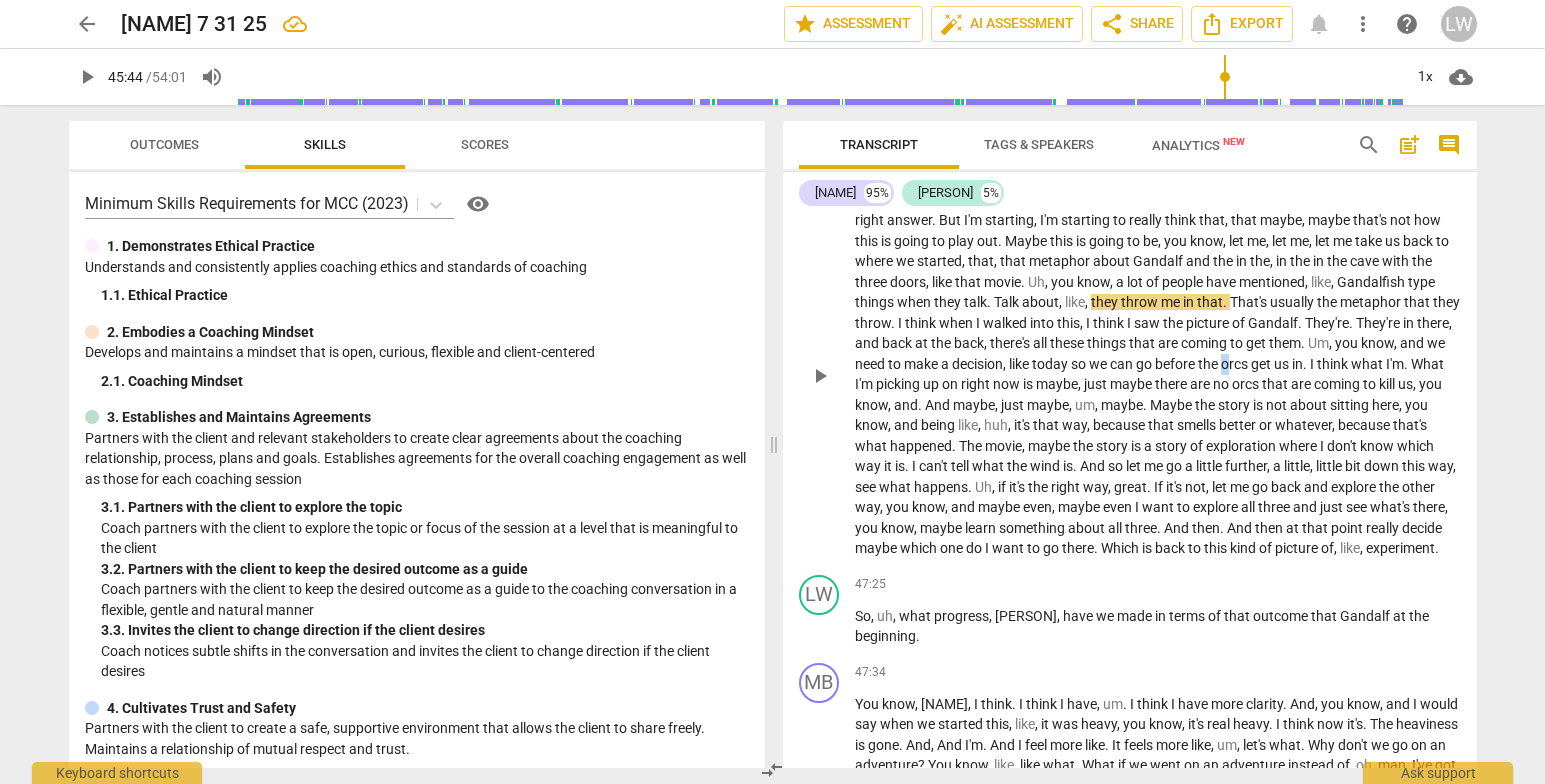 drag, startPoint x: 1407, startPoint y: 508, endPoint x: 1424, endPoint y: 593, distance: 86.683334 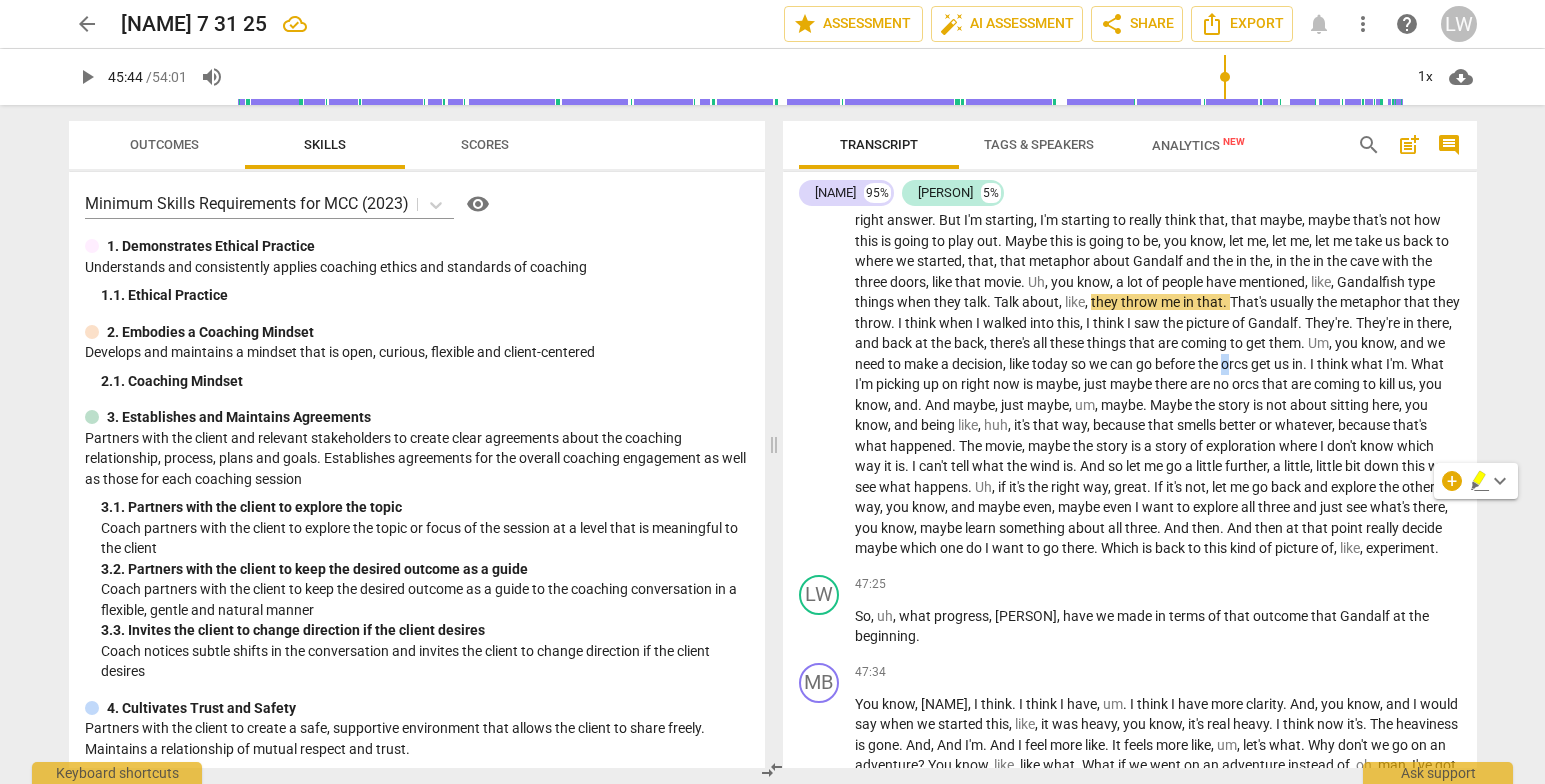 type 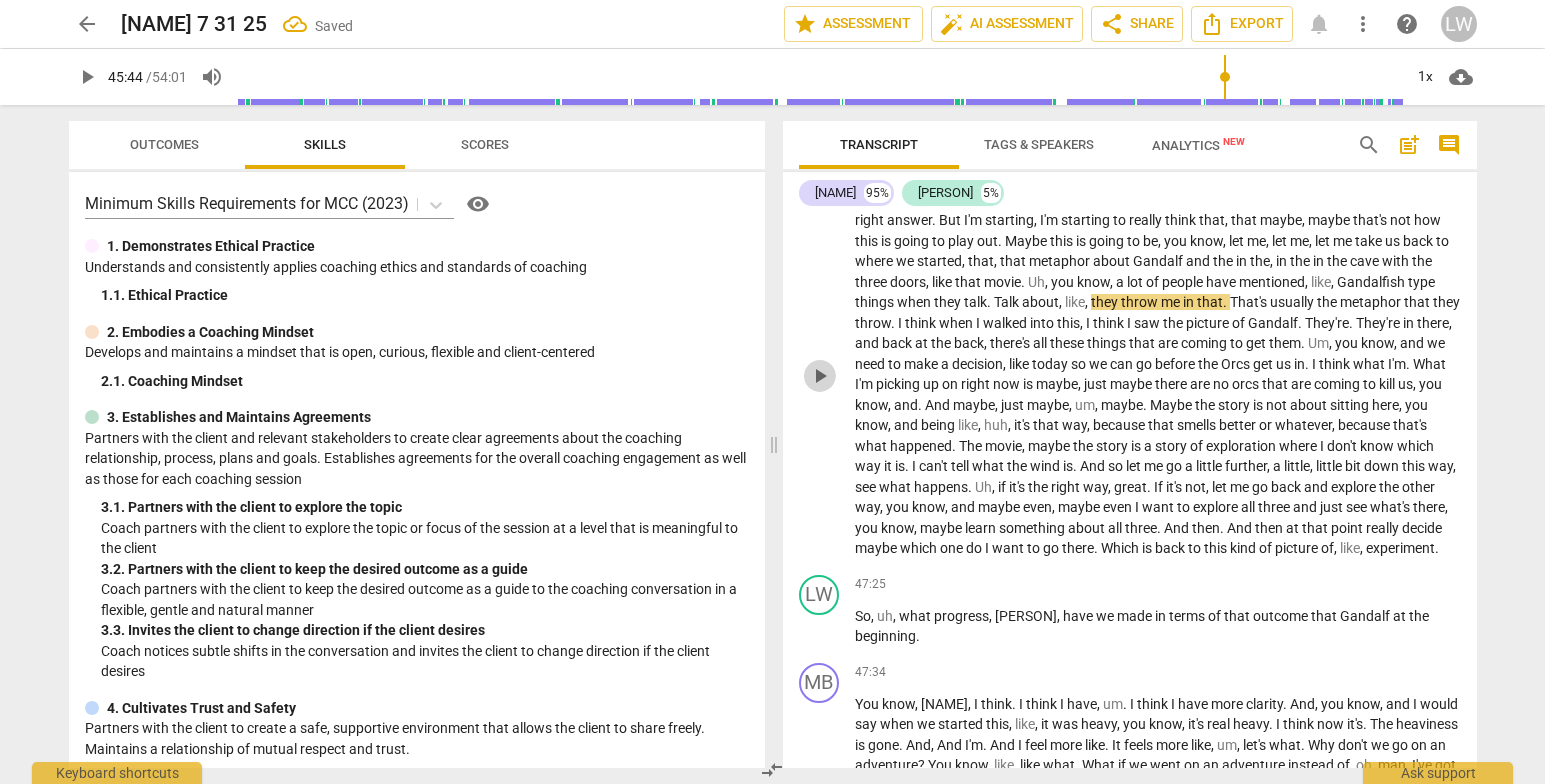 click on "play_arrow" at bounding box center (820, 376) 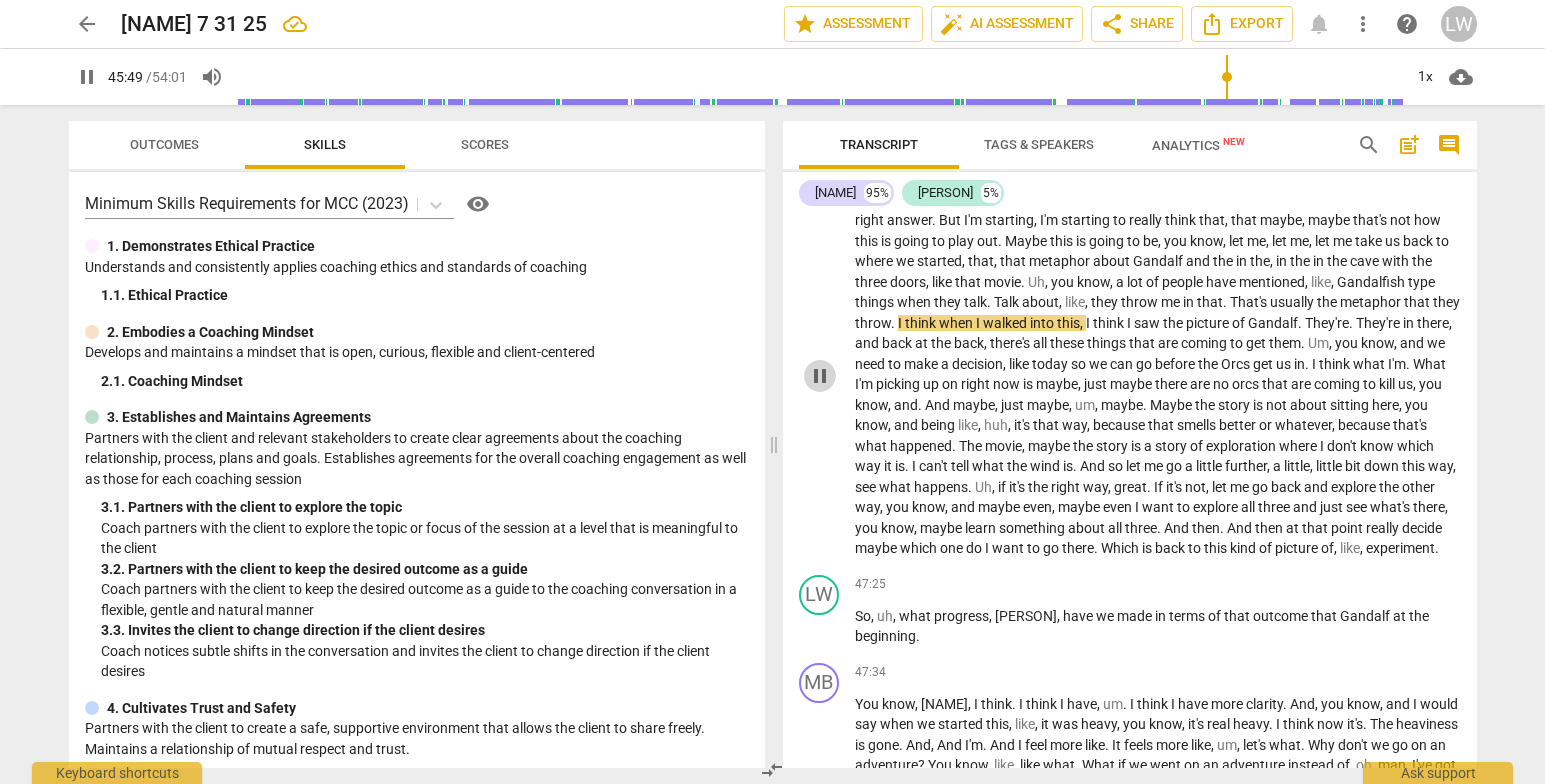 click on "pause" at bounding box center [820, 376] 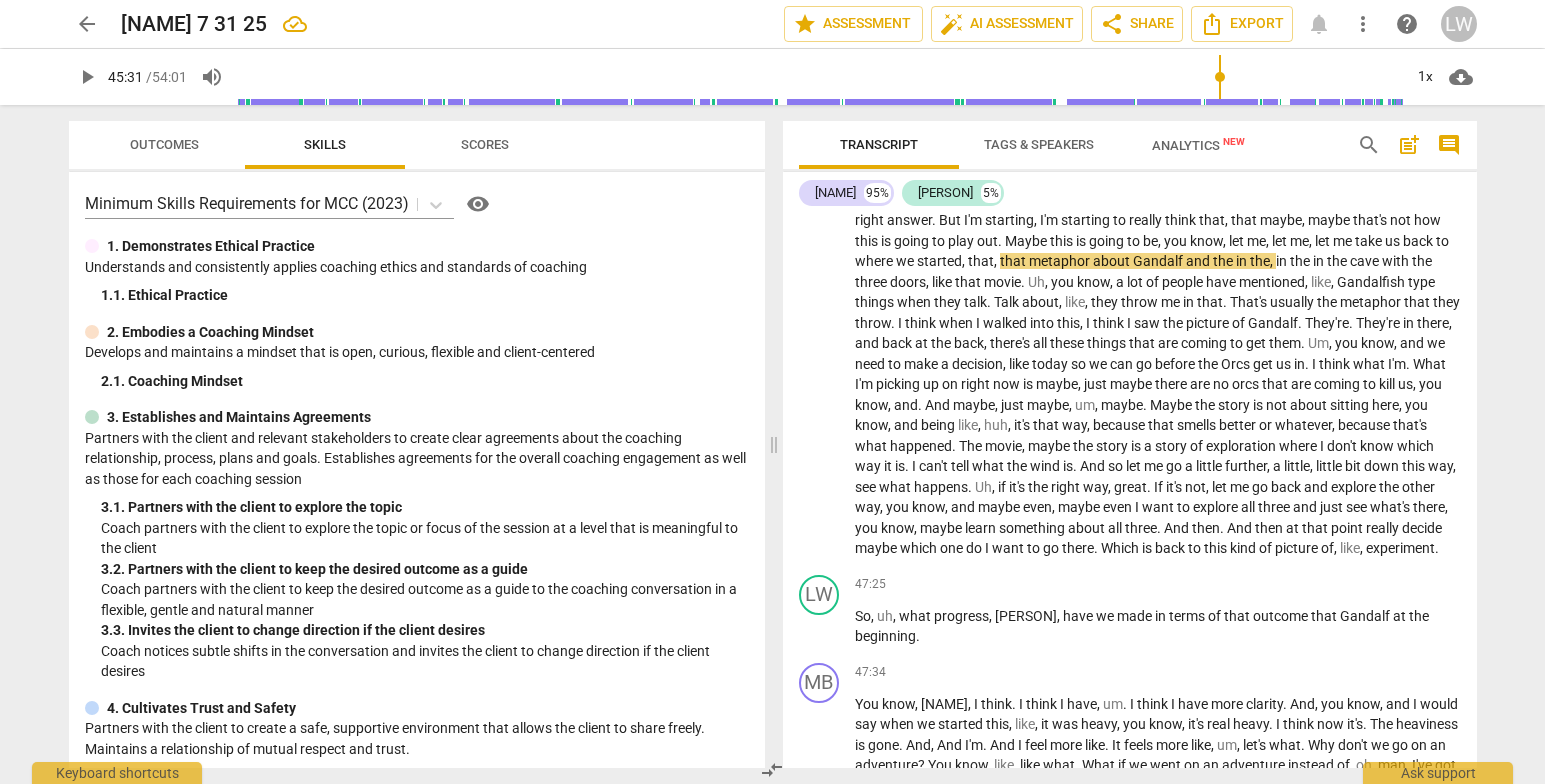 drag, startPoint x: 1230, startPoint y: 73, endPoint x: 1219, endPoint y: 73, distance: 11 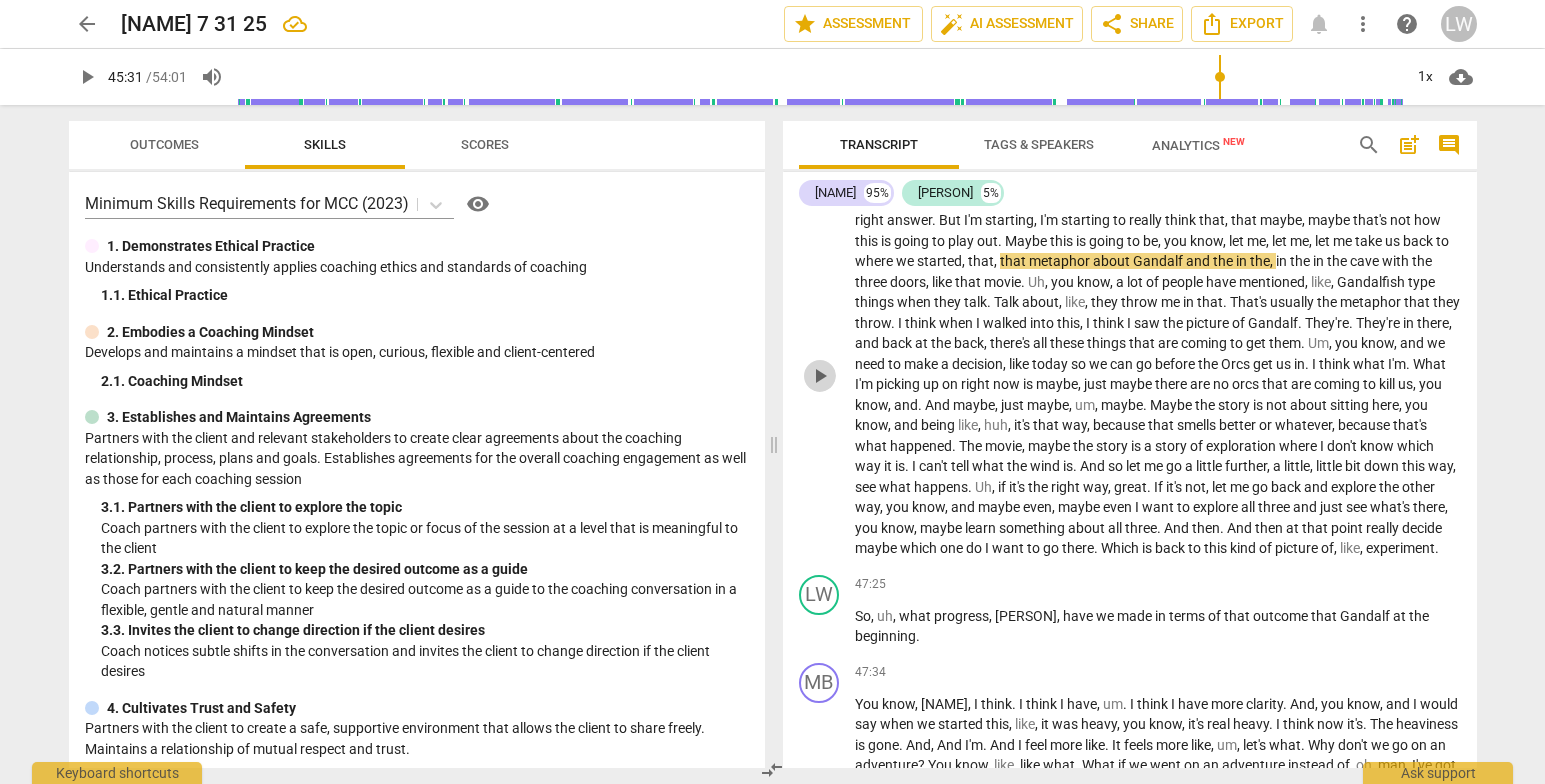 click on "play_arrow" at bounding box center (820, 376) 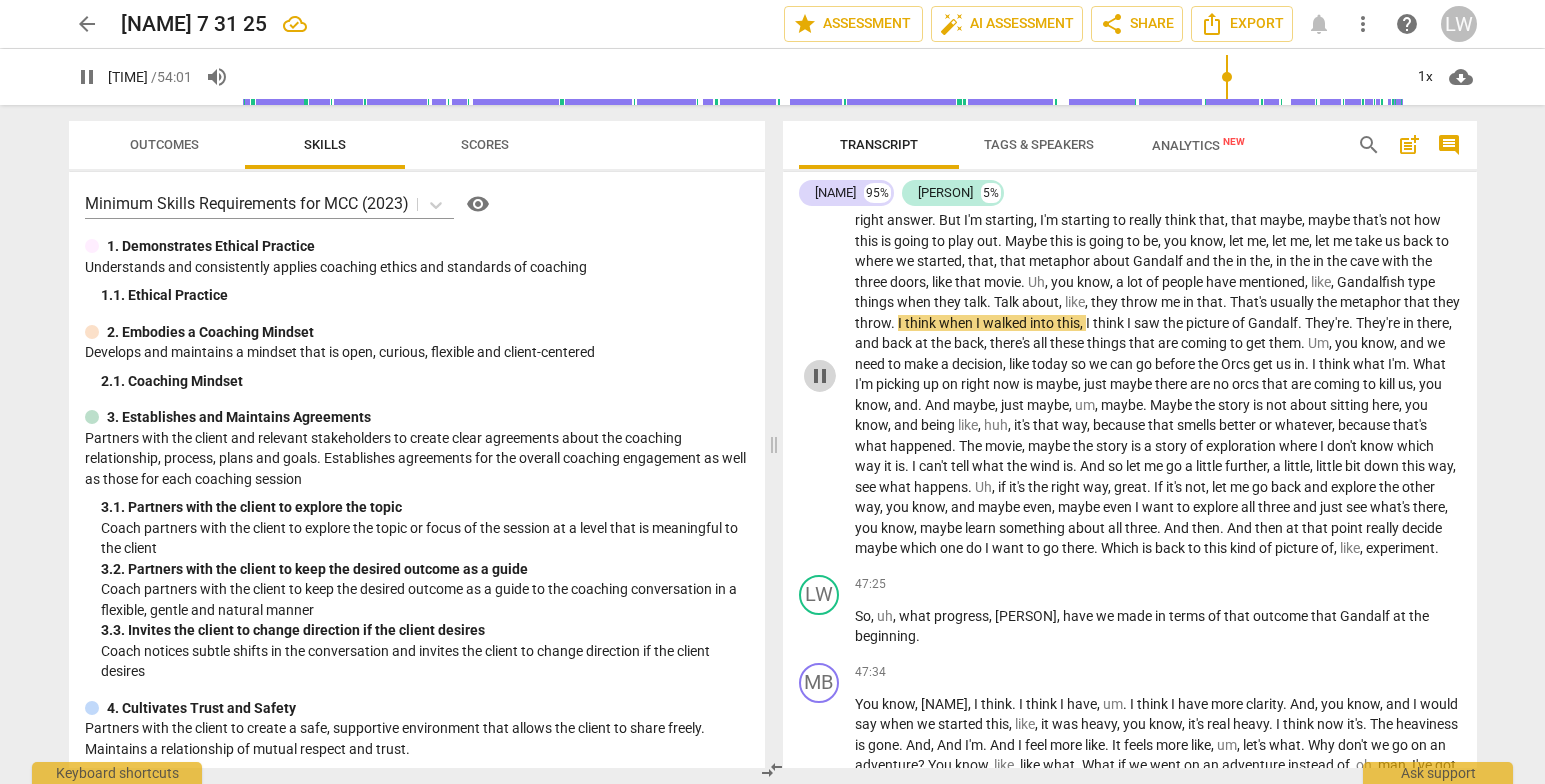 click on "pause" at bounding box center [820, 376] 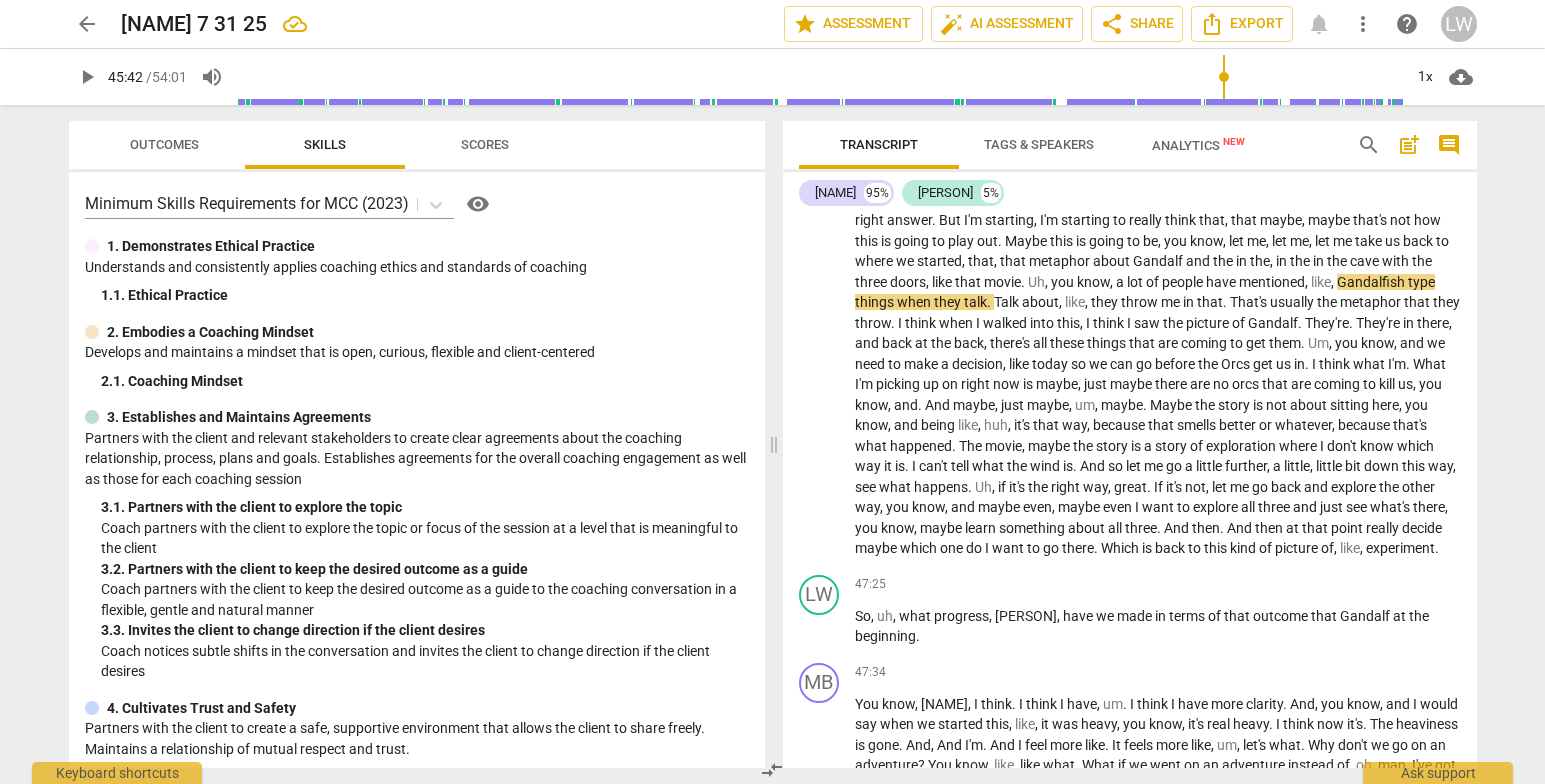 click at bounding box center (820, 77) 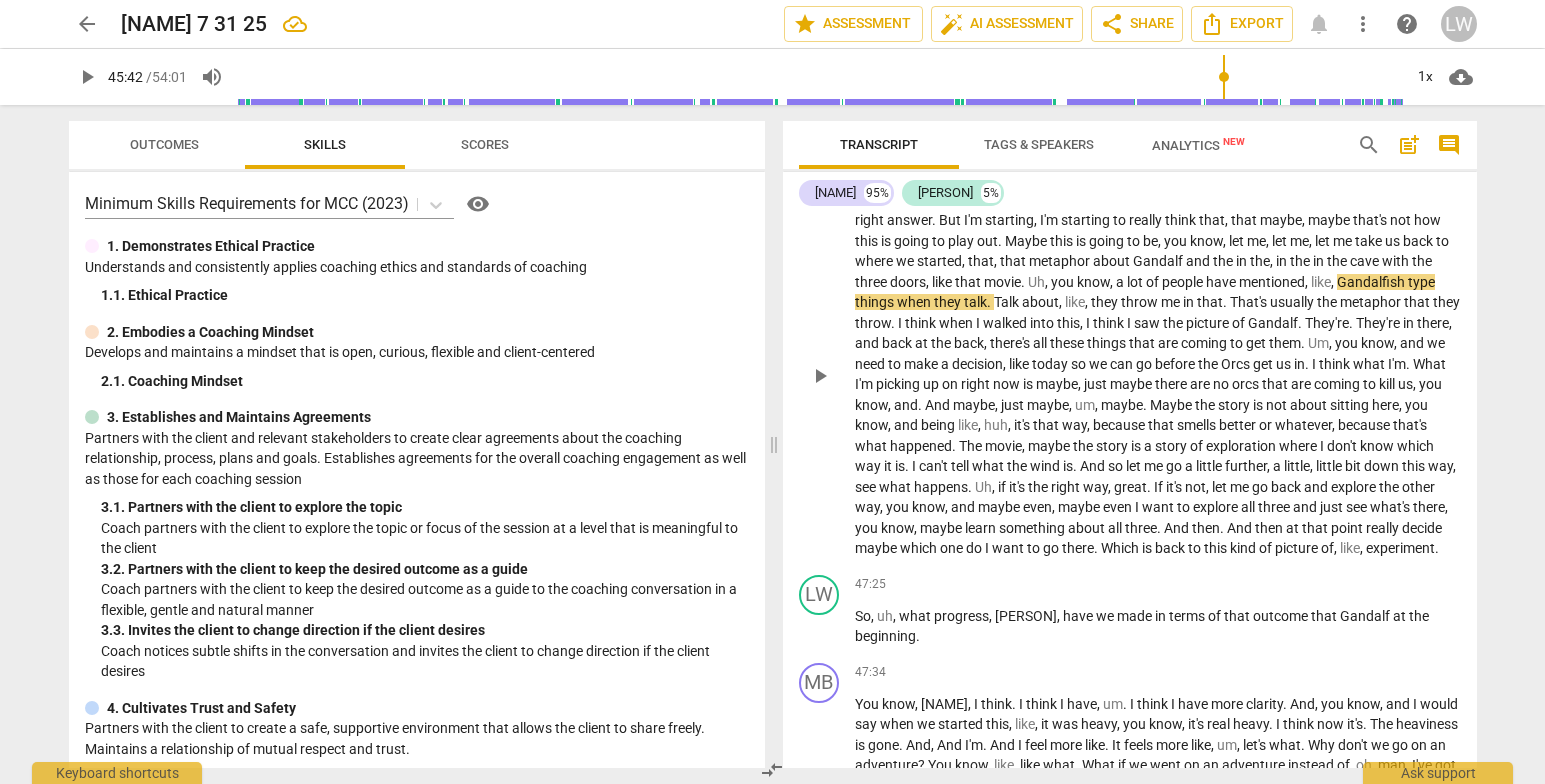 click on "play_arrow" at bounding box center (820, 376) 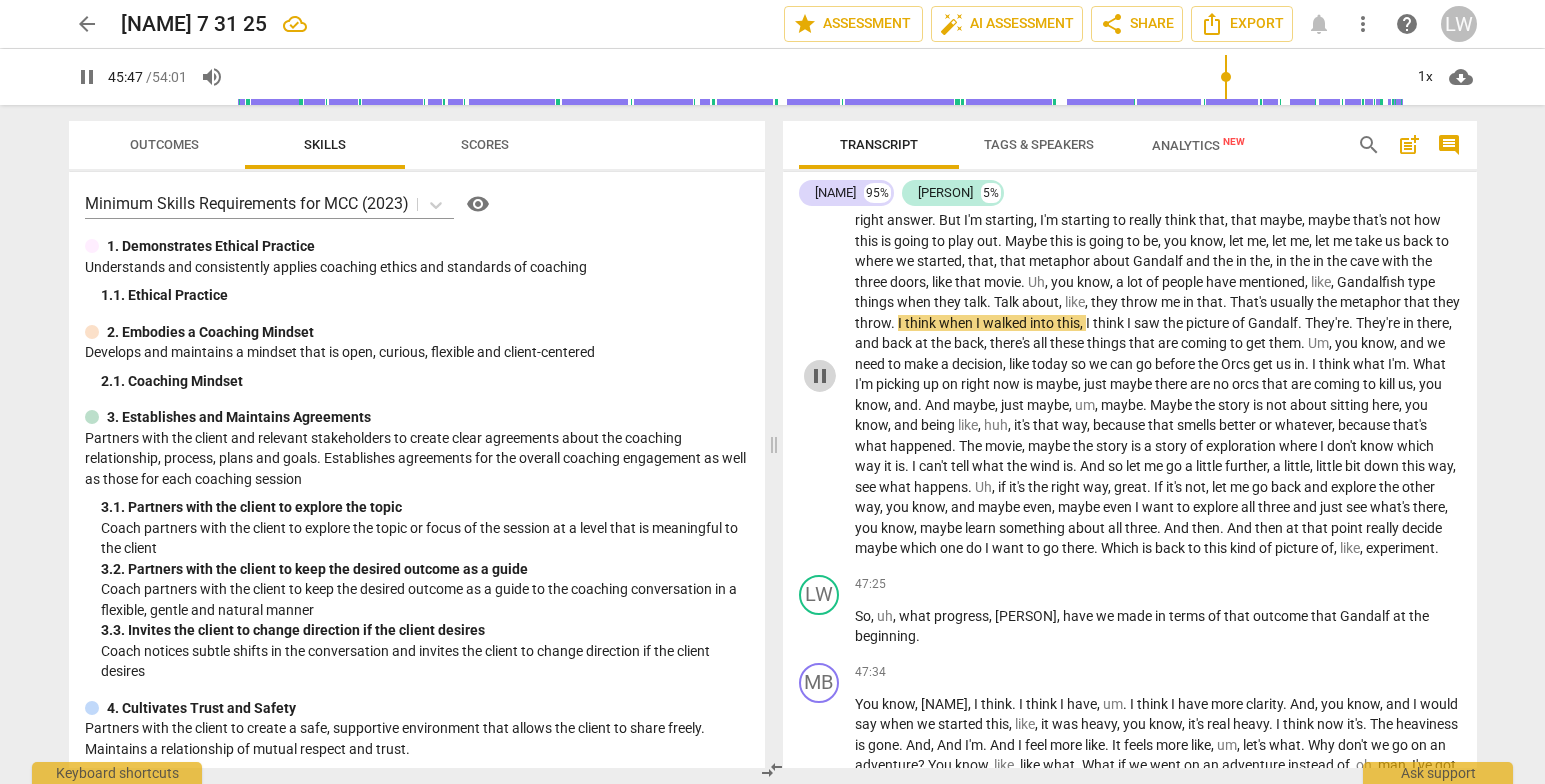 click on "pause" at bounding box center (820, 376) 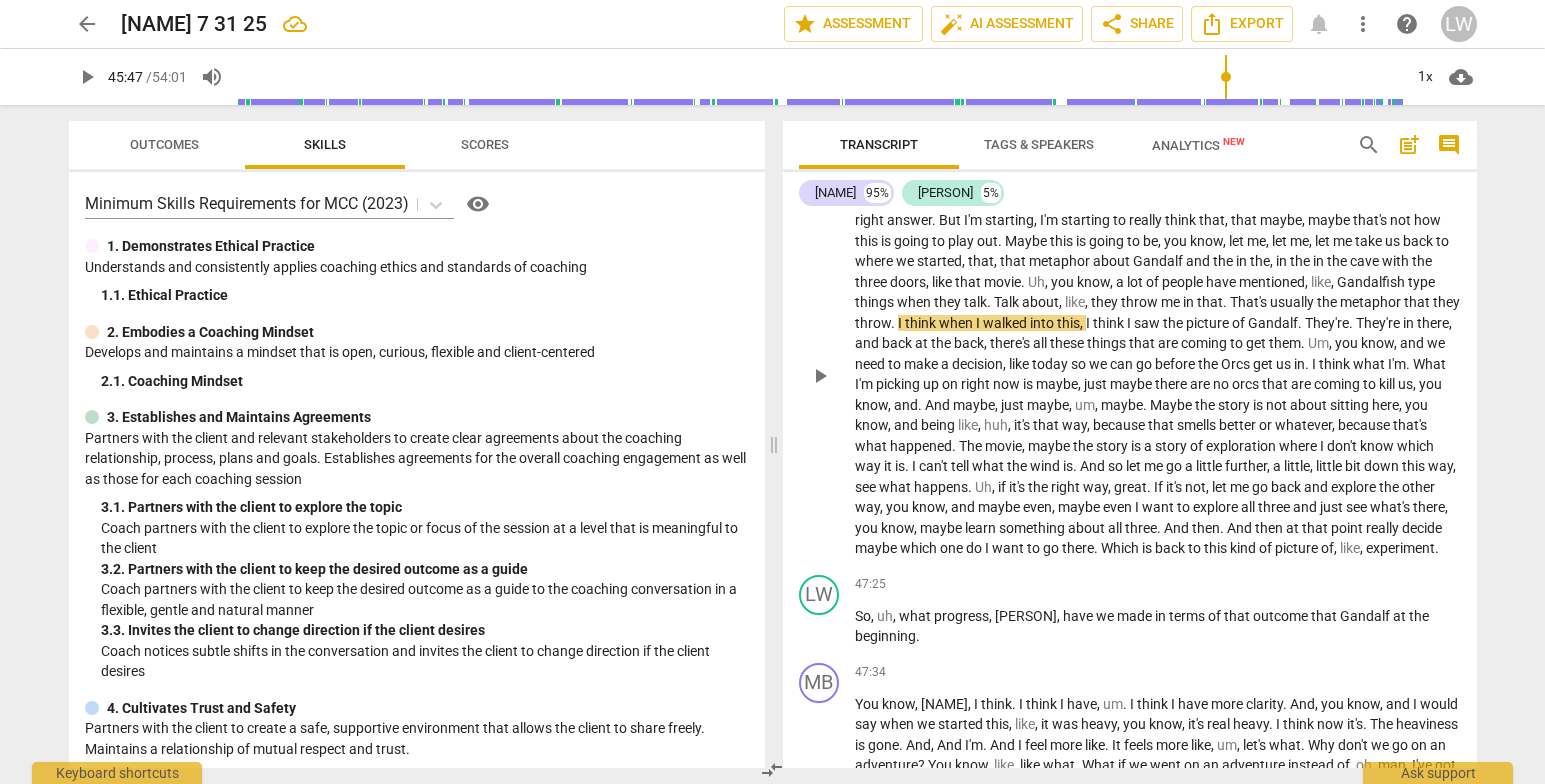 click on "throw" at bounding box center [873, 323] 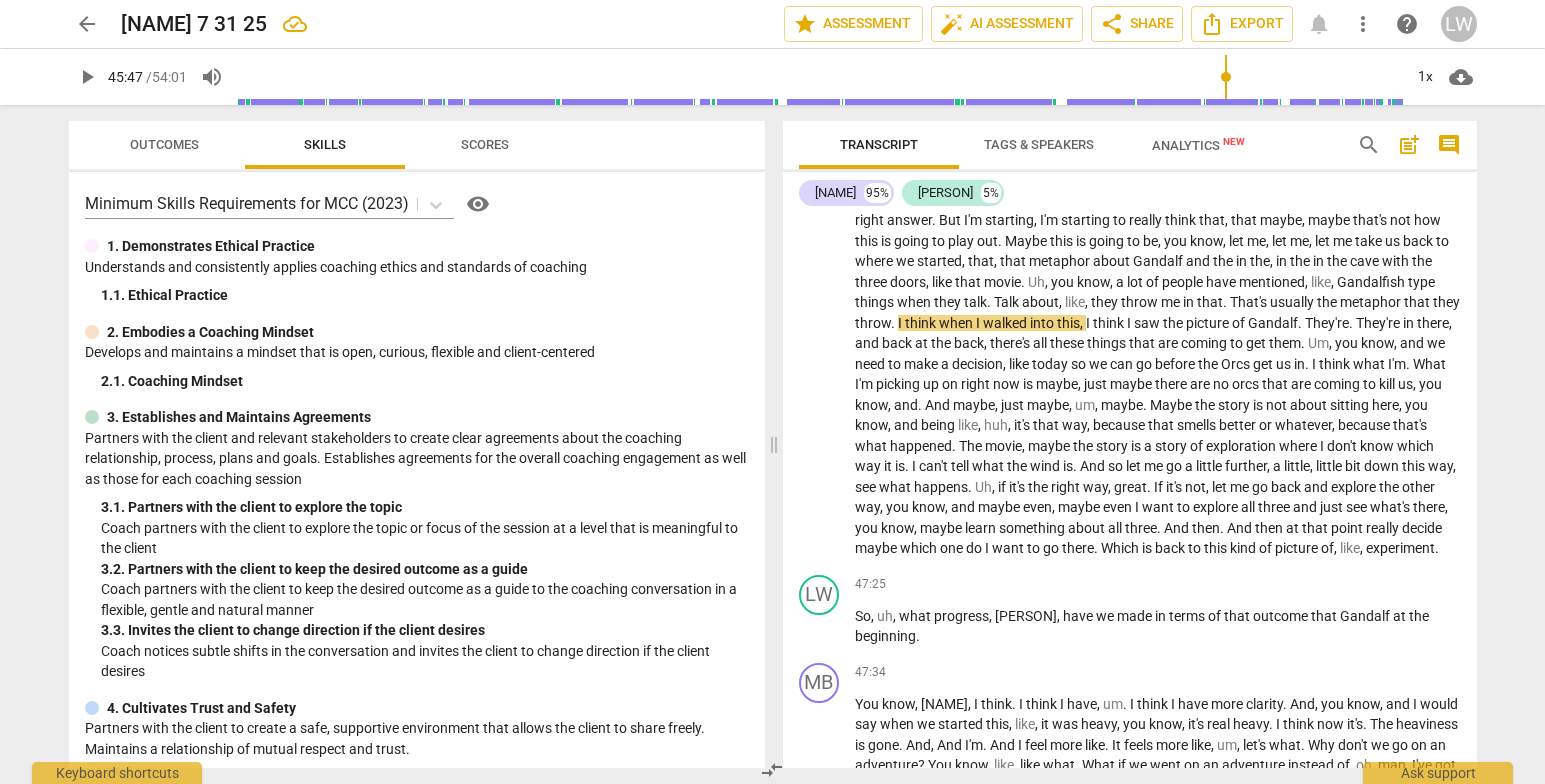 type 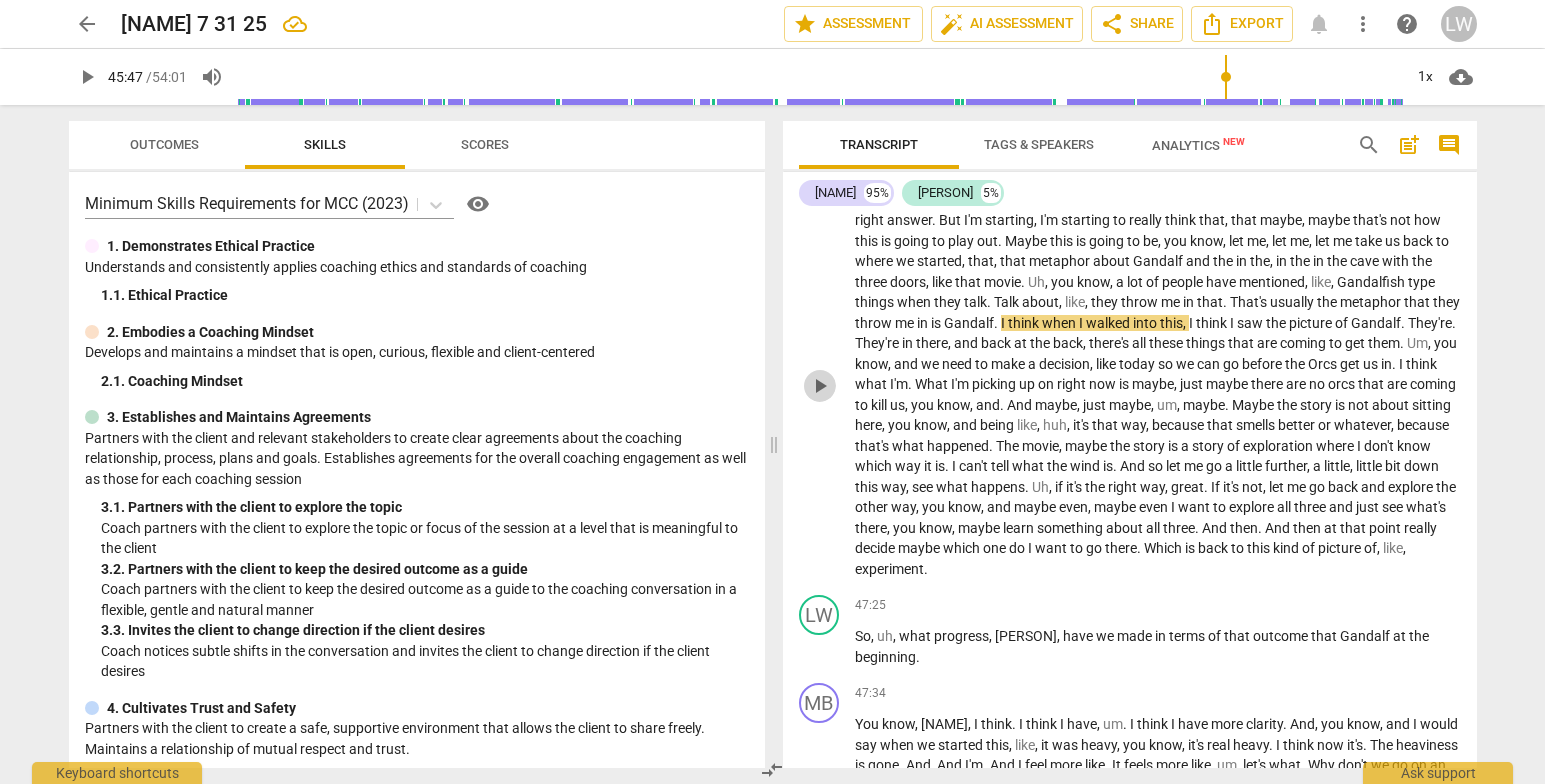 click on "play_arrow" at bounding box center (820, 386) 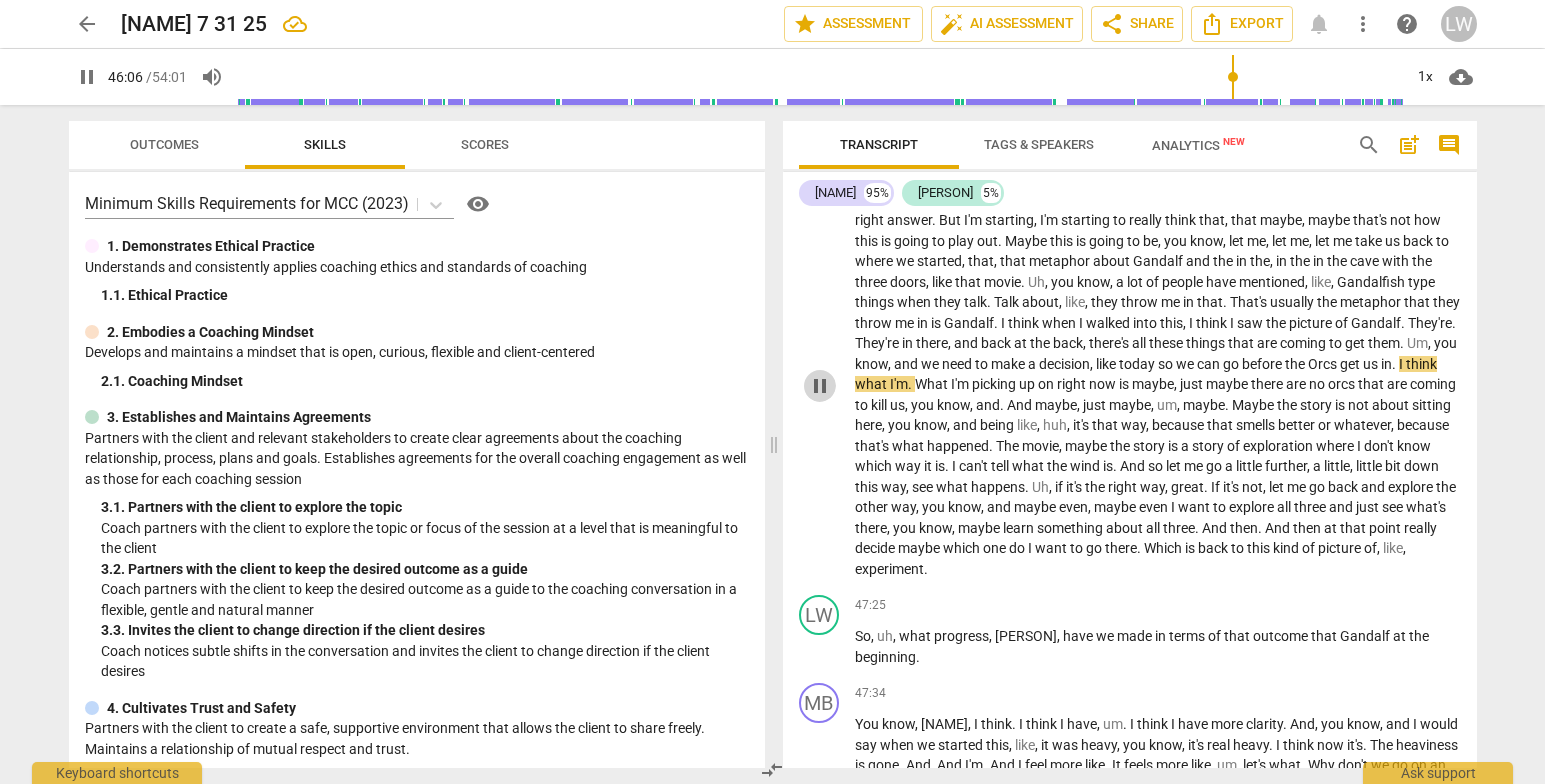click on "pause" at bounding box center (820, 386) 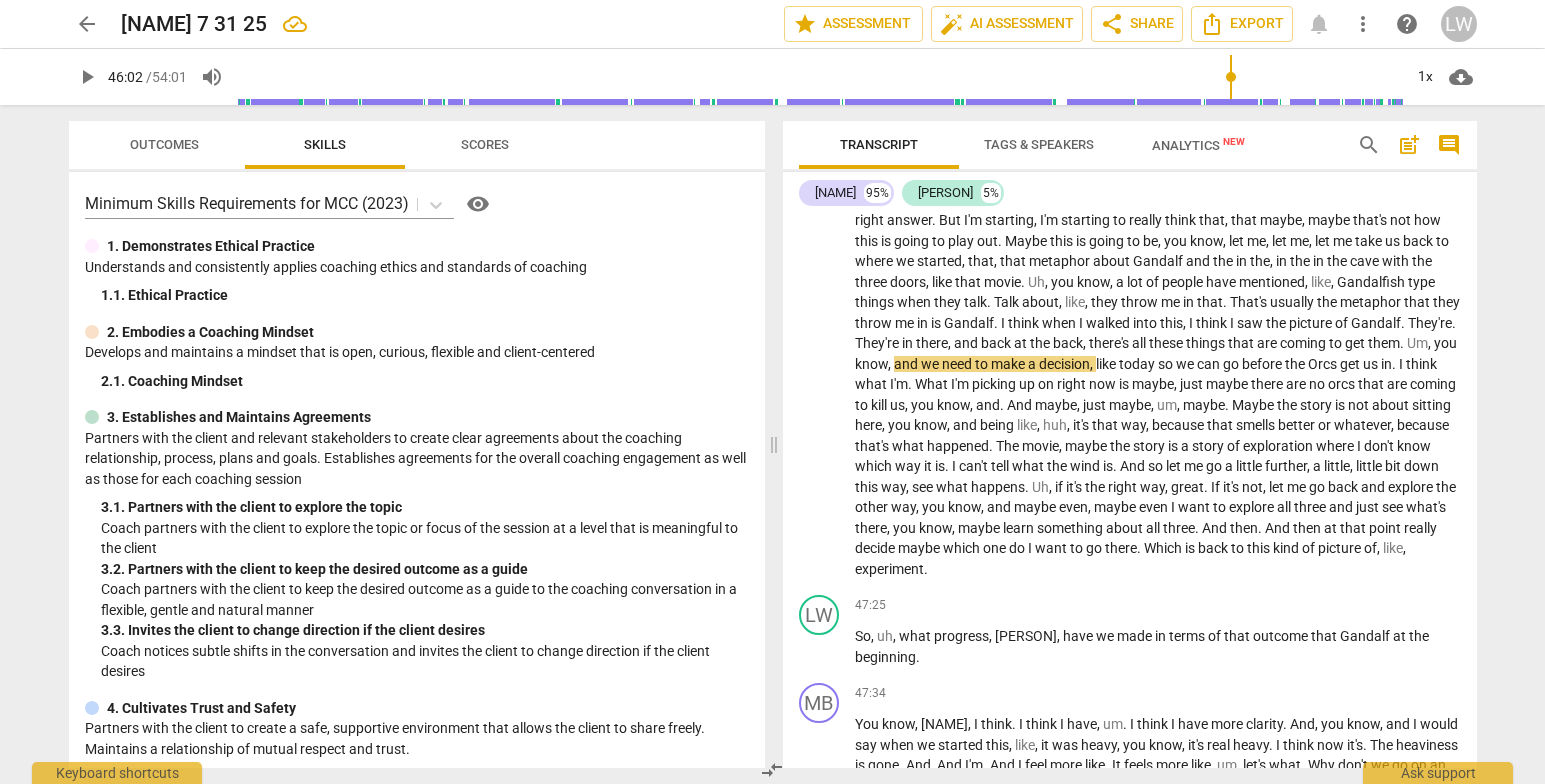 click at bounding box center [820, 77] 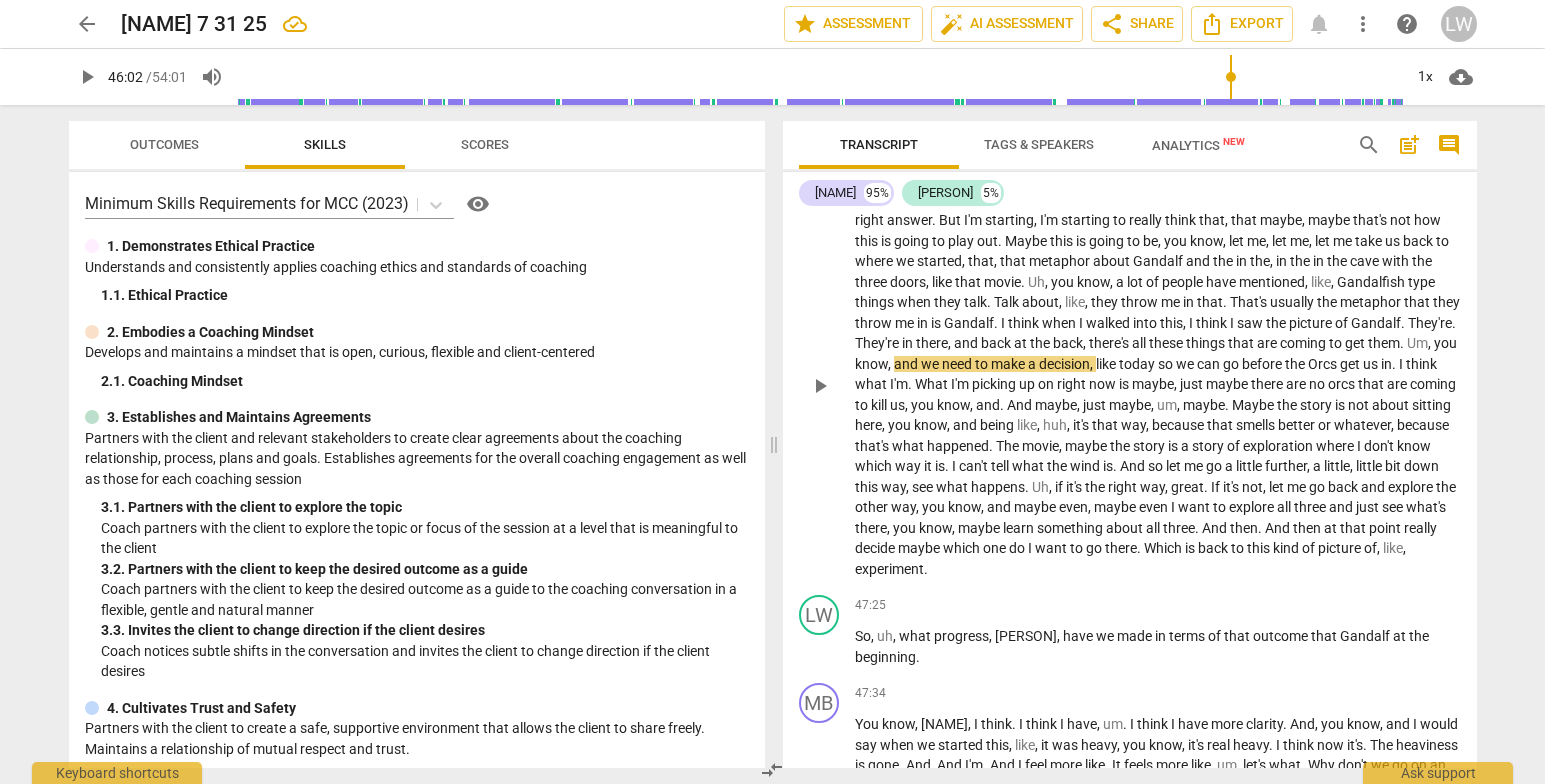 click on "play_arrow" at bounding box center [820, 386] 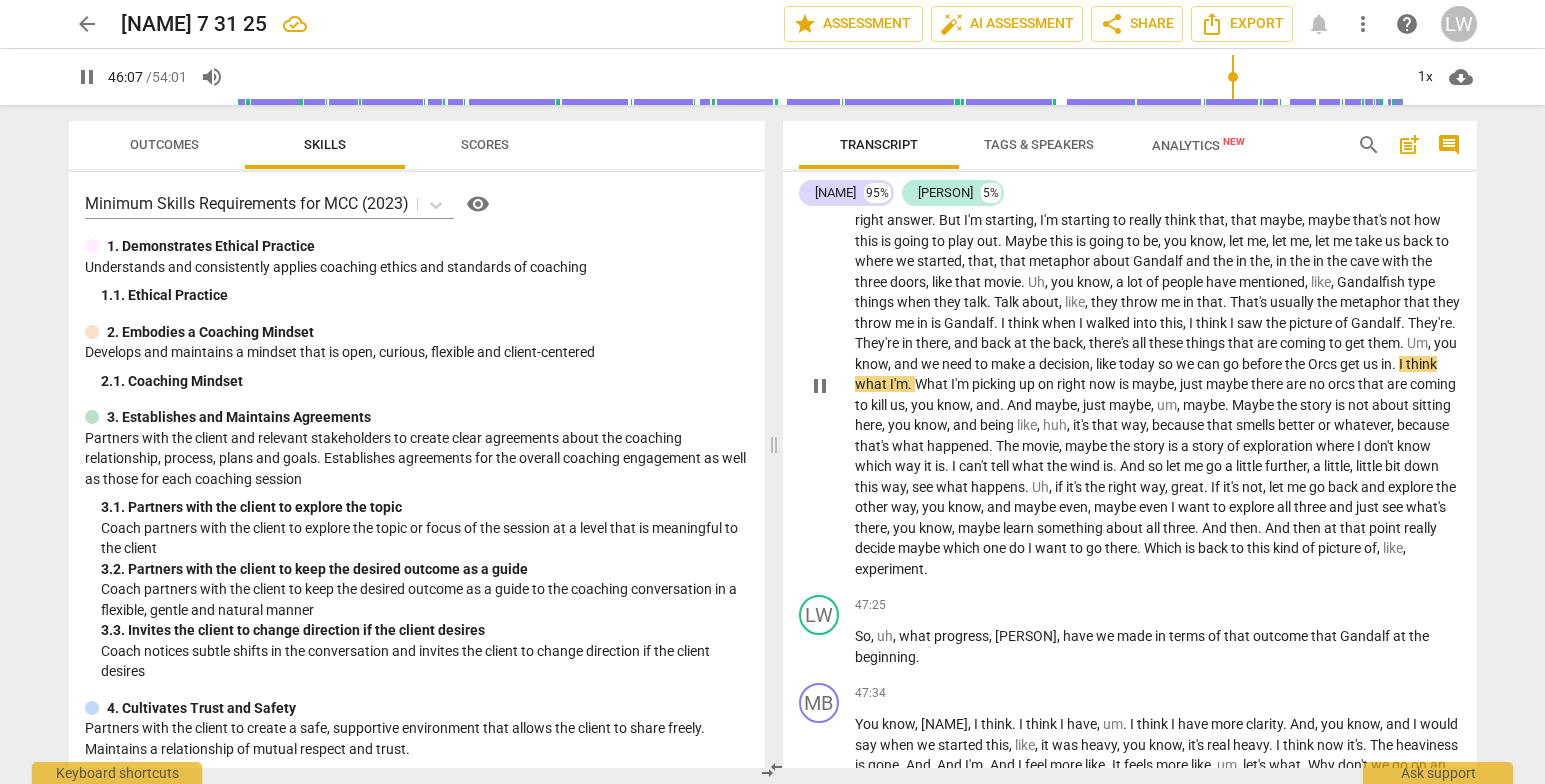 click on "pause" at bounding box center (820, 386) 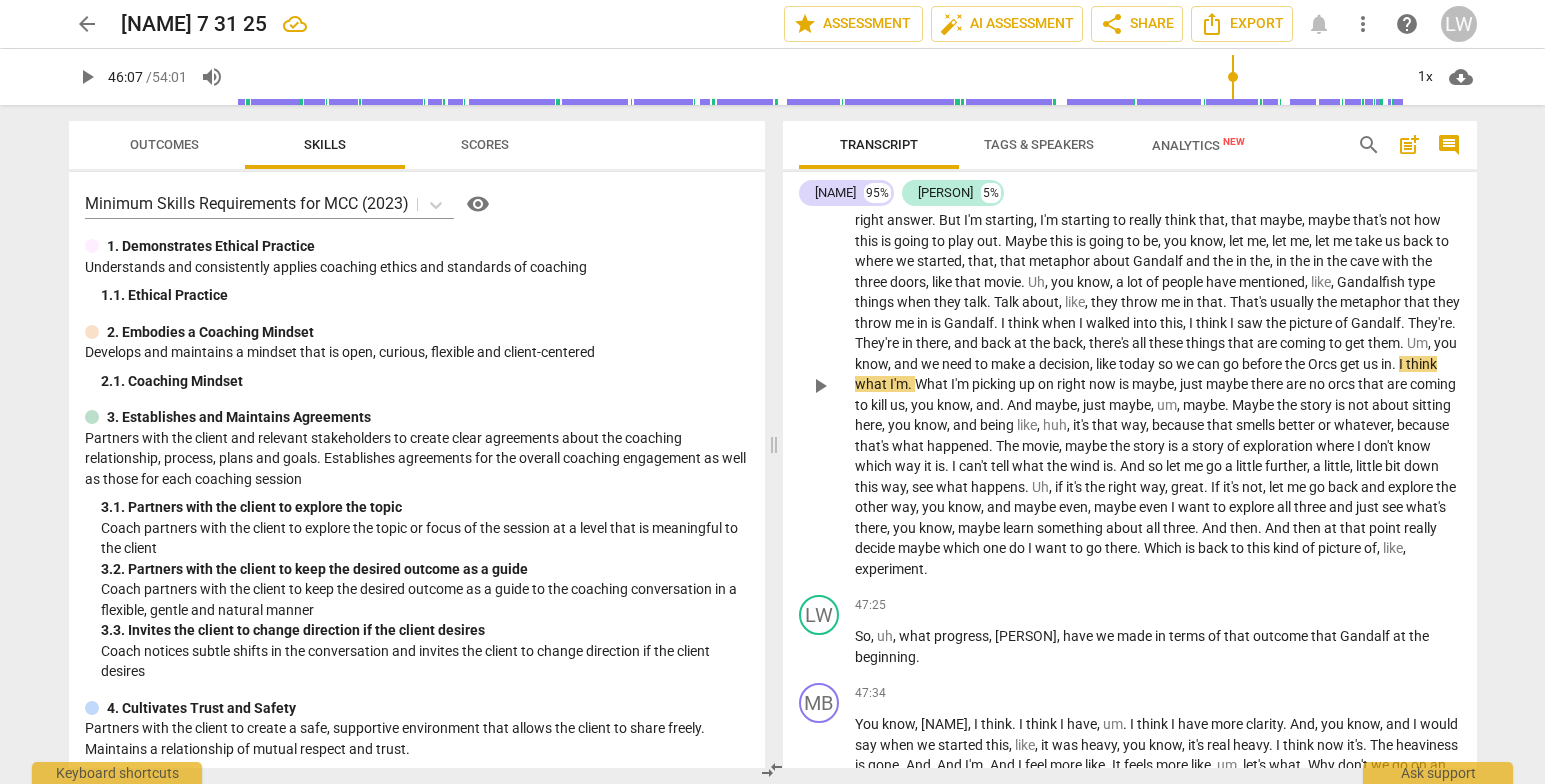 click on "." at bounding box center [1395, 364] 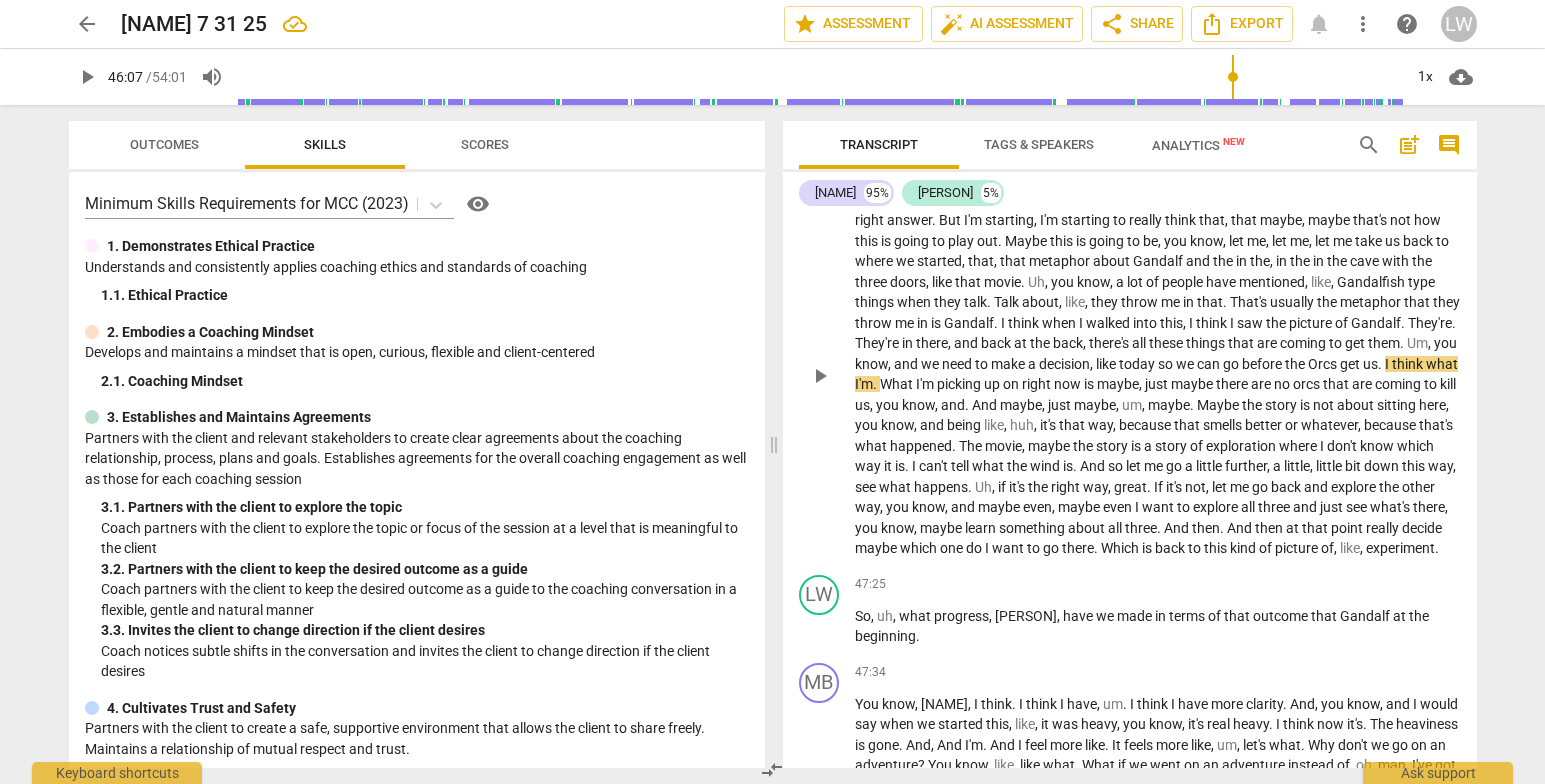 click on "What" at bounding box center [898, 384] 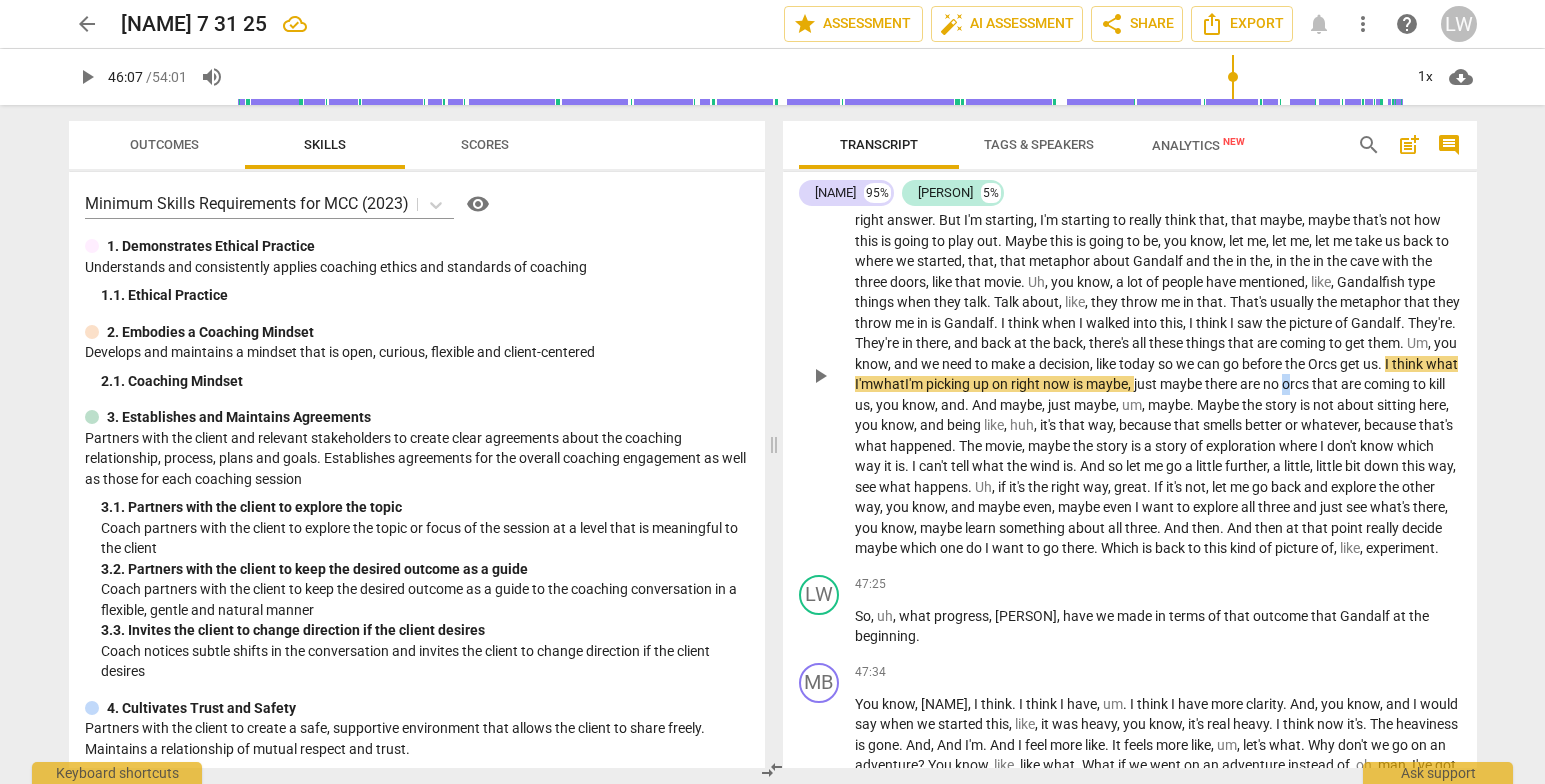 click on "orcs" at bounding box center [1297, 384] 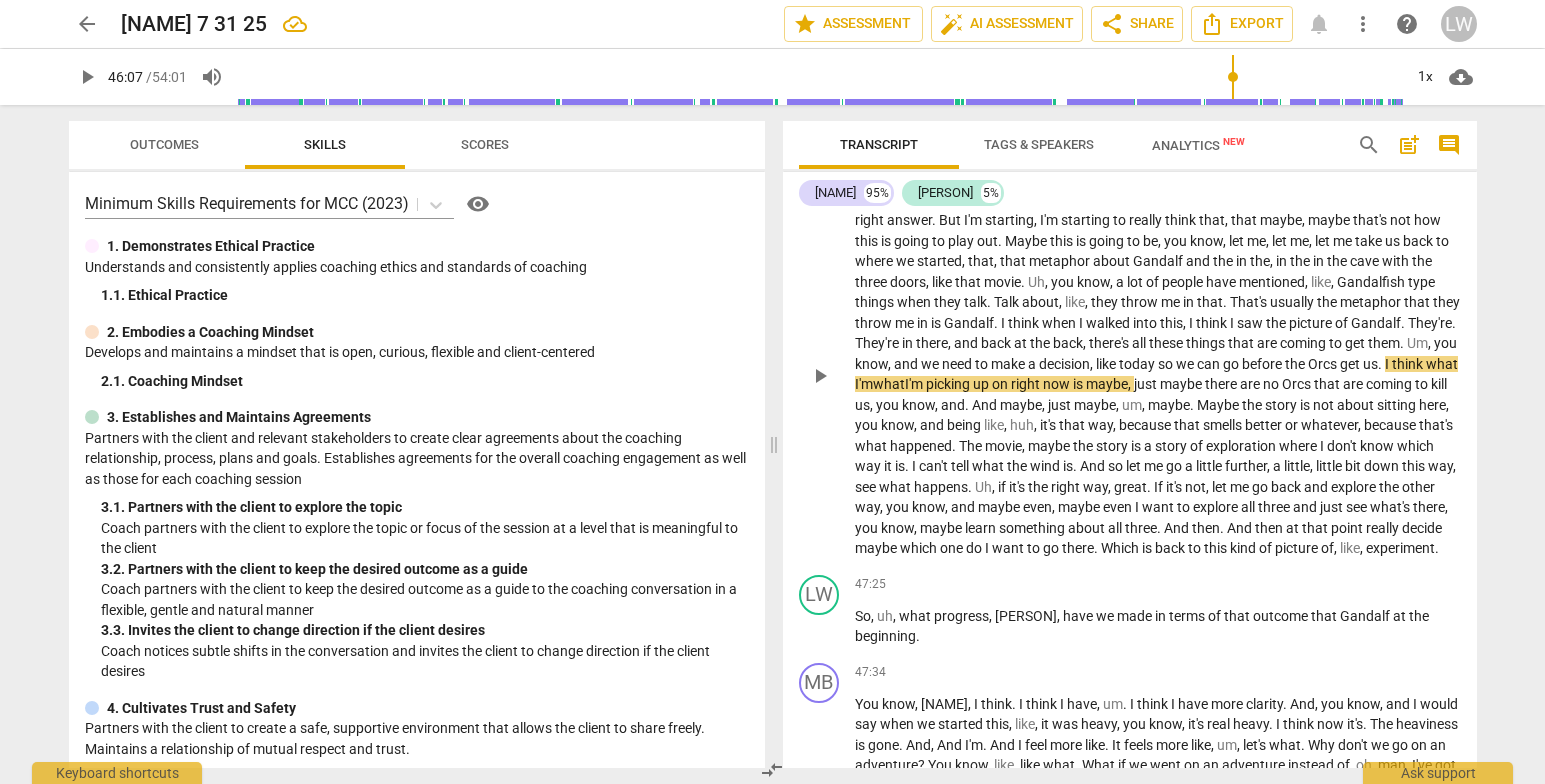 click on "And" at bounding box center (986, 405) 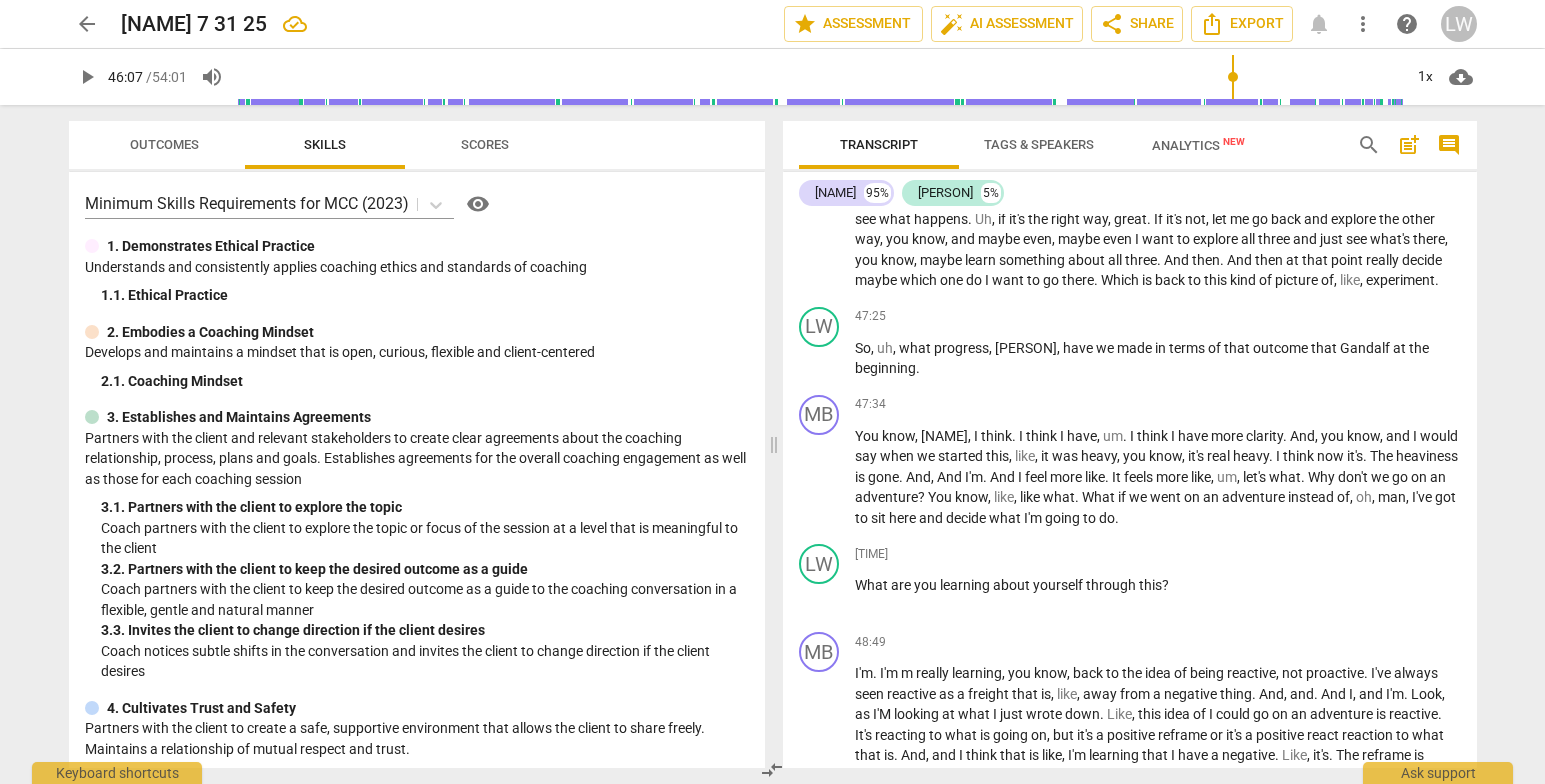 scroll, scrollTop: 8163, scrollLeft: 0, axis: vertical 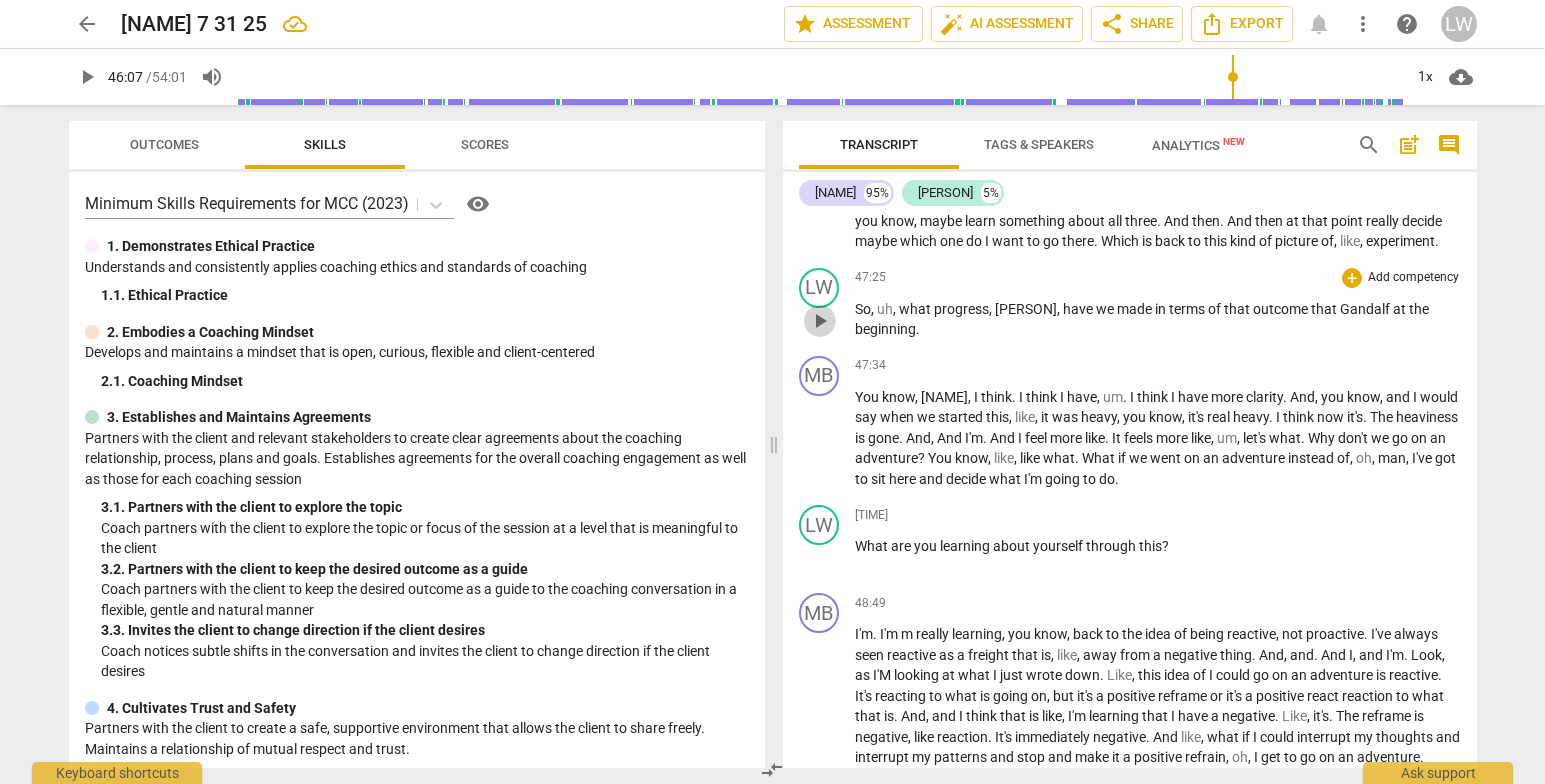 click on "play_arrow" at bounding box center (820, 321) 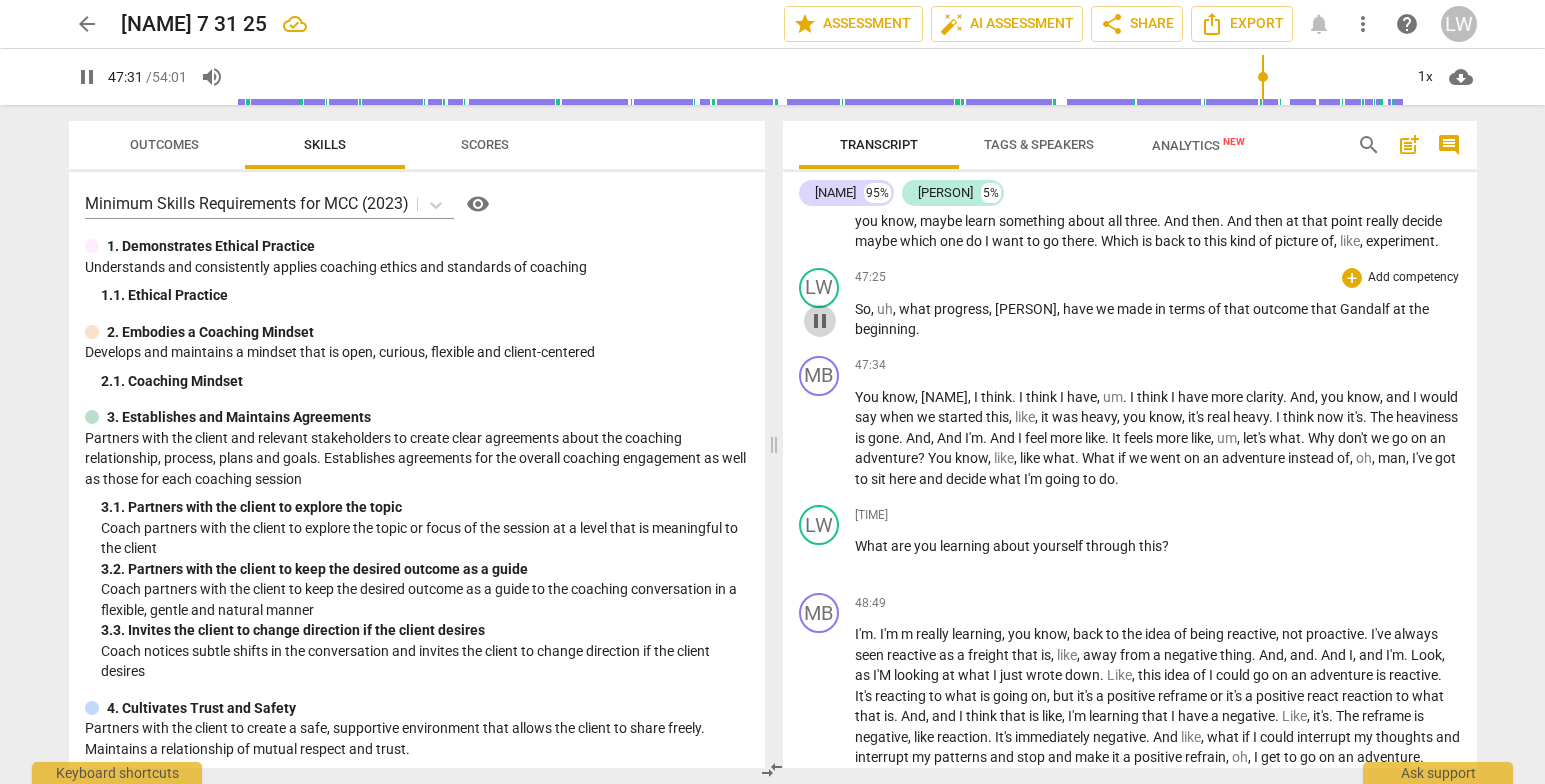 click on "pause" at bounding box center [820, 321] 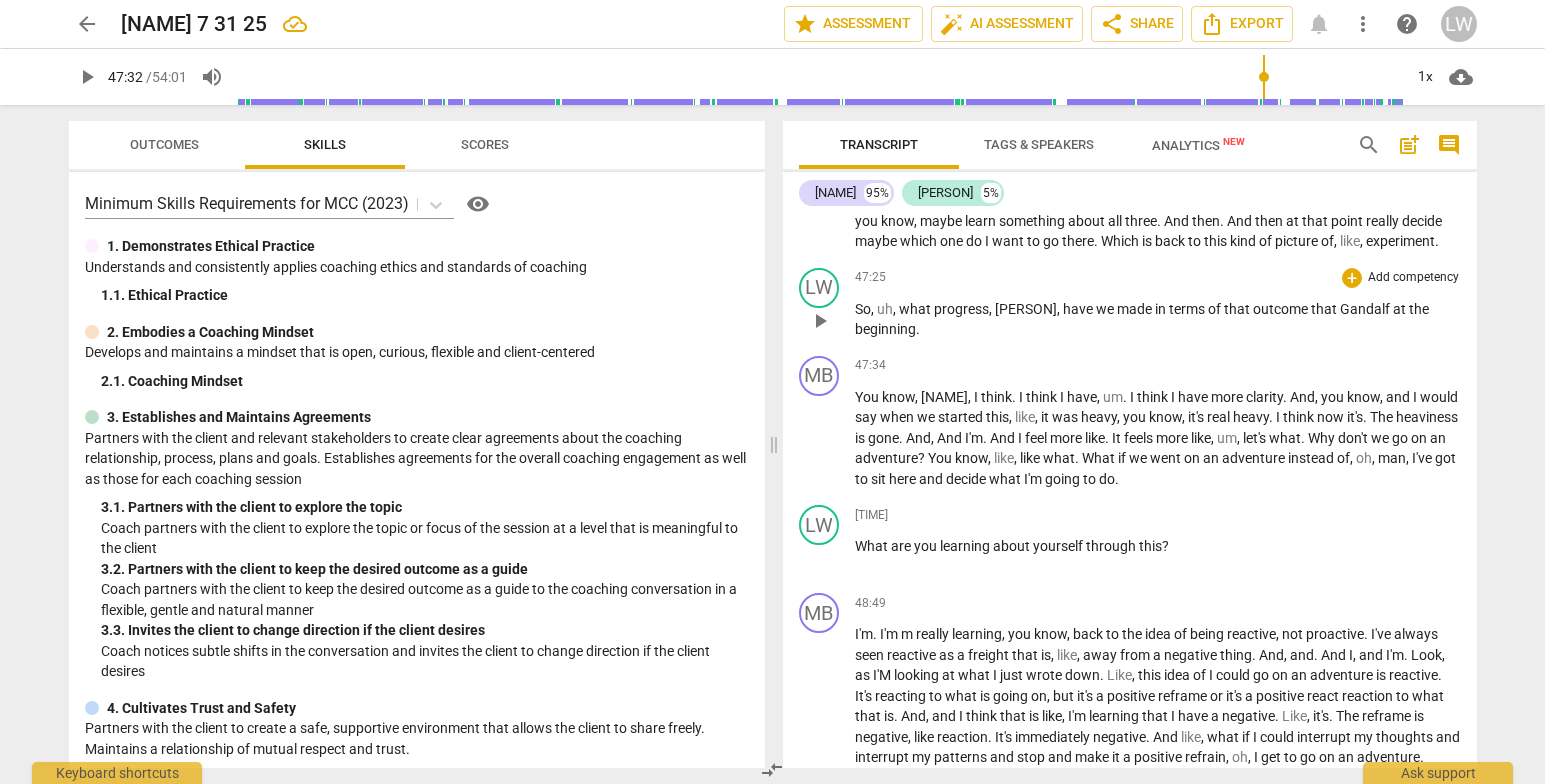click on "outcome" at bounding box center [1282, 309] 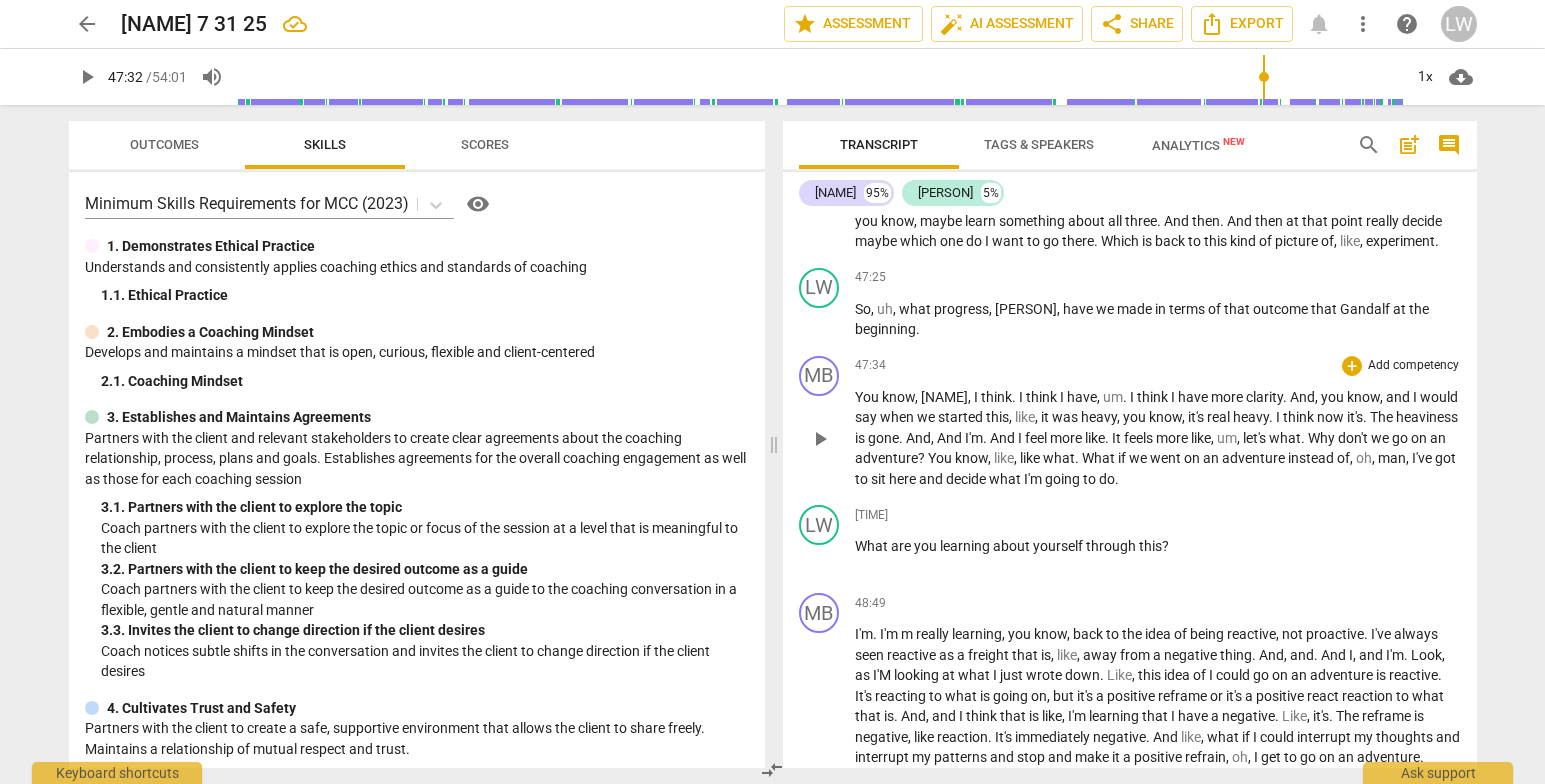 type 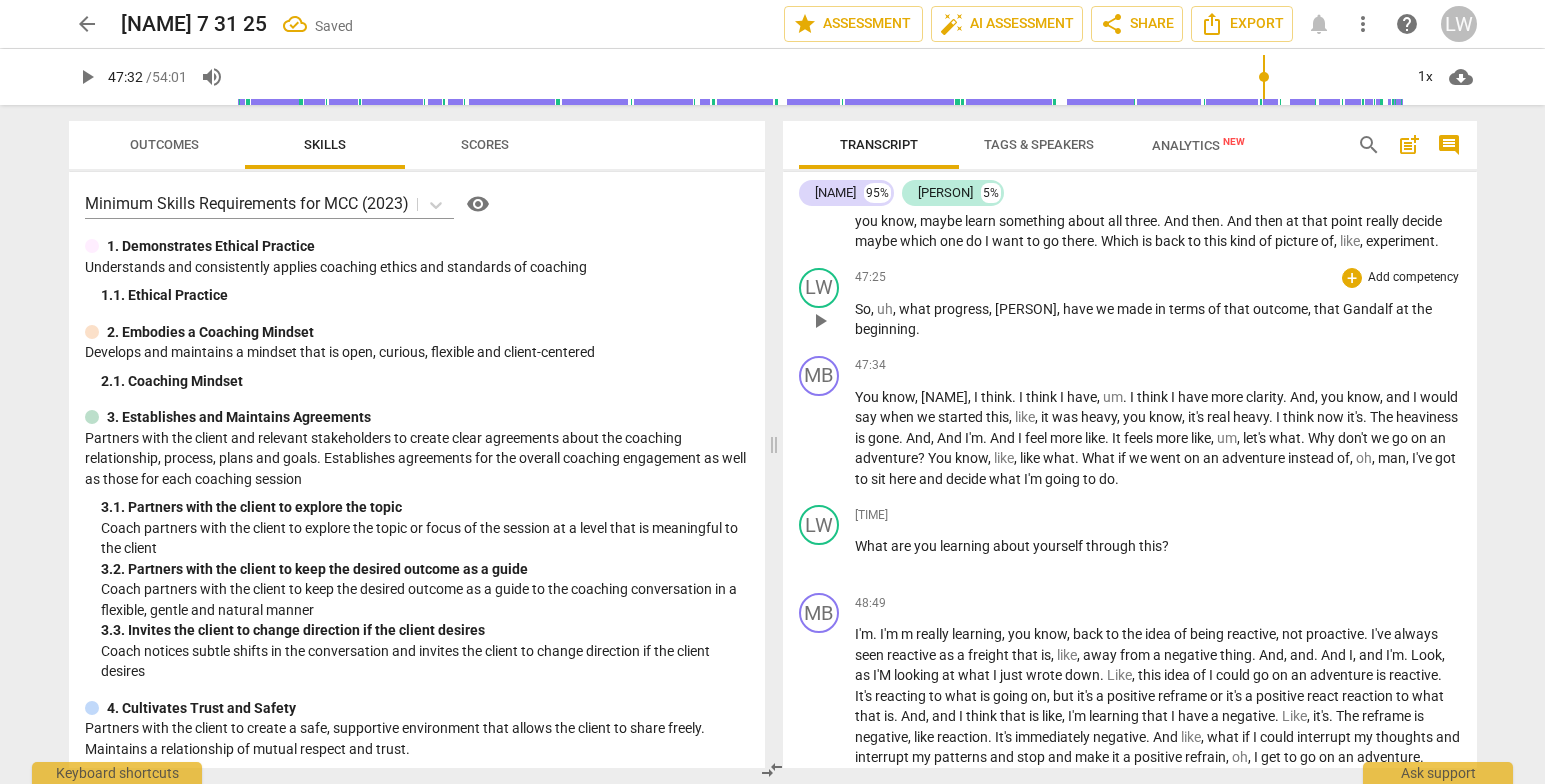 click on "Gandalf" at bounding box center [1369, 309] 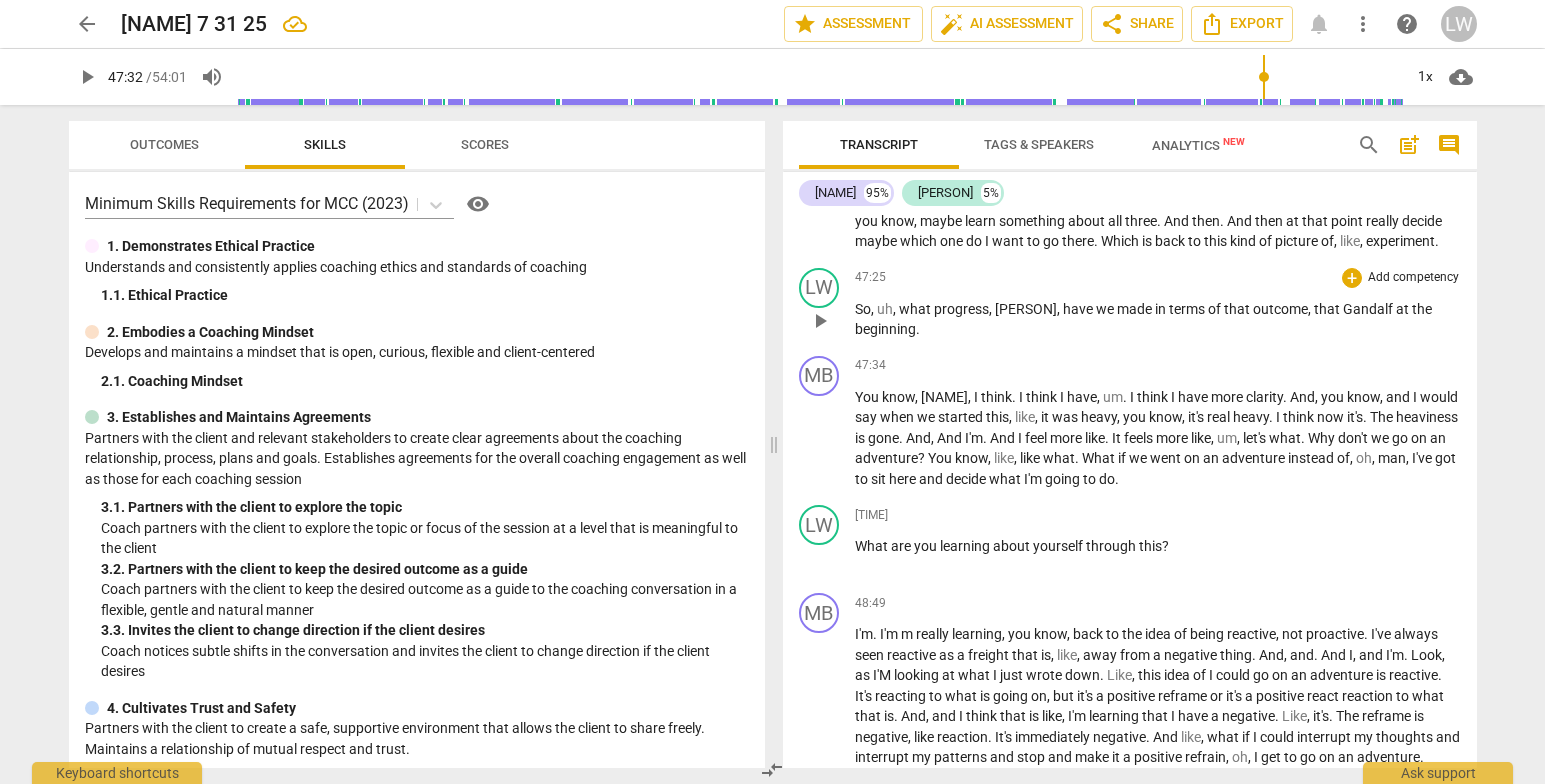 click on "So ,   uh ,   what   progress ,   Marlin ,   have   we   made   in   terms   of   that   outcome,   that   Gandalf   at   the   beginning ." at bounding box center (1158, 319) 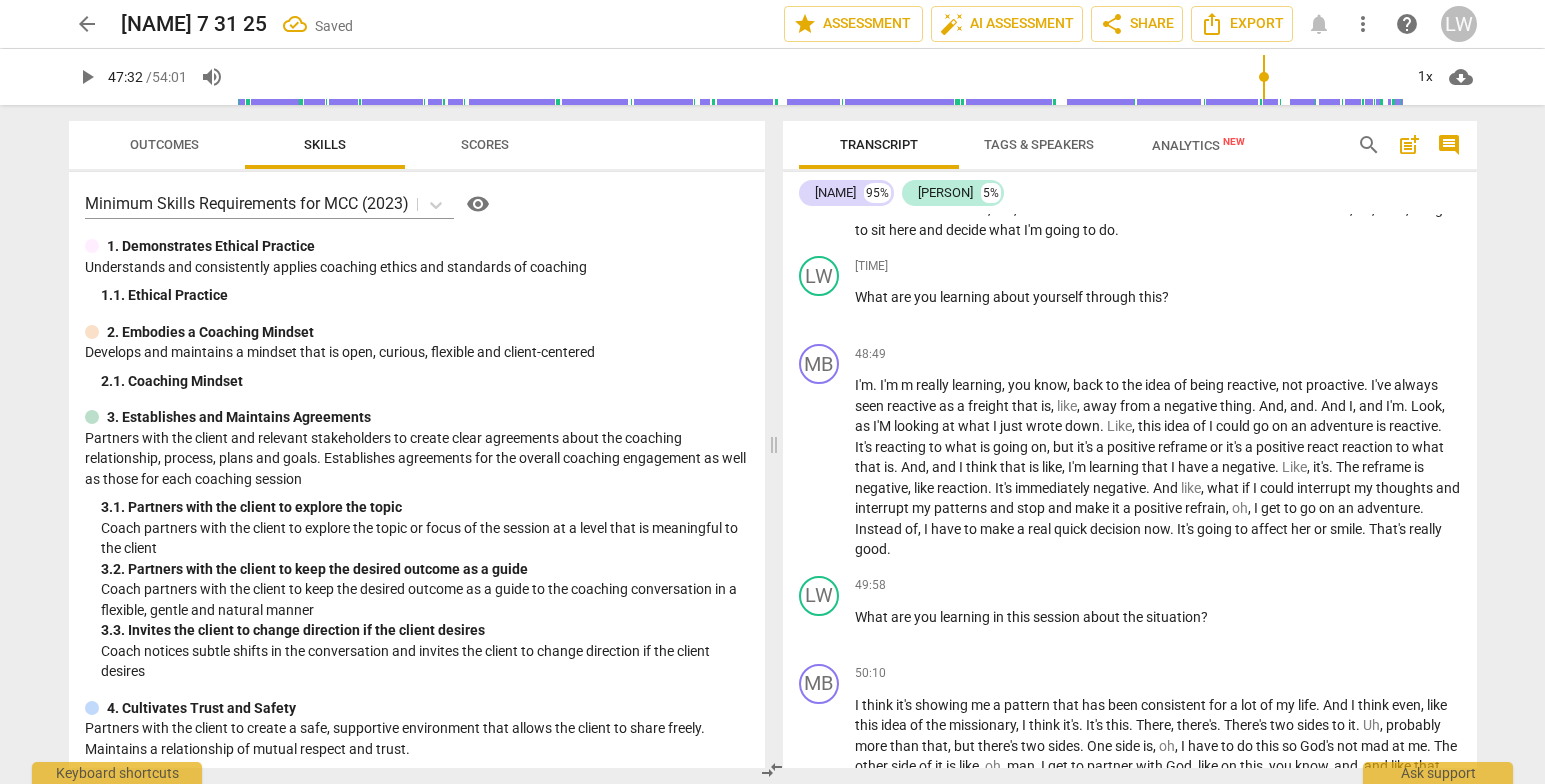scroll, scrollTop: 8432, scrollLeft: 0, axis: vertical 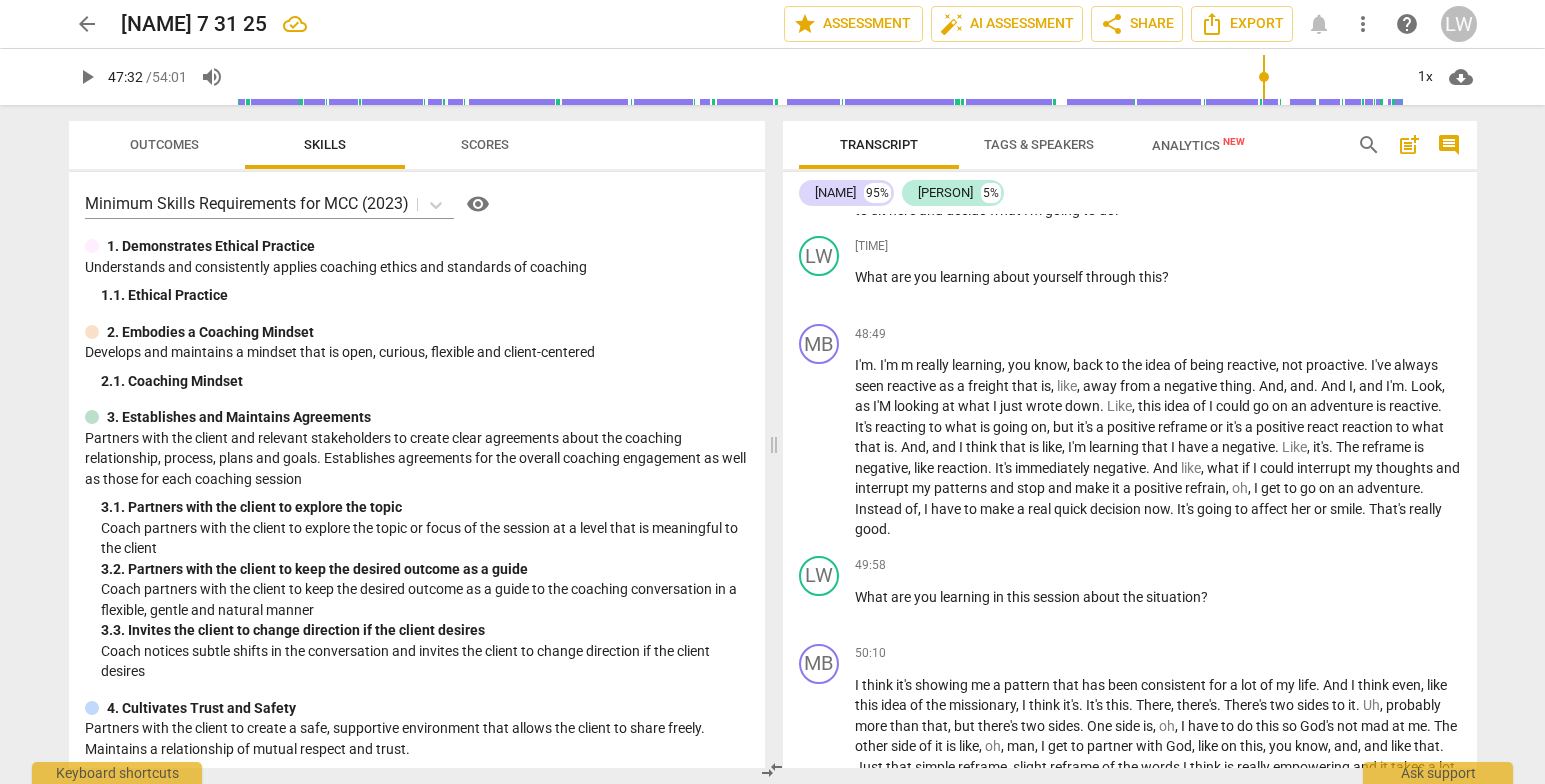 click on "." at bounding box center (1108, 169) 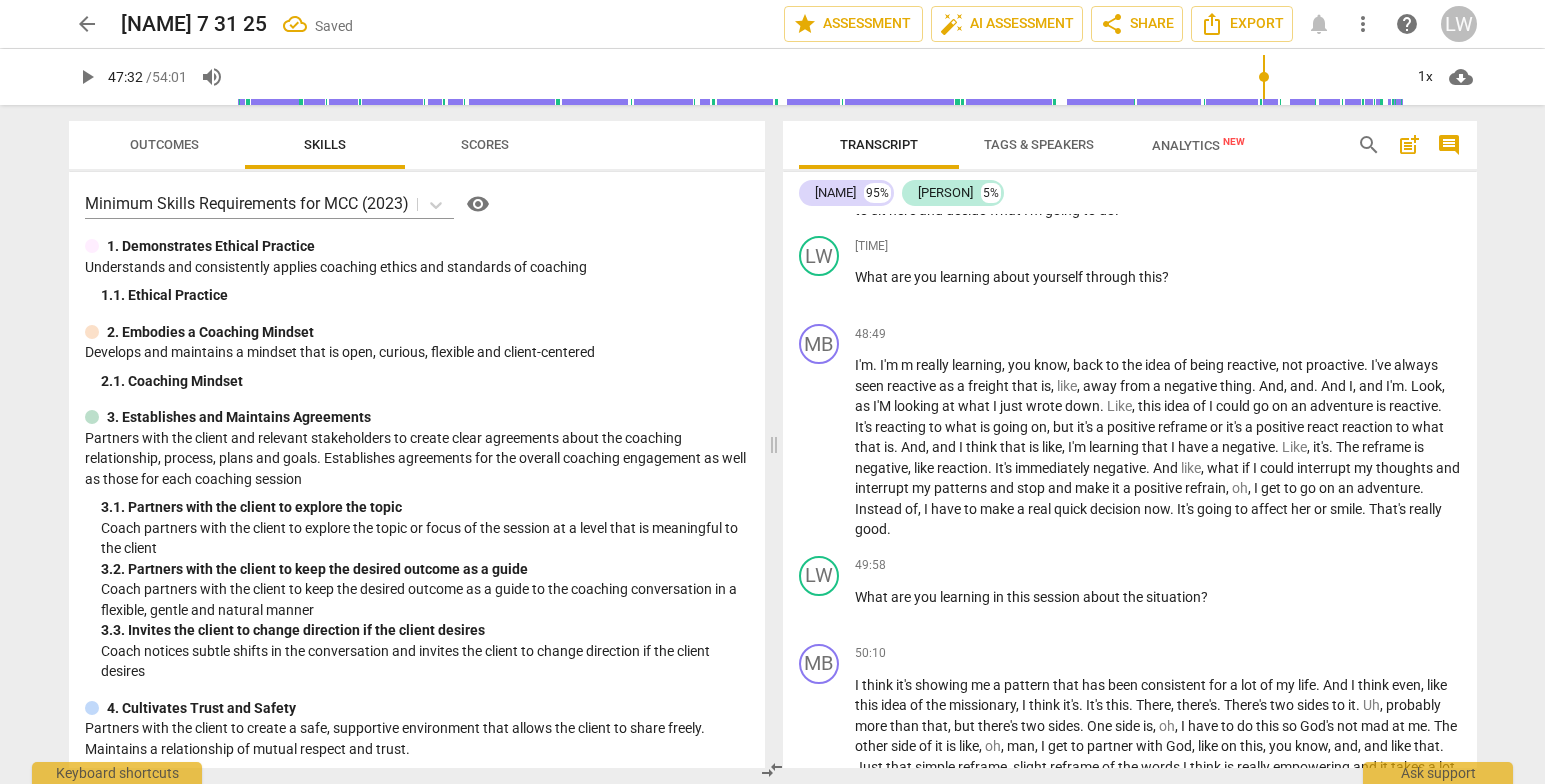 click on "play_arrow" at bounding box center [820, 170] 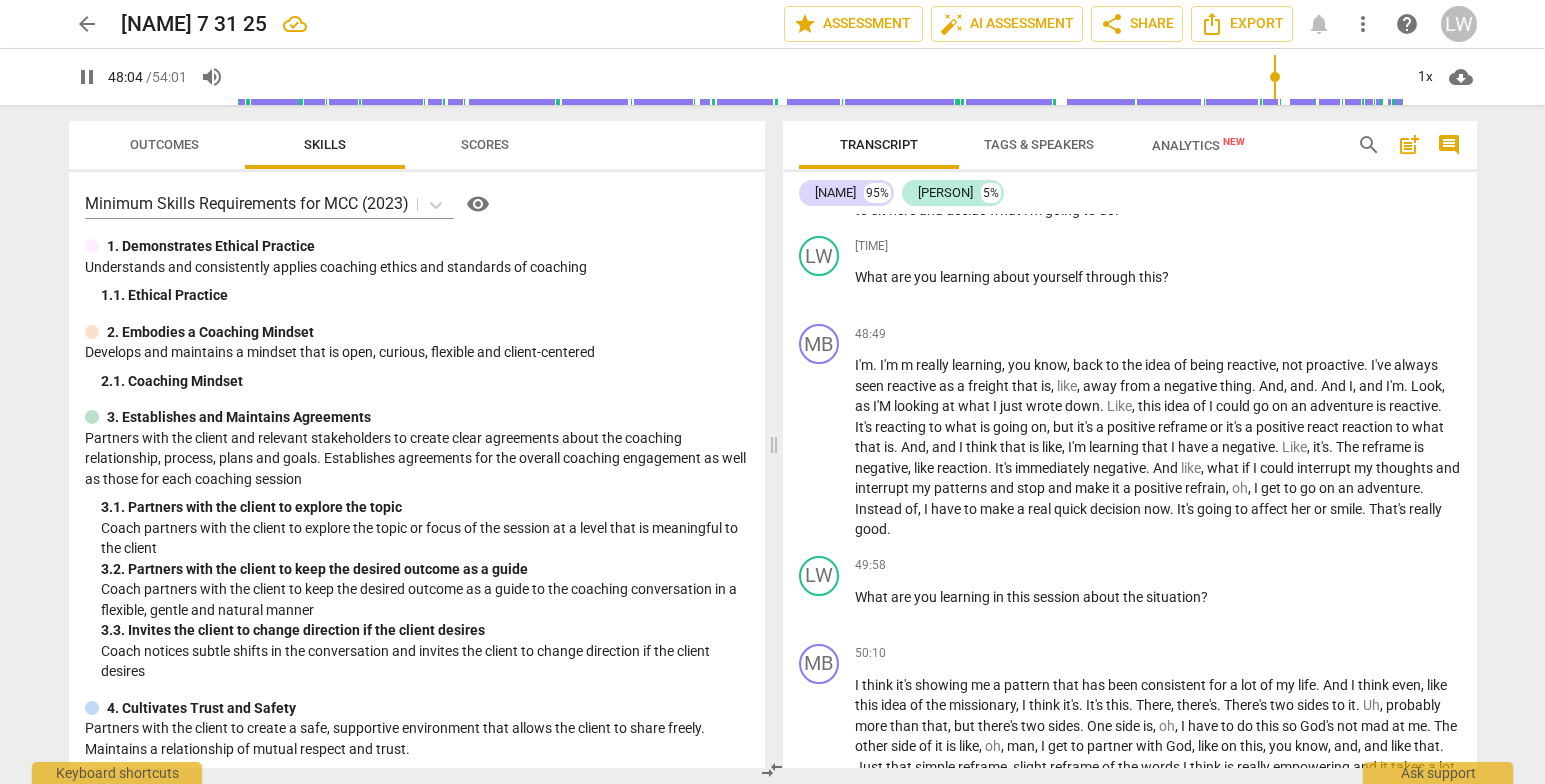 click on "pause" at bounding box center (820, 170) 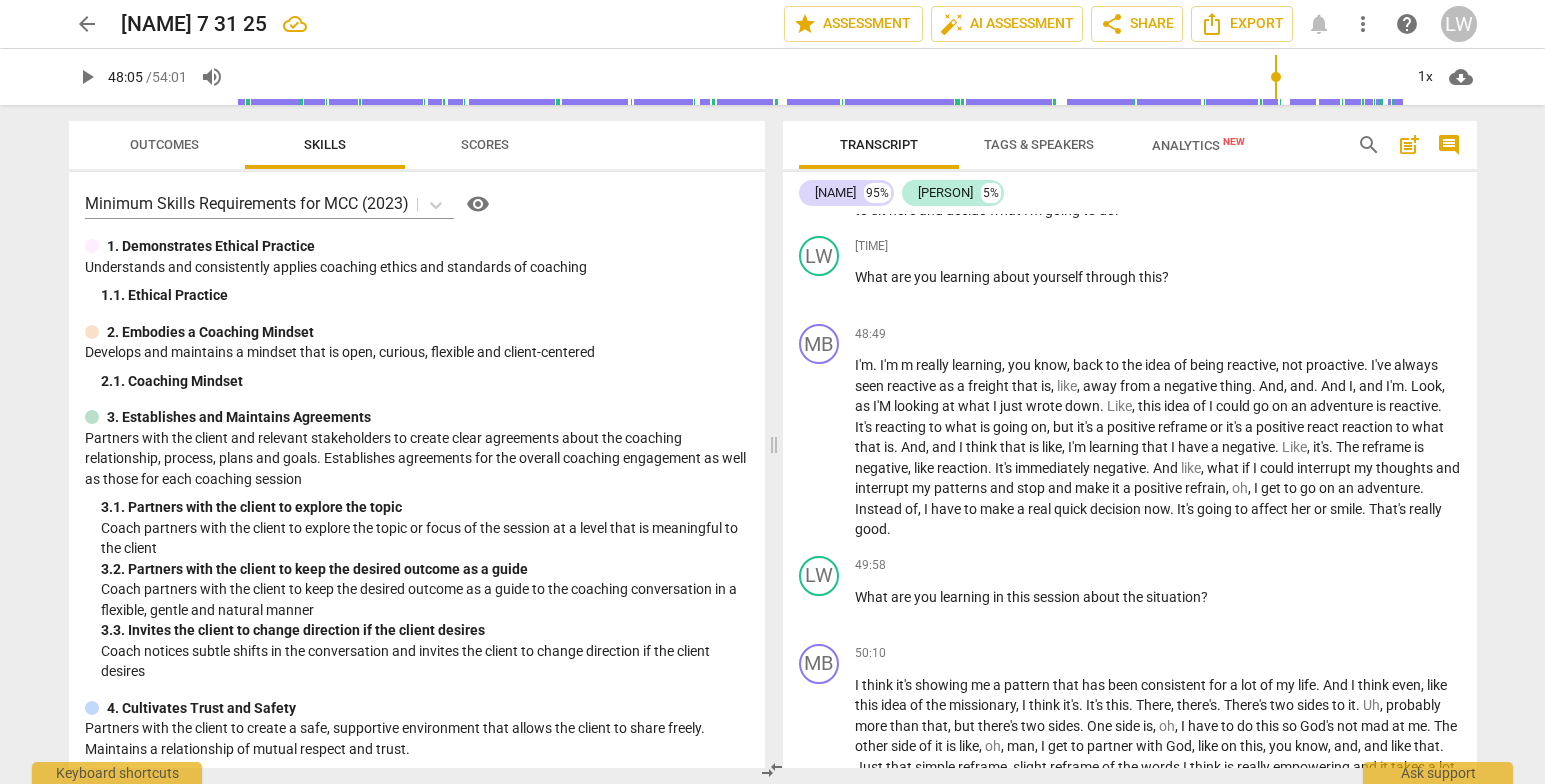 type on "2885" 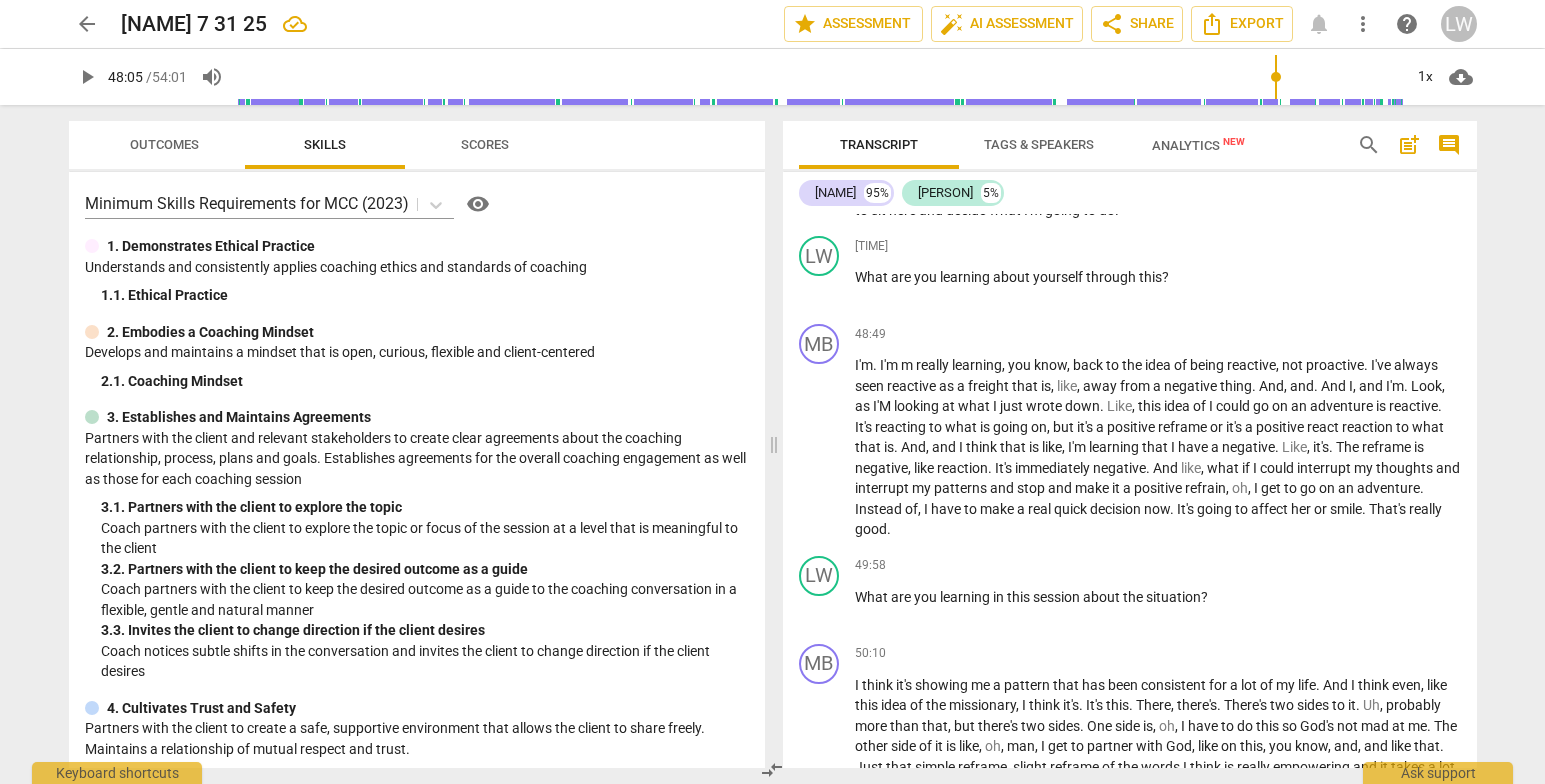 click on "." at bounding box center [1299, 169] 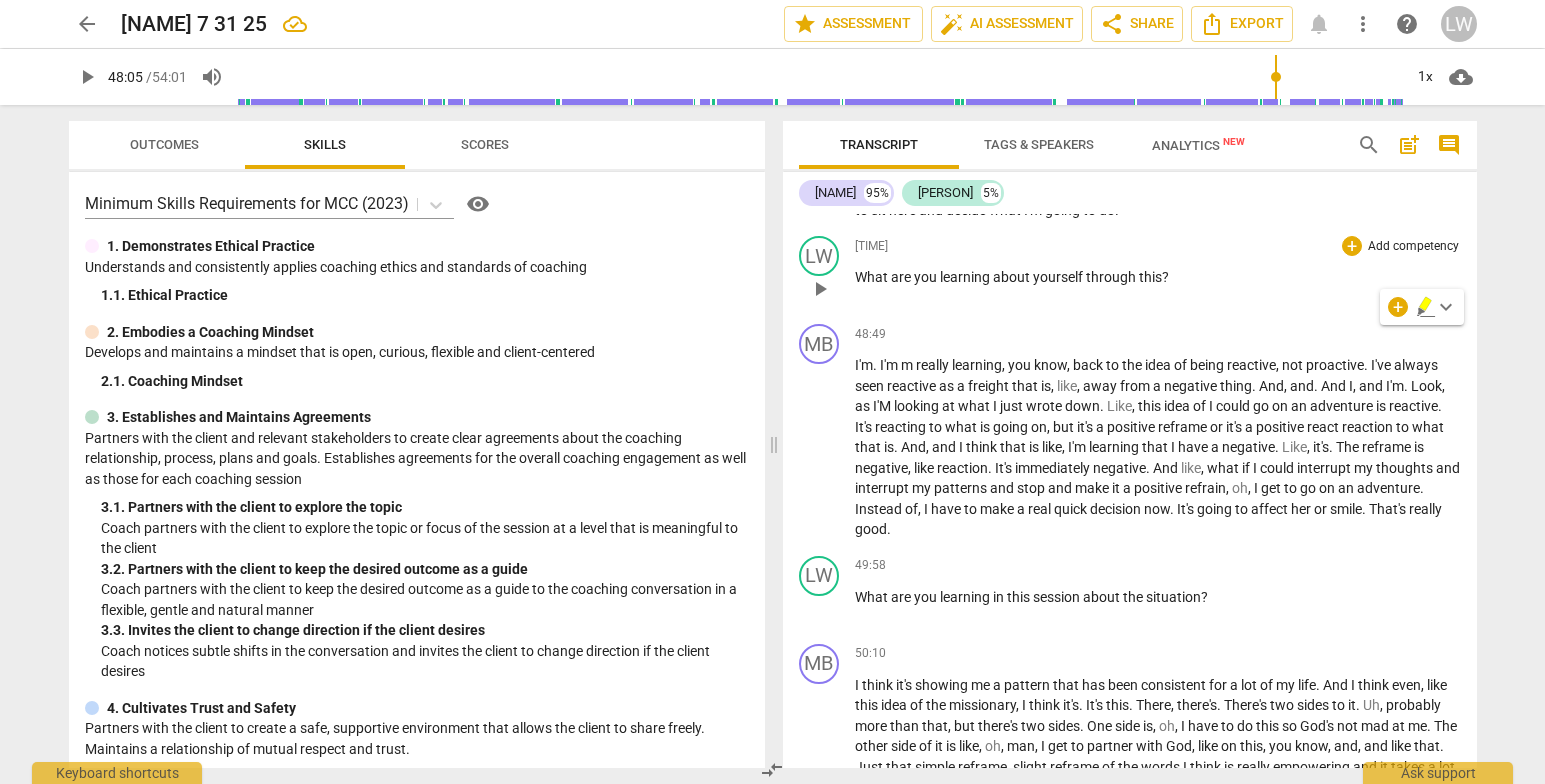 type 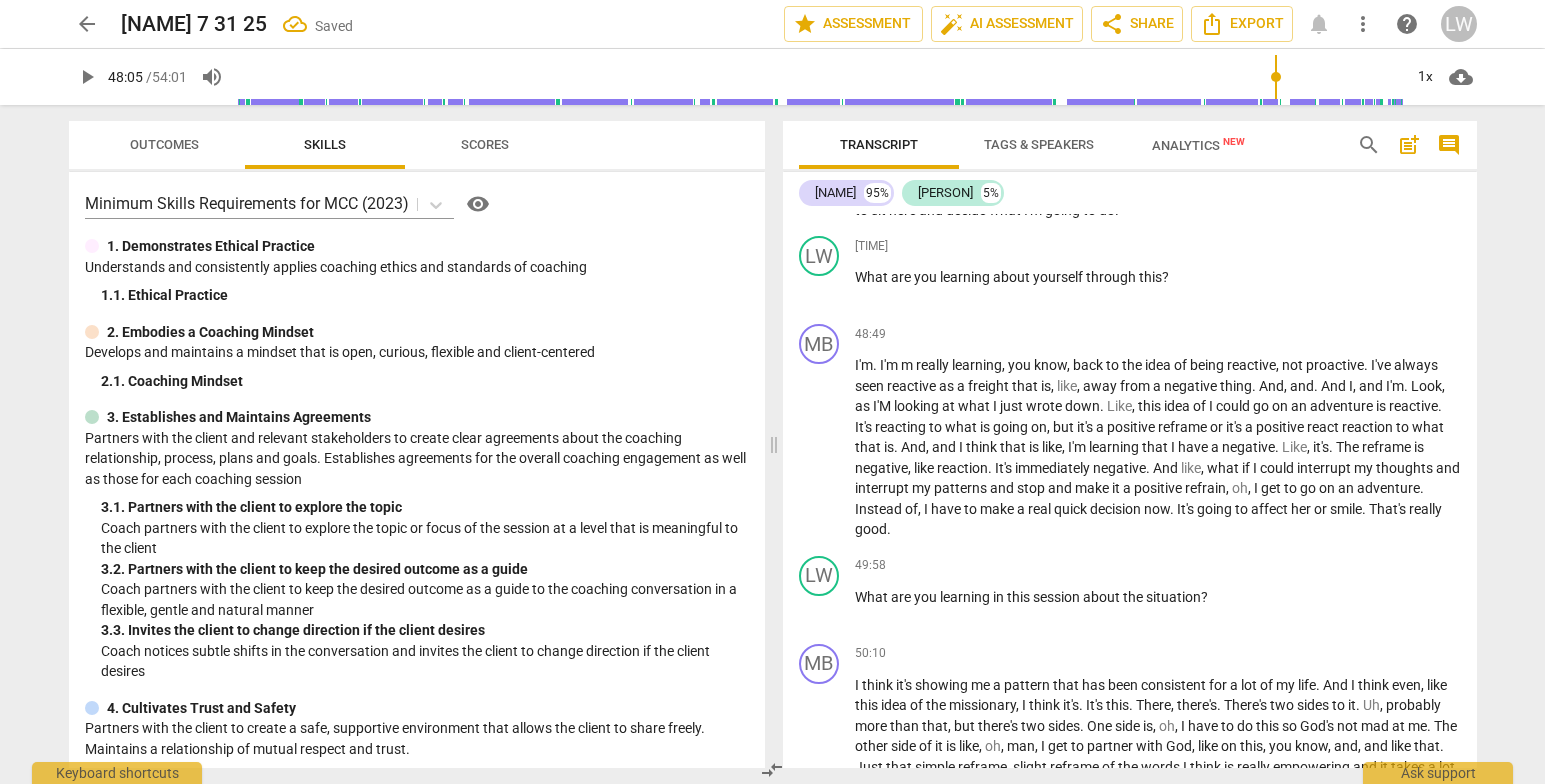 drag, startPoint x: 1377, startPoint y: 329, endPoint x: 1385, endPoint y: 338, distance: 12.0415945 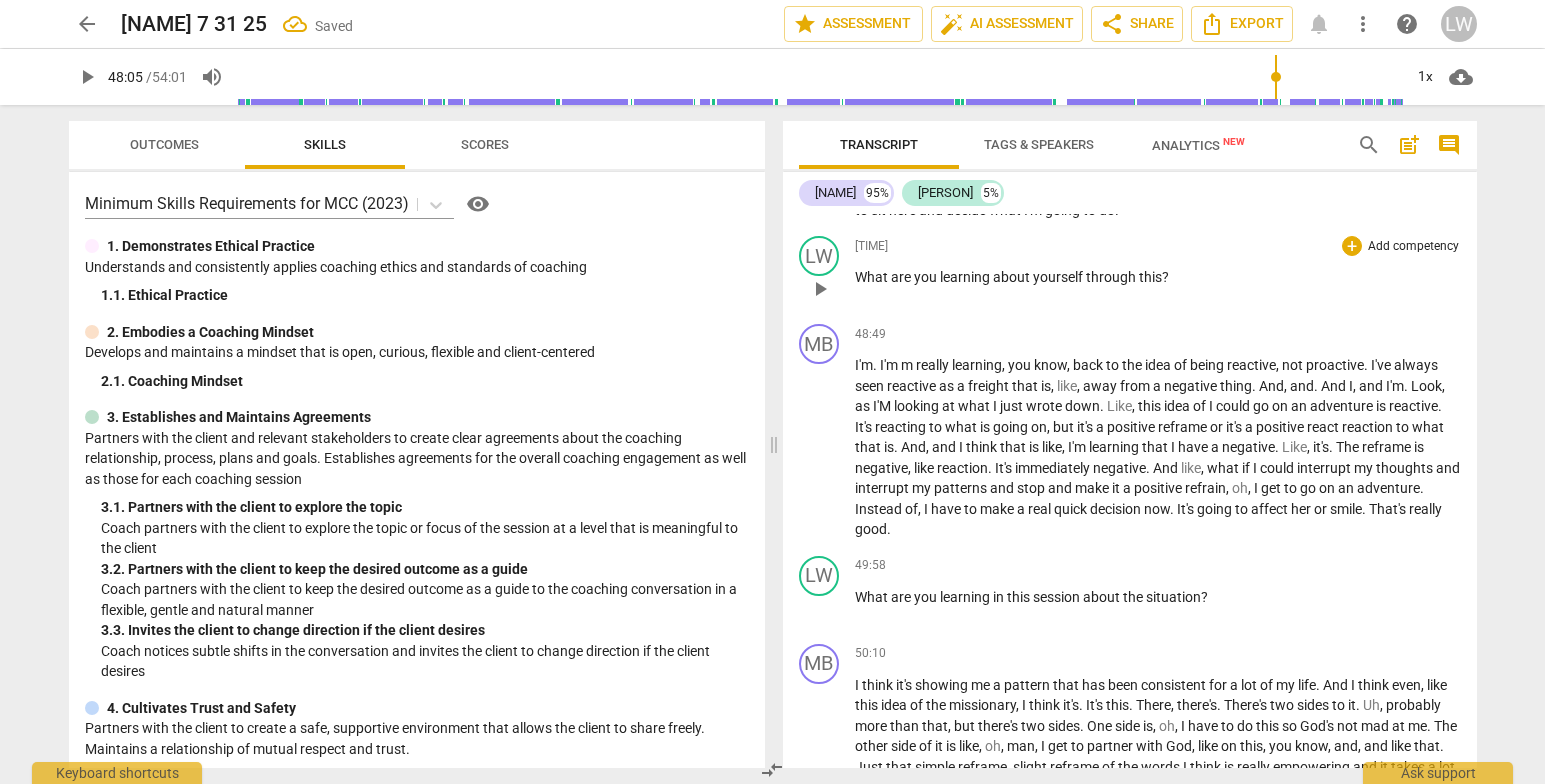 click on "Add competency" at bounding box center [1413, 247] 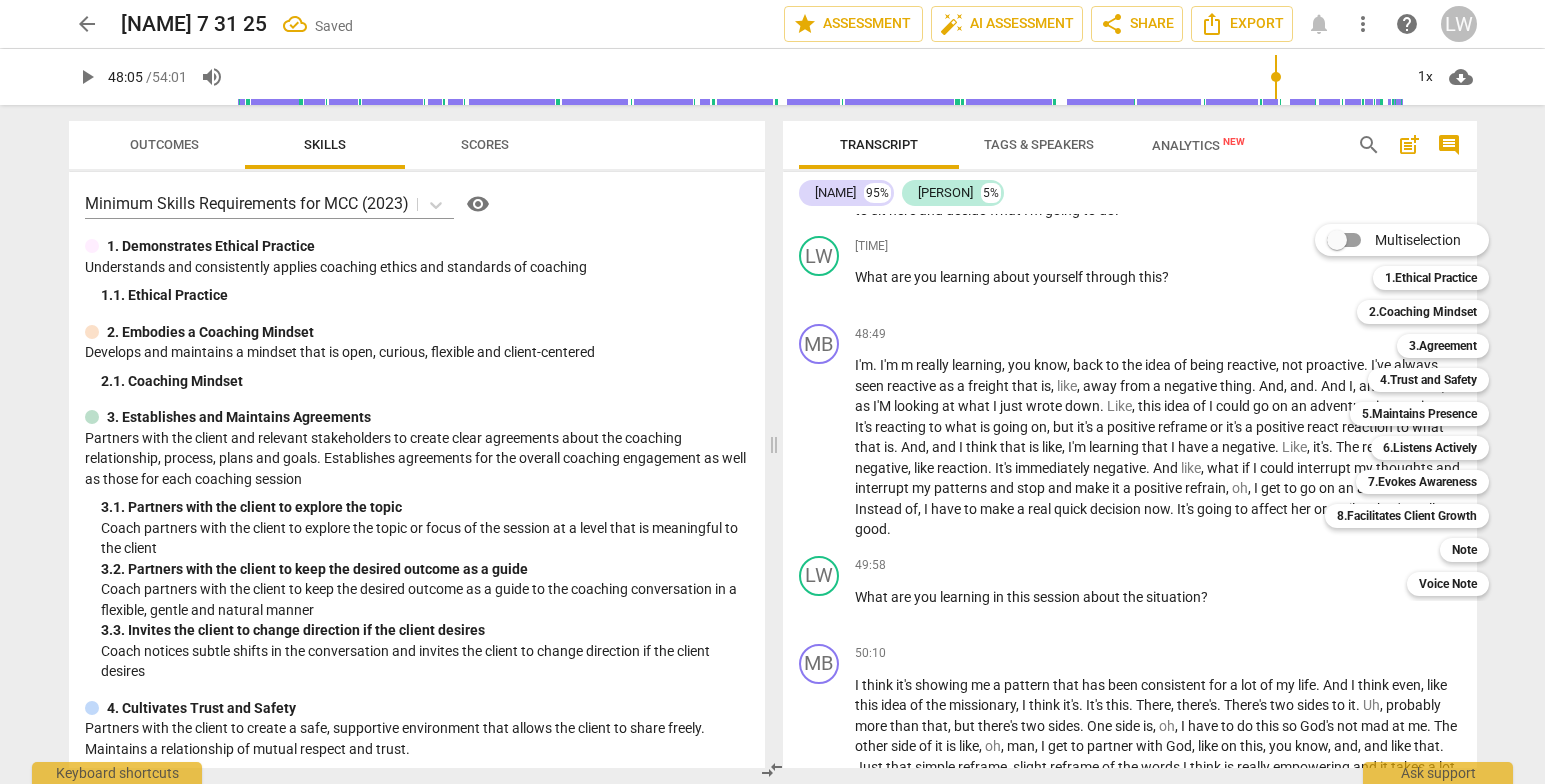 click at bounding box center (772, 392) 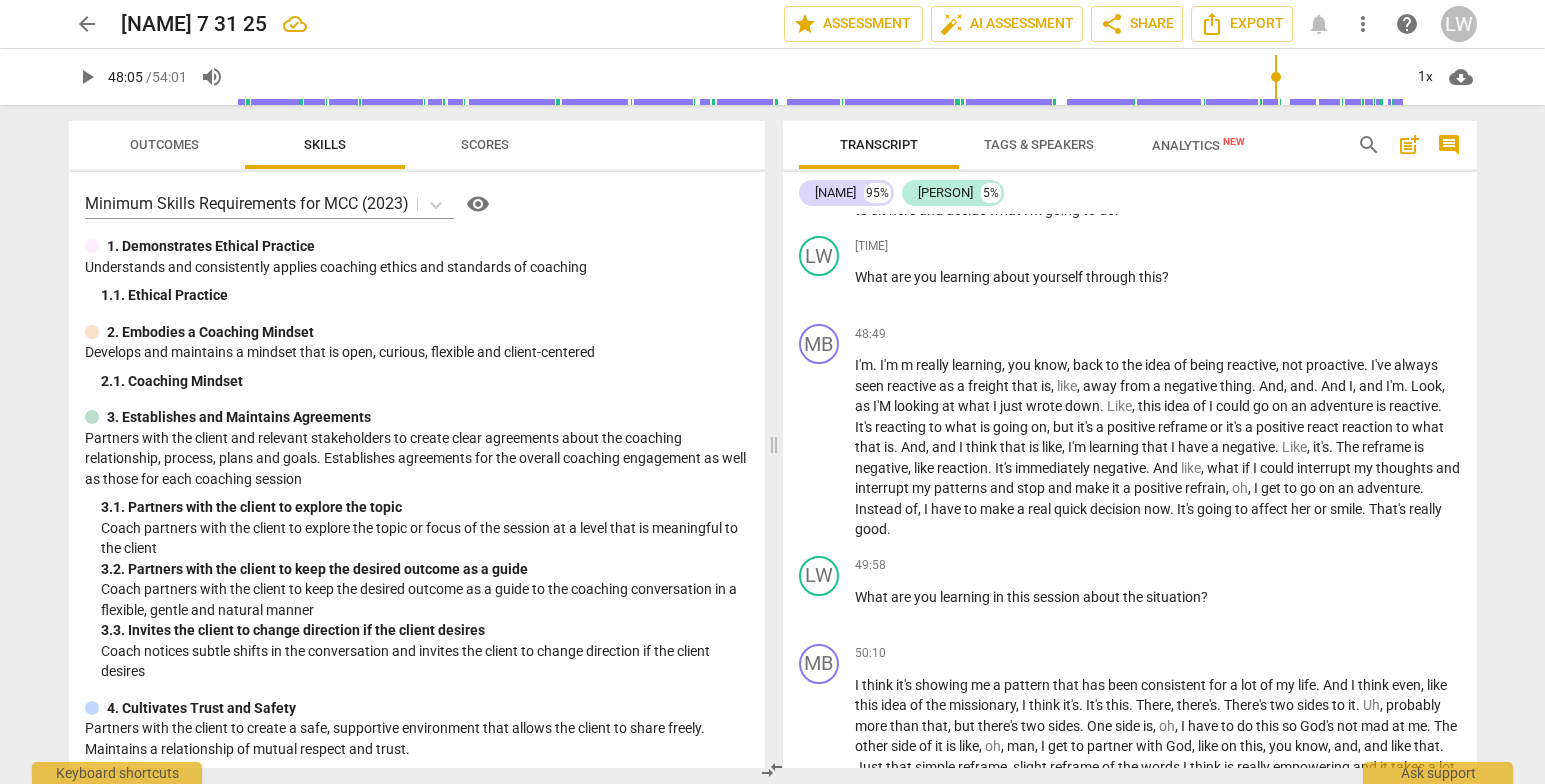 click on "." at bounding box center [1078, 189] 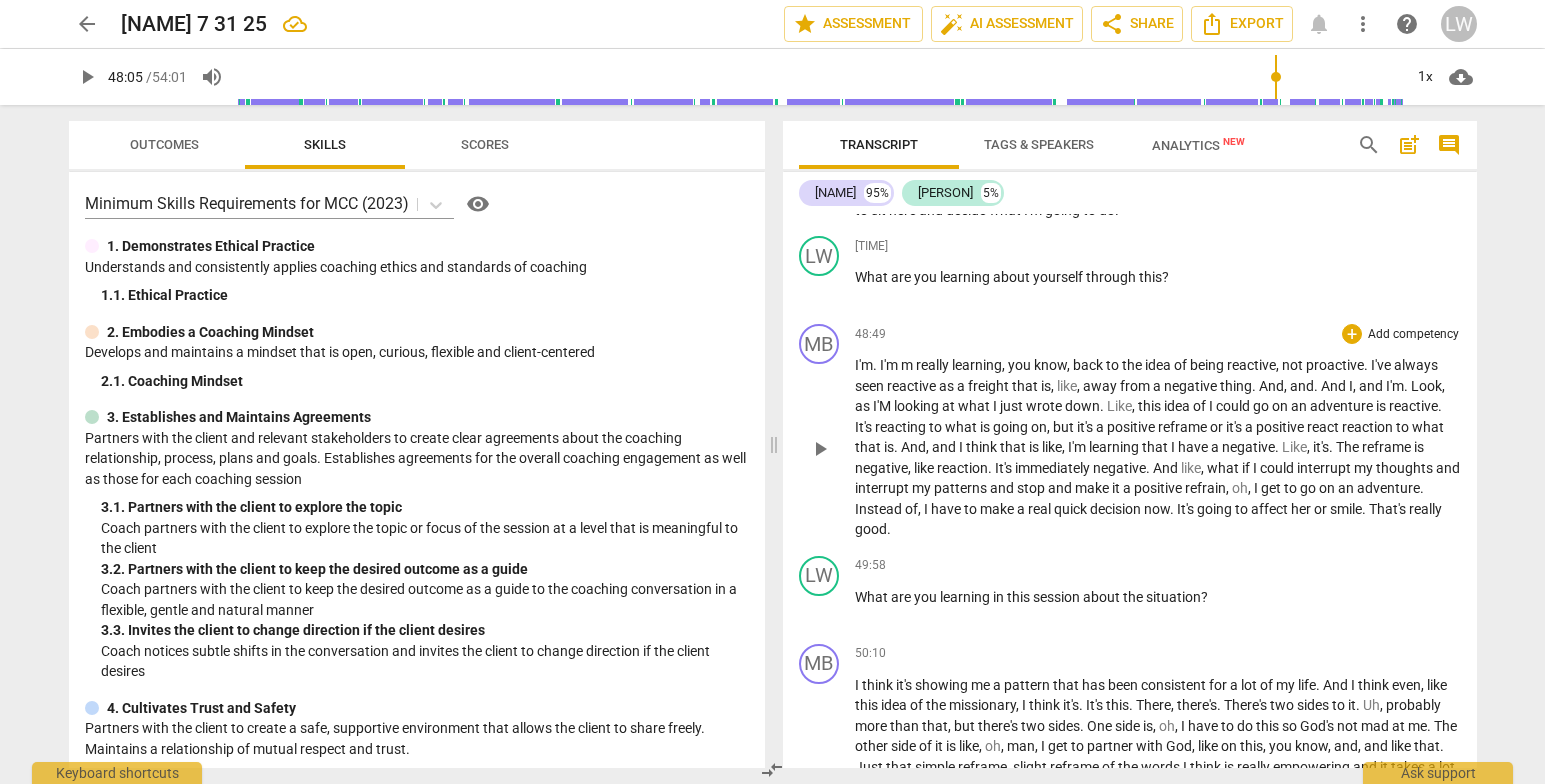 type 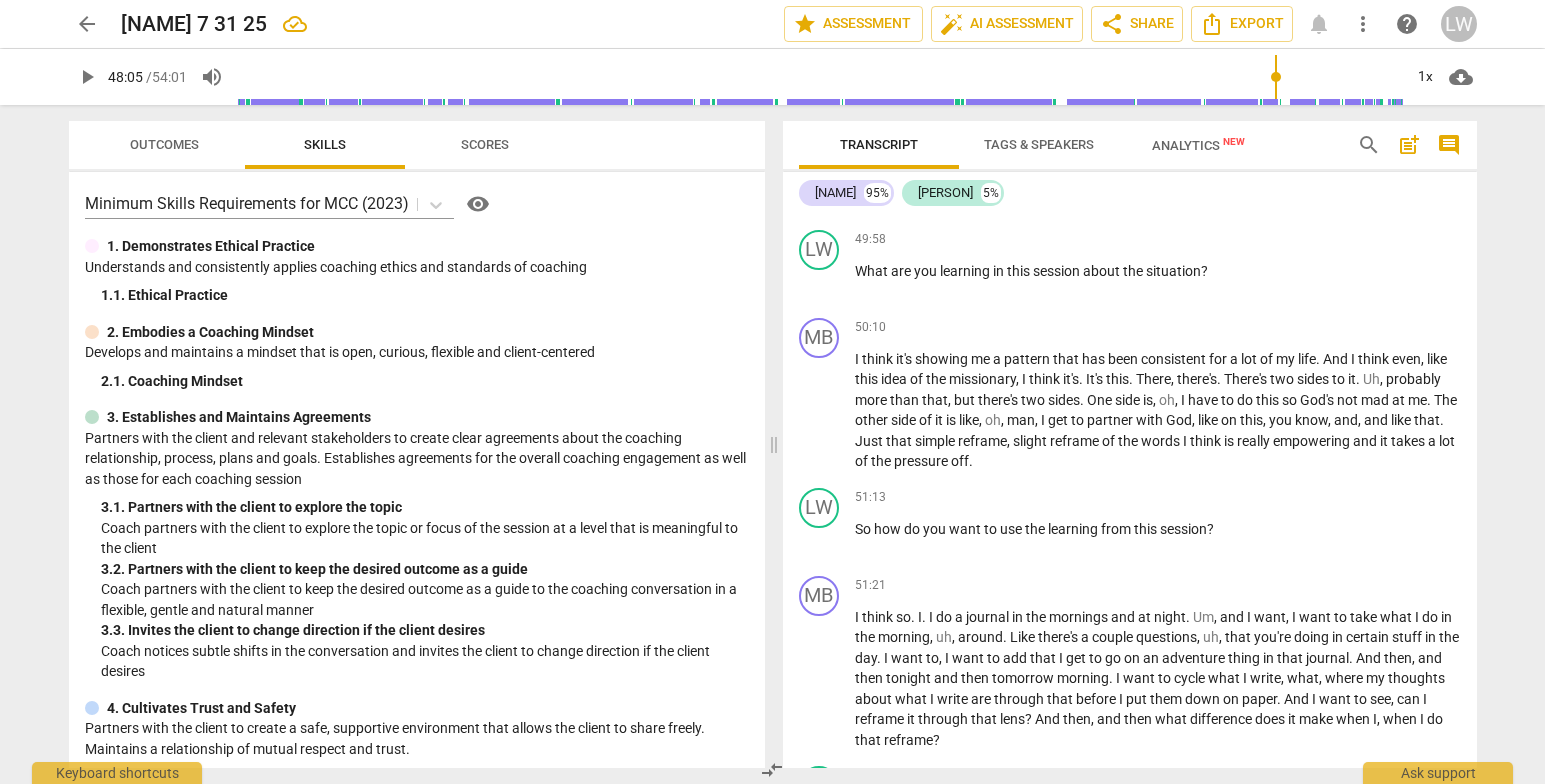 scroll, scrollTop: 8700, scrollLeft: 0, axis: vertical 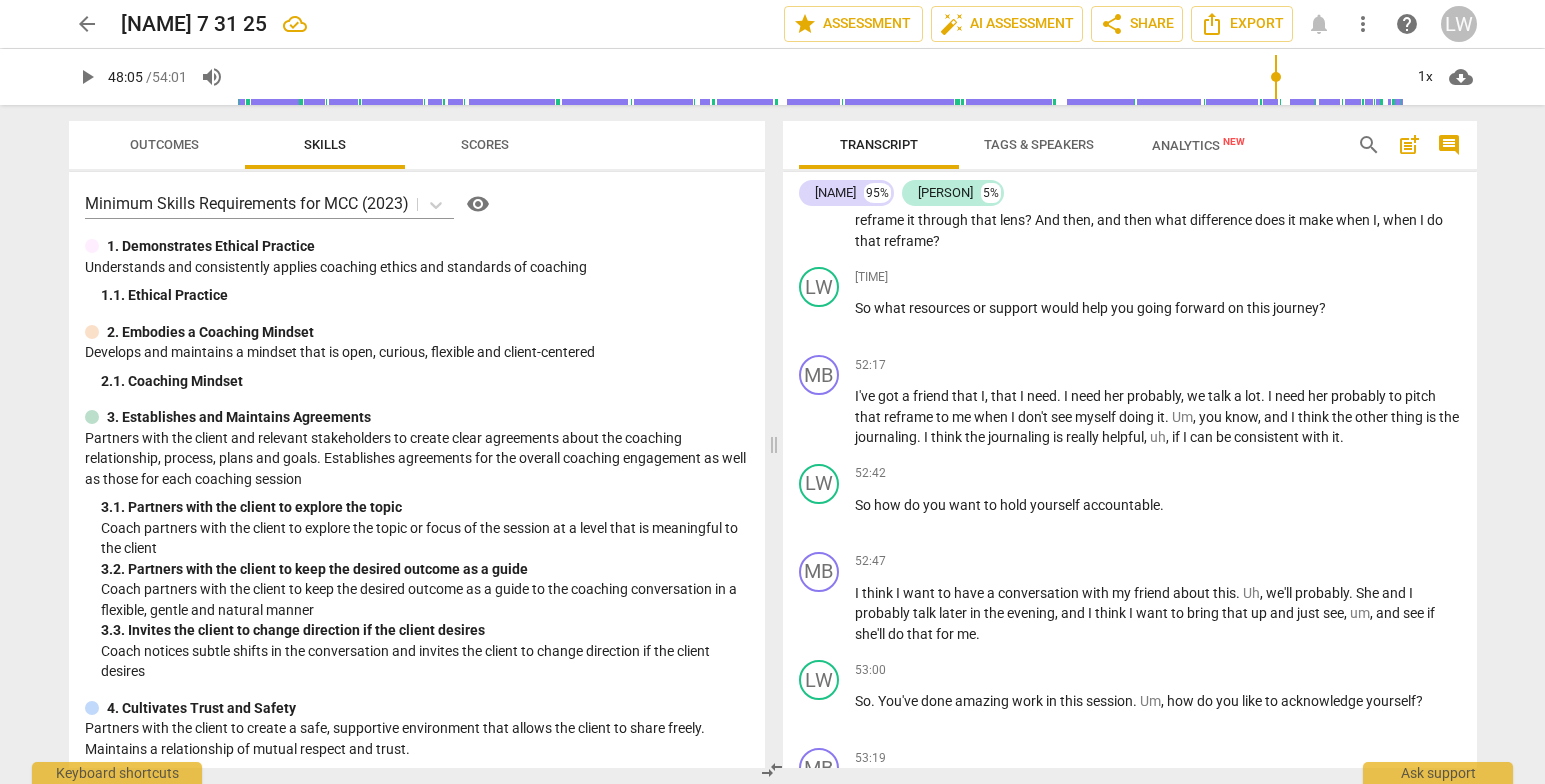 click on "." at bounding box center (1112, 179) 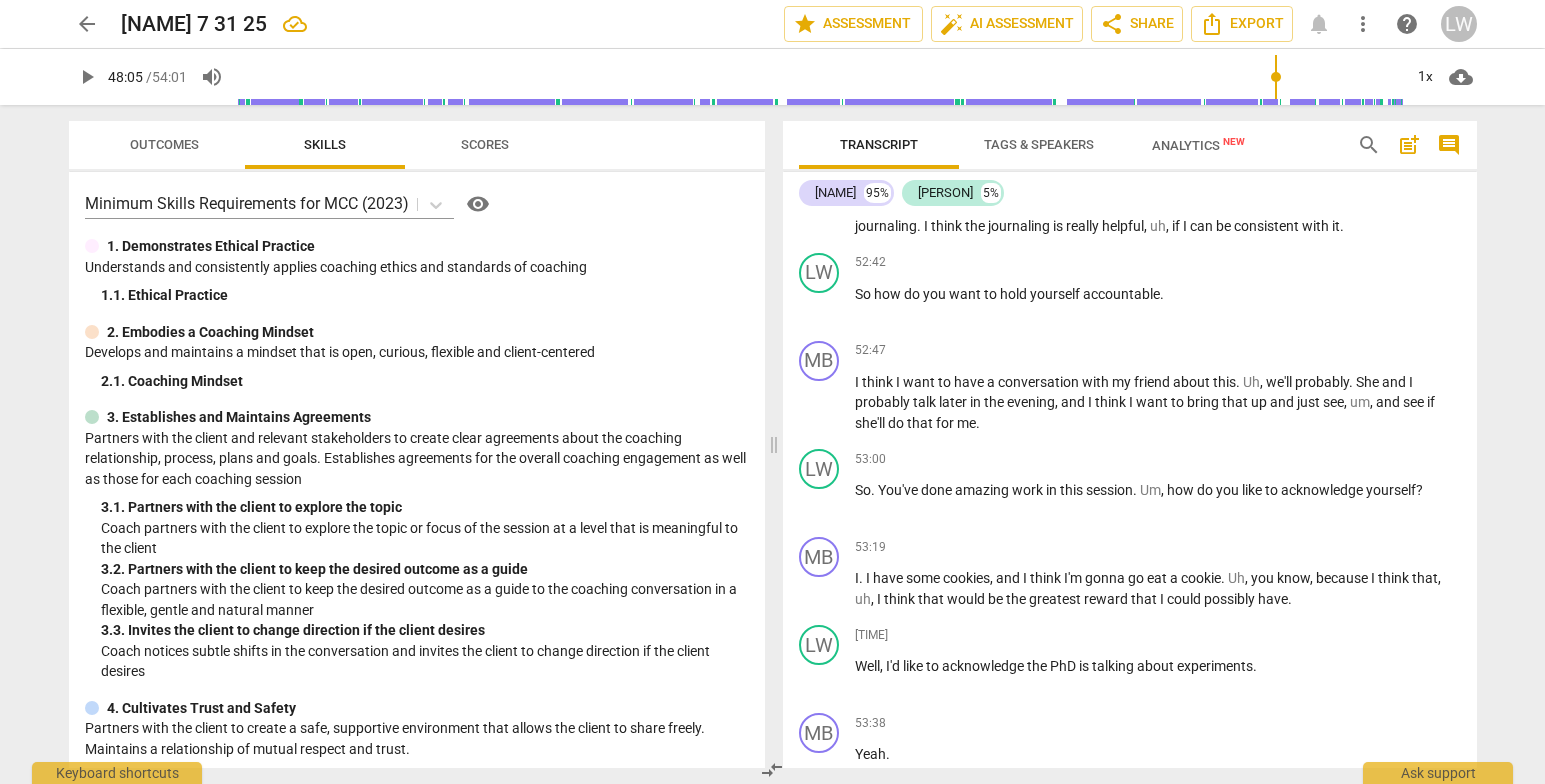 scroll, scrollTop: 9526, scrollLeft: 0, axis: vertical 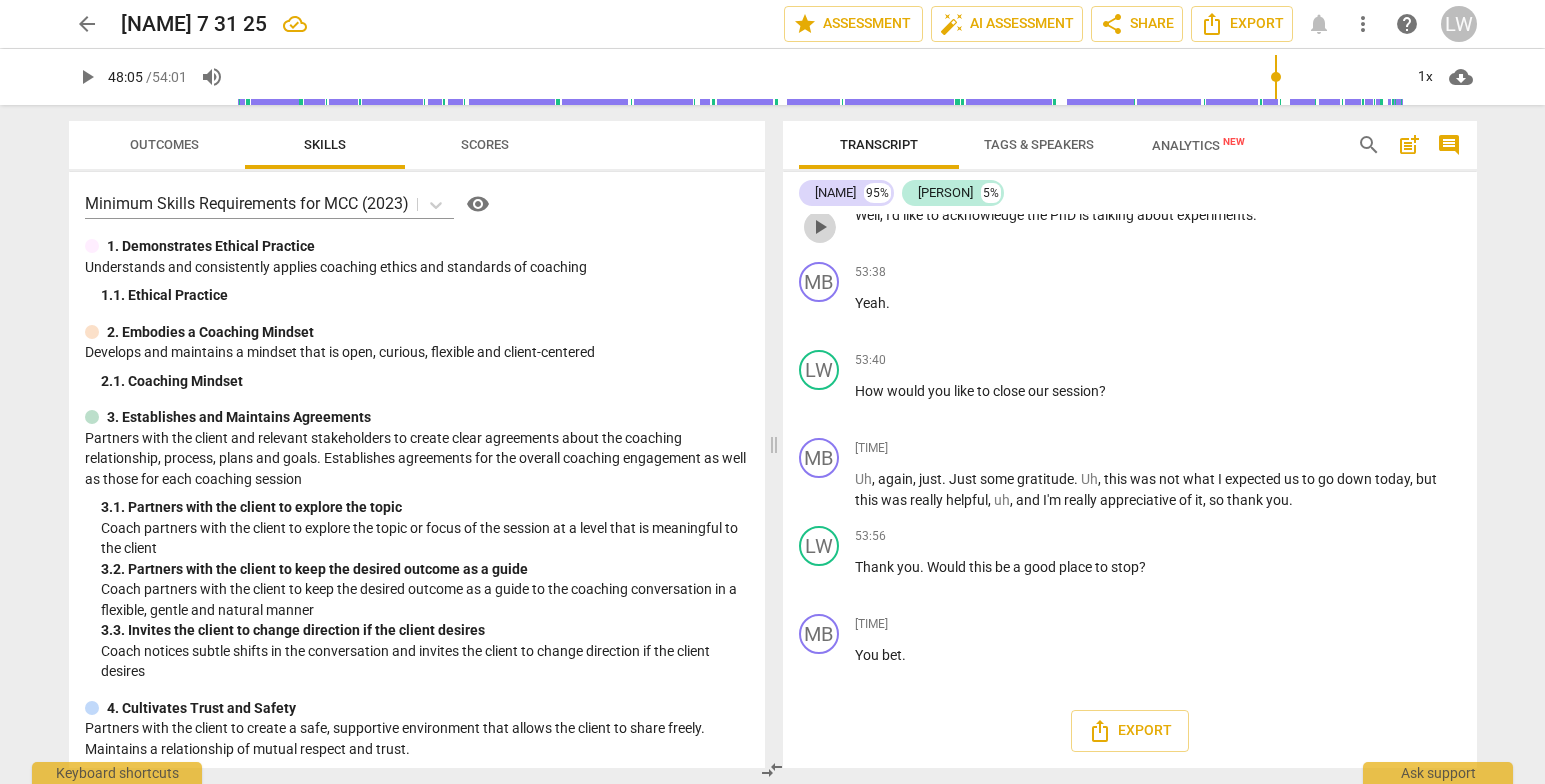 click on "play_arrow" at bounding box center (820, 227) 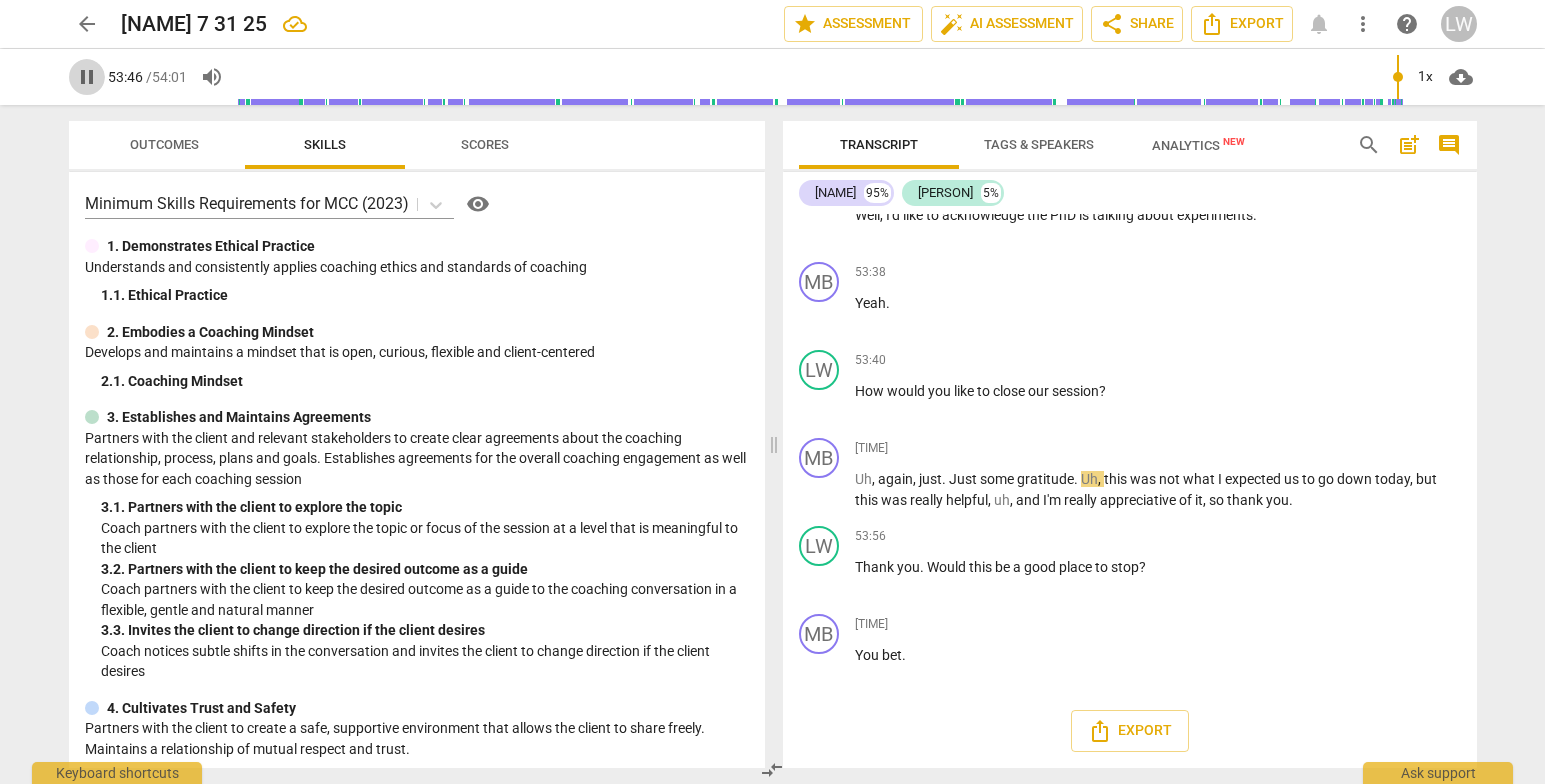click on "pause" at bounding box center (87, 77) 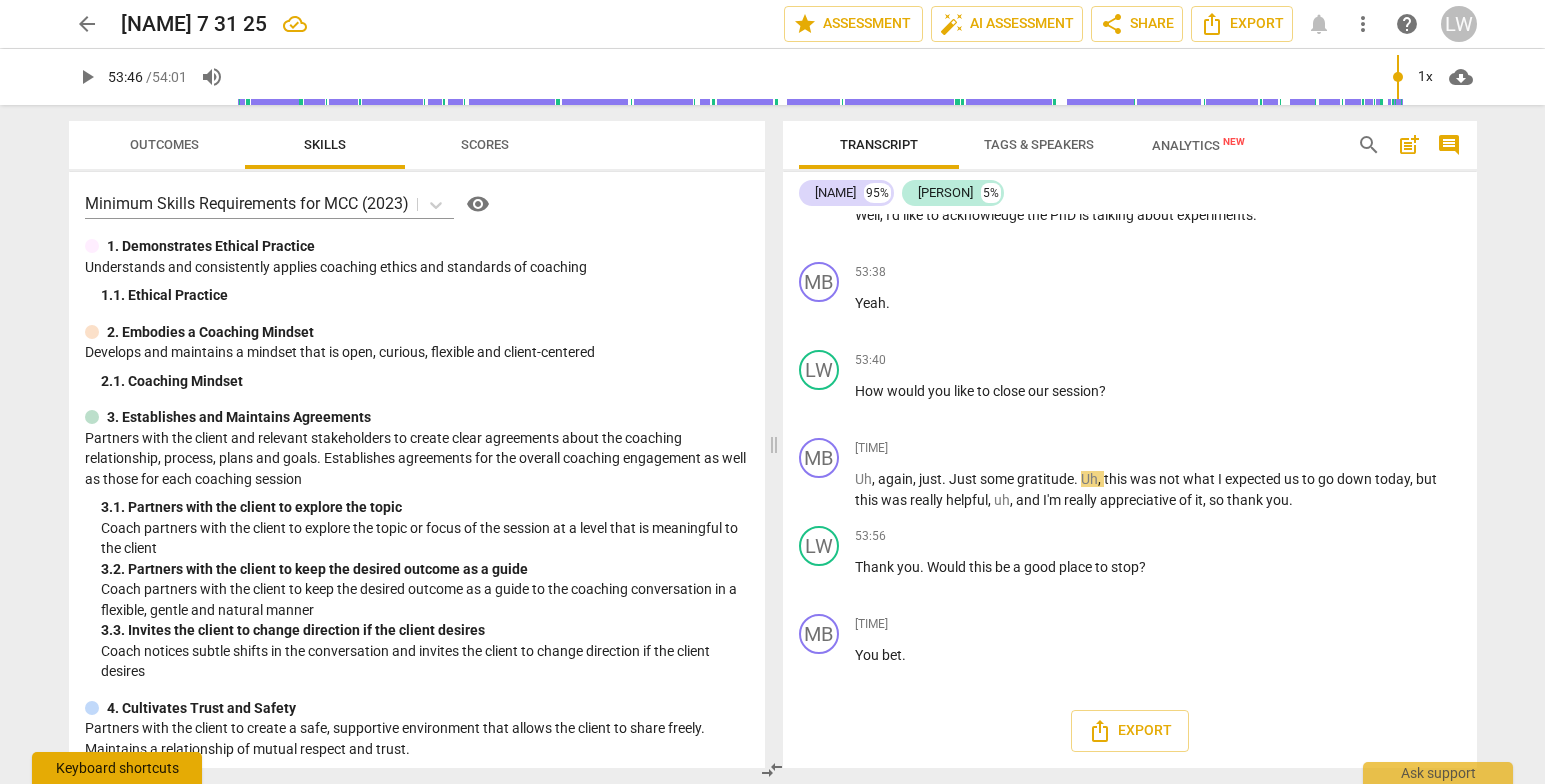 type on "3227" 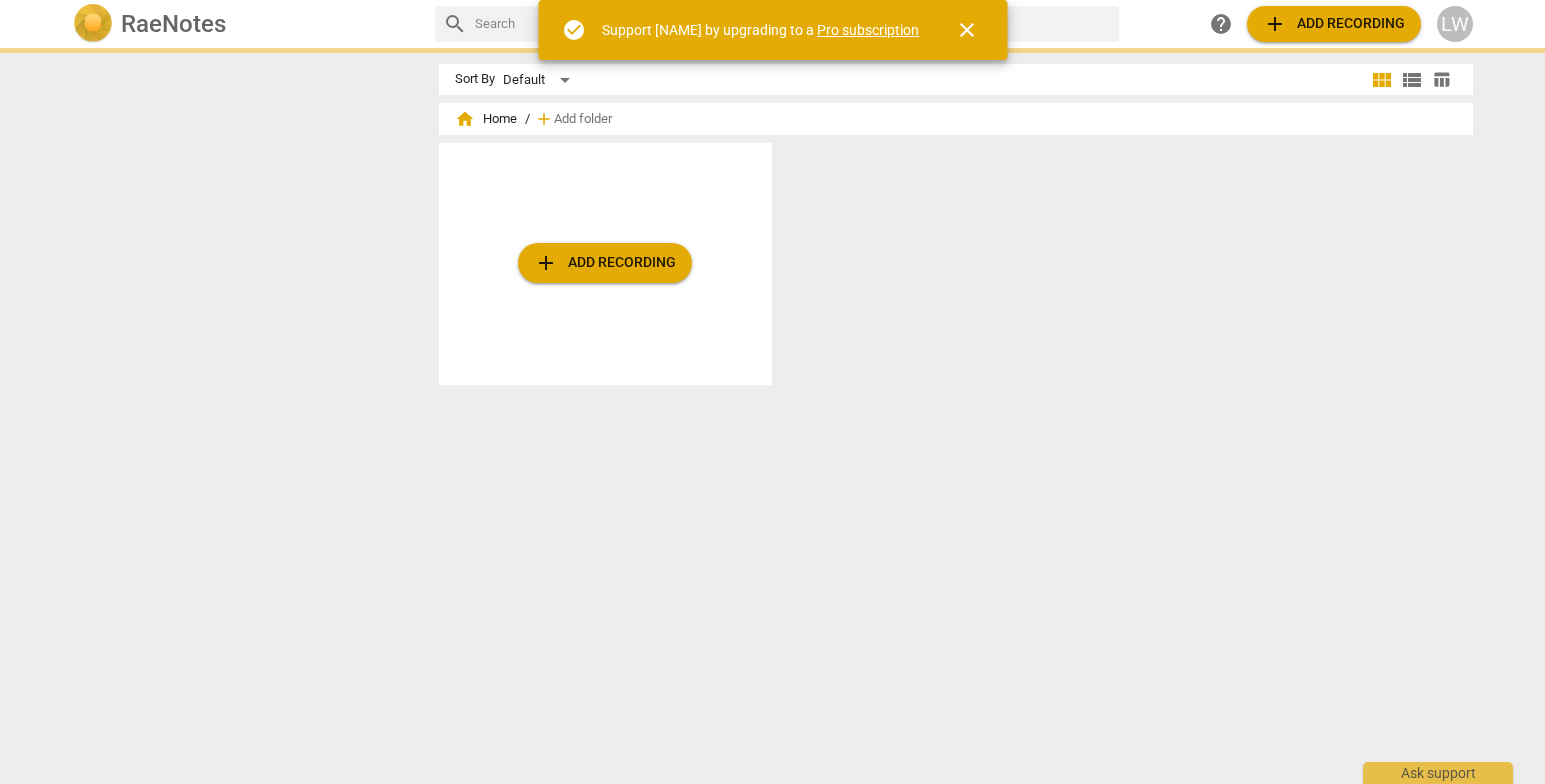 scroll, scrollTop: 0, scrollLeft: 0, axis: both 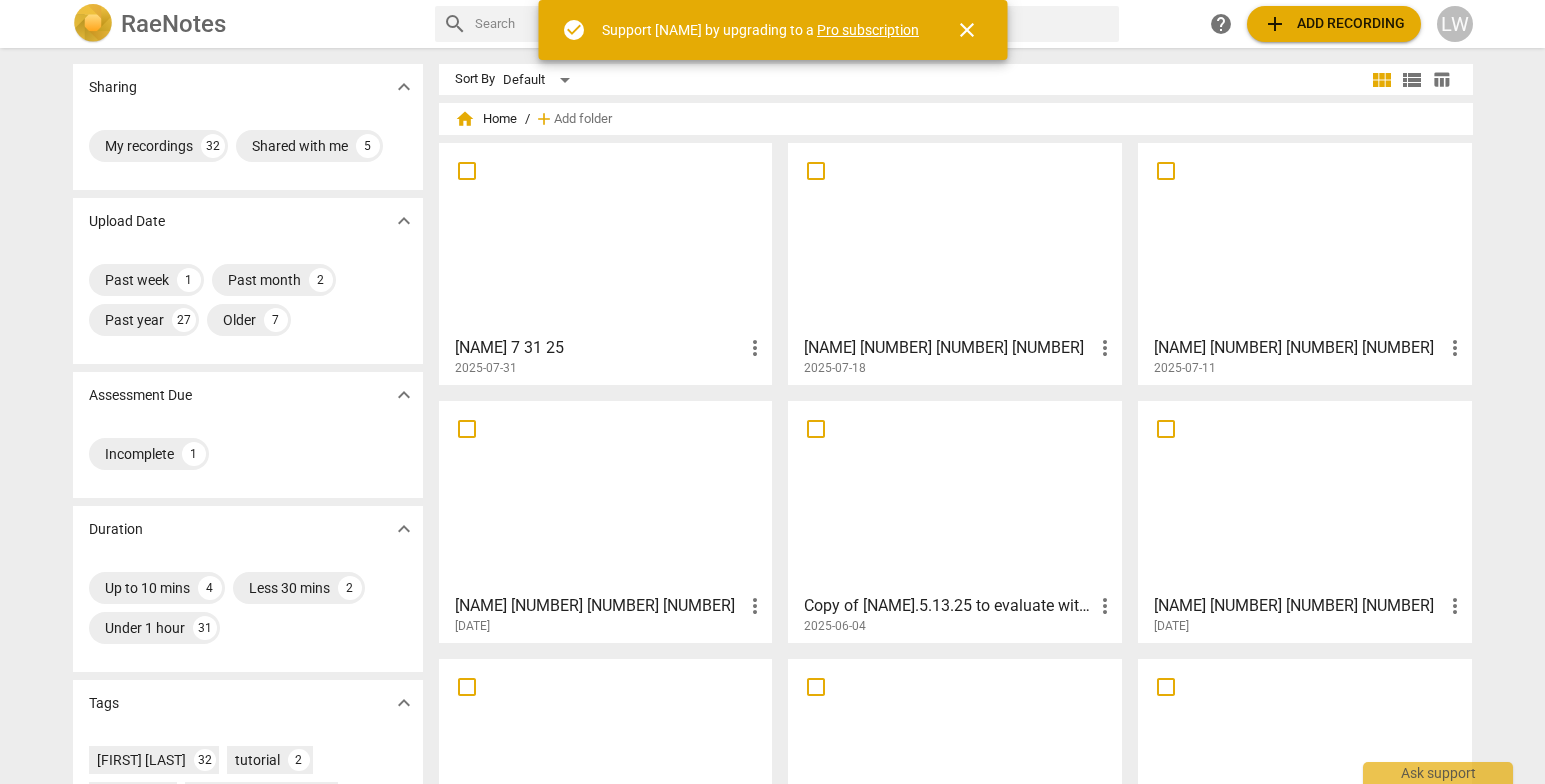 click at bounding box center (606, 238) 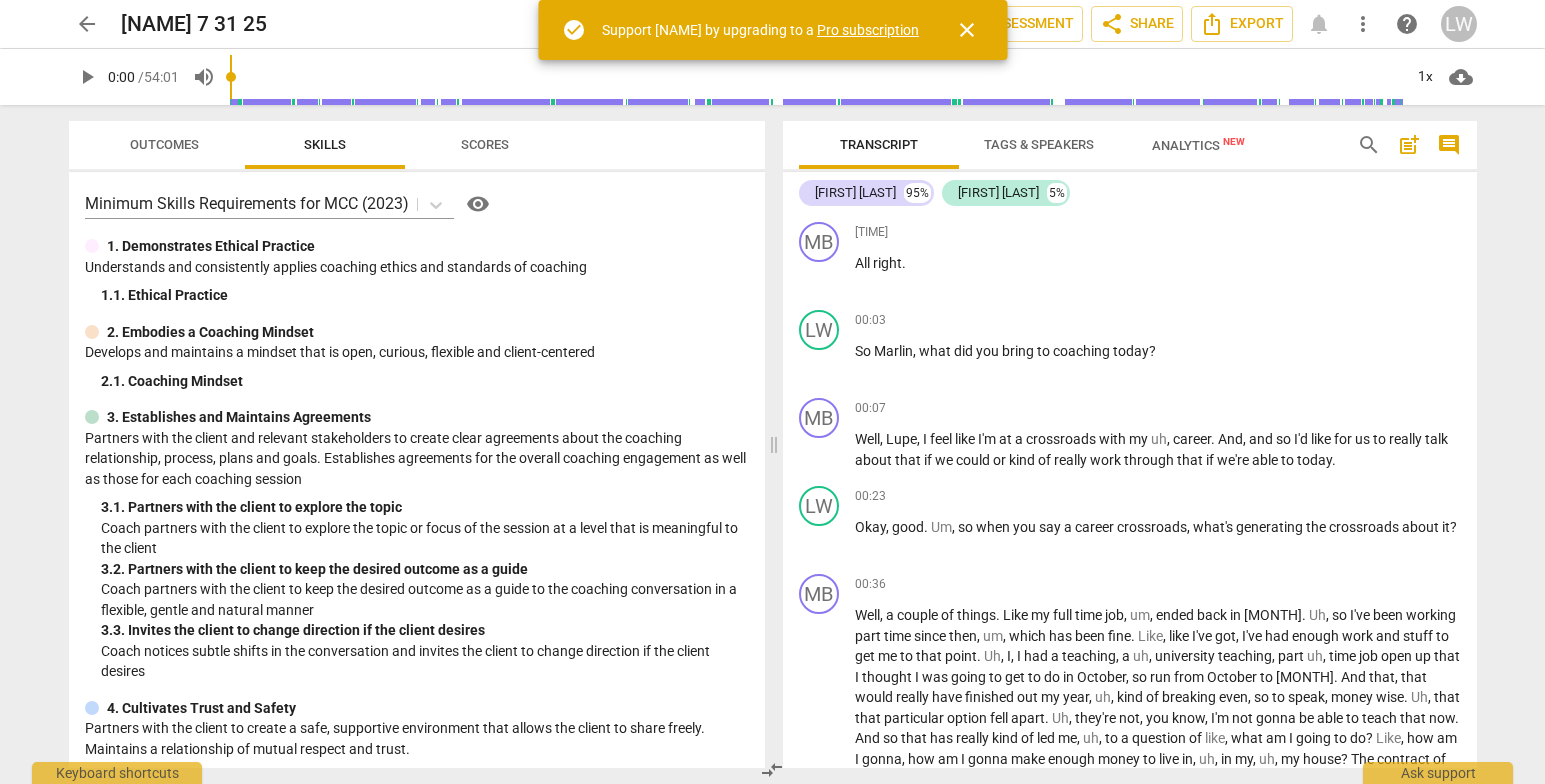 scroll, scrollTop: 672, scrollLeft: 0, axis: vertical 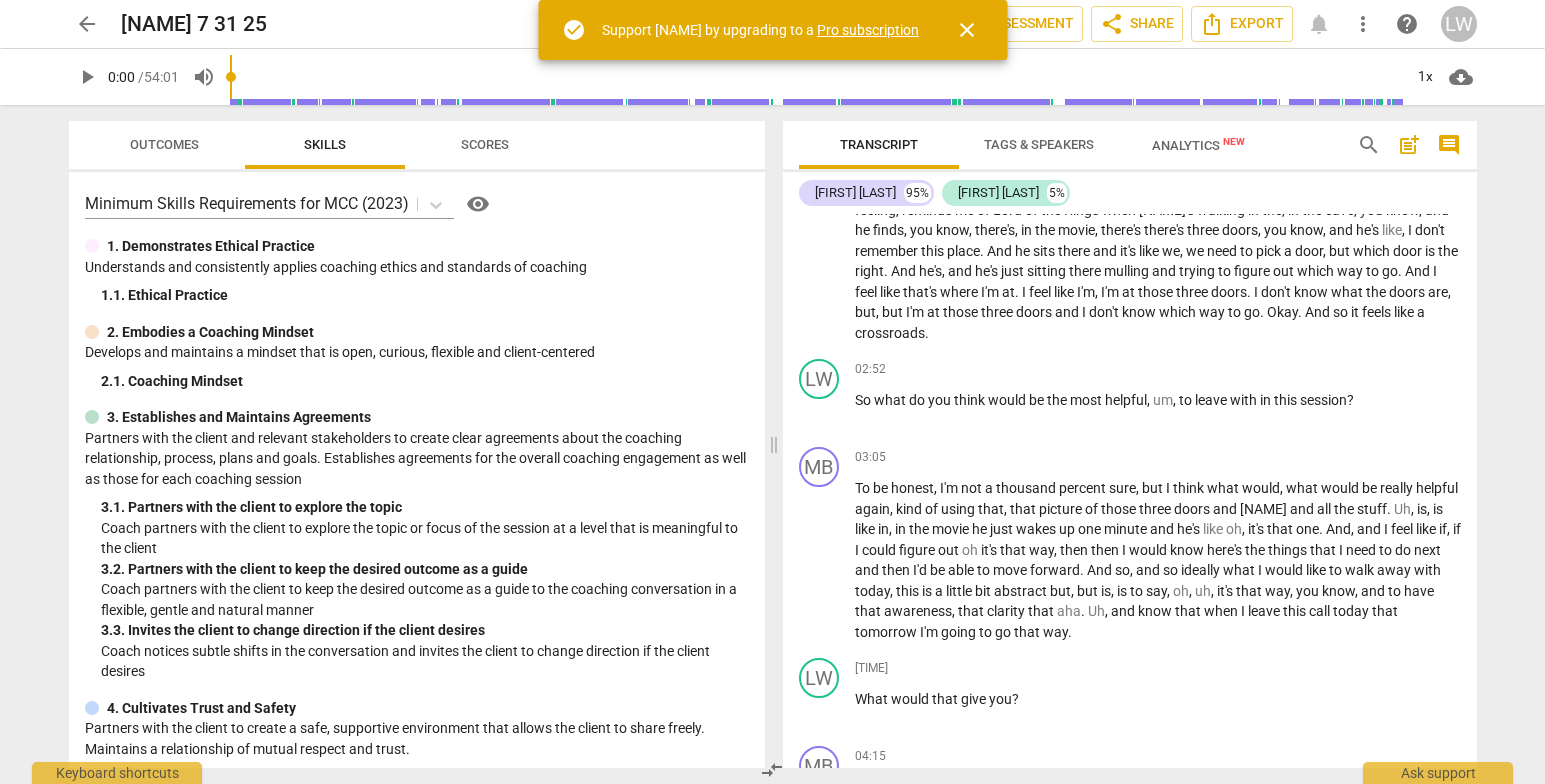drag, startPoint x: 1521, startPoint y: 422, endPoint x: 1497, endPoint y: 490, distance: 72.11102 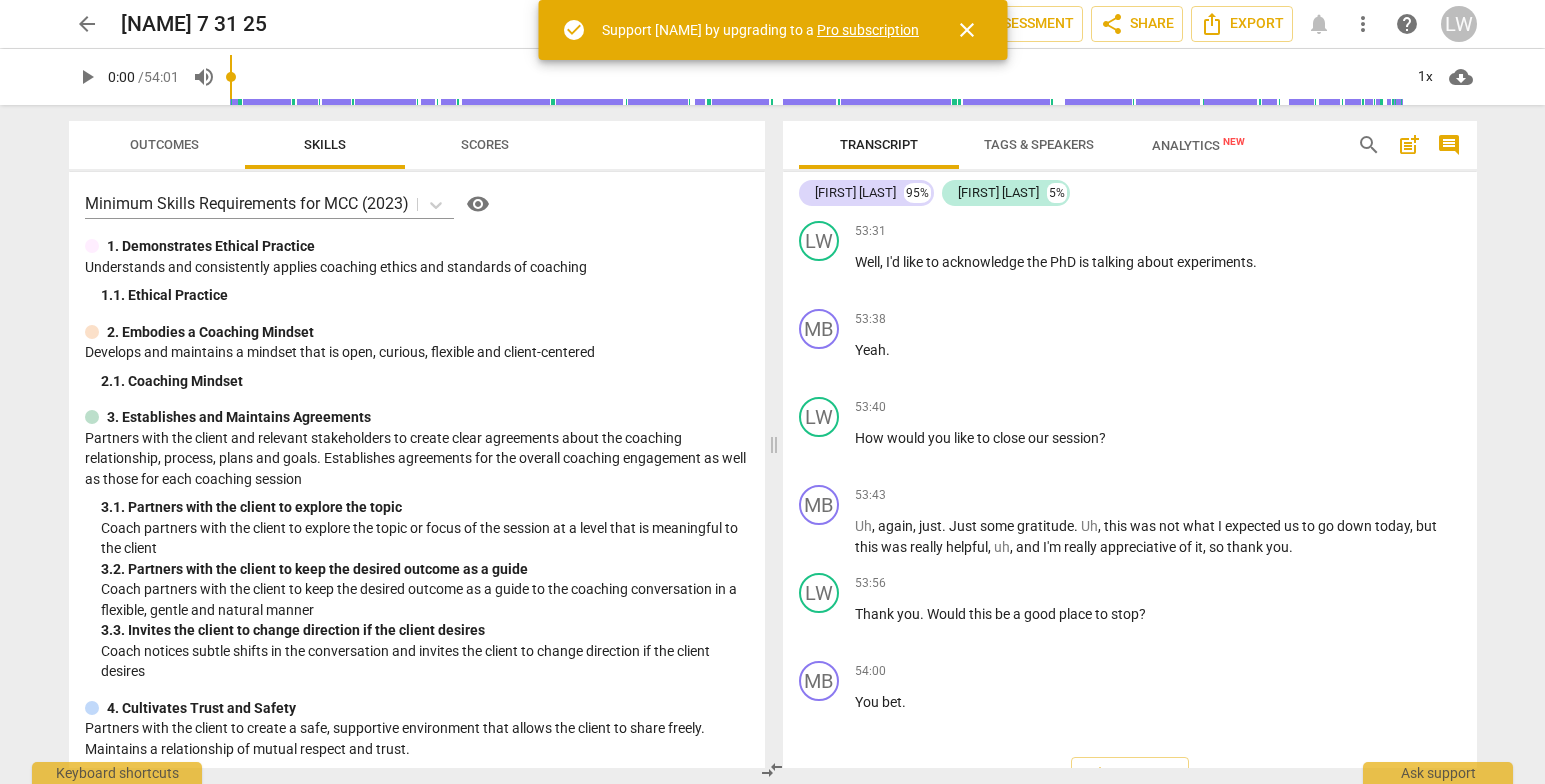 scroll, scrollTop: 10083, scrollLeft: 0, axis: vertical 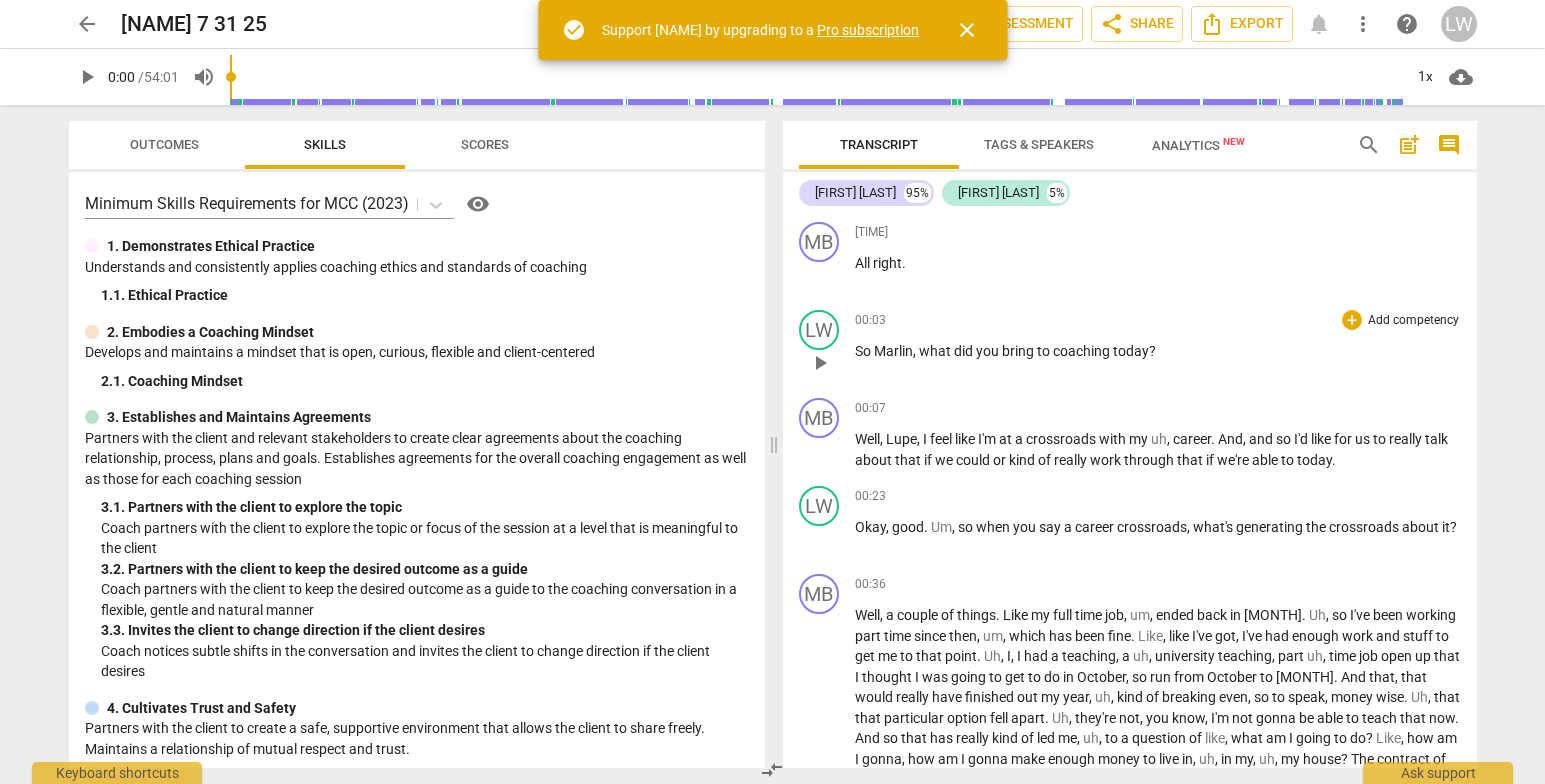 click on "Add competency" at bounding box center [1413, 321] 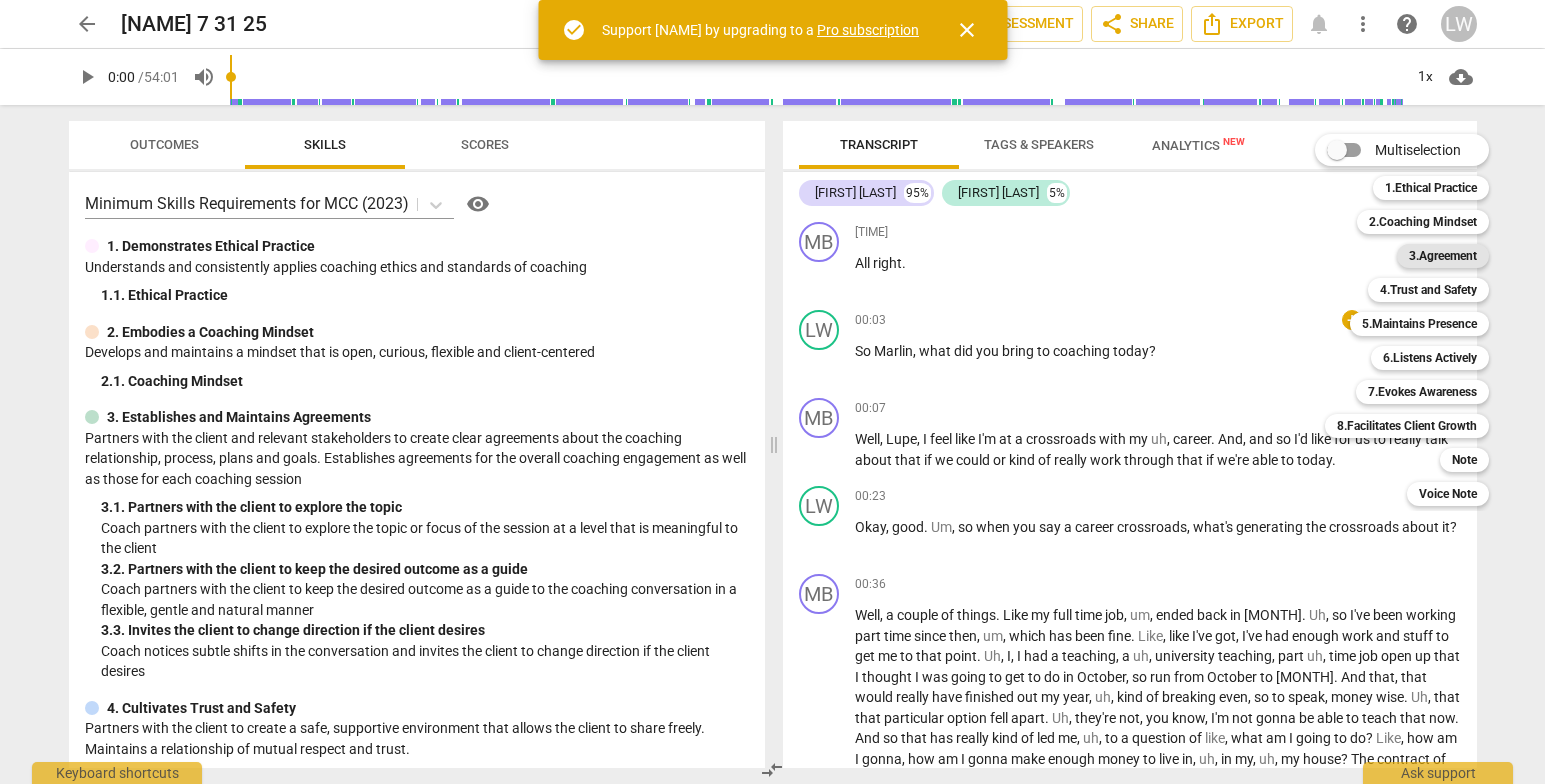 click on "3.Agreement" at bounding box center (1443, 256) 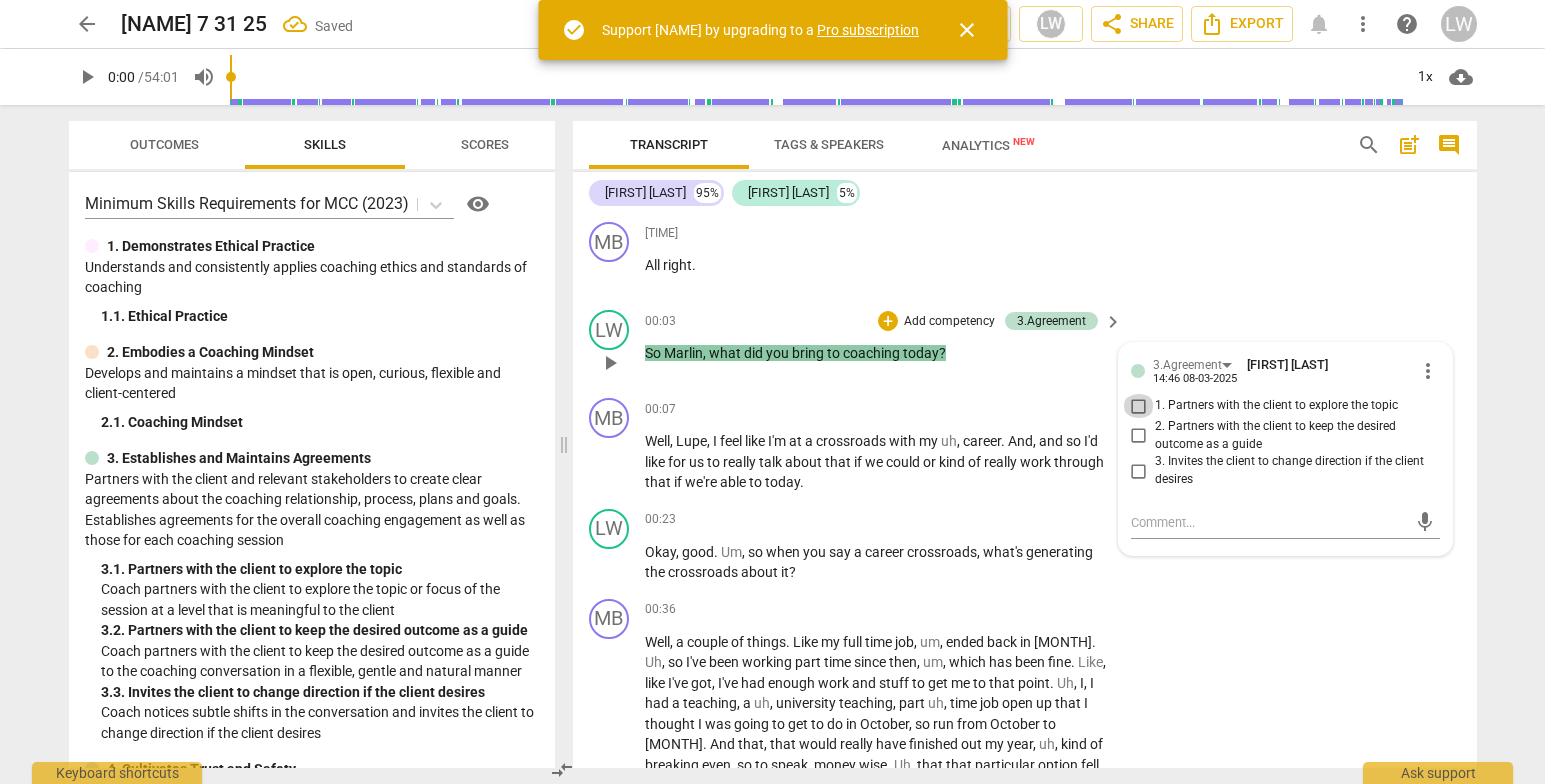drag, startPoint x: 1138, startPoint y: 395, endPoint x: 1192, endPoint y: 336, distance: 79.98125 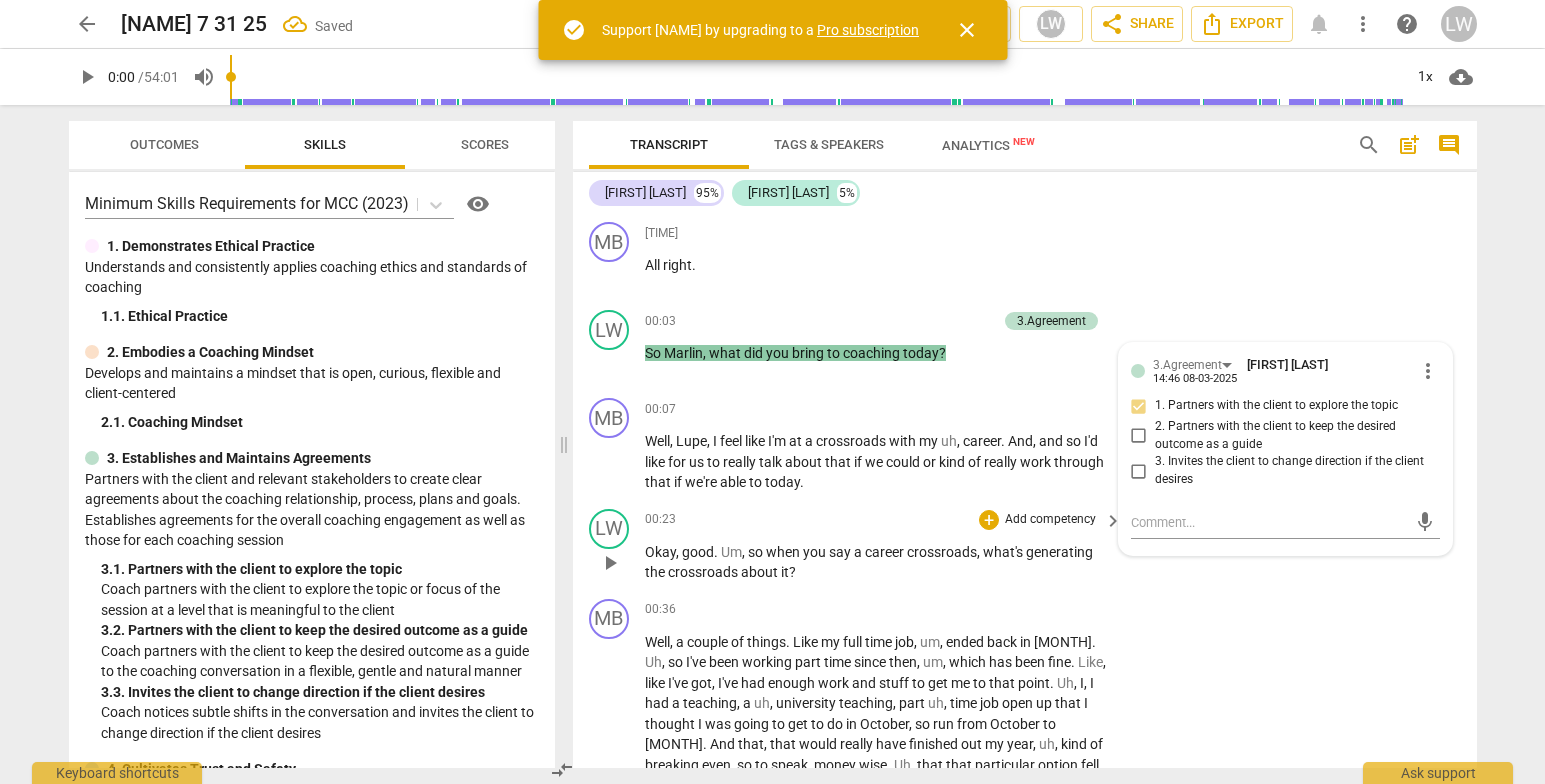click on "Add competency" at bounding box center [1050, 520] 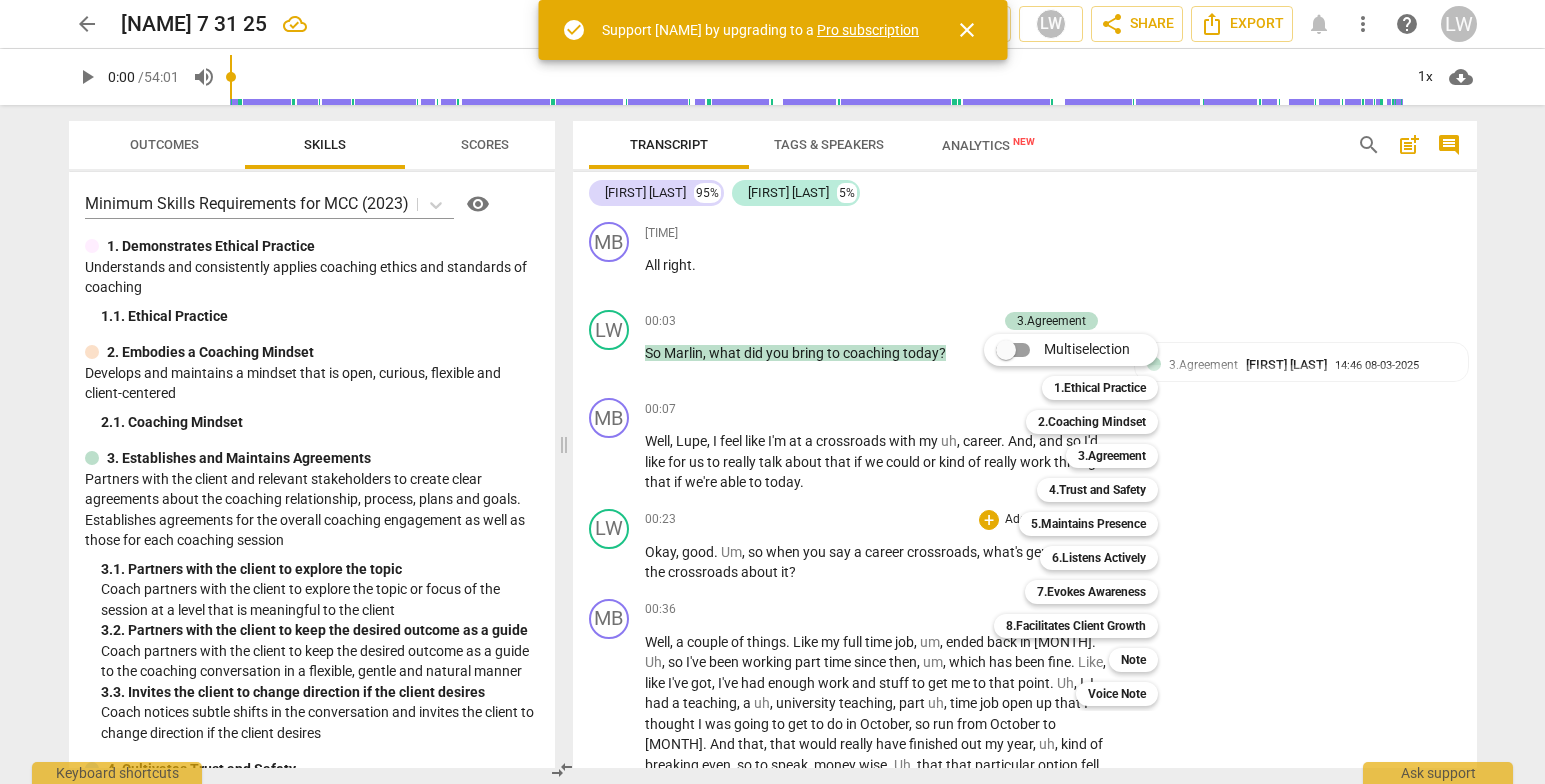 drag, startPoint x: 547, startPoint y: 302, endPoint x: 551, endPoint y: 351, distance: 49.162994 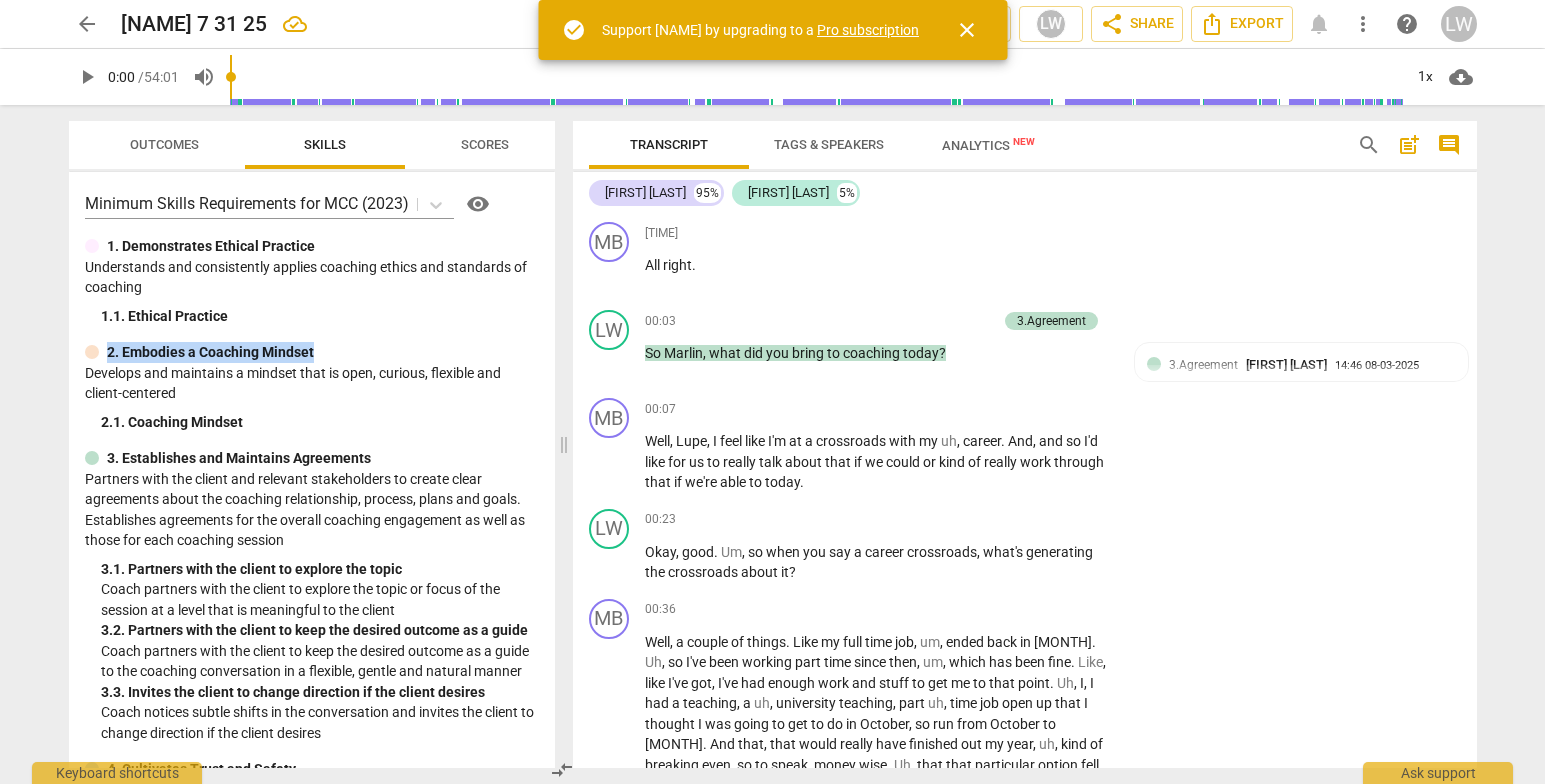 drag, startPoint x: 545, startPoint y: 318, endPoint x: 546, endPoint y: 335, distance: 17.029387 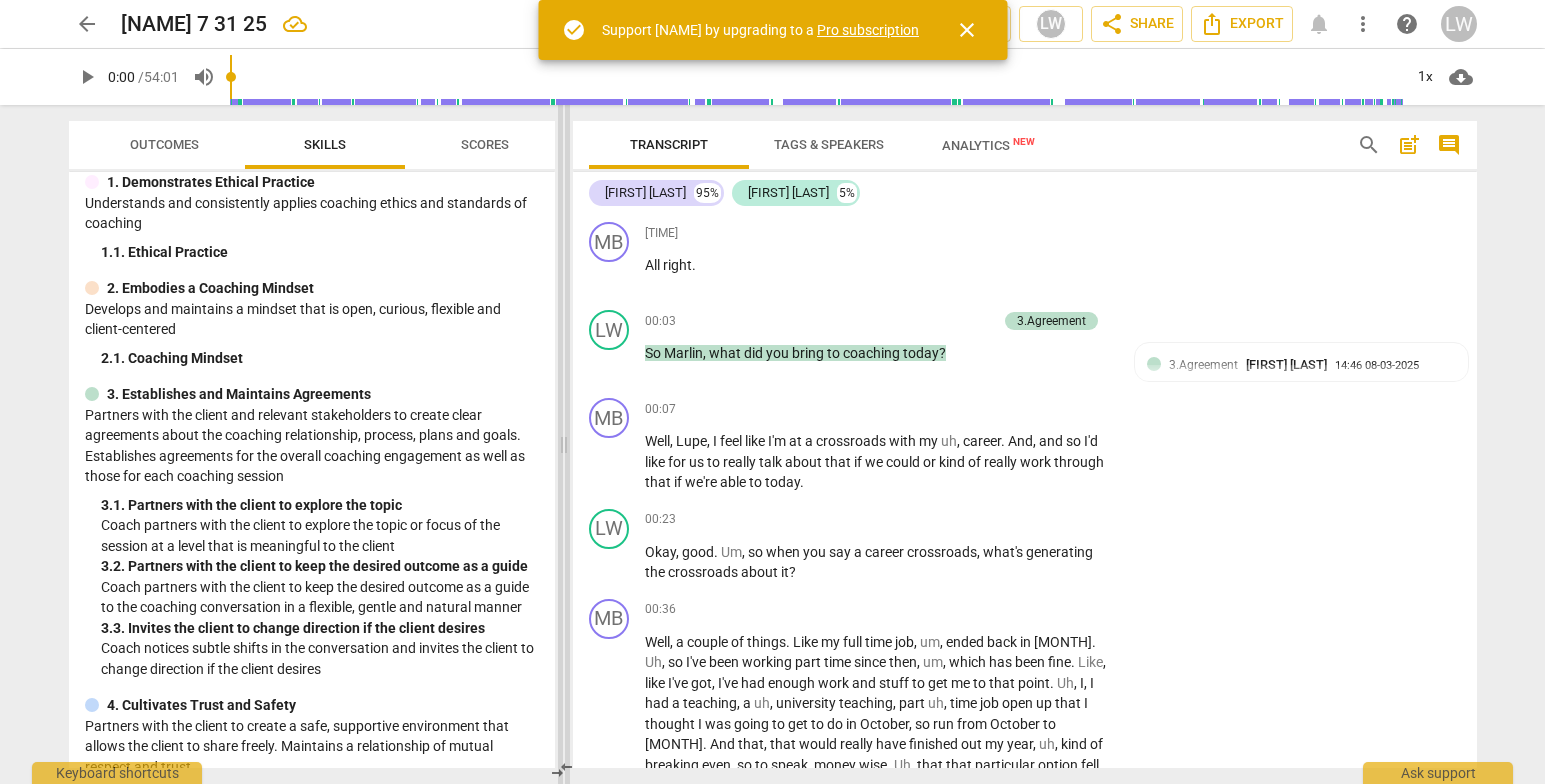 drag, startPoint x: 564, startPoint y: 419, endPoint x: 558, endPoint y: 383, distance: 36.496574 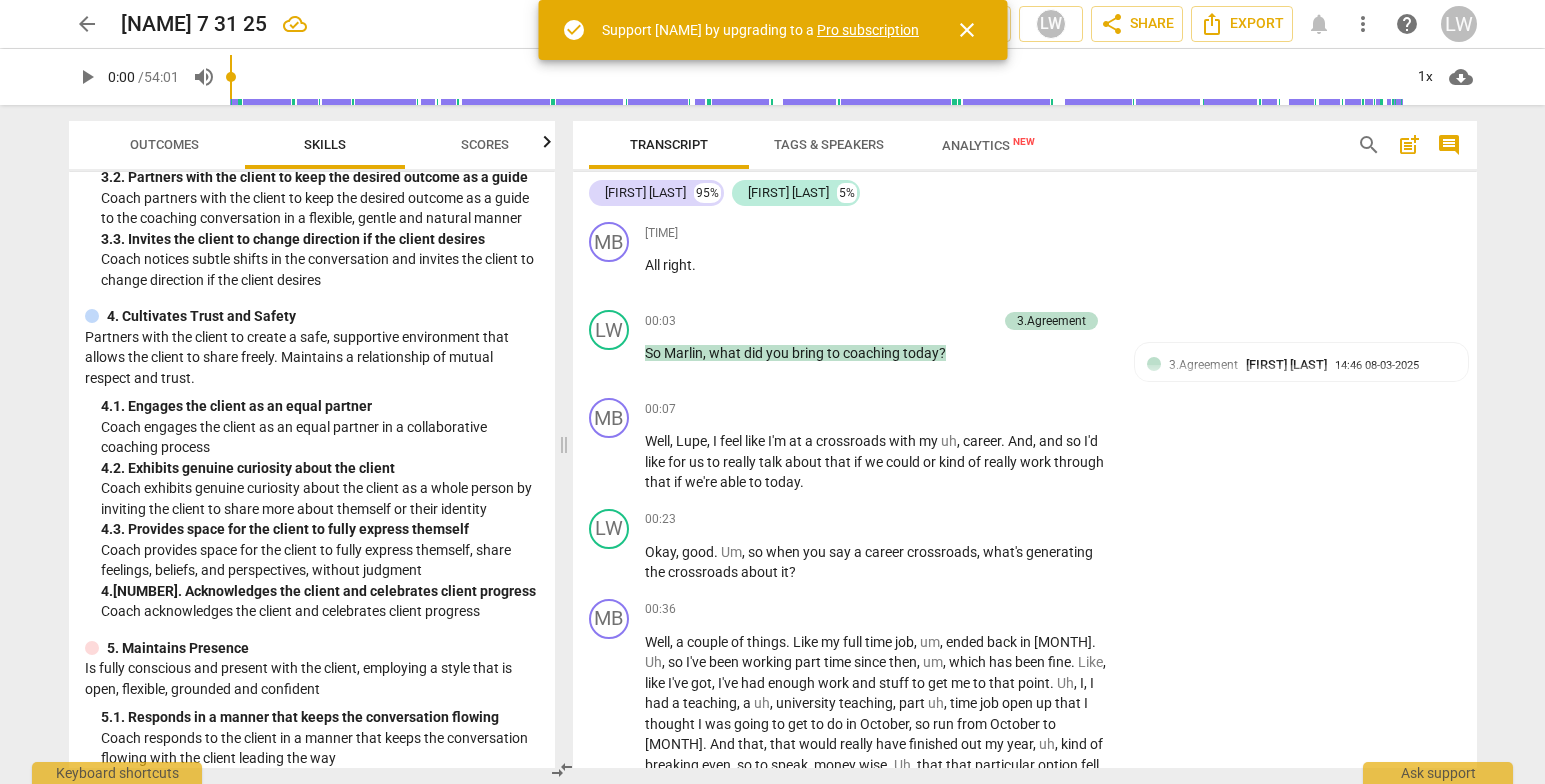scroll, scrollTop: 467, scrollLeft: 0, axis: vertical 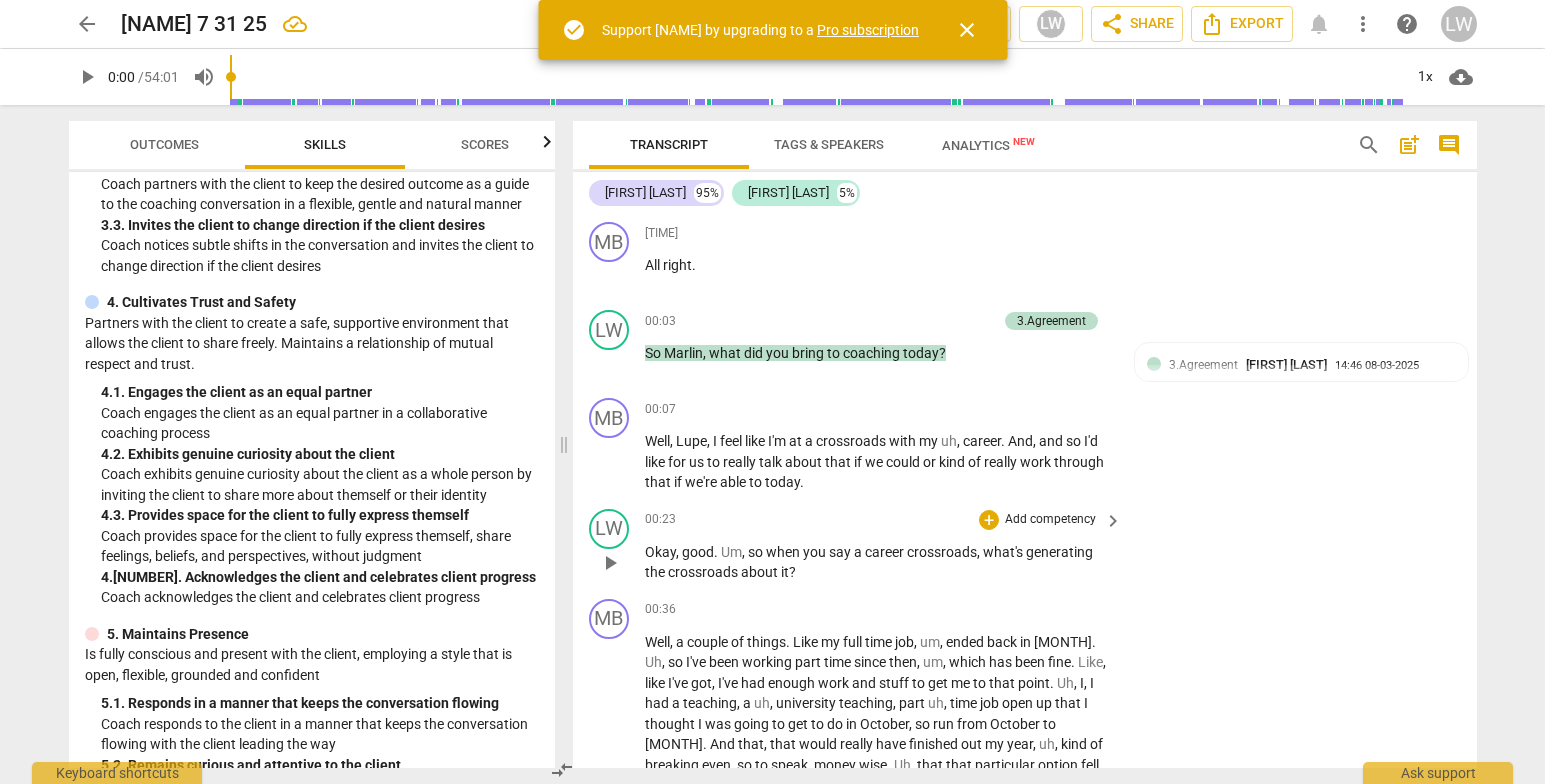 click on "Add competency" at bounding box center [1050, 520] 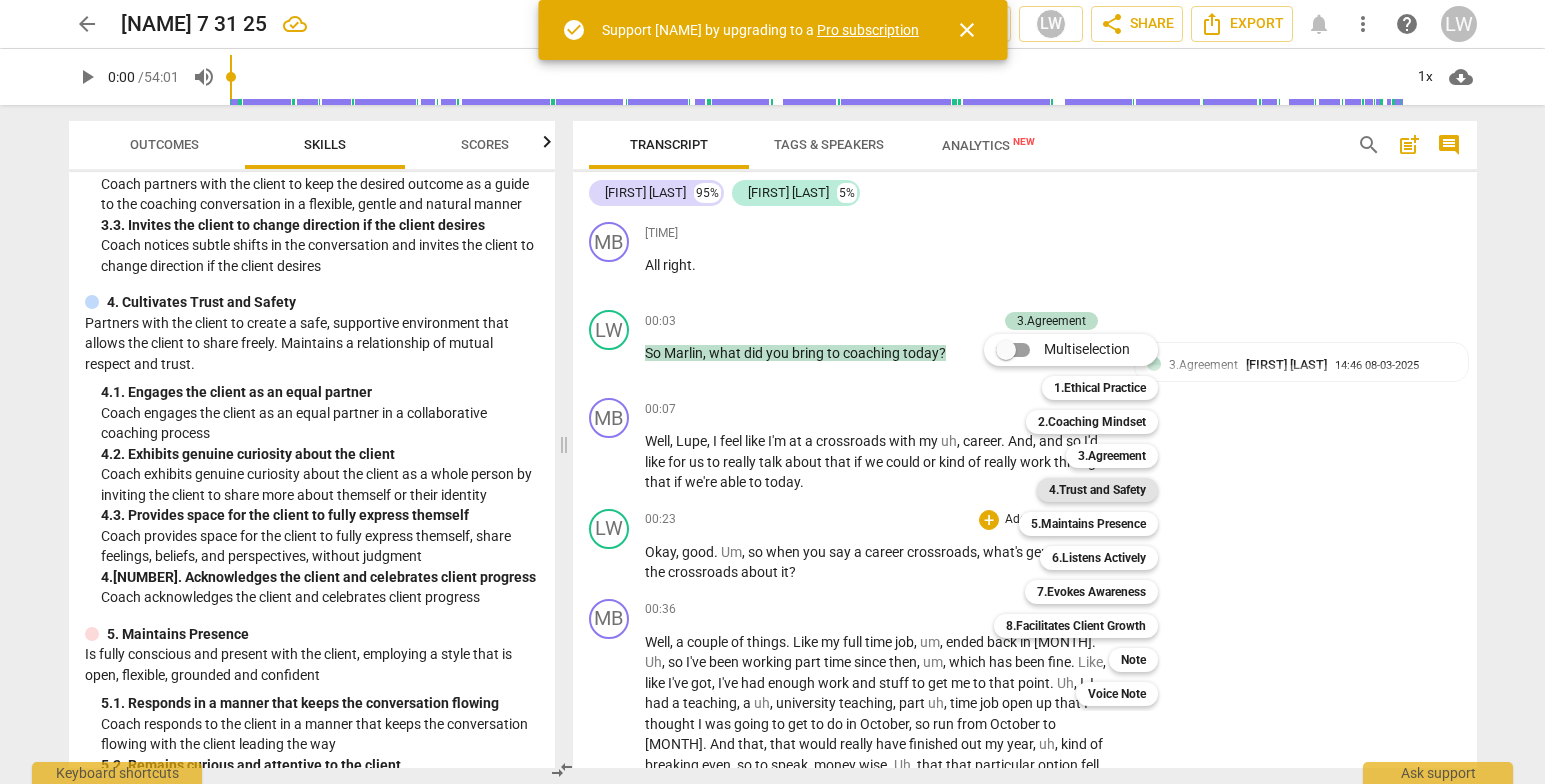 click on "4.Trust and Safety" at bounding box center [1097, 490] 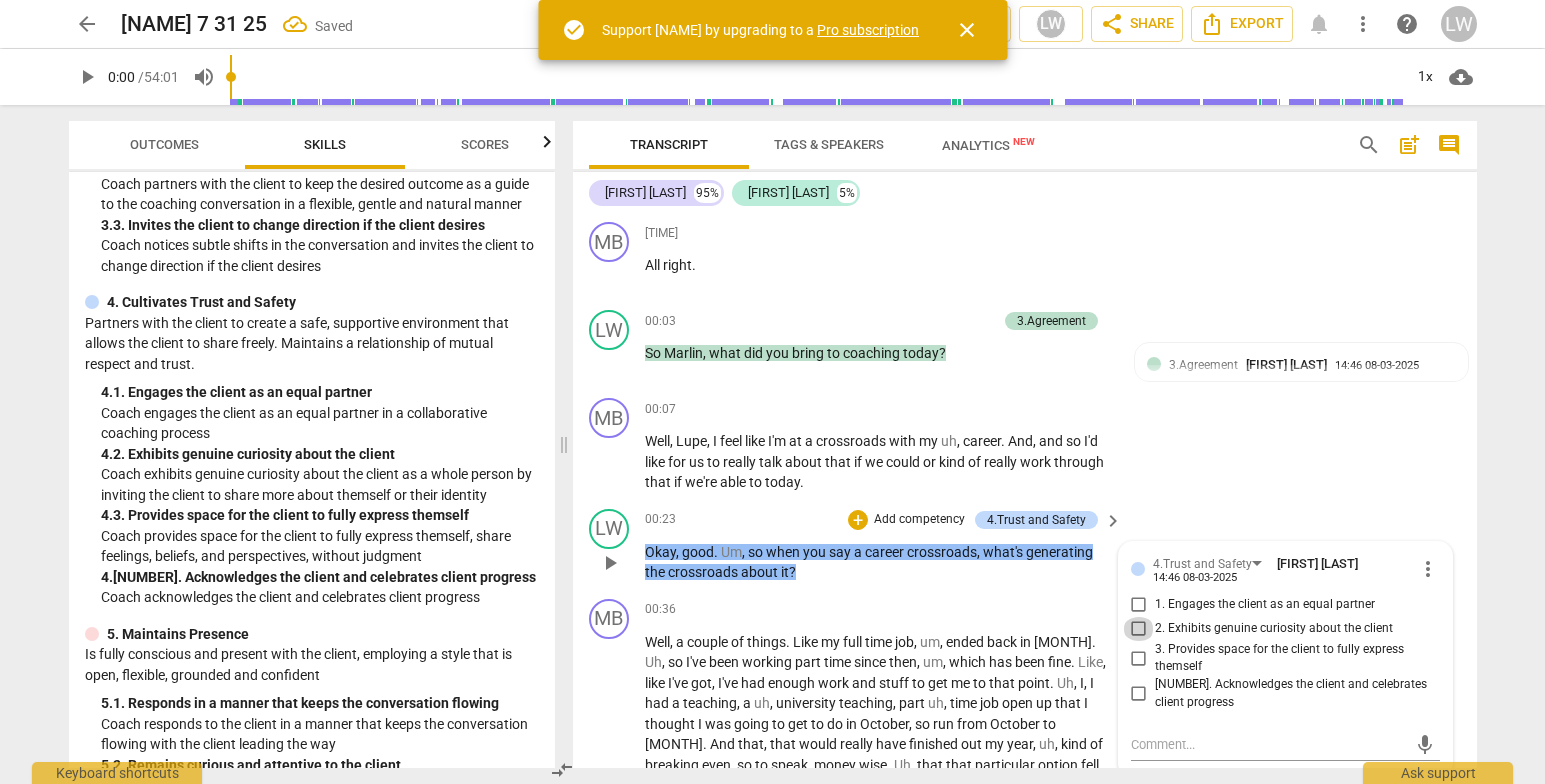 click on "2. Exhibits genuine curiosity about the client" at bounding box center [1139, 629] 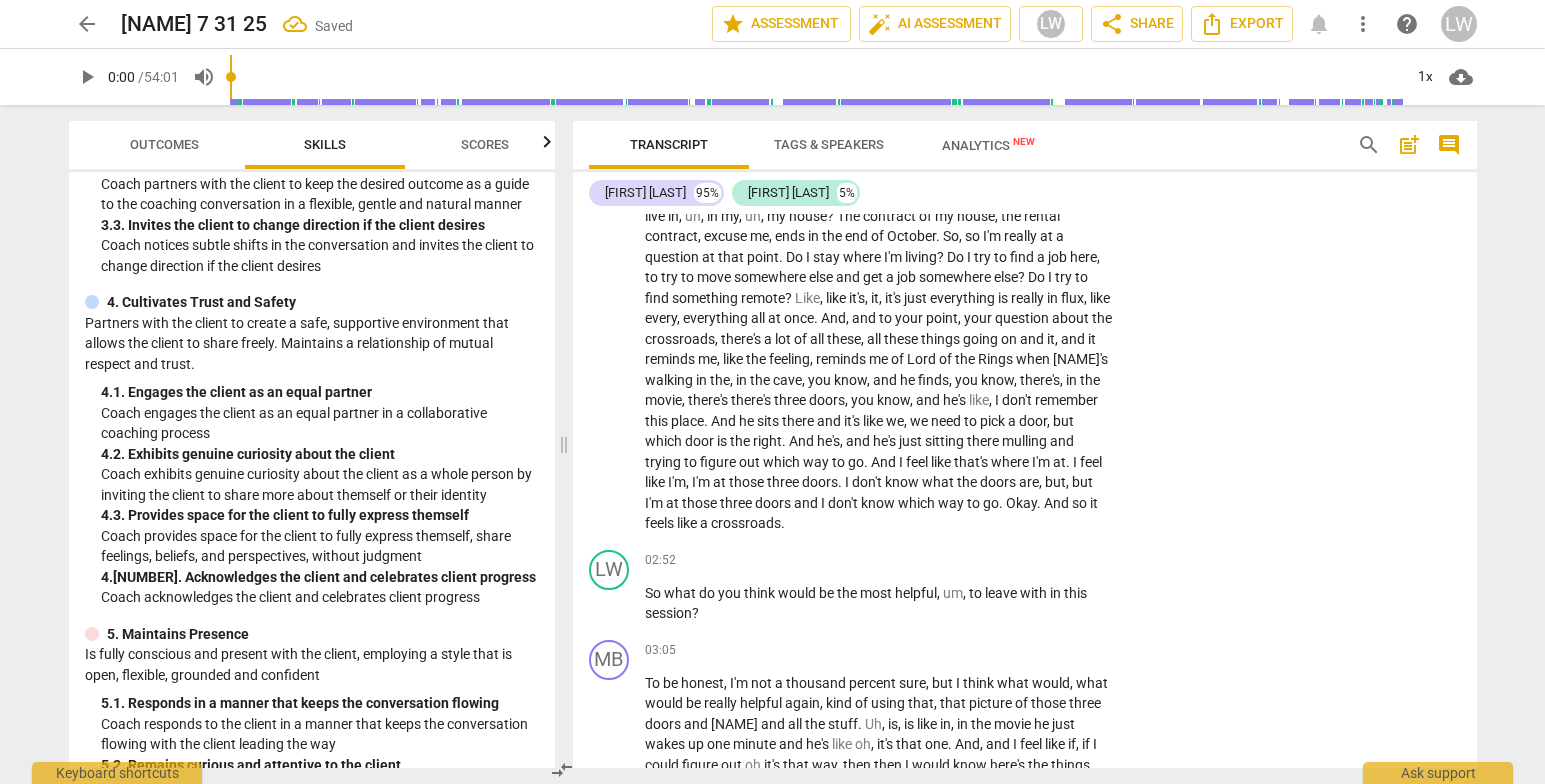 scroll, scrollTop: 653, scrollLeft: 0, axis: vertical 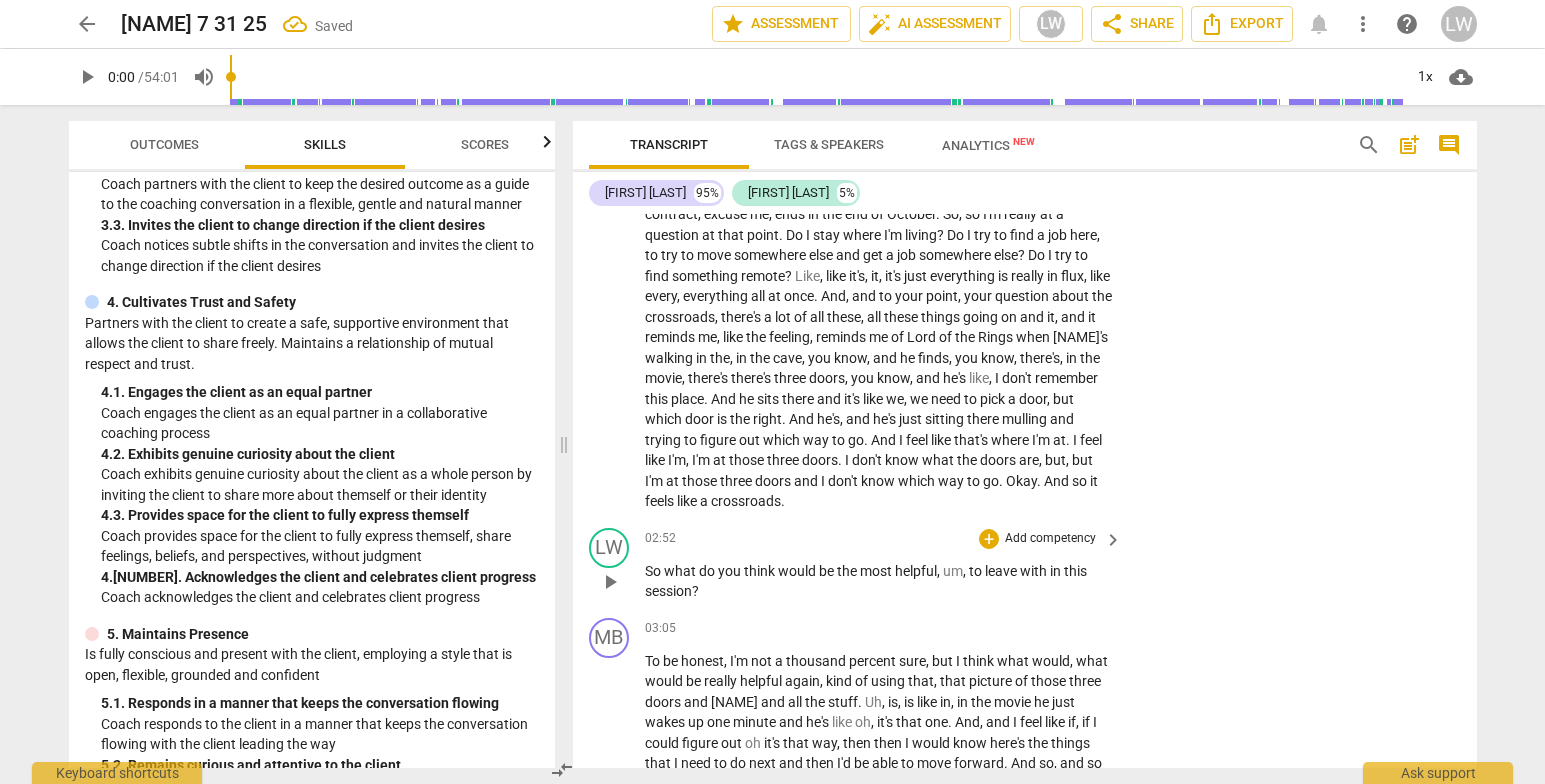 click on "Add competency" at bounding box center [1050, 539] 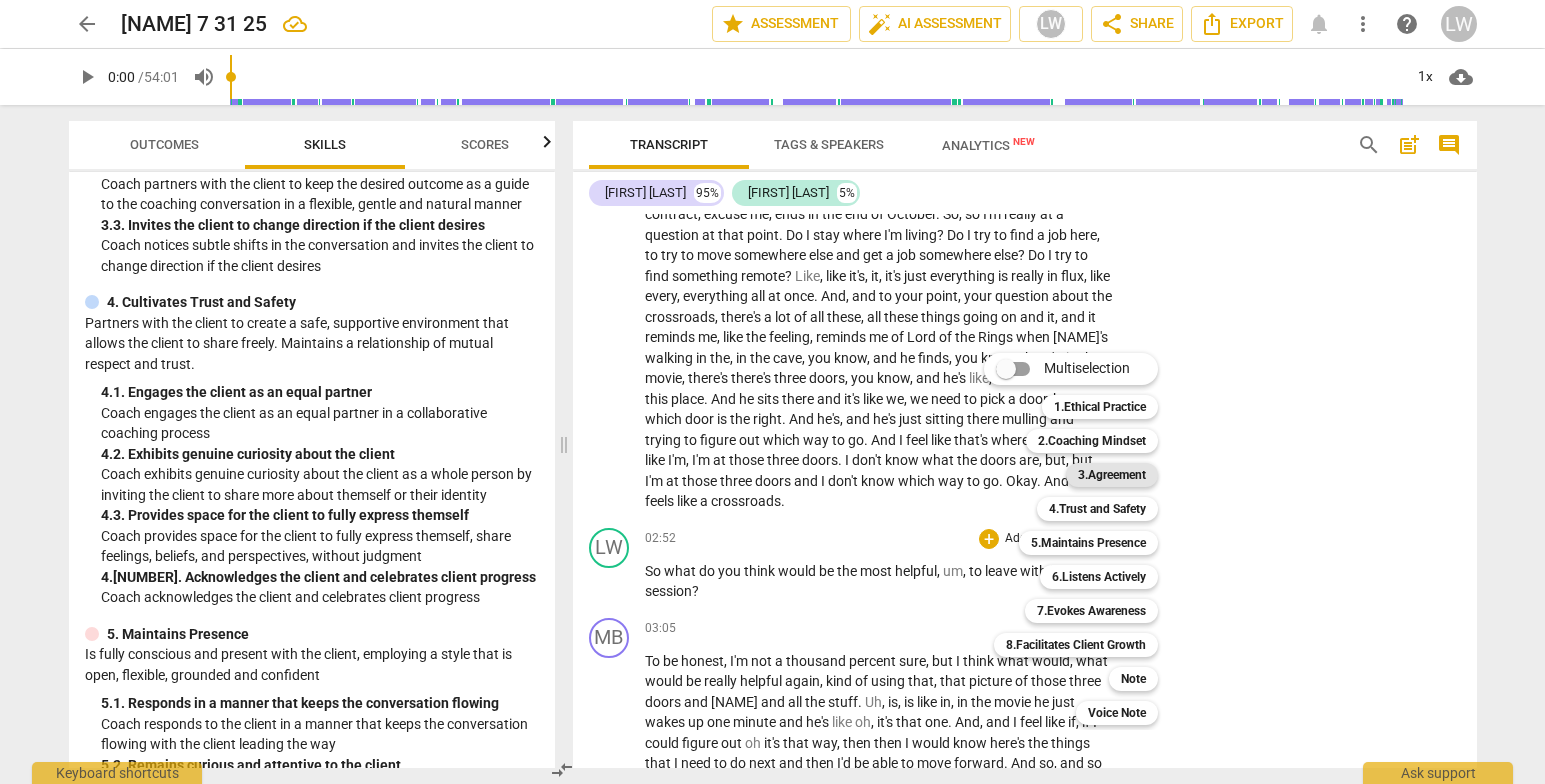 click on "3.Agreement" at bounding box center (1112, 475) 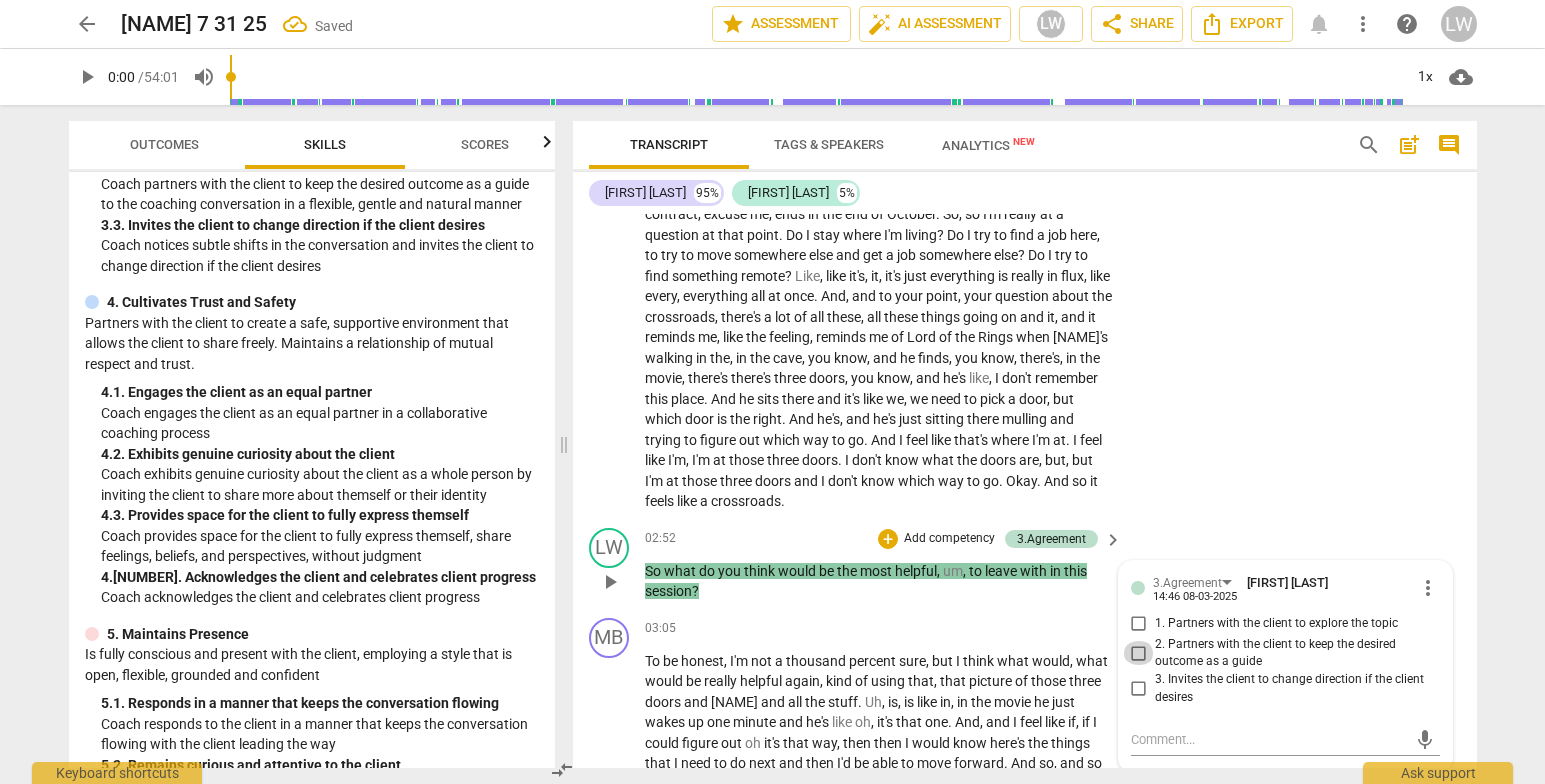 click on "2. Partners with the client to keep the desired outcome as a guide" at bounding box center (1139, 653) 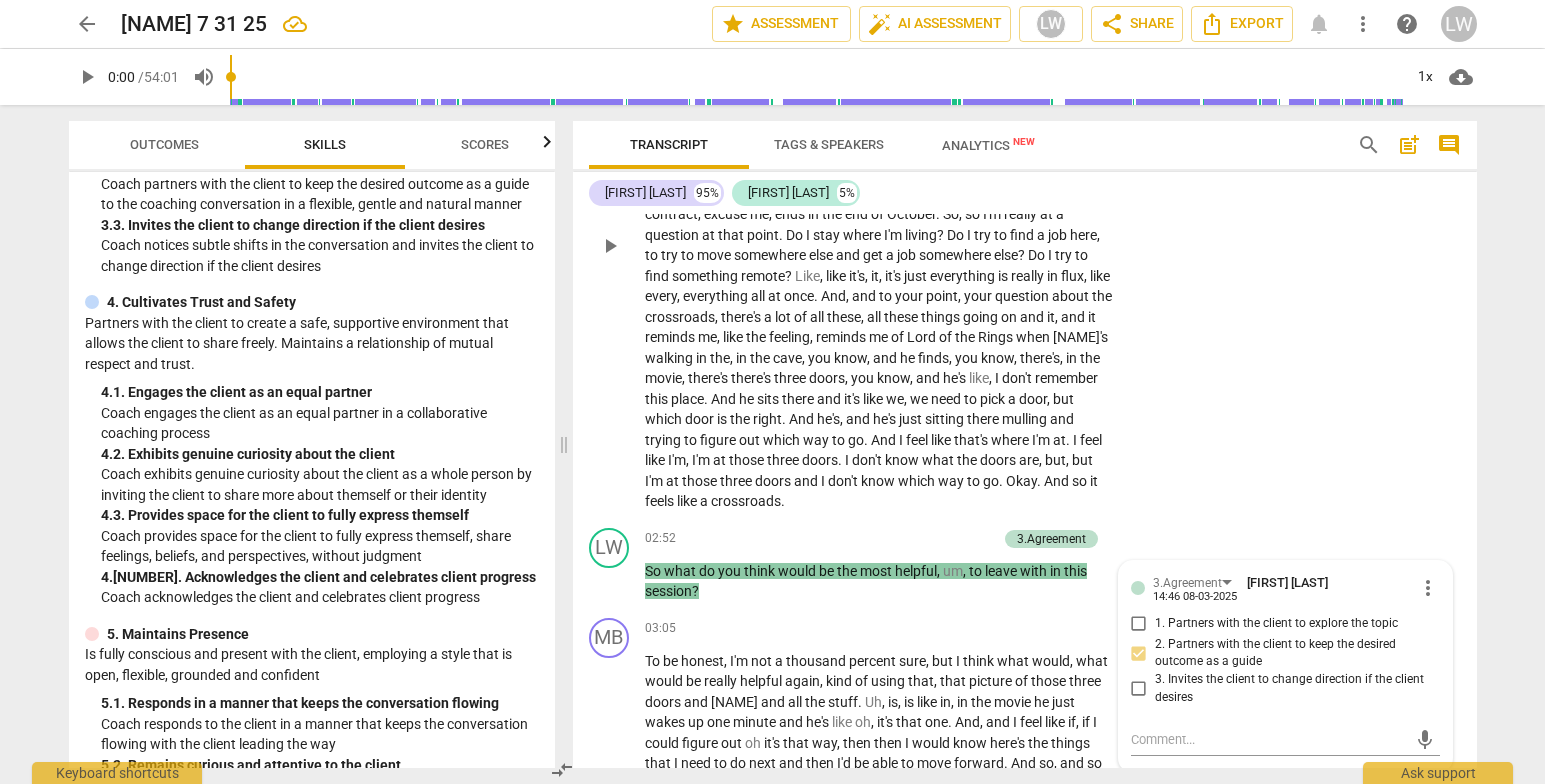 click on "MB play_arrow pause 00:36 + Add competency keyboard_arrow_right Well ,   a   couple   of   things .   Like   my   full   time   job ,   um ,   ended   back   in   April .   Uh ,   so   I've   been   working   part   time   since   then ,   um ,   which   has   been   fine .   Like ,   like   I've   got ,   I've   had   enough   work   and   stuff   to   get   me   to   that   point .   Uh ,   I ,   I   had   a   teaching ,   a   uh ,   university   teaching ,   part   uh ,   time   job   open   up   that   I   thought   I   was   going   to   get   to   do   in   October ,   so   run   from   October   to   December .   And   that ,   that   would   really   have   finished   out   my   year ,   uh ,   kind   of   breaking   even ,   so   to   speak ,   money   wise .   Uh ,   that   that   particular   option   fell   apart .   Uh ,   they're   not ,   you   know ,   I'm   not   gonna   be   able   to   teach   that   now .   And   so   that   has   really   kind   of   led   me ,   uh ,   to   a   question" at bounding box center (1025, 229) 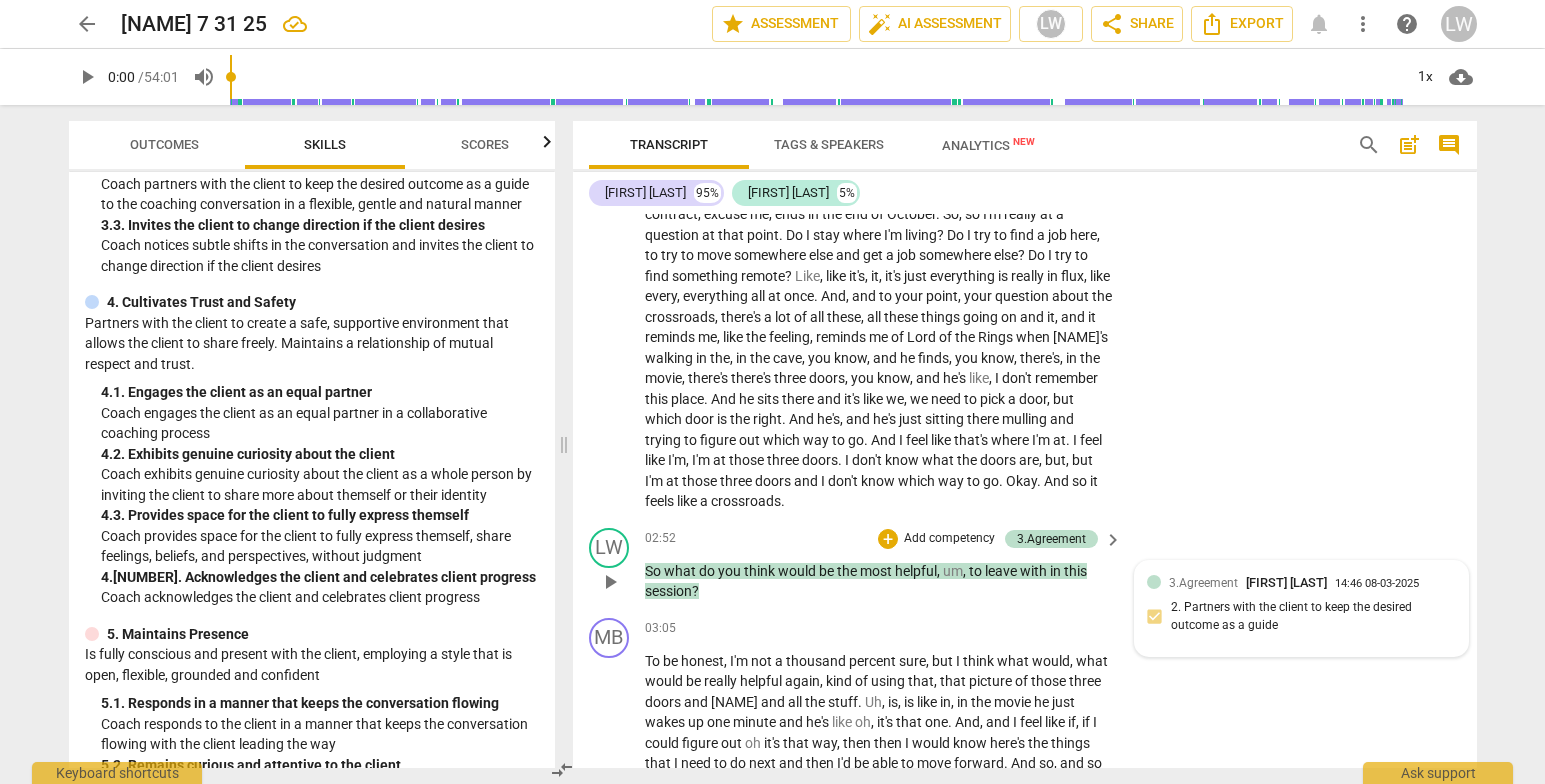 click on "3.Agreement Lupe Wood 14:46 08-03-2025" at bounding box center (1312, 582) 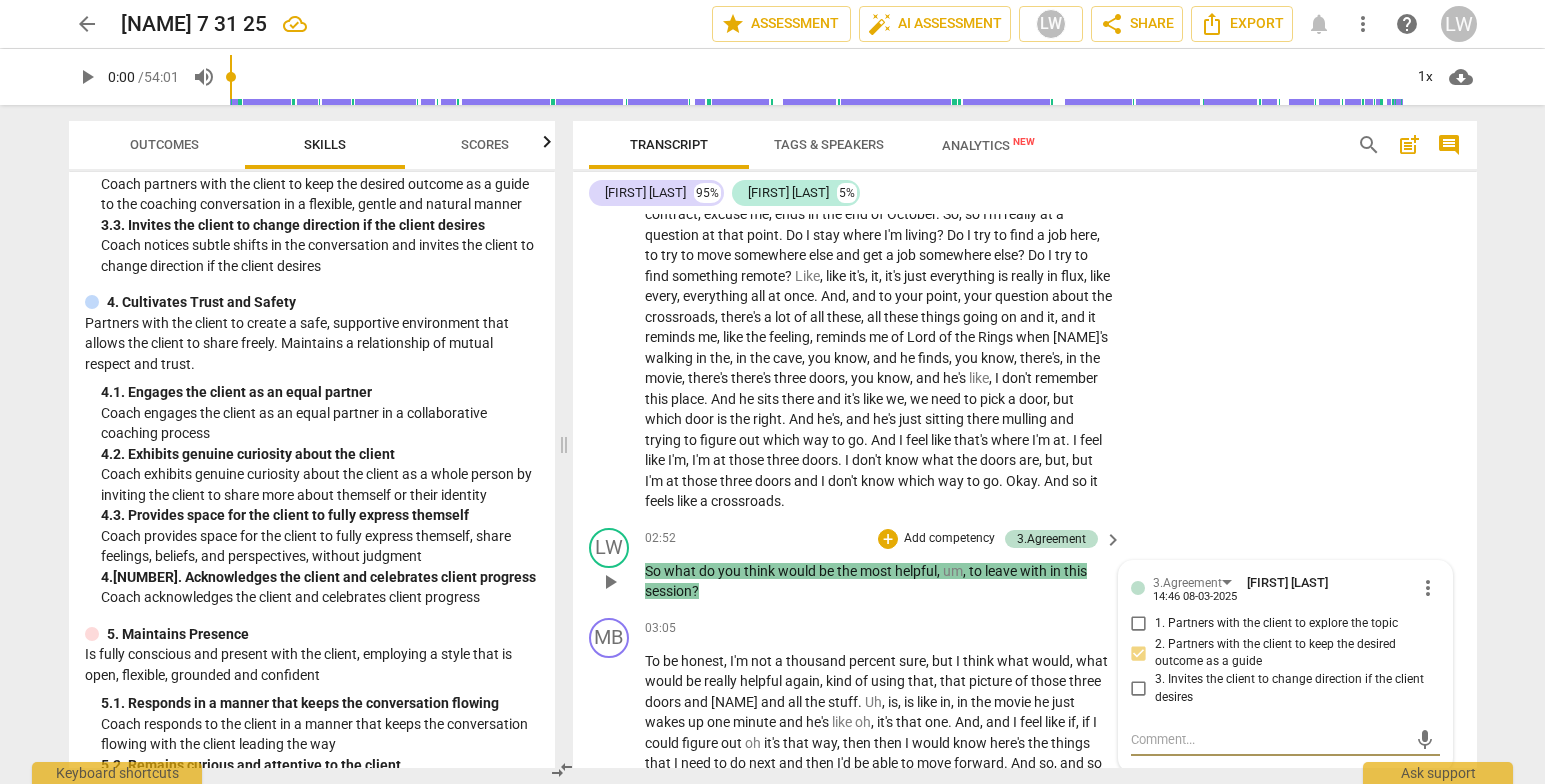click on "more_vert" at bounding box center (1428, 588) 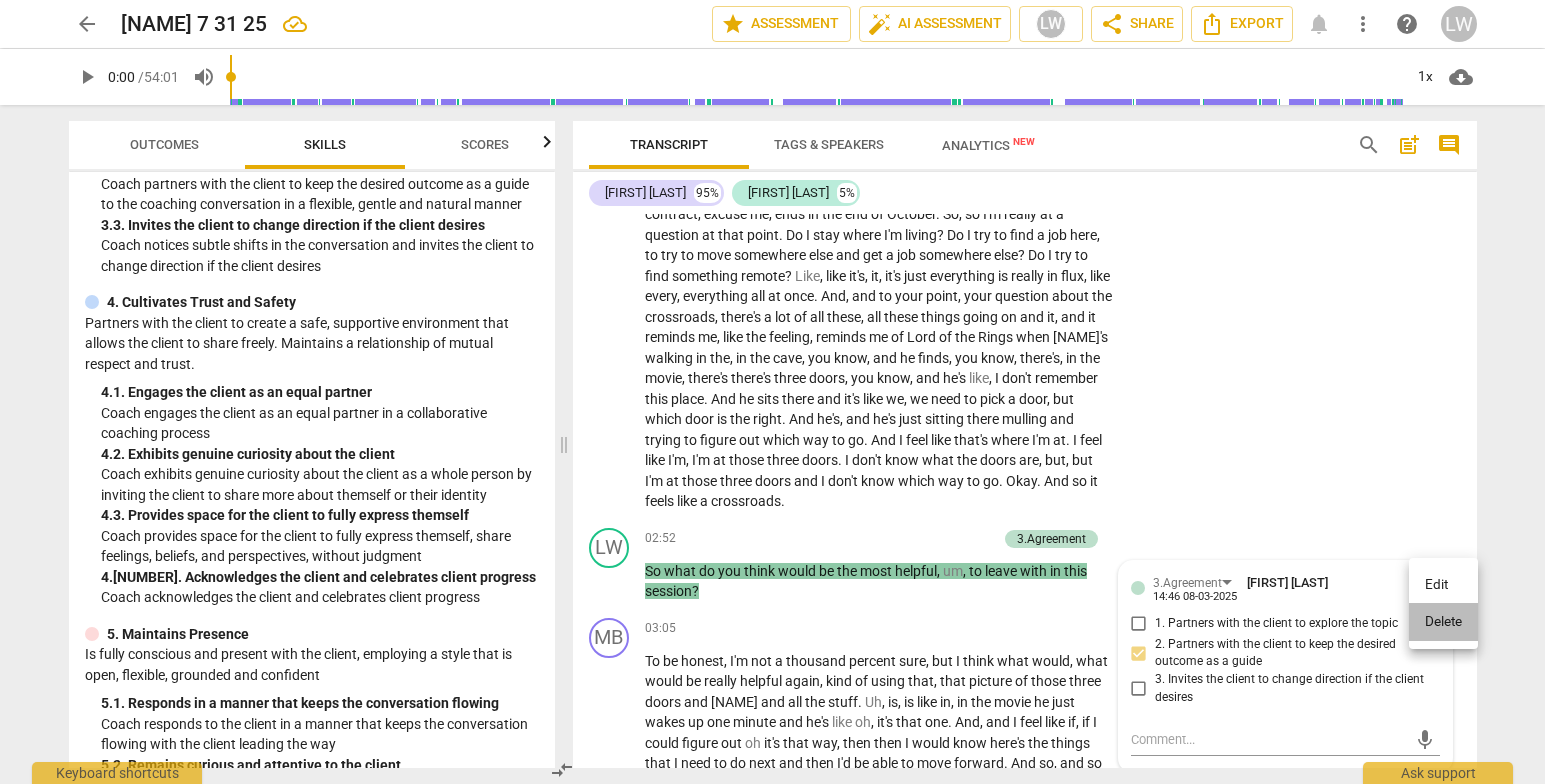 drag, startPoint x: 1445, startPoint y: 616, endPoint x: 858, endPoint y: 82, distance: 793.5521 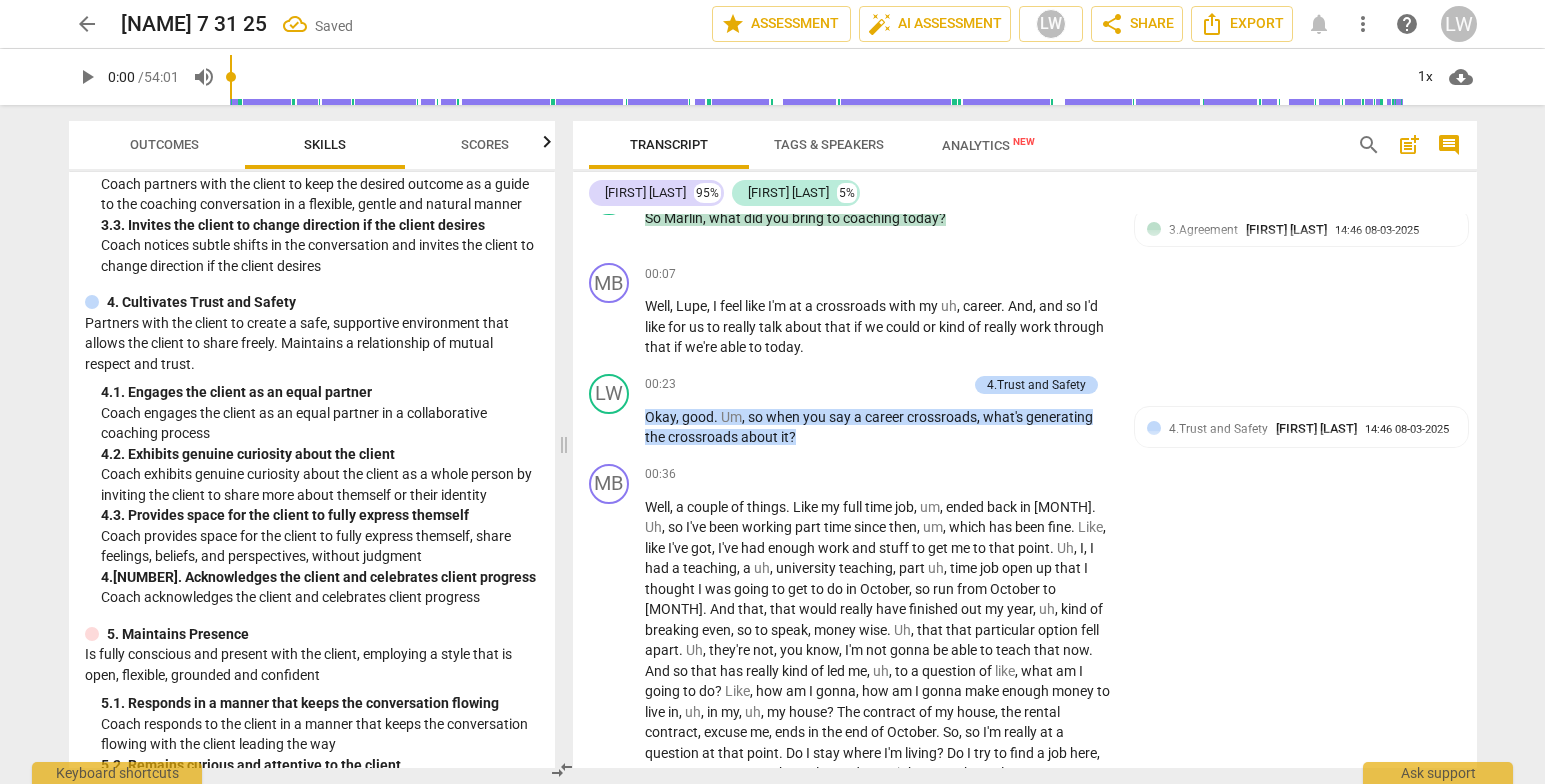 scroll, scrollTop: 90, scrollLeft: 0, axis: vertical 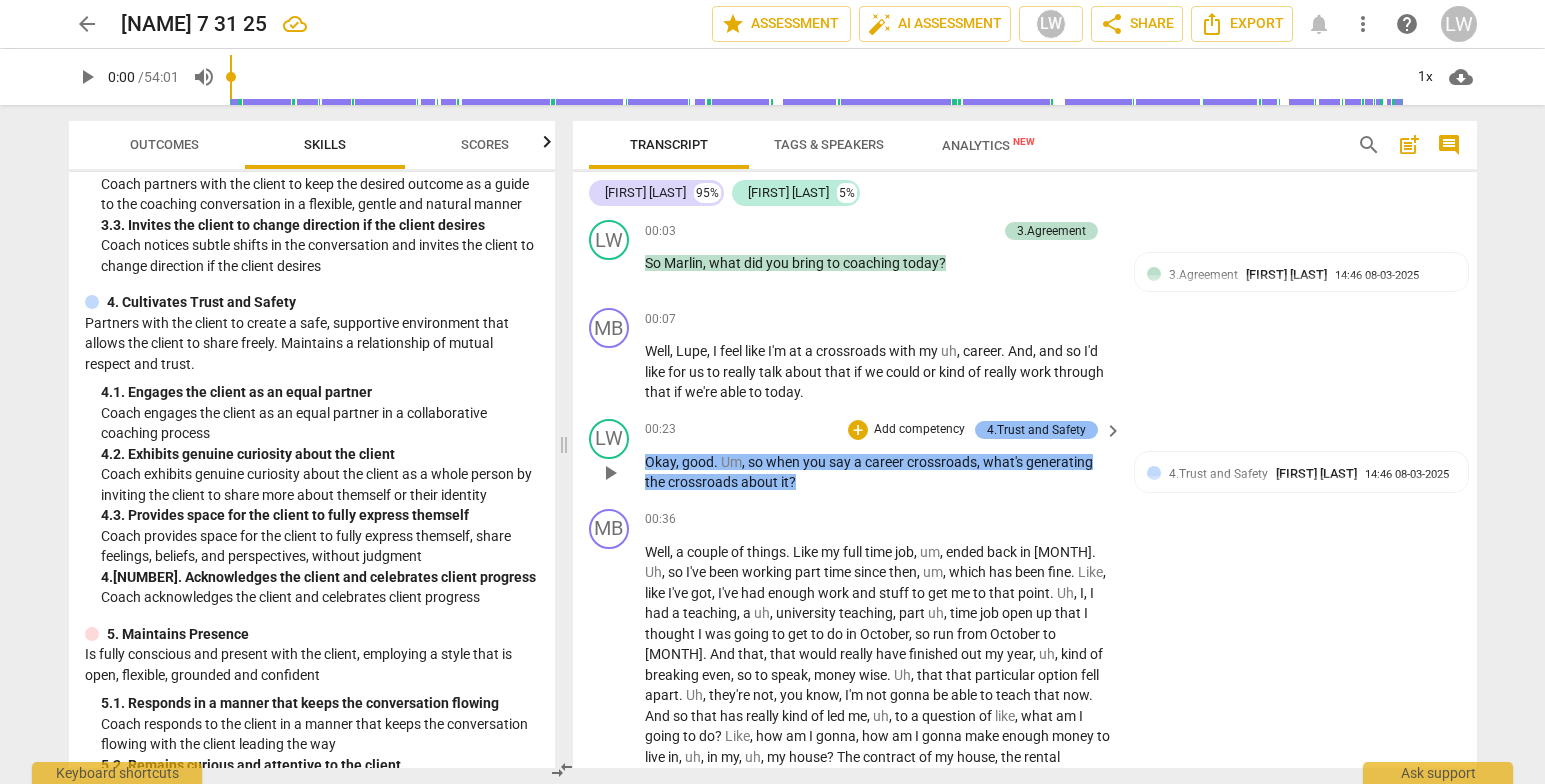 click on "4.Trust and Safety" at bounding box center [1036, 430] 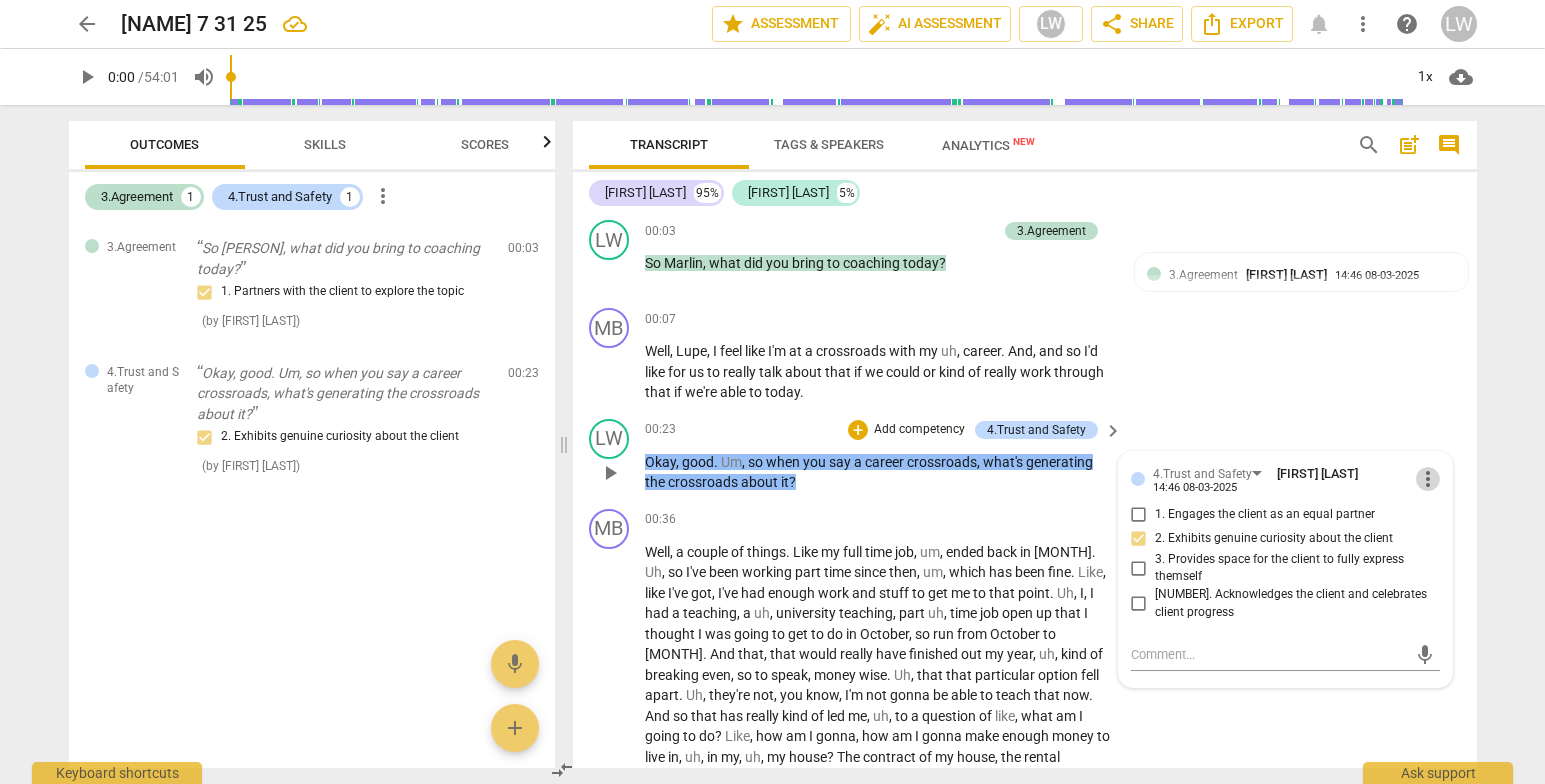 click on "more_vert" at bounding box center (1428, 479) 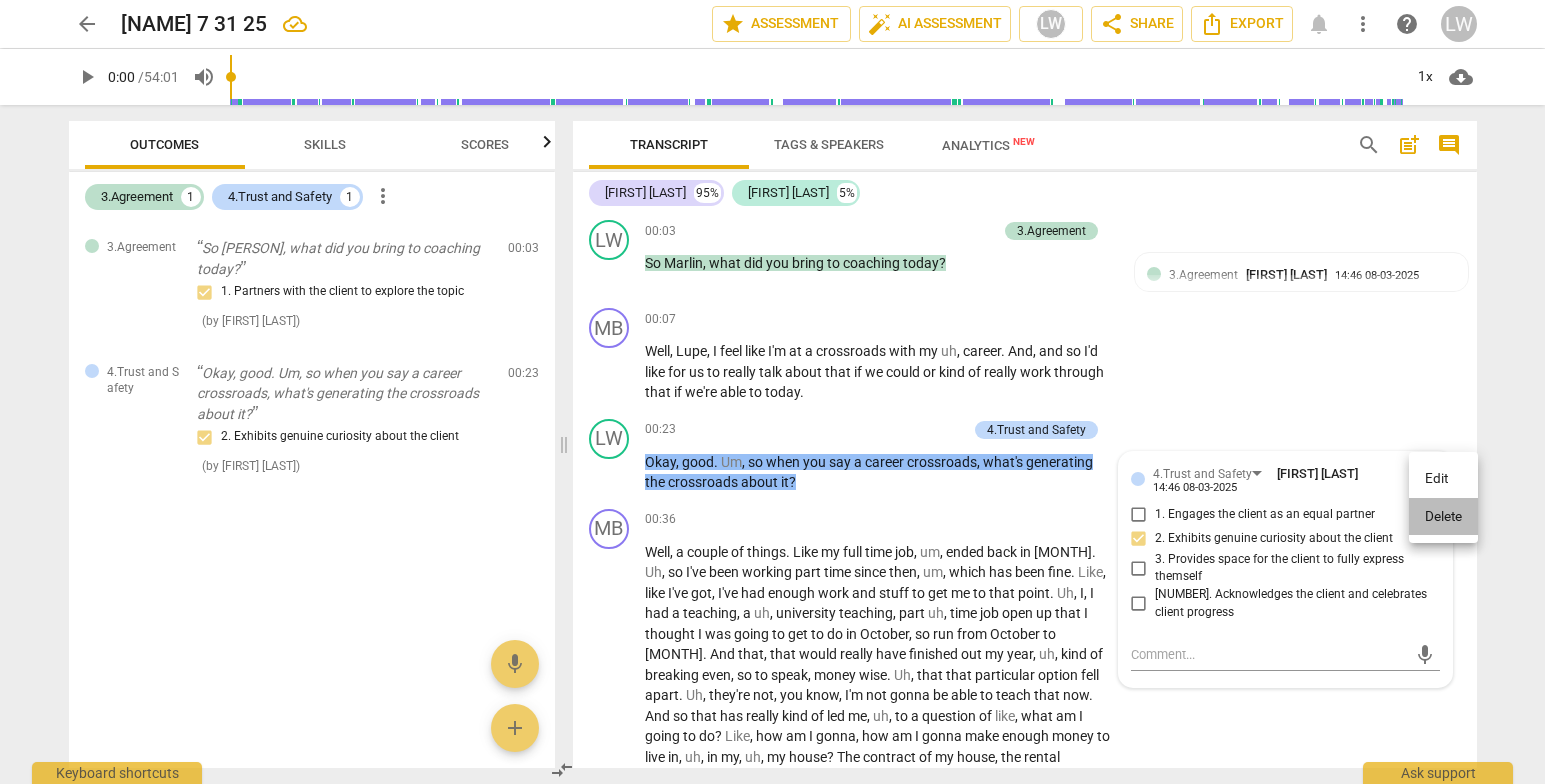 drag, startPoint x: 1455, startPoint y: 510, endPoint x: 865, endPoint y: 83, distance: 728.30554 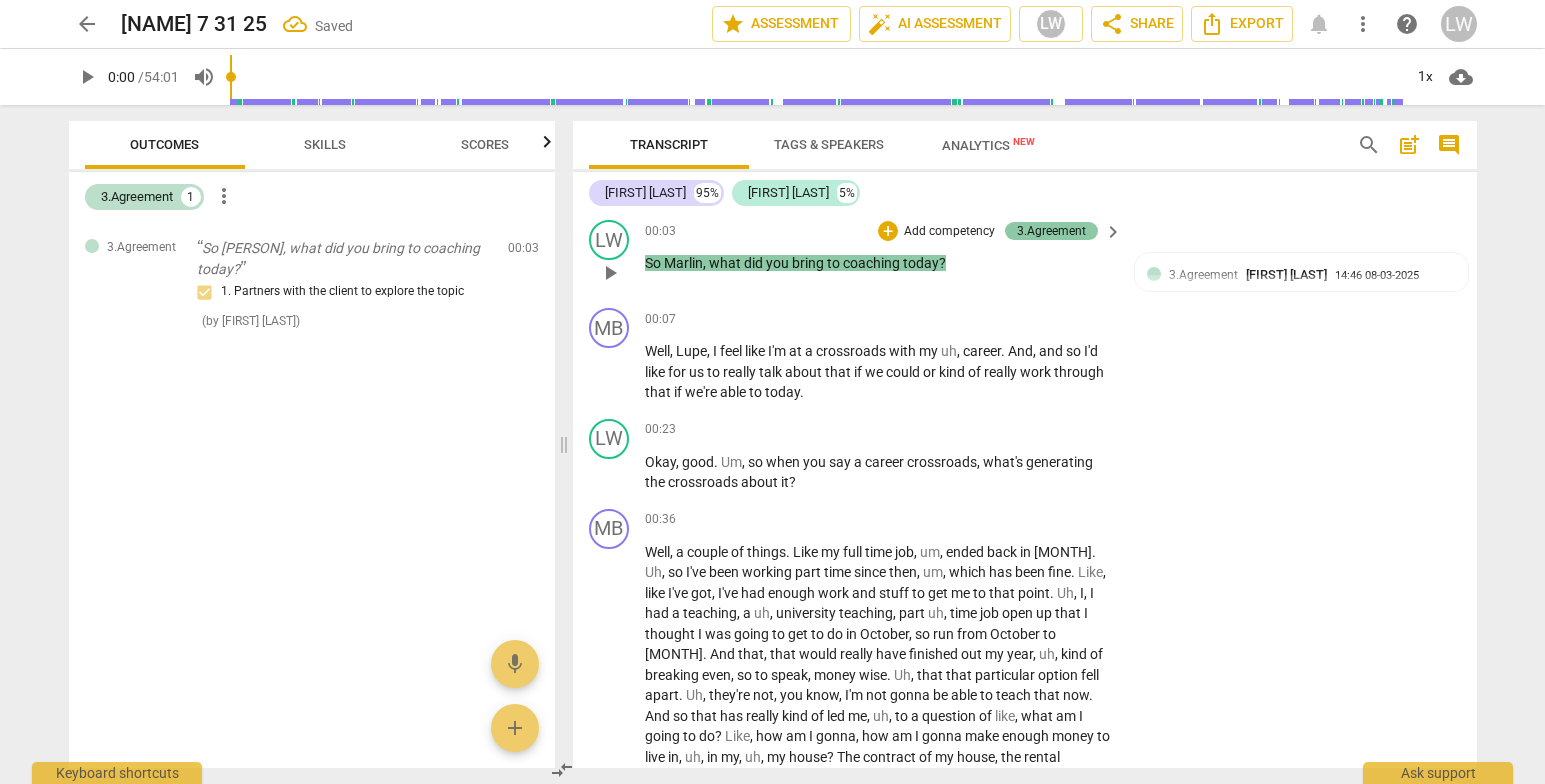 click on "3.Agreement" at bounding box center [1051, 231] 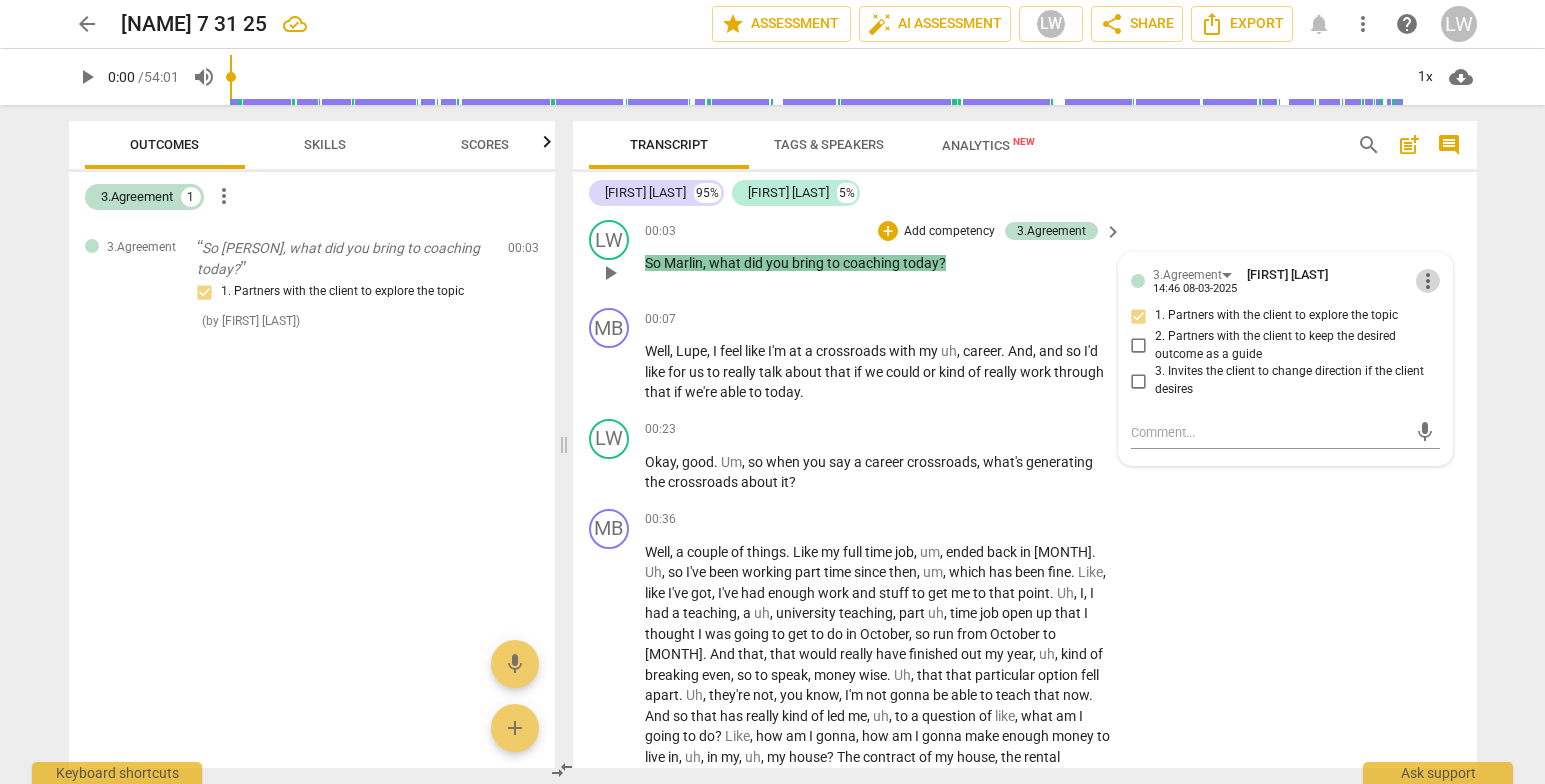 click on "more_vert" at bounding box center [1428, 281] 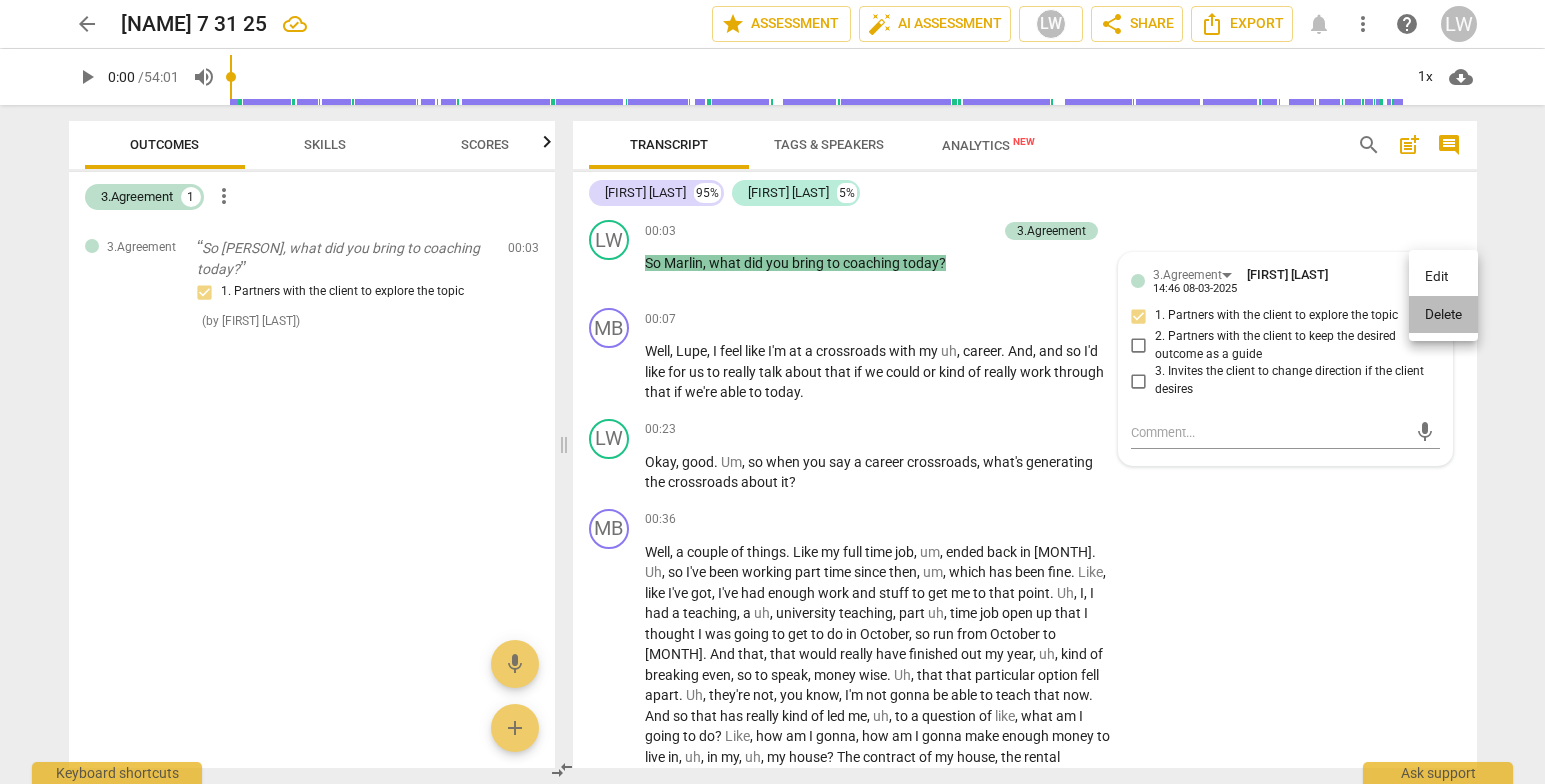 click on "Delete" at bounding box center (1443, 315) 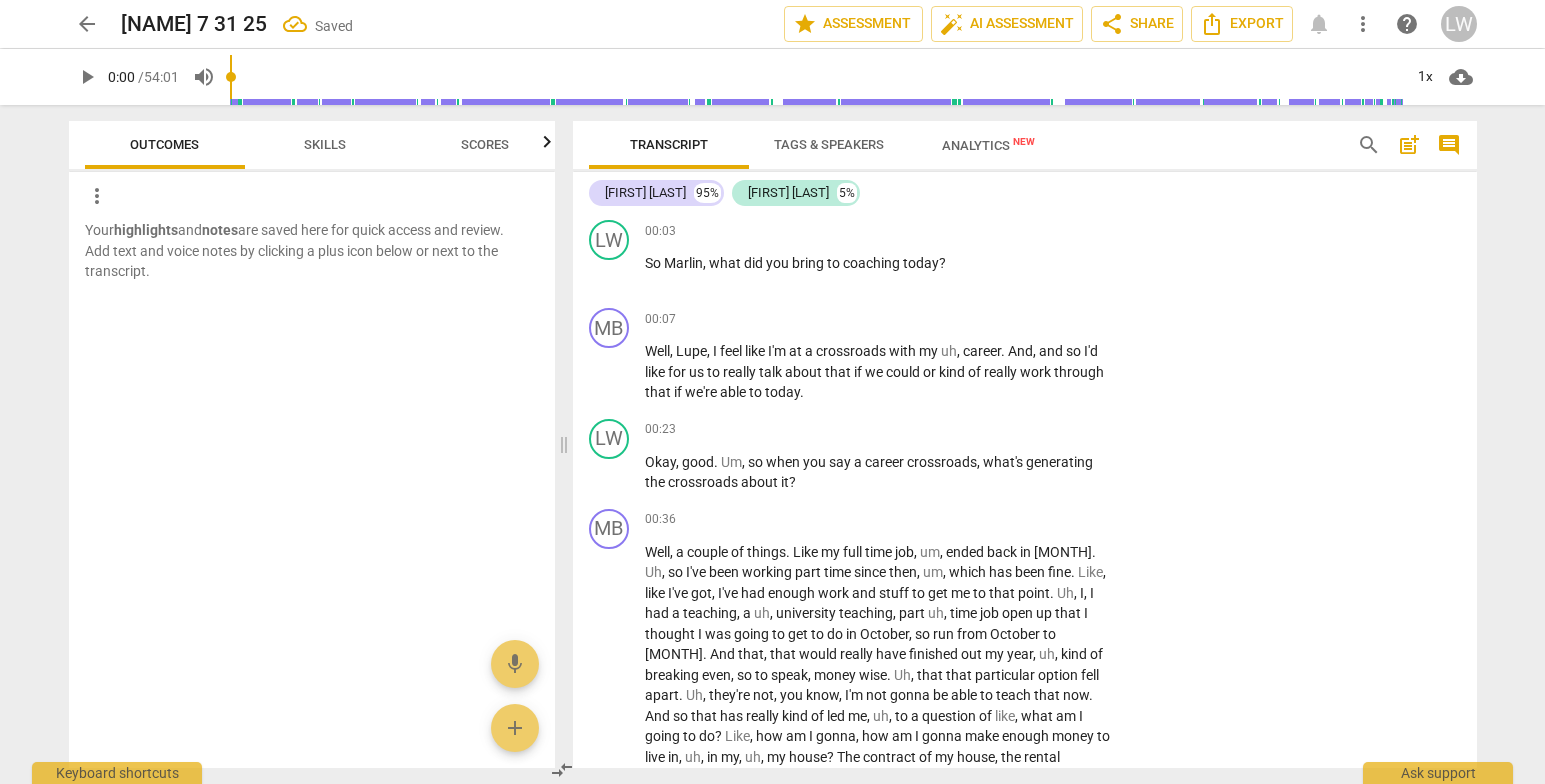 scroll, scrollTop: 0, scrollLeft: 0, axis: both 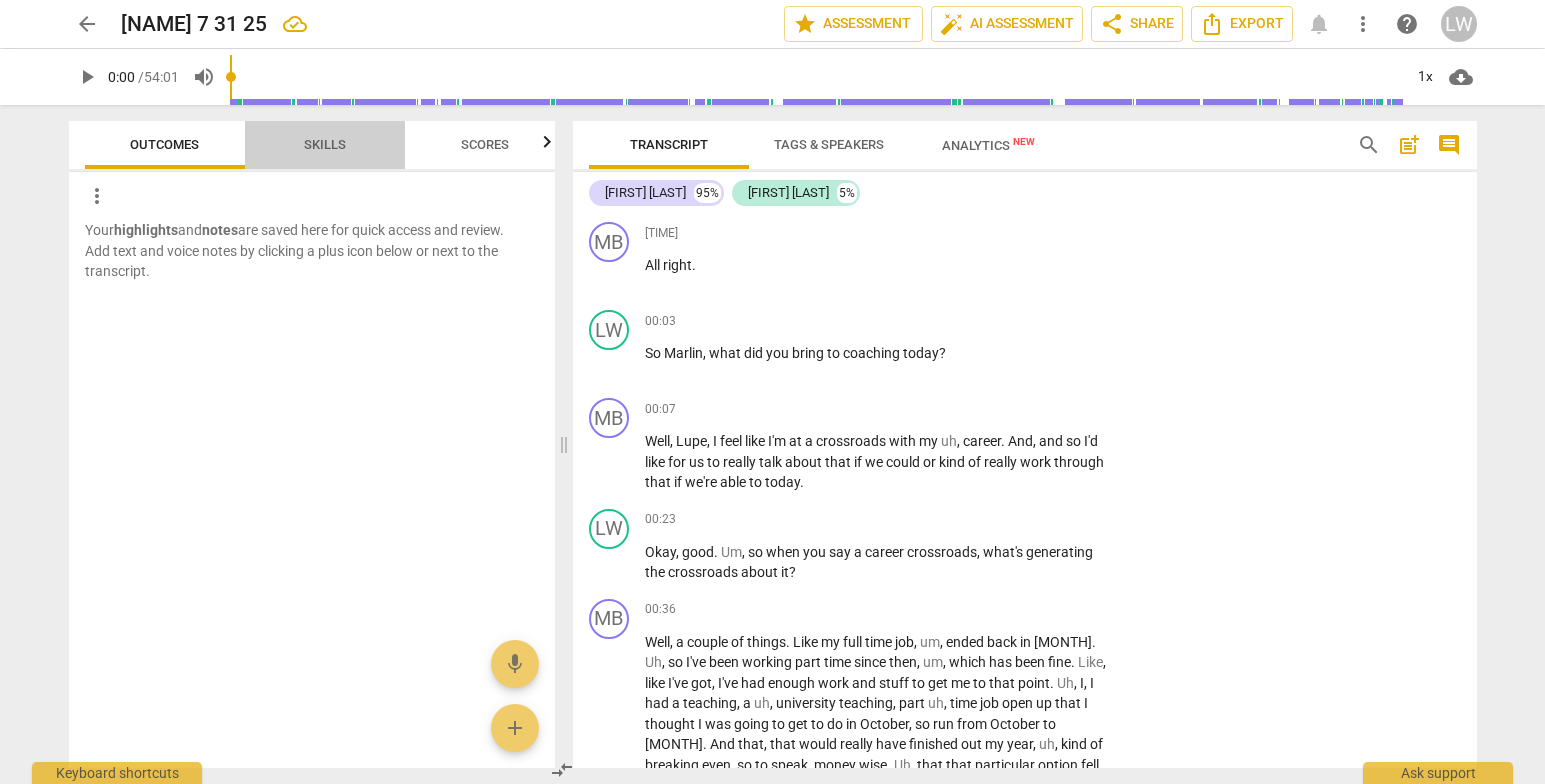 click on "Skills" at bounding box center [325, 144] 